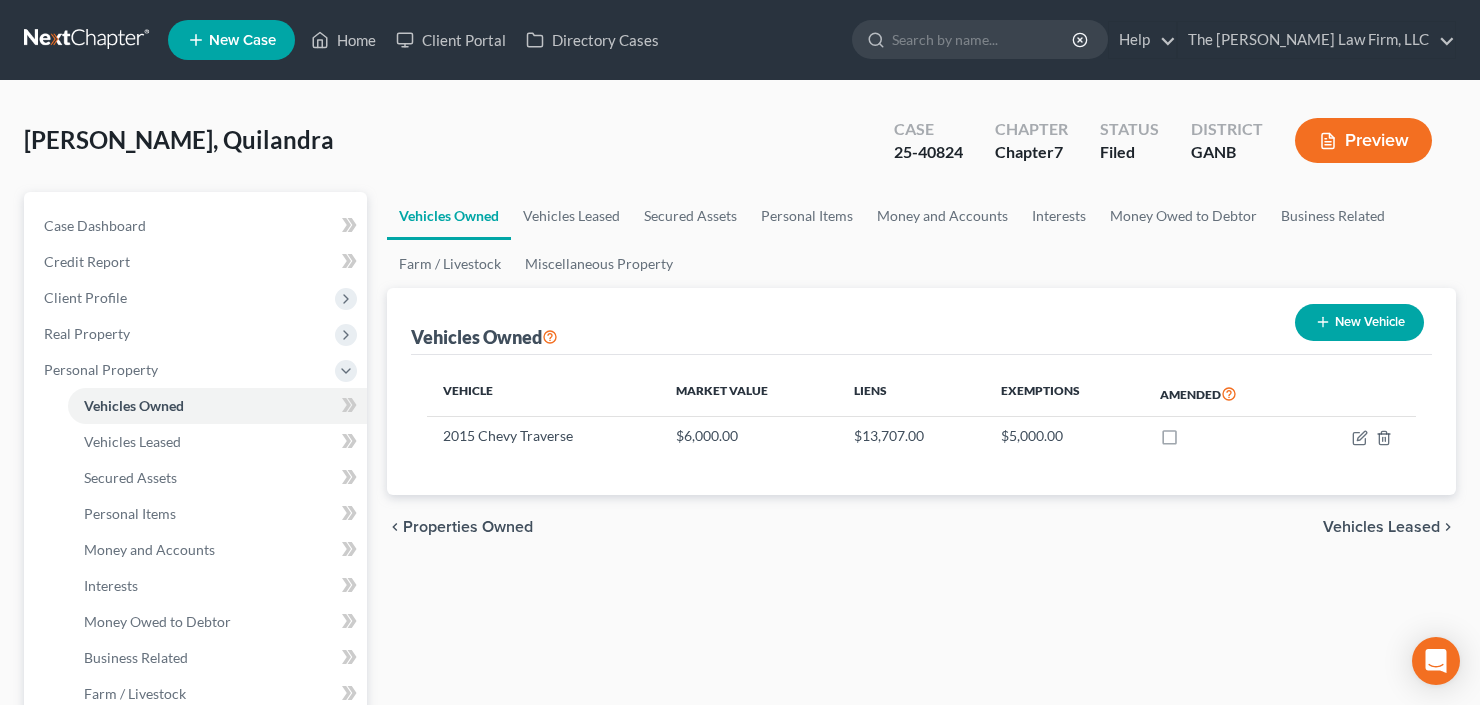 scroll, scrollTop: 715, scrollLeft: 0, axis: vertical 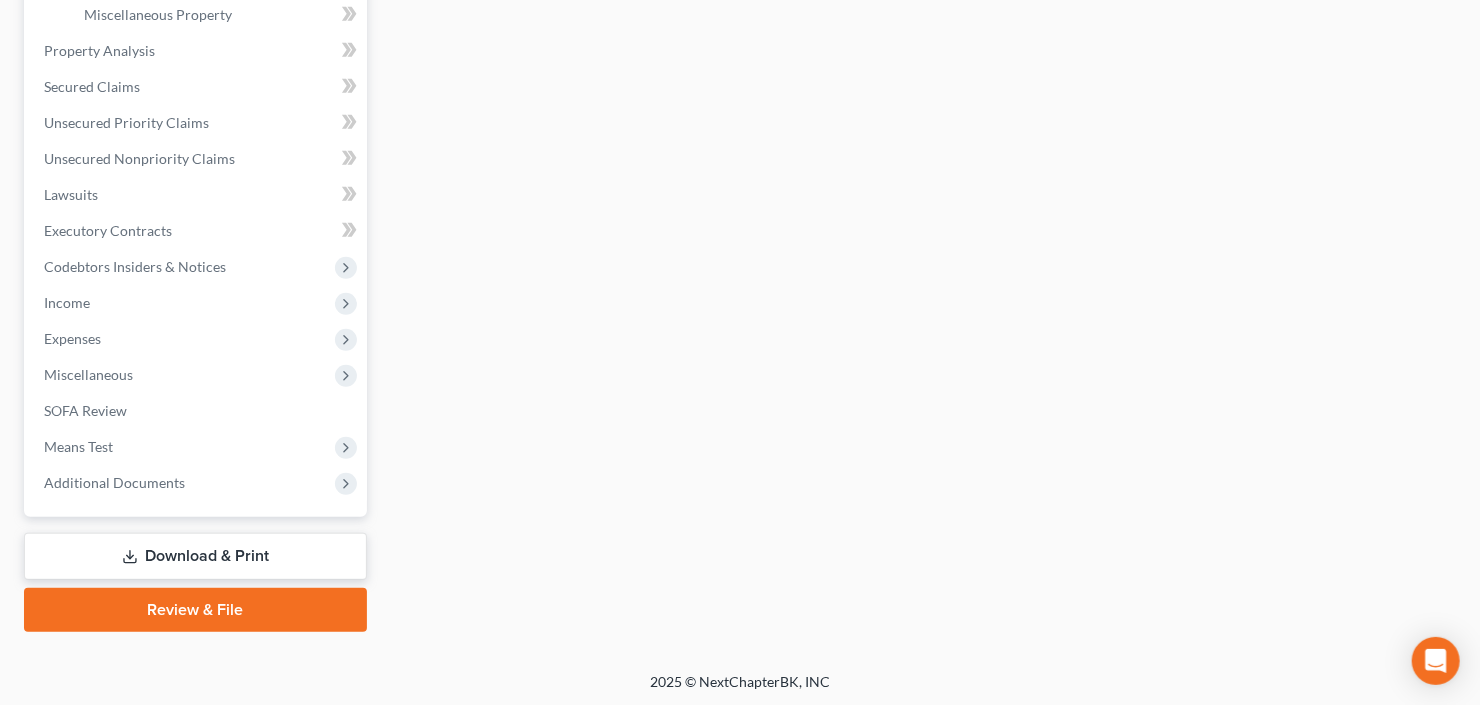 click on "Vehicles Owned" at bounding box center [217, -309] 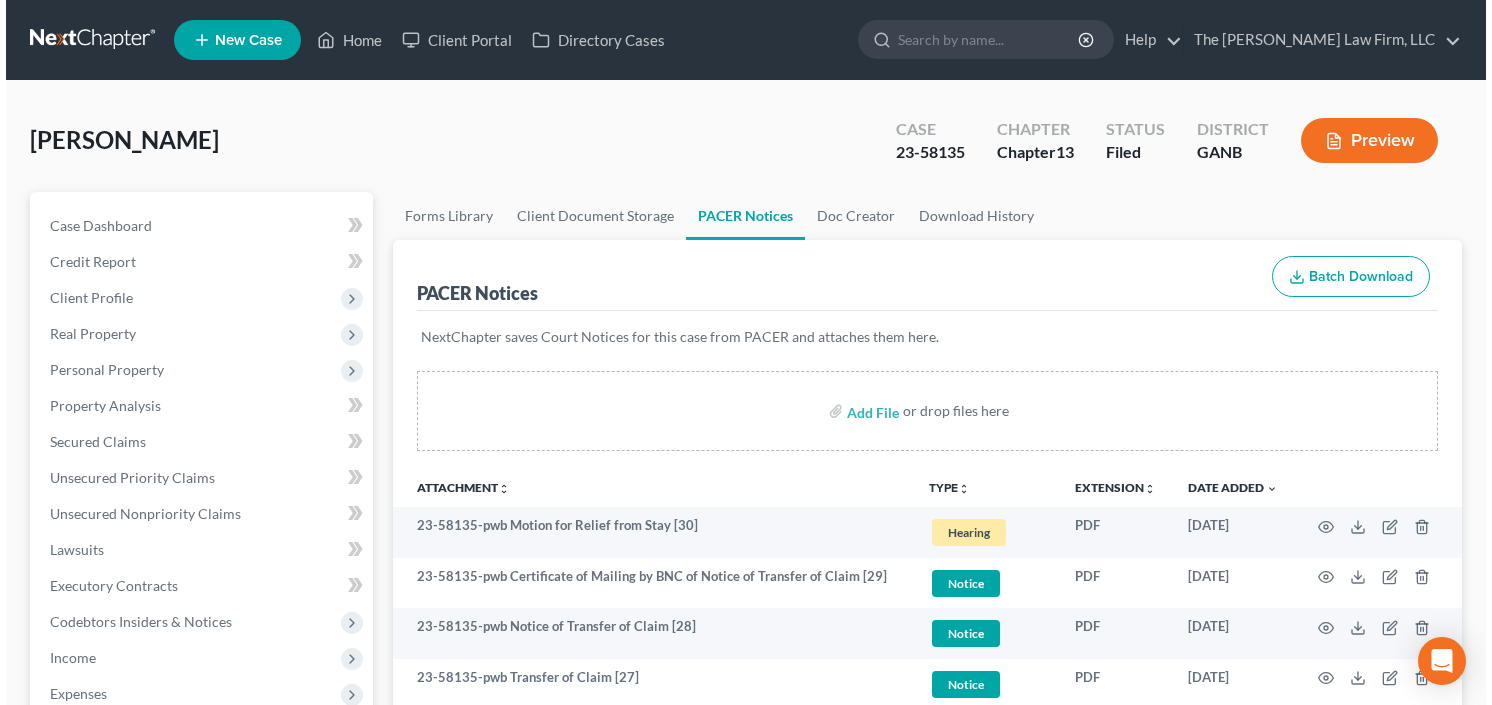 scroll, scrollTop: 0, scrollLeft: 0, axis: both 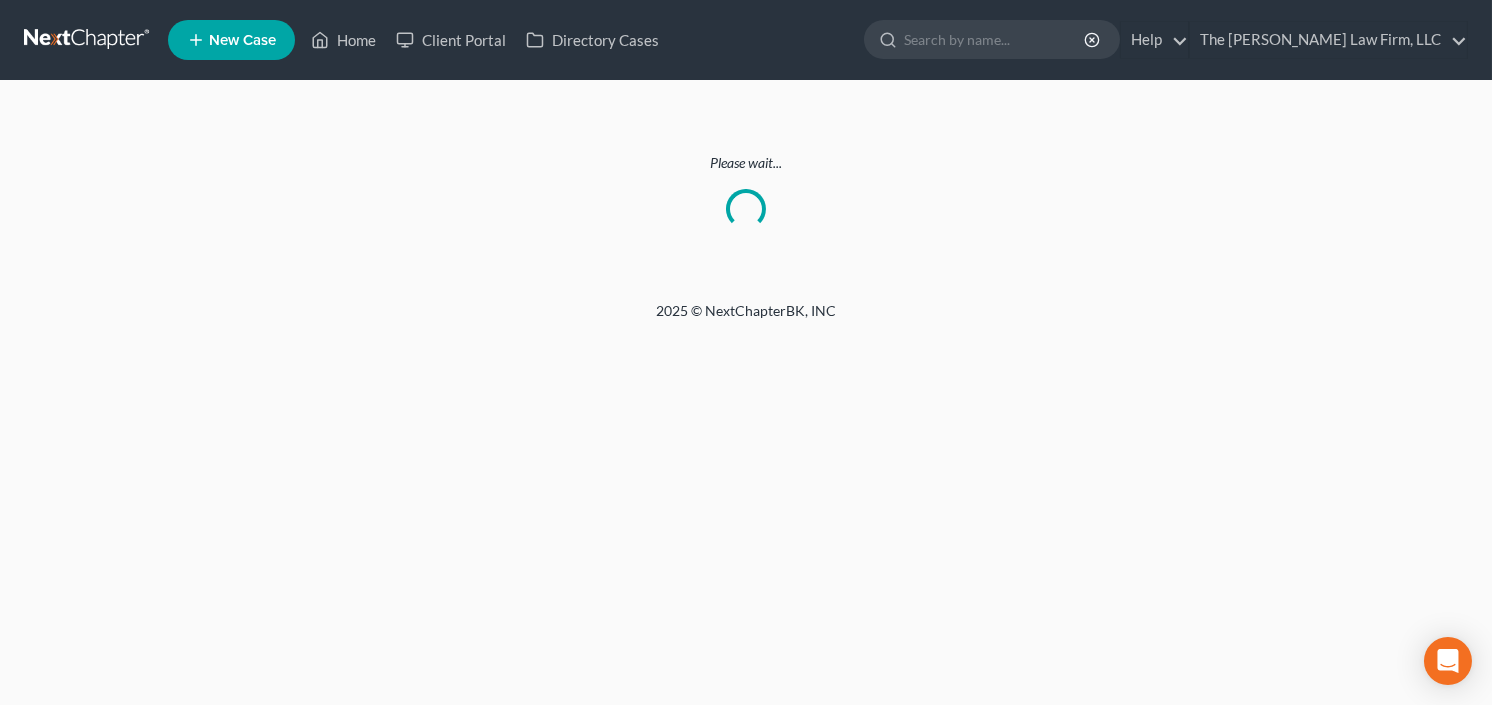 click at bounding box center [88, 40] 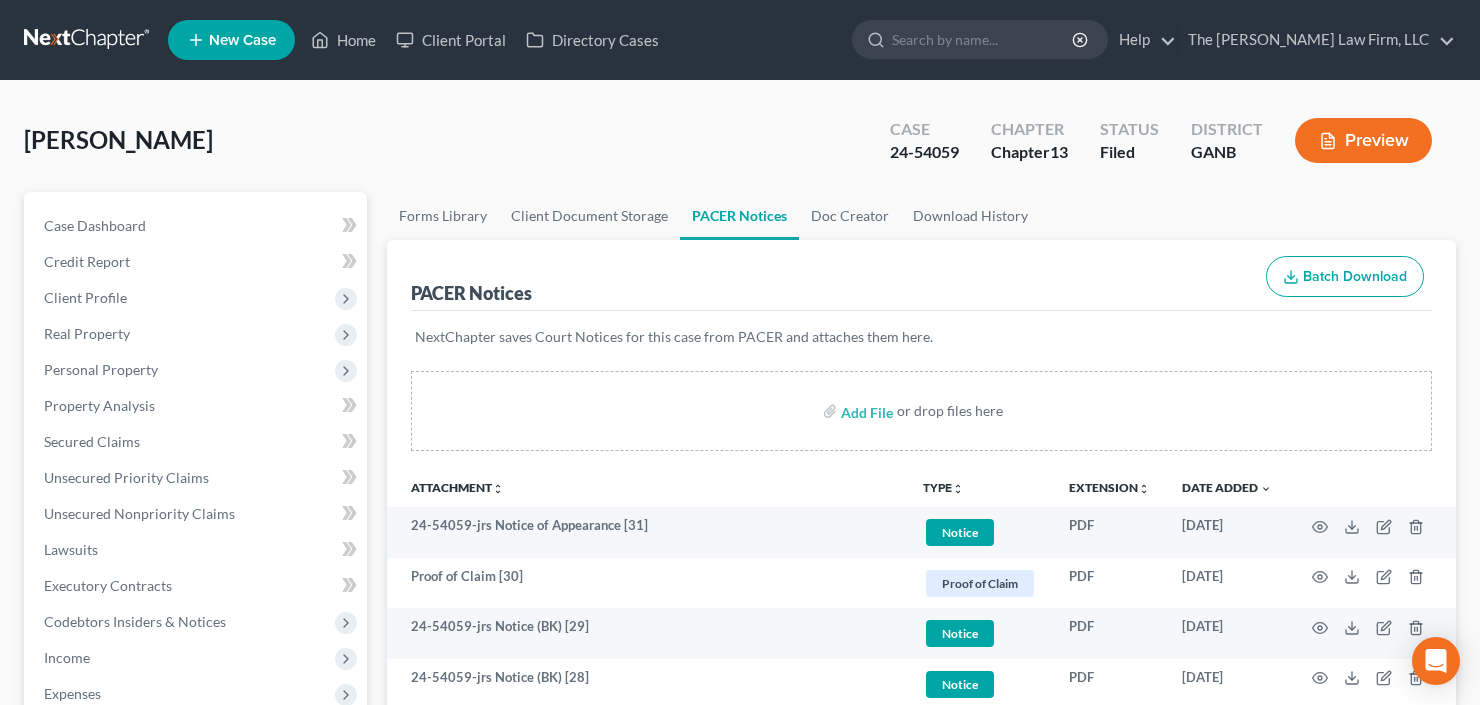 scroll, scrollTop: 80, scrollLeft: 0, axis: vertical 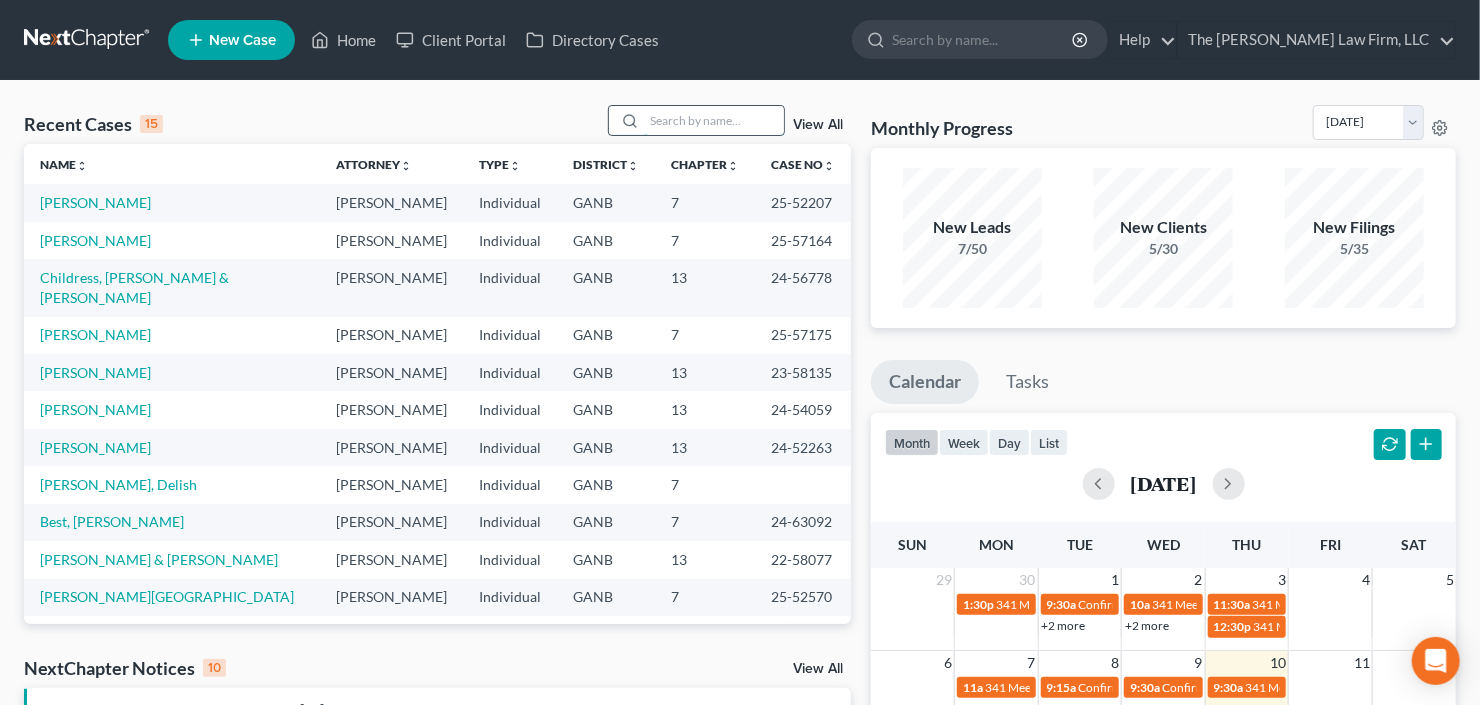 click at bounding box center [714, 120] 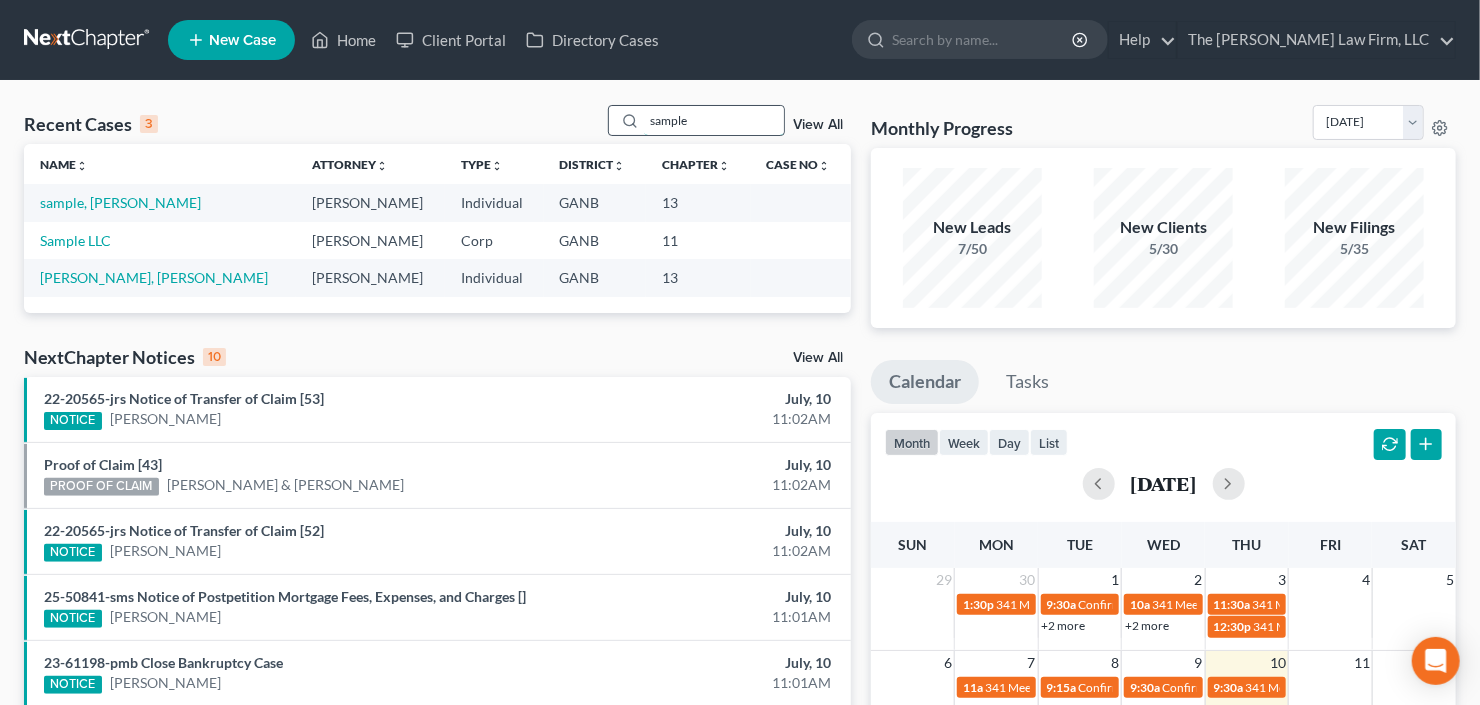 type on "sample" 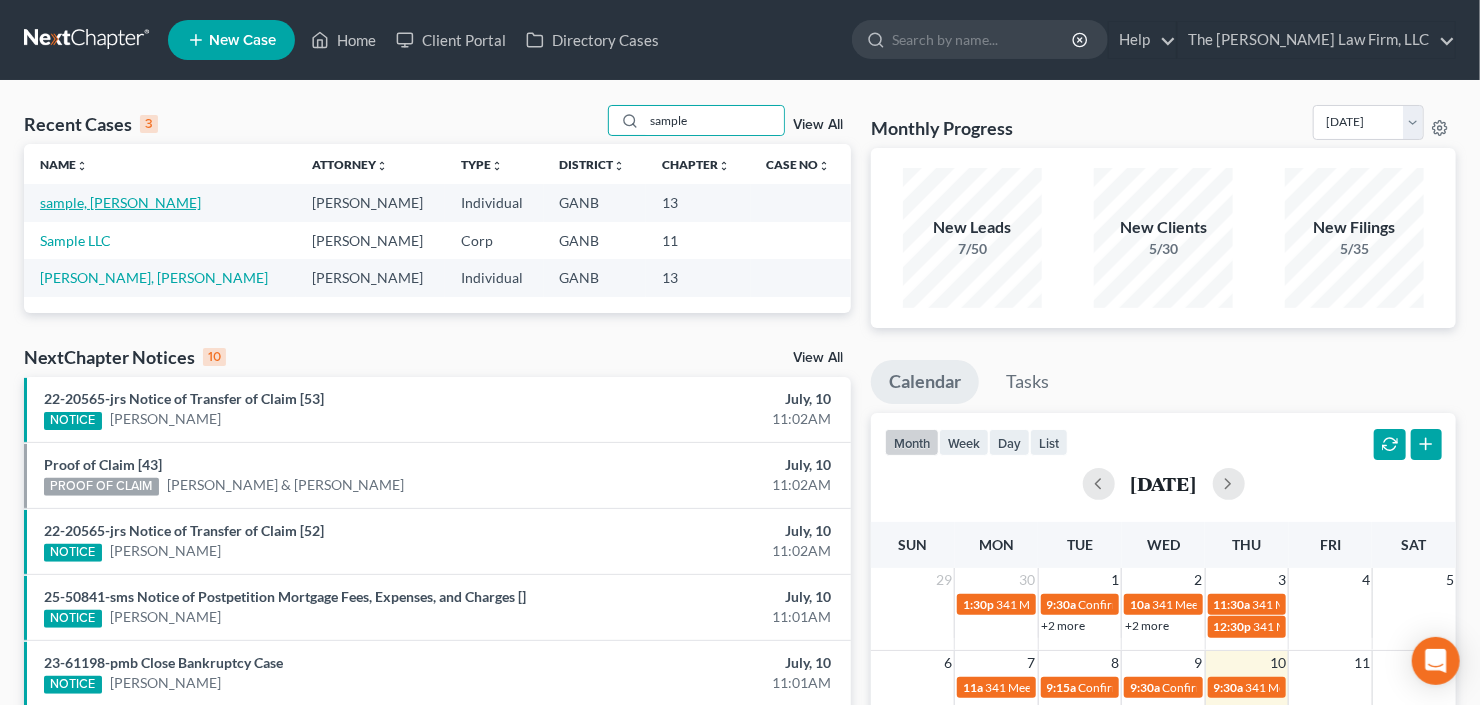 click on "sample, john" at bounding box center [120, 202] 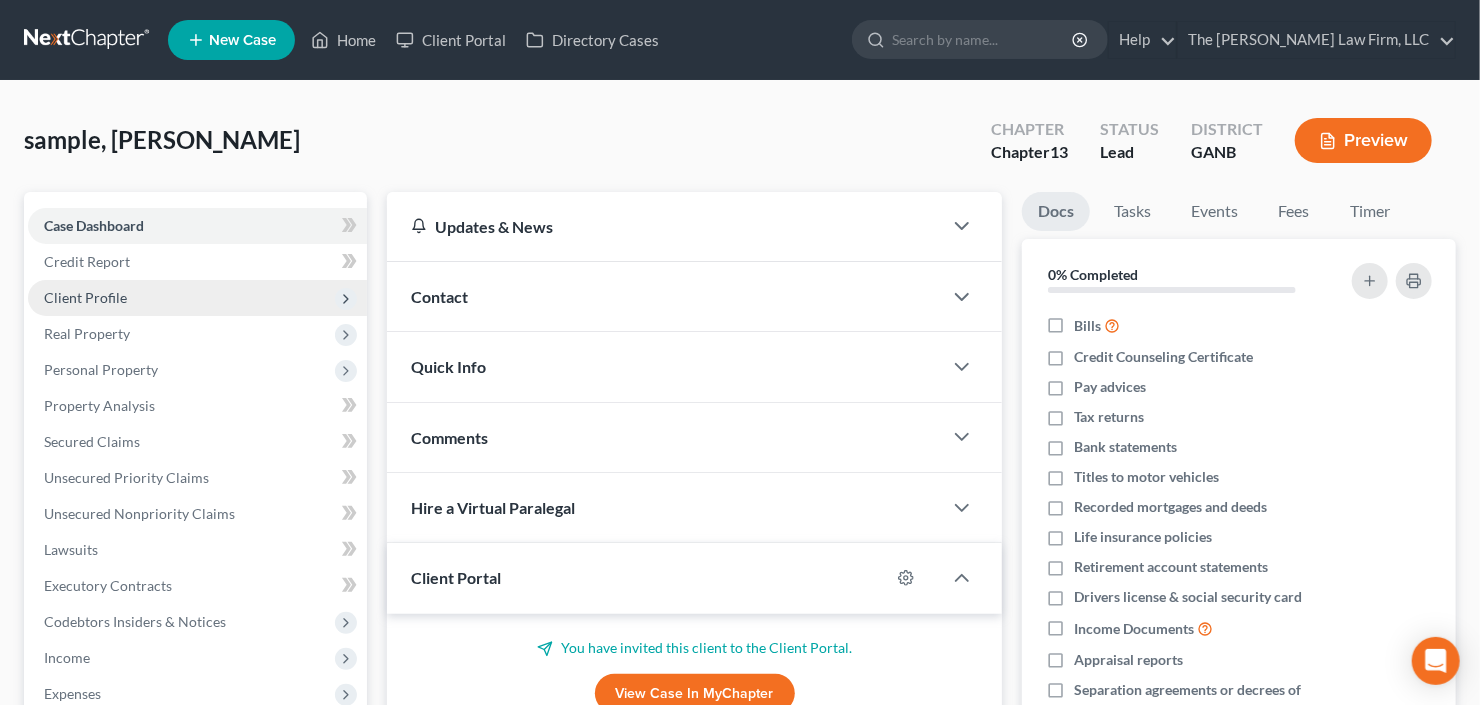 click on "Client Profile" at bounding box center (85, 297) 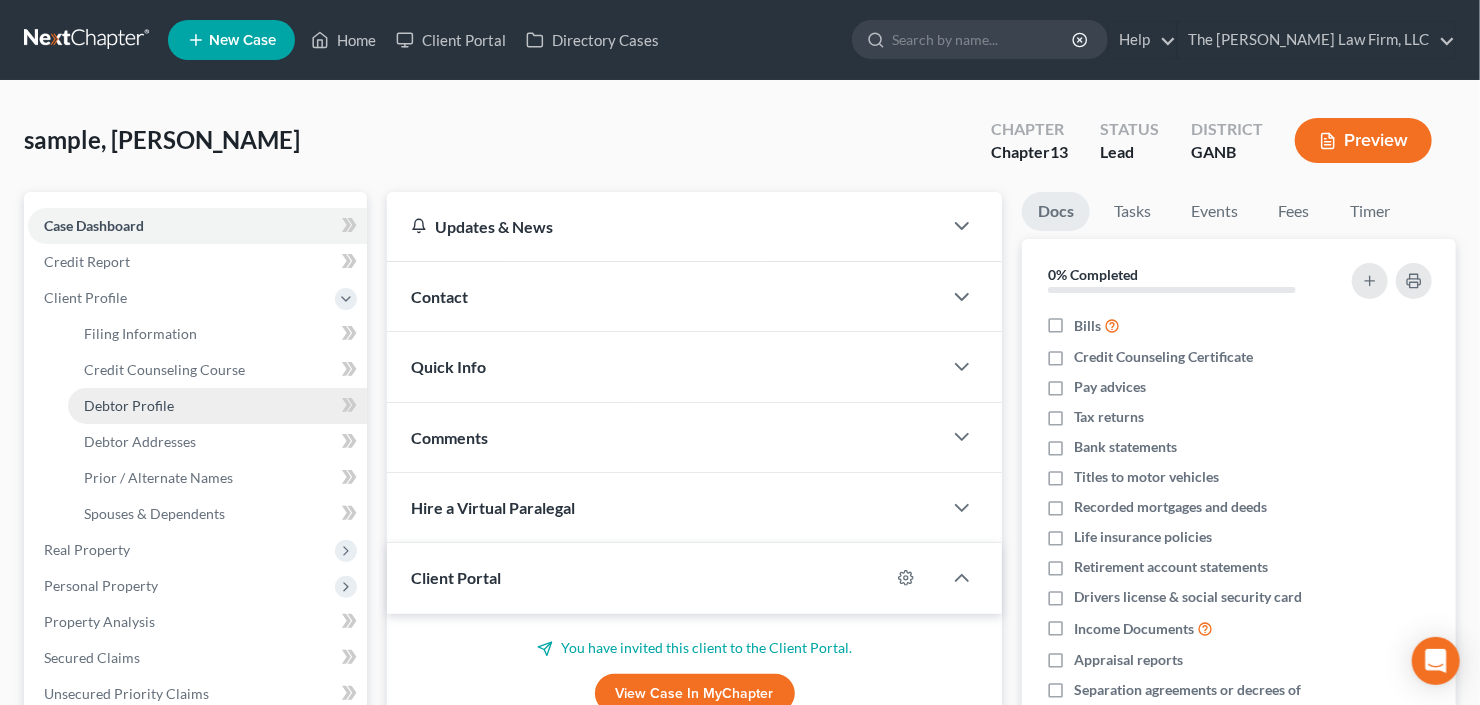 click on "Debtor Profile" at bounding box center [129, 405] 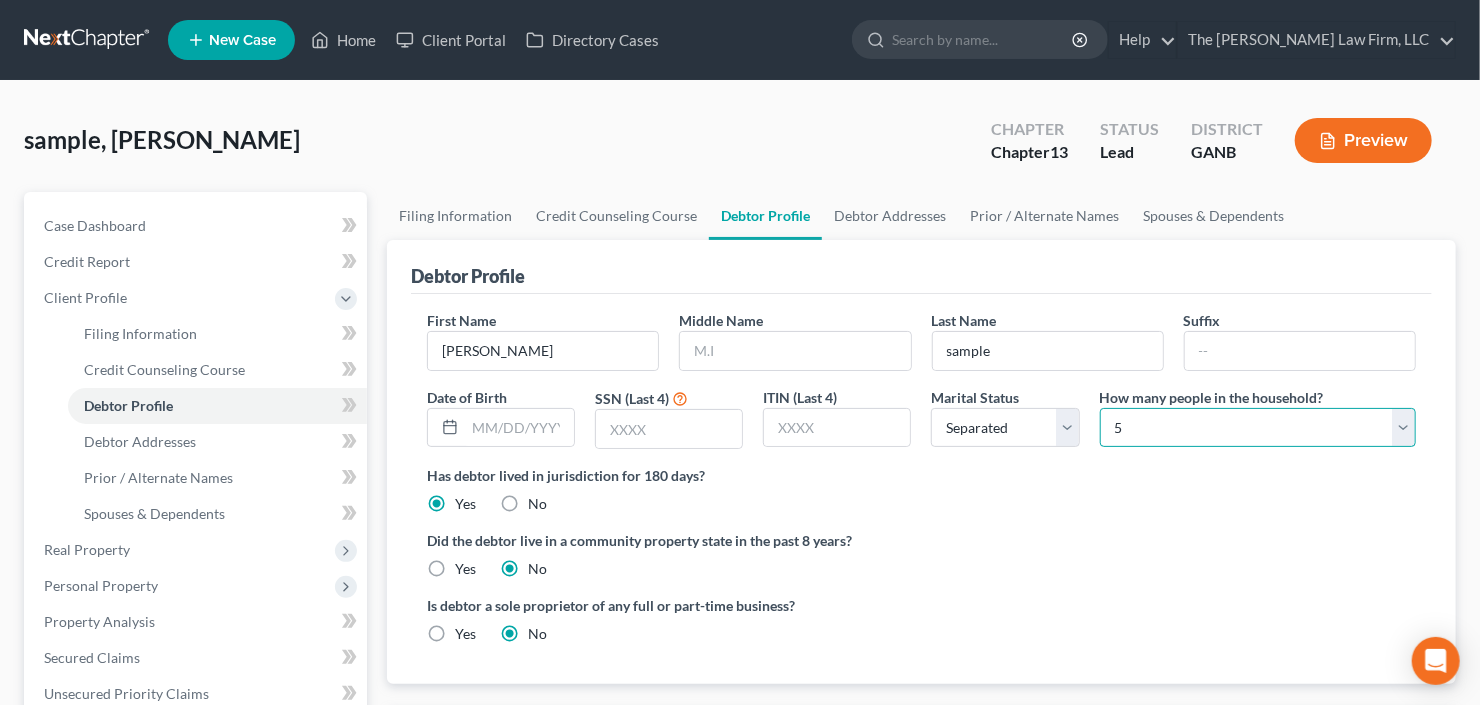 click on "Select 1 2 3 4 5 6 7 8 9 10 11 12 13 14 15 16 17 18 19 20" at bounding box center [1258, 428] 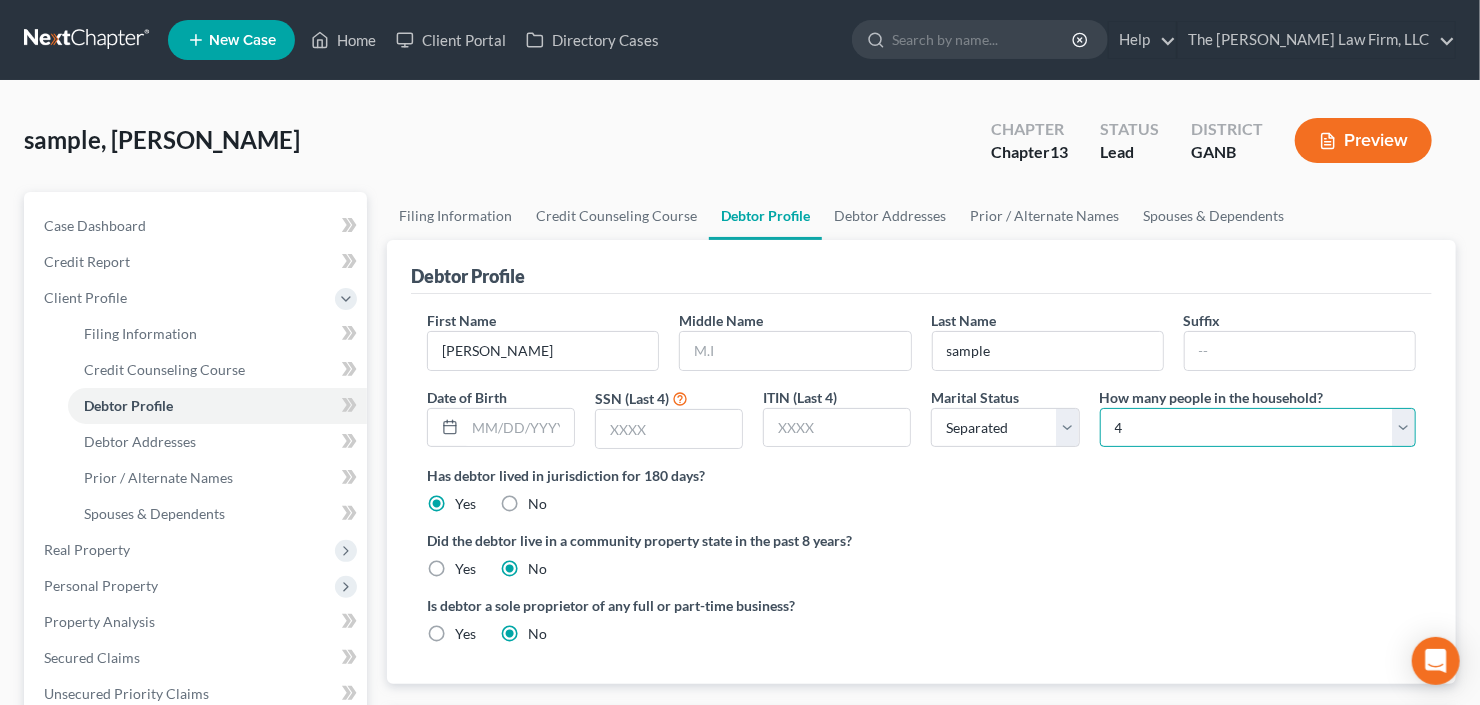 click on "Select 1 2 3 4 5 6 7 8 9 10 11 12 13 14 15 16 17 18 19 20" at bounding box center [1258, 428] 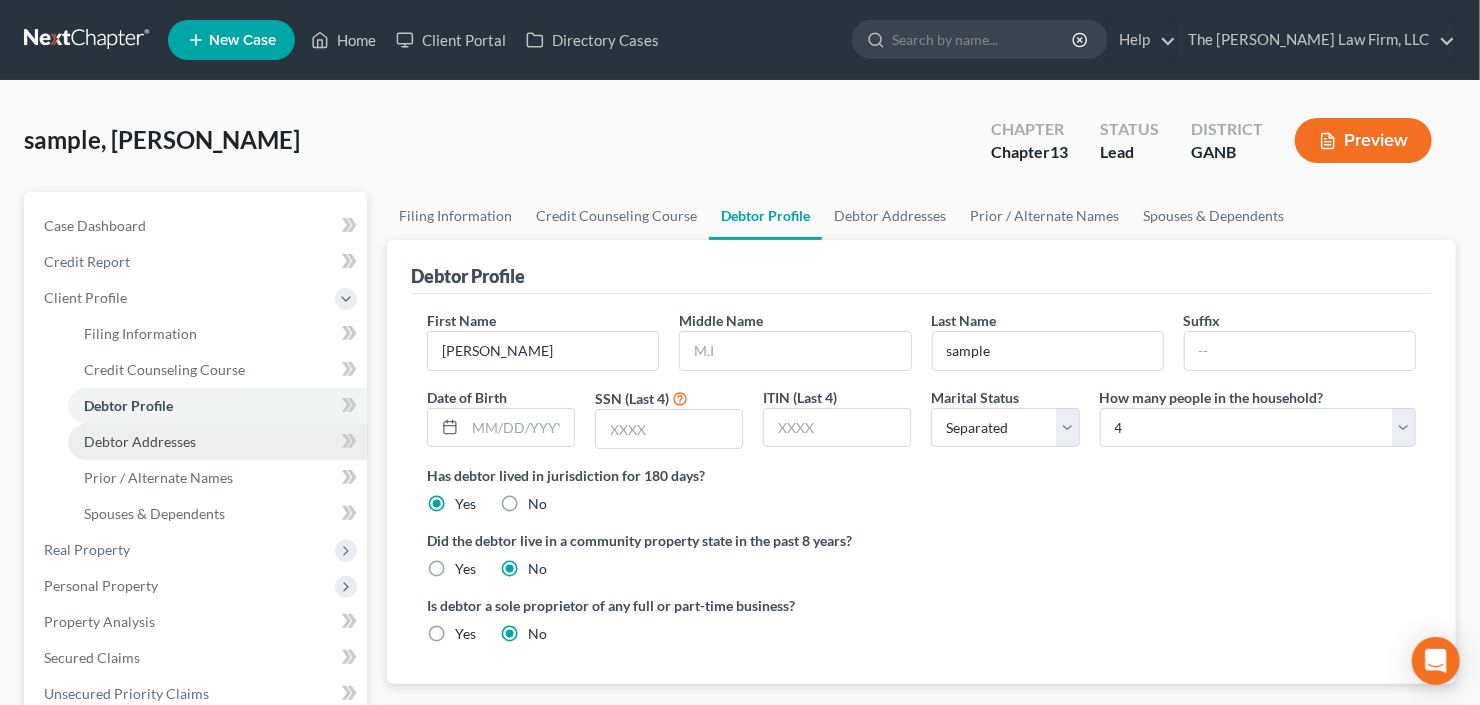 click on "Debtor Addresses" at bounding box center [140, 441] 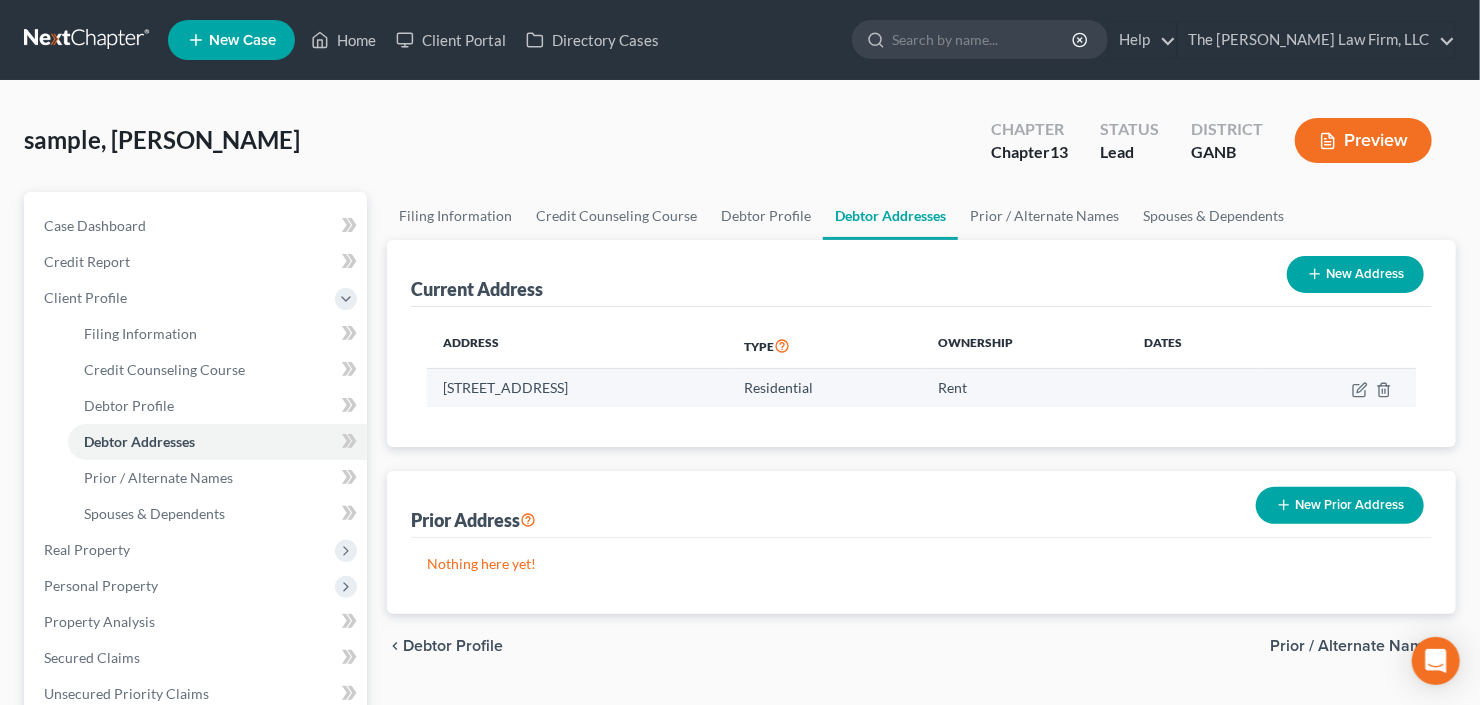 click at bounding box center (1339, 388) 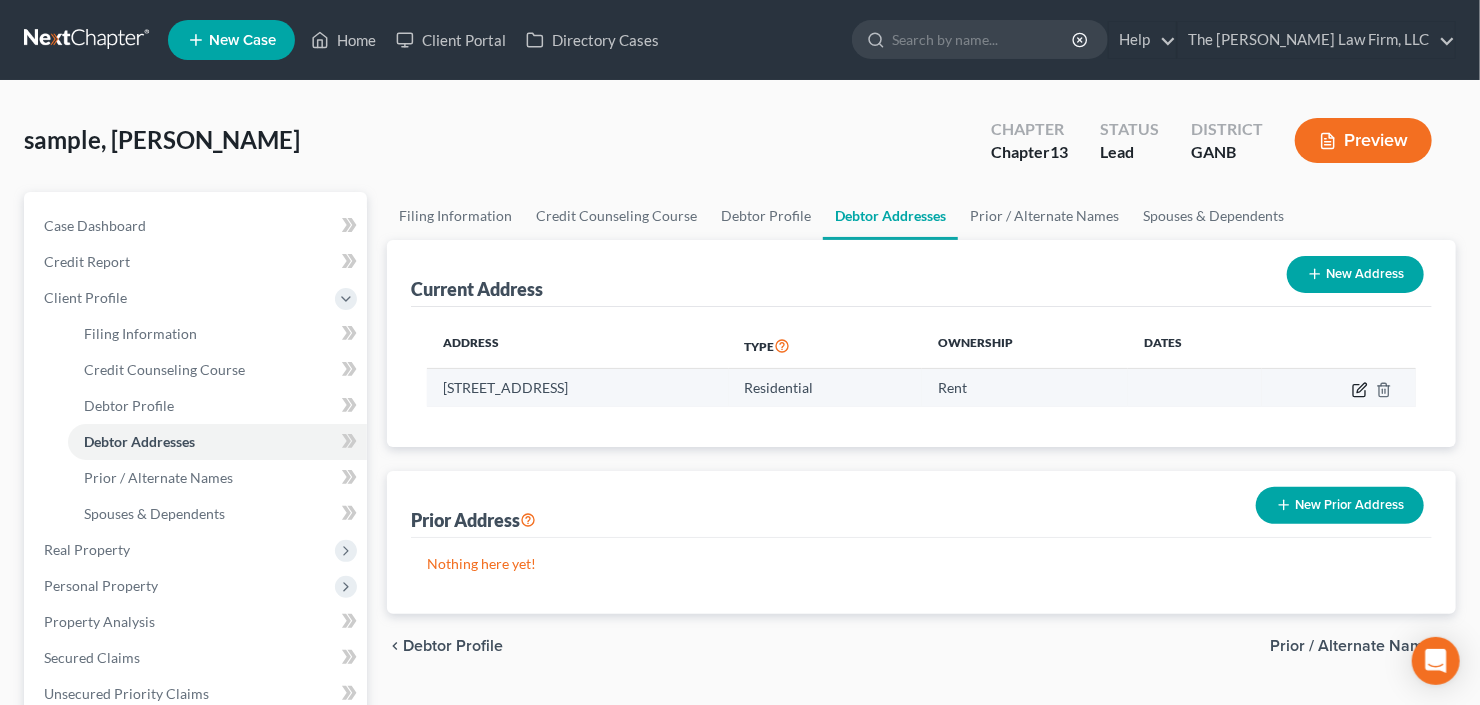 click 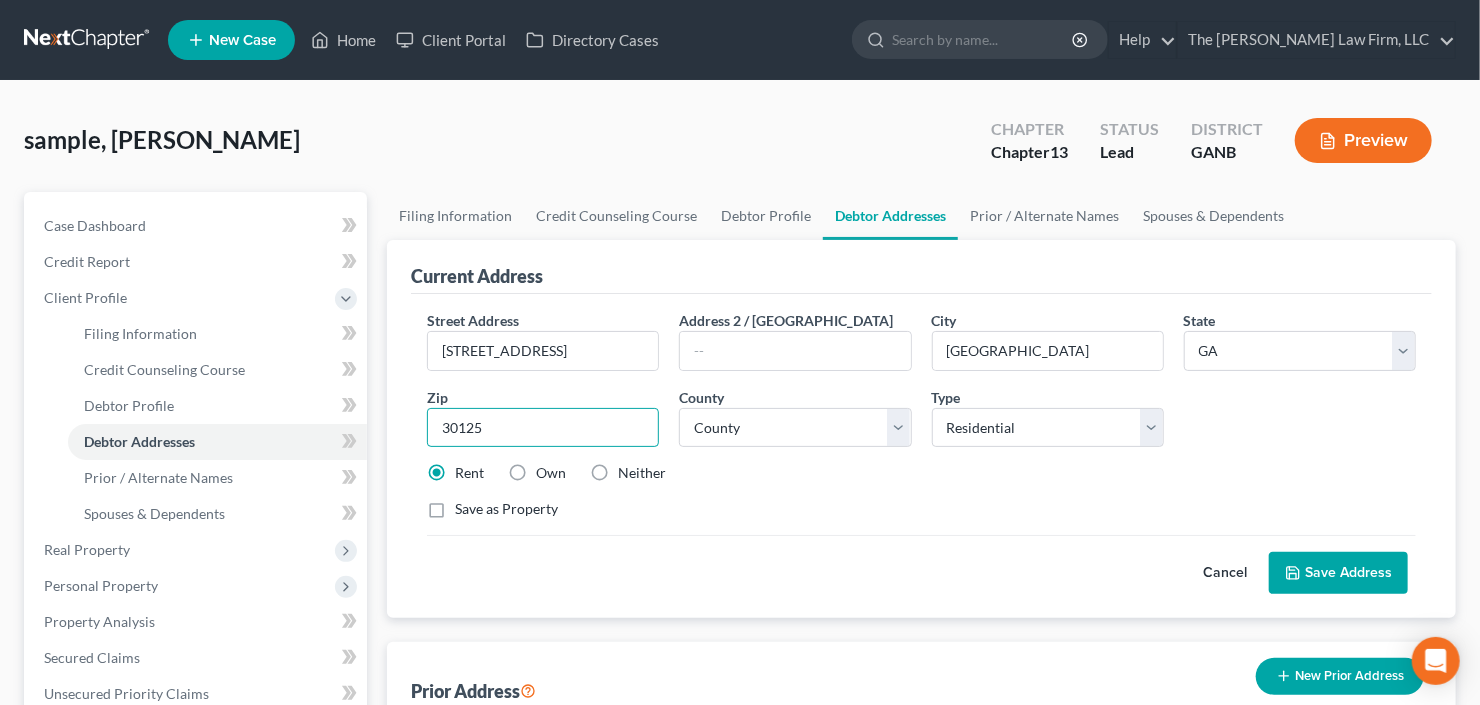 click on "30125" at bounding box center (543, 428) 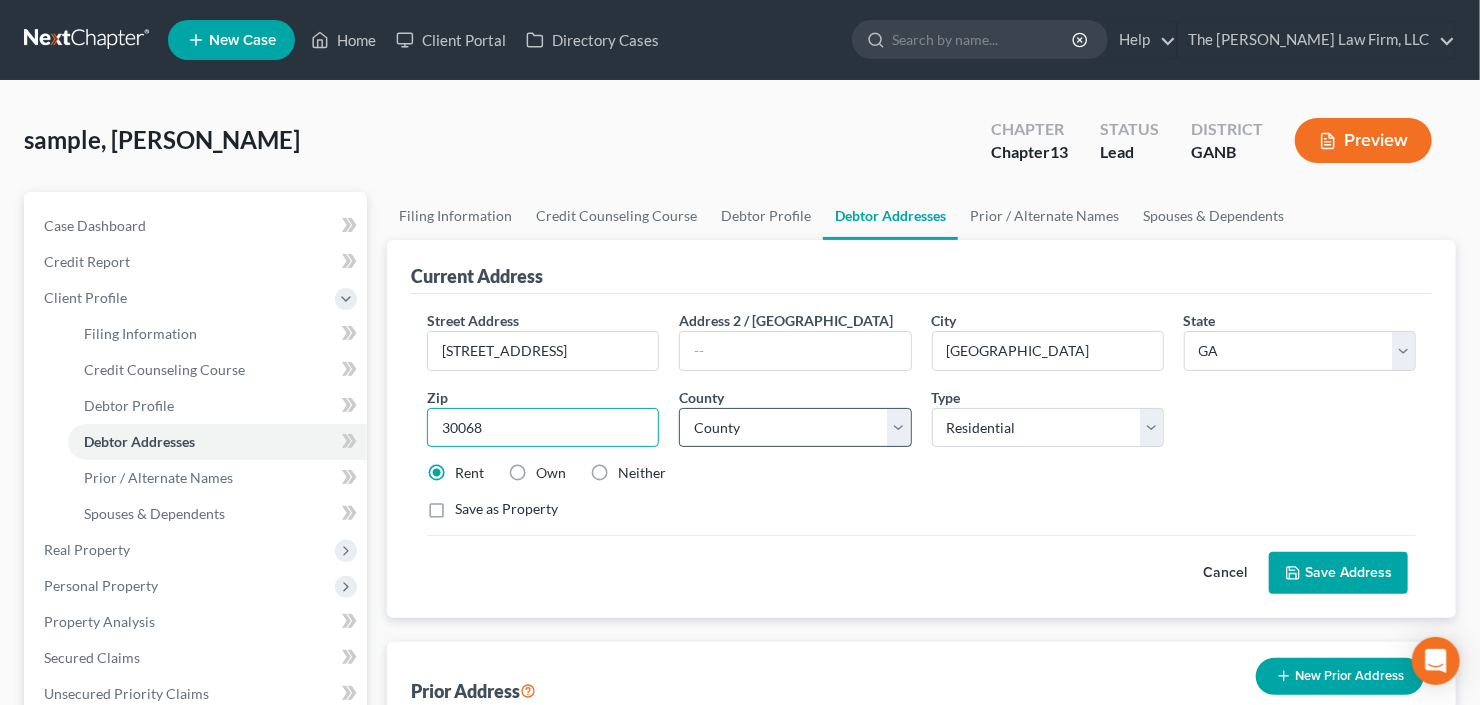 type on "30068" 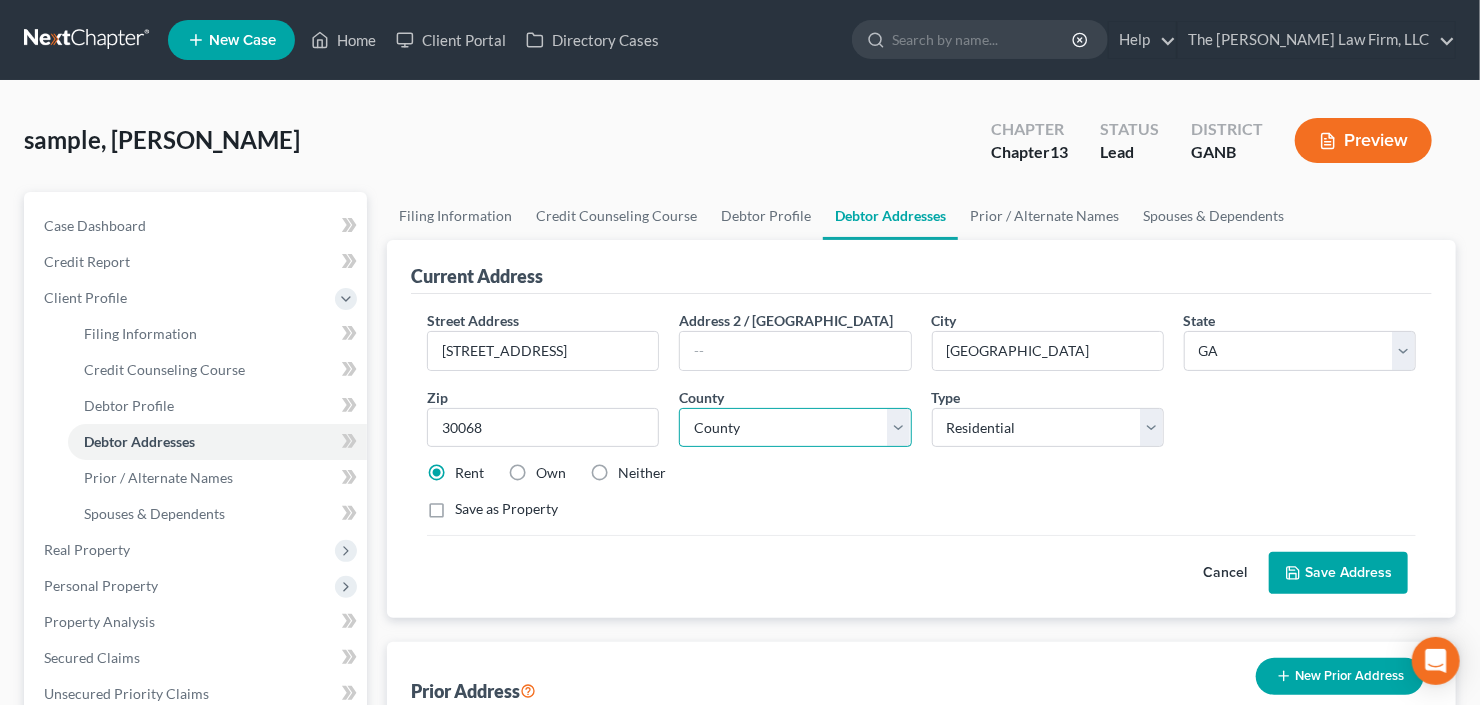 click on "County Appling County Atkinson County Bacon County Baker County Baldwin County Banks County Barrow County Bartow County Ben Hill County Berrien County Bibb County Bleckley County Brantley County Brooks County Bryan County Bulloch County Burke County Butts County Calhoun County Camden County Candler County Carroll County Catoosa County Charlton County Chatham County Chattahoochee County Chattooga County Cherokee County Clarke County Clay County Clayton County Clinch County Cobb County Coffee County Colquitt County Columbia County Cook County Coweta County Crawford County Crisp County Dade County Dawson County DeKalb County Decatur County Dodge County Dooly County Dougherty County Douglas County Early County Echols County Effingham County Elbert County Emanuel County Evans County Fannin County Fayette County Floyd County Forsyth County Franklin County Fulton County Gilmer County Glascock County Glynn County Gordon County Grady County Greene County Gwinnett County Habersham County Hall County Hancock County" at bounding box center [795, 428] 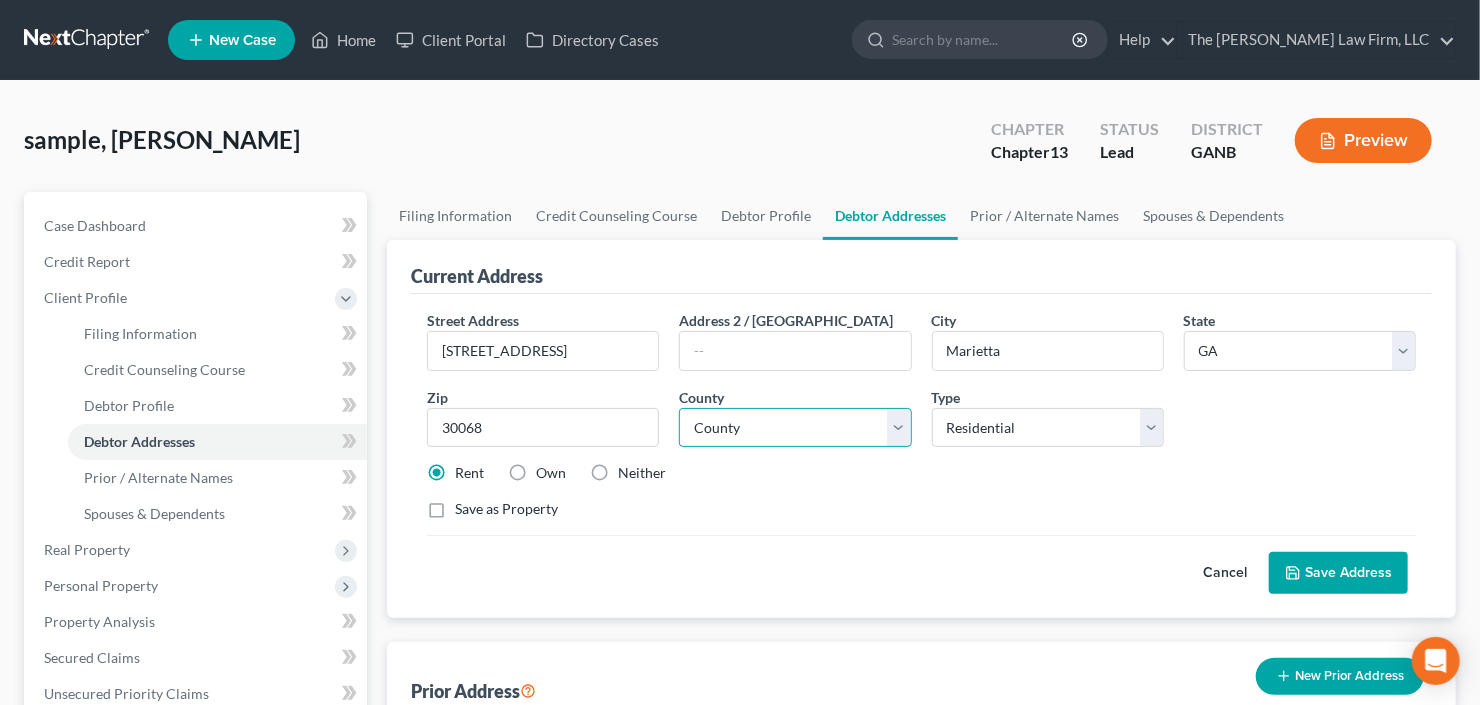 select on "32" 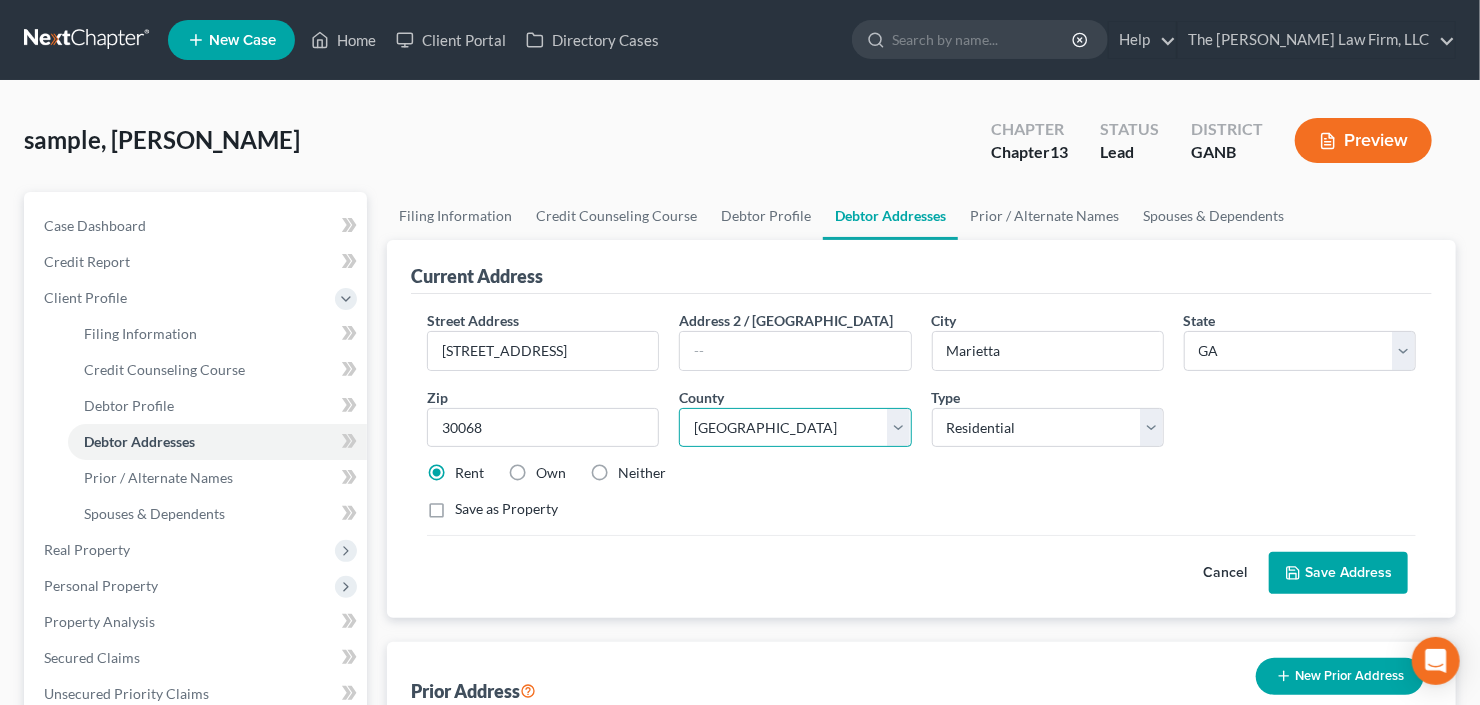 click on "County Appling County Atkinson County Bacon County Baker County Baldwin County Banks County Barrow County Bartow County Ben Hill County Berrien County Bibb County Bleckley County Brantley County Brooks County Bryan County Bulloch County Burke County Butts County Calhoun County Camden County Candler County Carroll County Catoosa County Charlton County Chatham County Chattahoochee County Chattooga County Cherokee County Clarke County Clay County Clayton County Clinch County Cobb County Coffee County Colquitt County Columbia County Cook County Coweta County Crawford County Crisp County Dade County Dawson County DeKalb County Decatur County Dodge County Dooly County Dougherty County Douglas County Early County Echols County Effingham County Elbert County Emanuel County Evans County Fannin County Fayette County Floyd County Forsyth County Franklin County Fulton County Gilmer County Glascock County Glynn County Gordon County Grady County Greene County Gwinnett County Habersham County Hall County Hancock County" at bounding box center (795, 428) 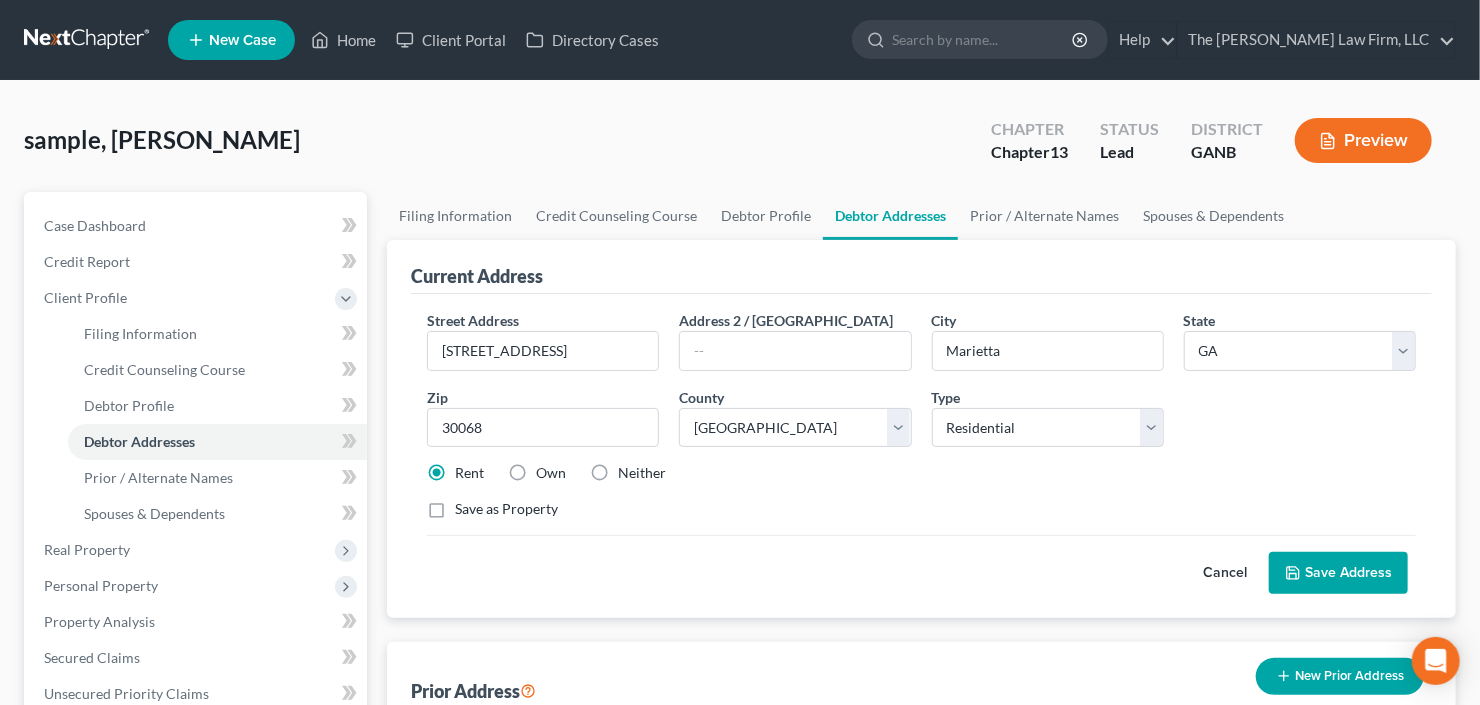 click on "Own" at bounding box center (551, 473) 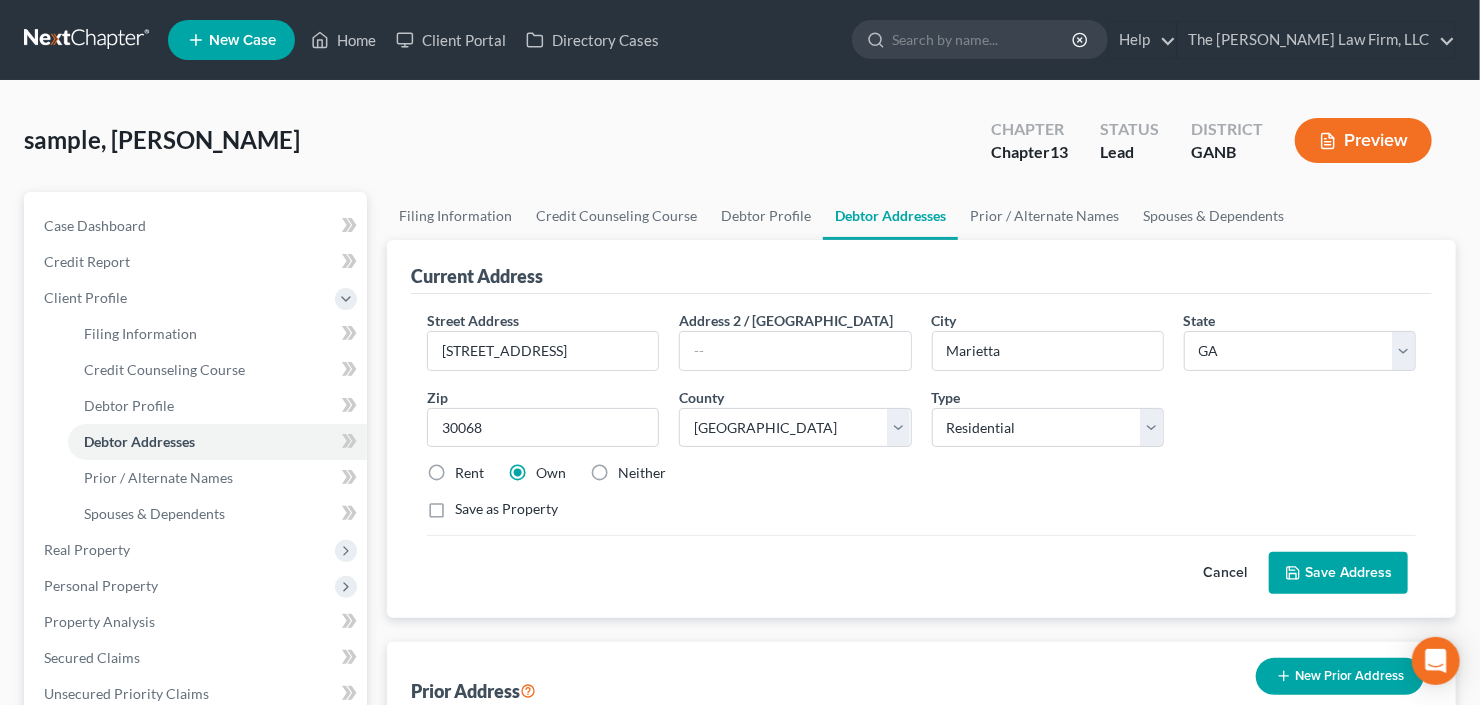 click on "Save Address" at bounding box center (1338, 573) 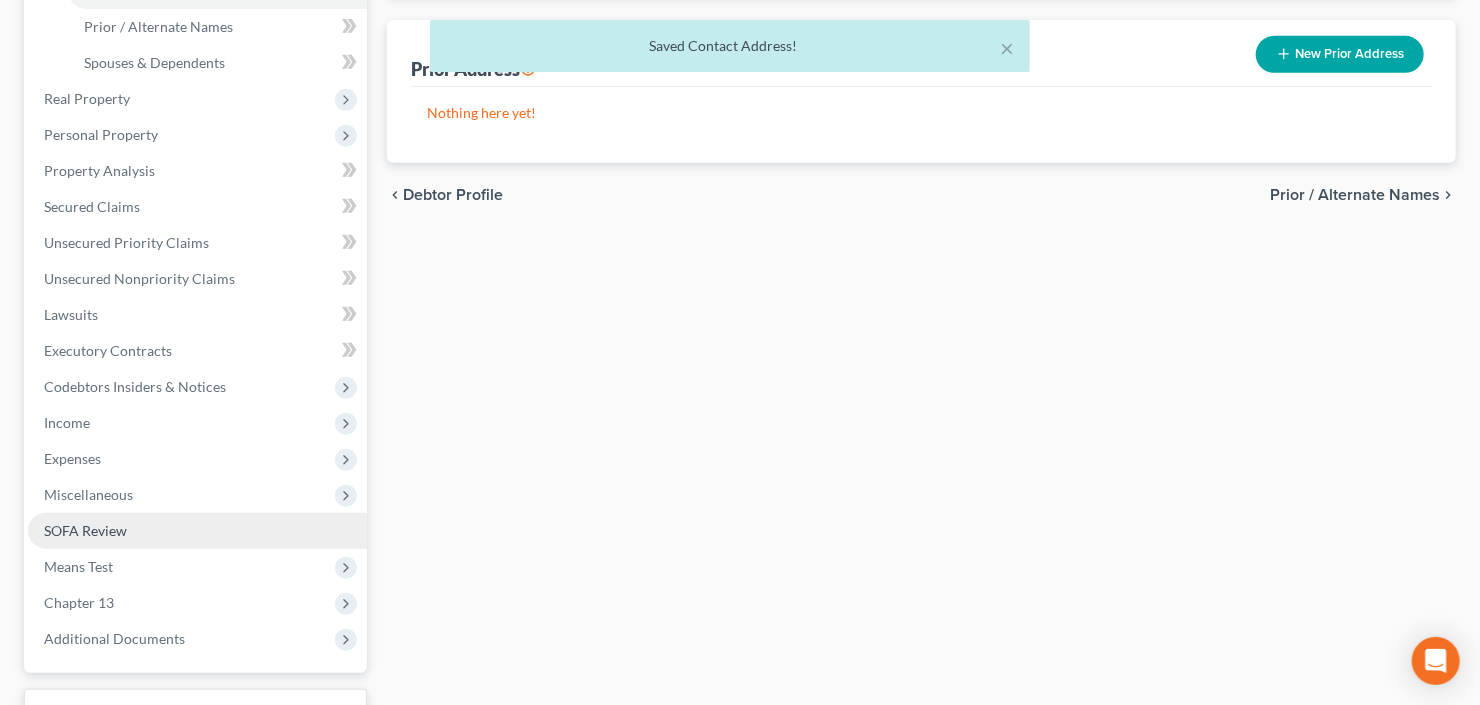 scroll, scrollTop: 480, scrollLeft: 0, axis: vertical 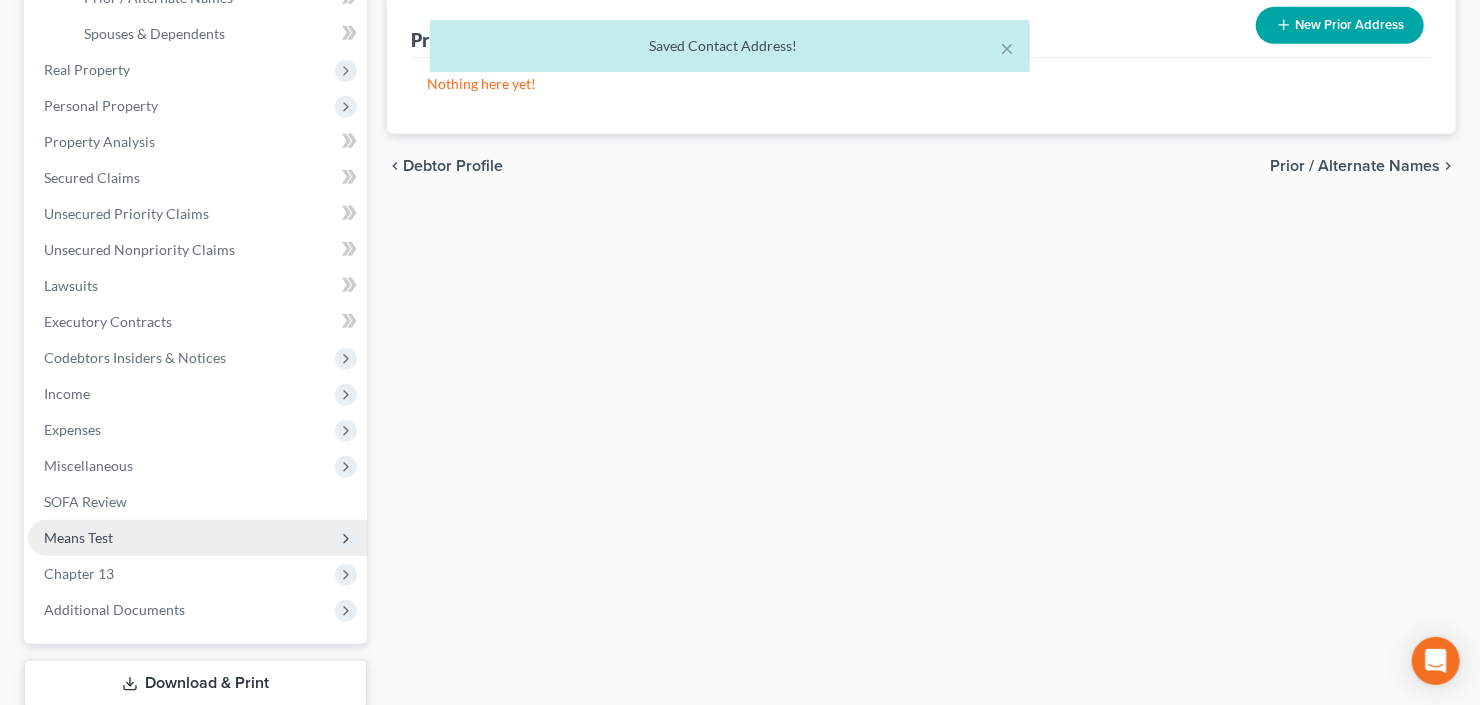 click on "Means Test" at bounding box center (197, 538) 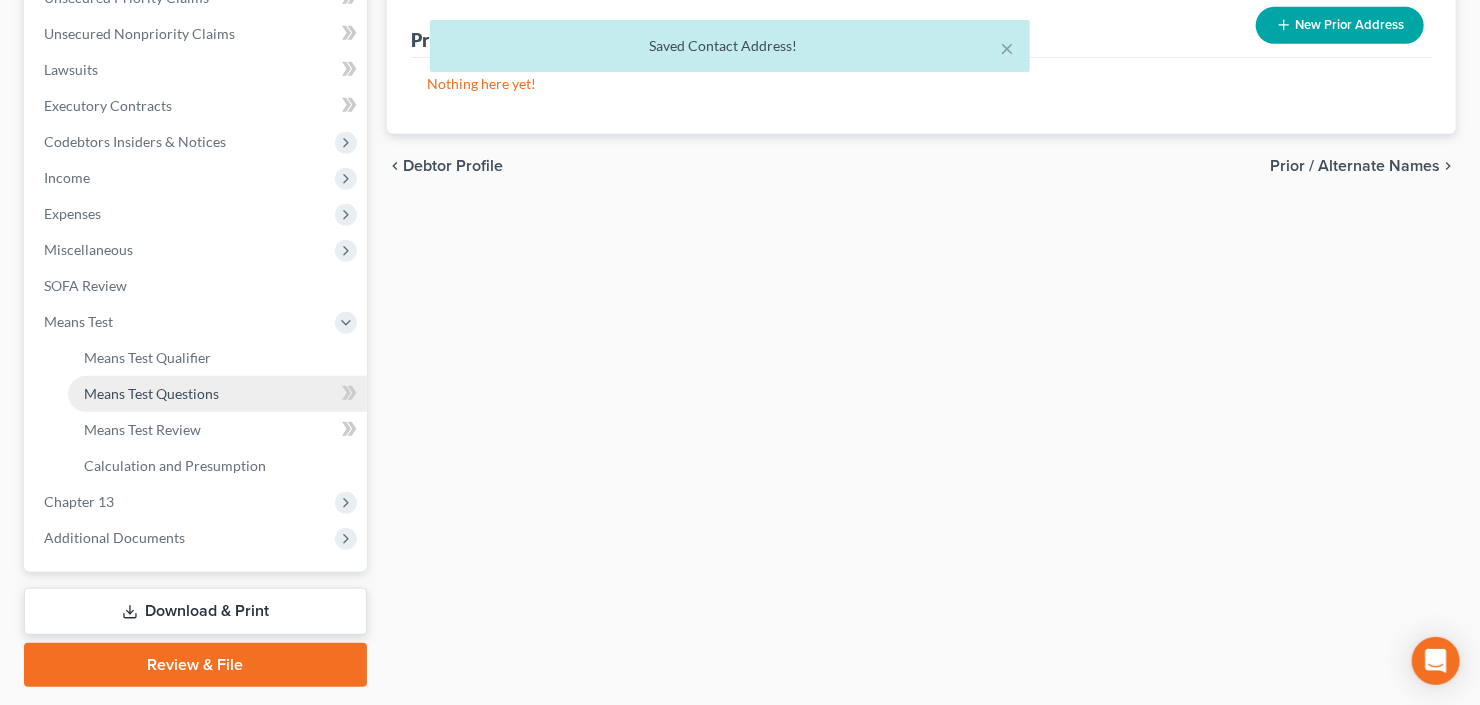 drag, startPoint x: 170, startPoint y: 399, endPoint x: 306, endPoint y: 405, distance: 136.1323 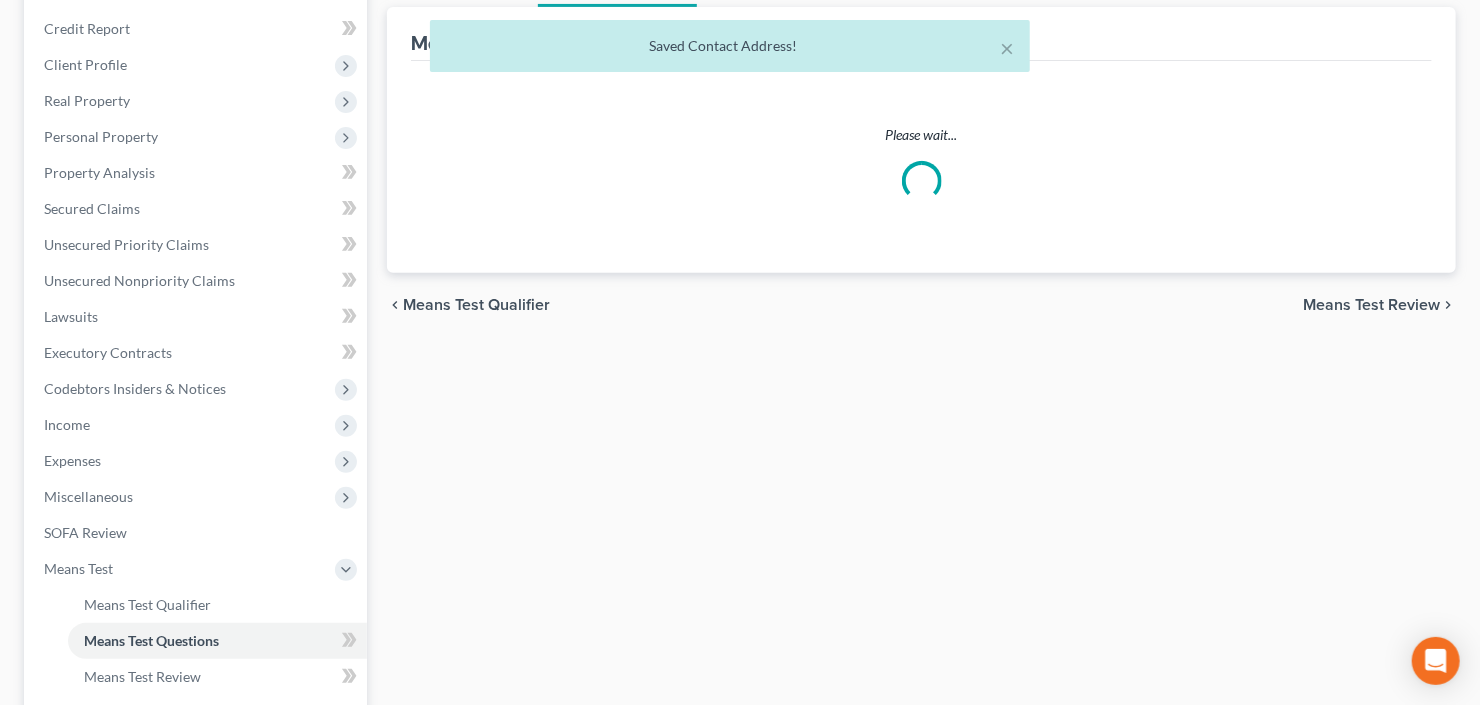 scroll, scrollTop: 240, scrollLeft: 0, axis: vertical 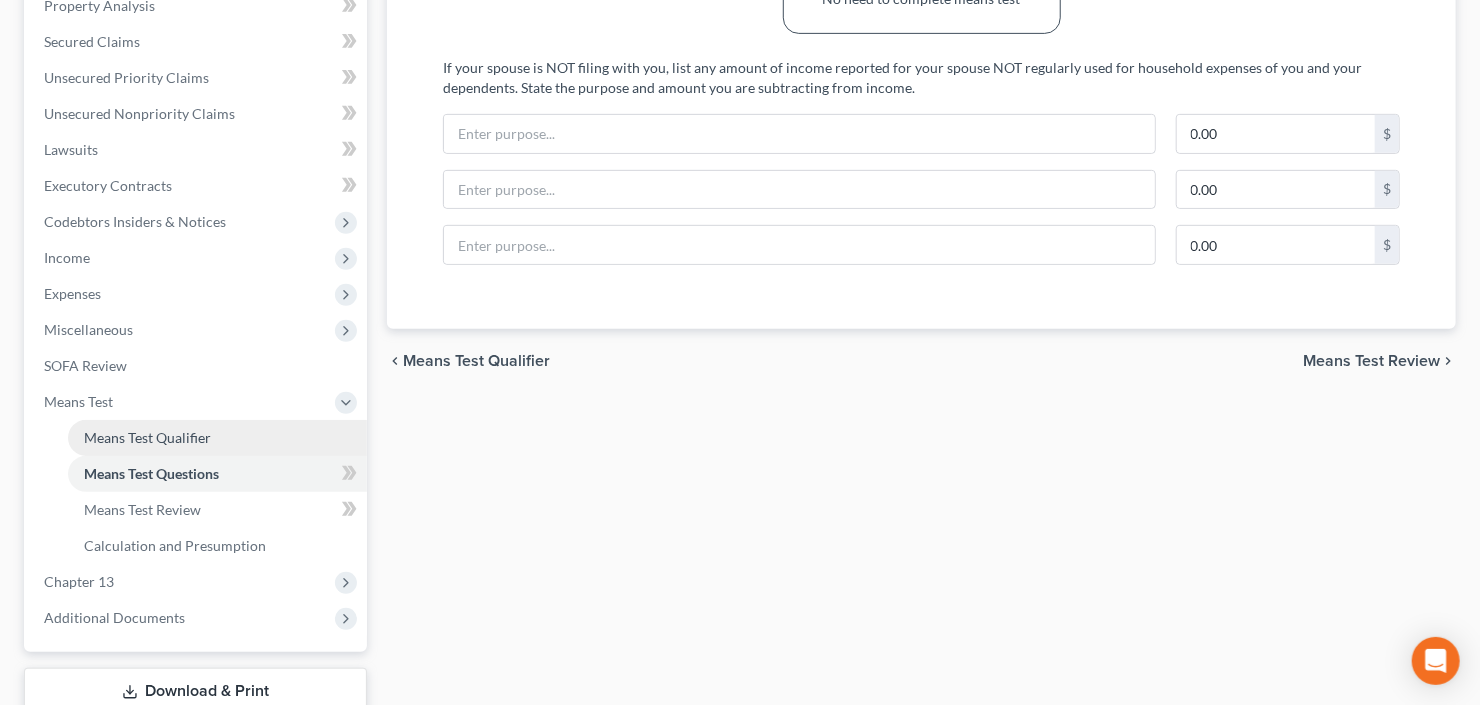 click on "Means Test Qualifier" at bounding box center [217, 438] 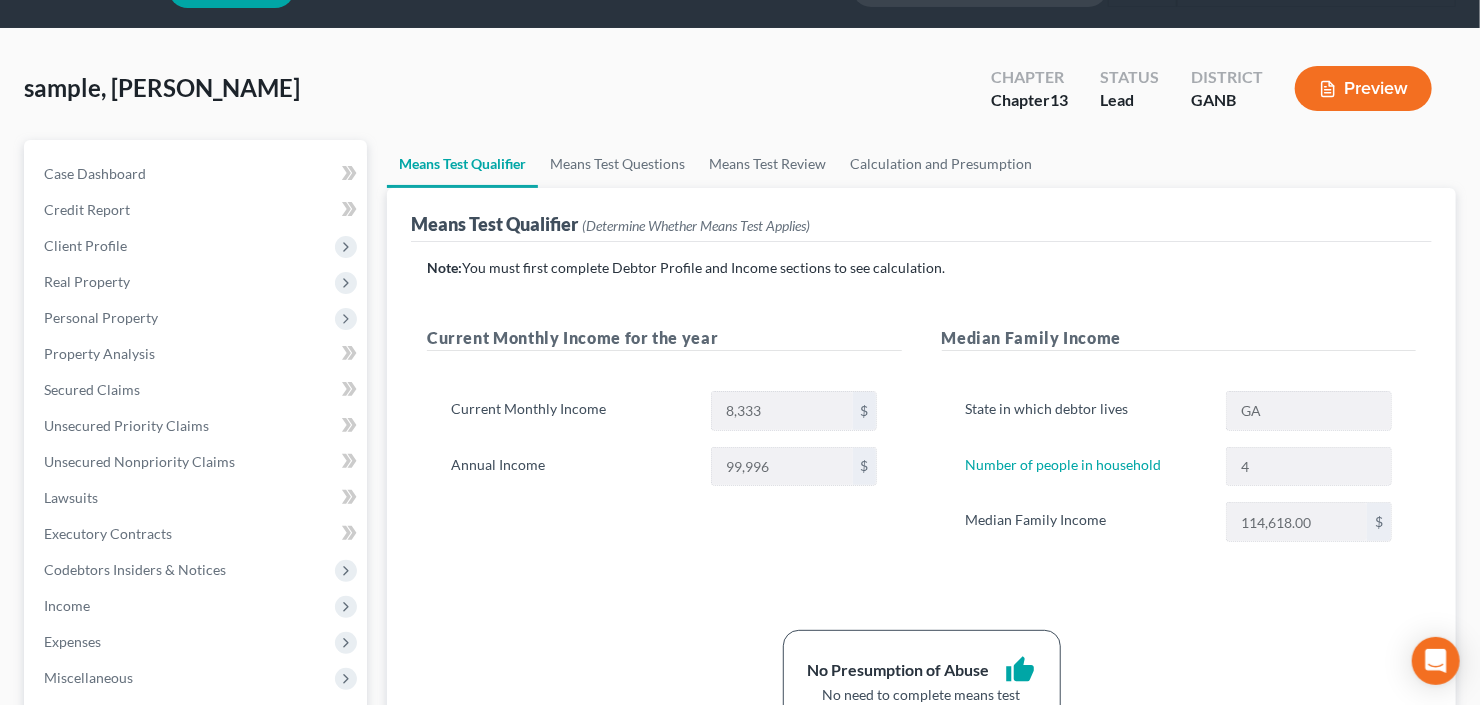 scroll, scrollTop: 0, scrollLeft: 0, axis: both 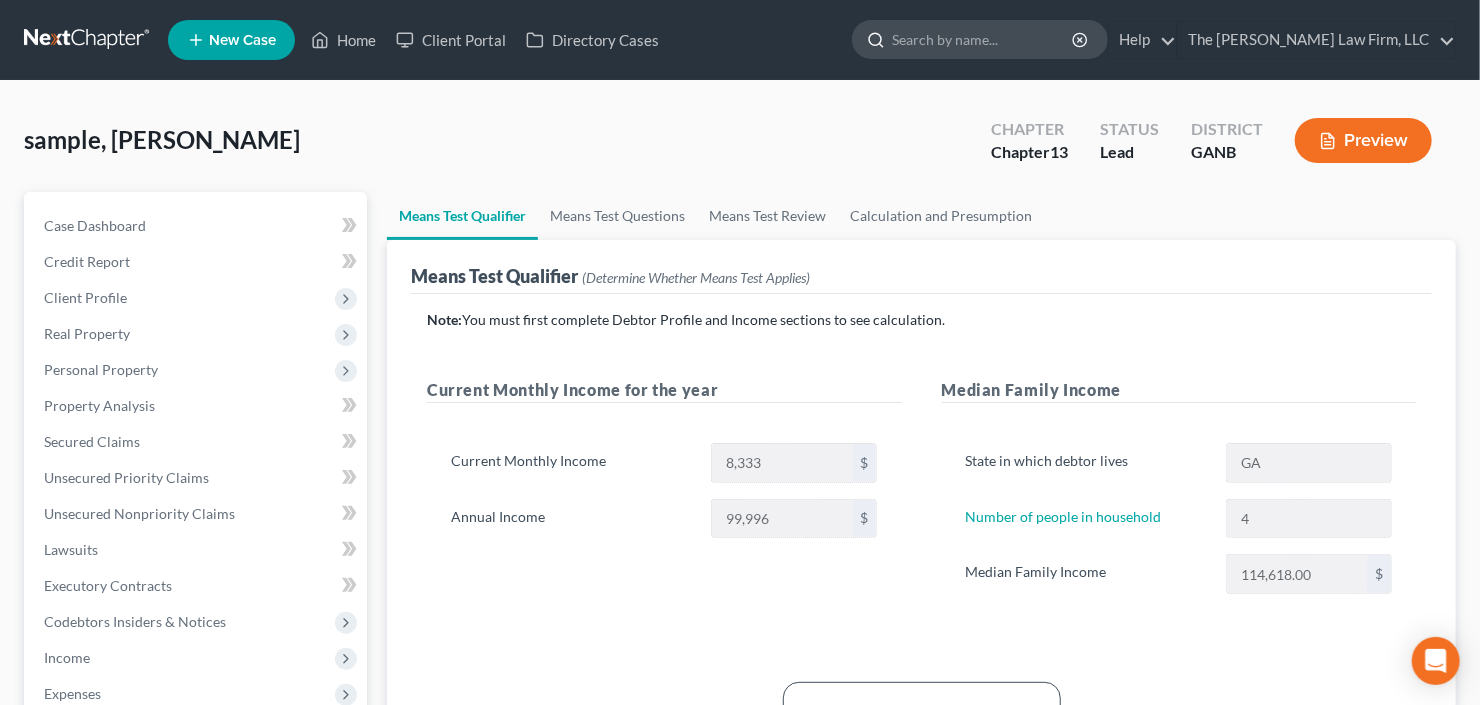 click at bounding box center [983, 39] 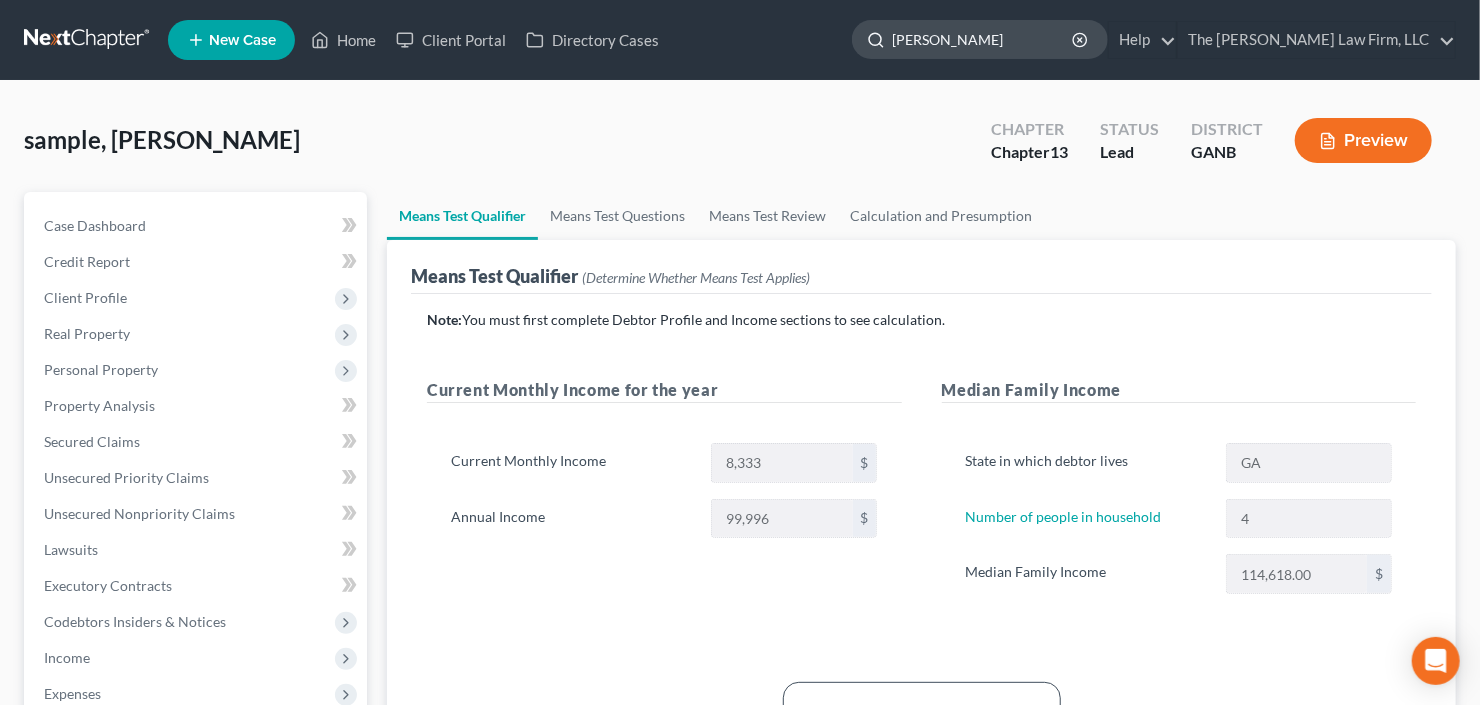 type on "porter" 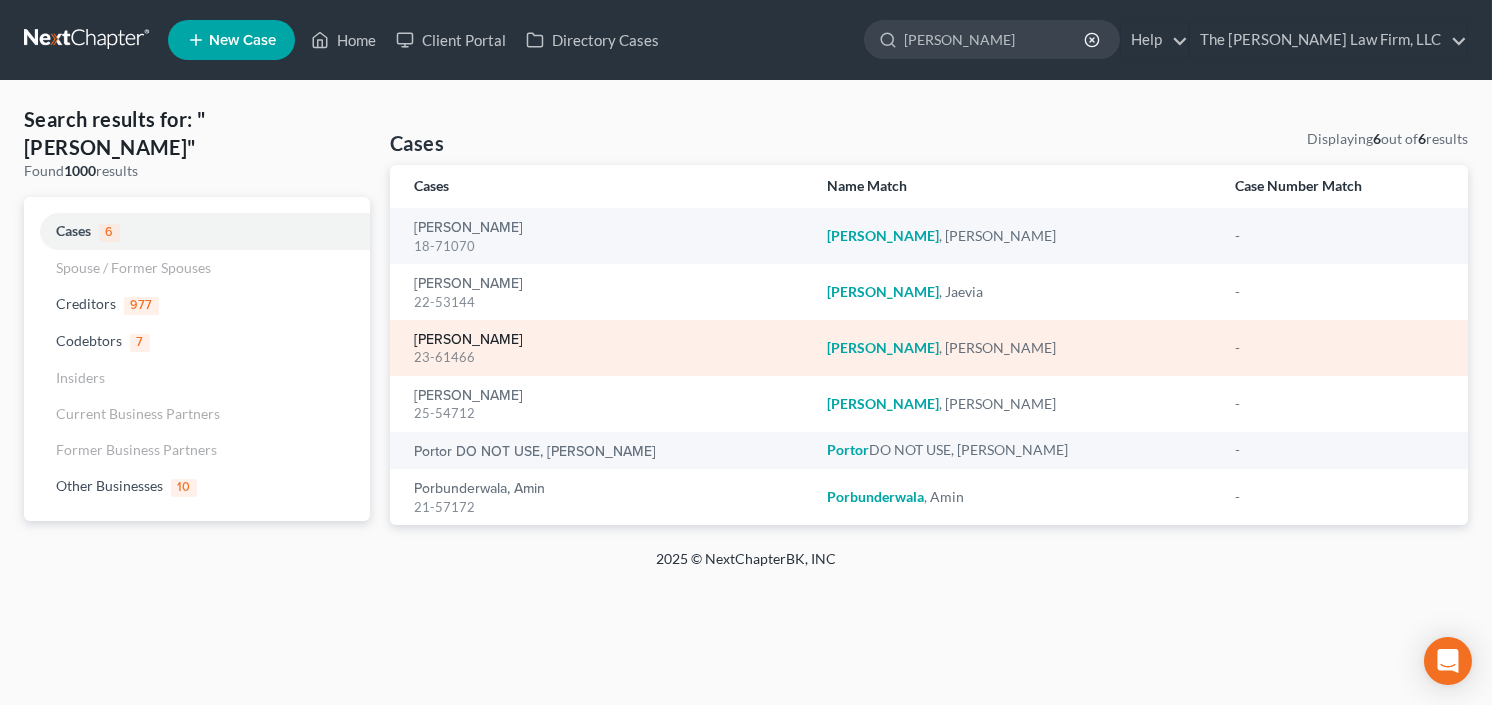 click on "Porter, Holly" at bounding box center (468, 340) 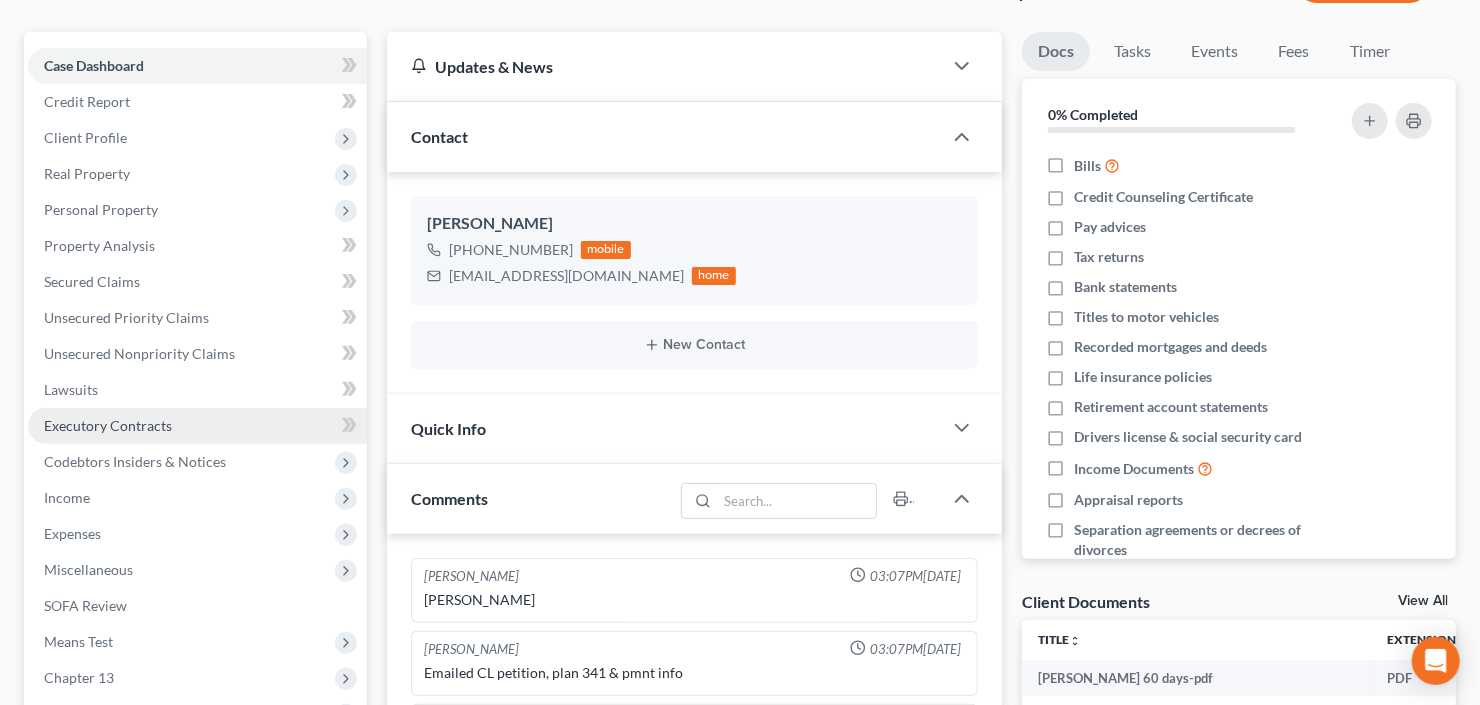 scroll, scrollTop: 400, scrollLeft: 0, axis: vertical 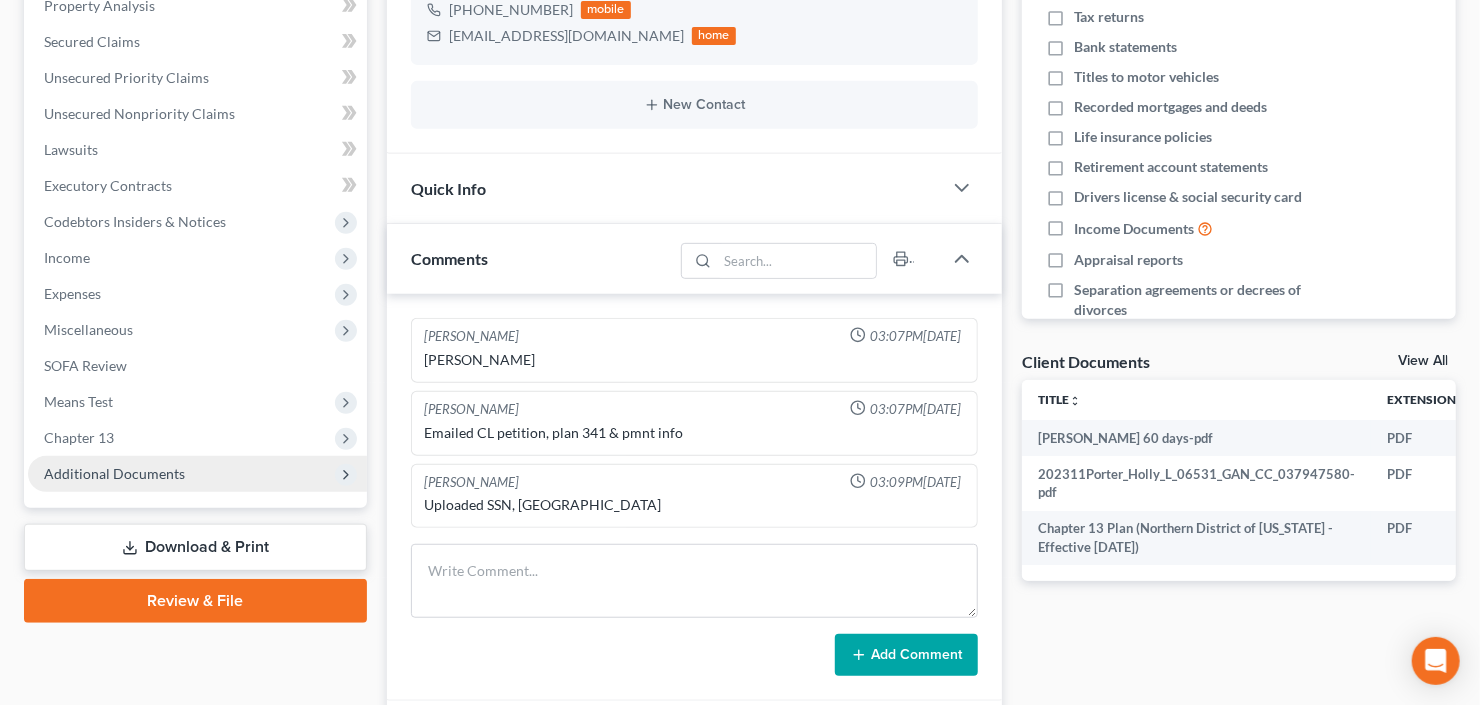 click on "Additional Documents" at bounding box center (114, 473) 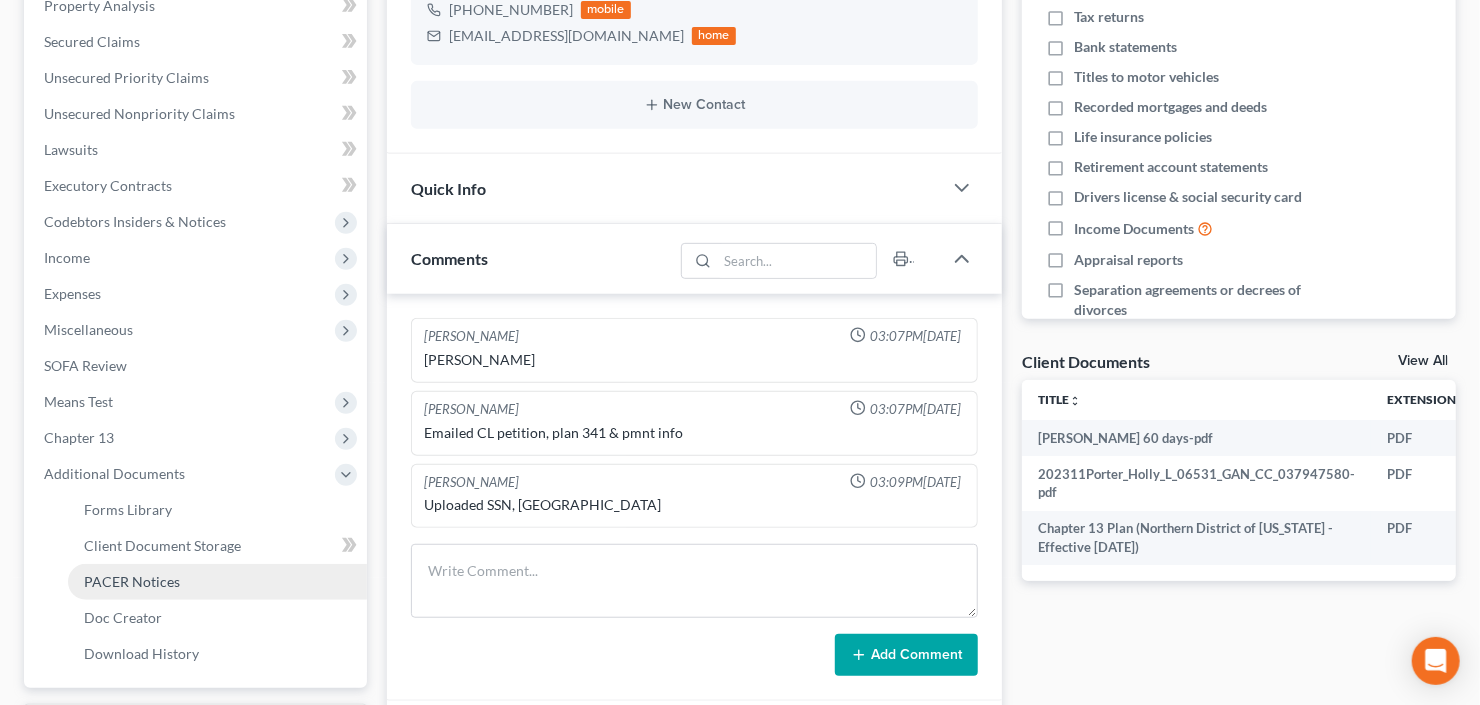 click on "PACER Notices" at bounding box center [217, 582] 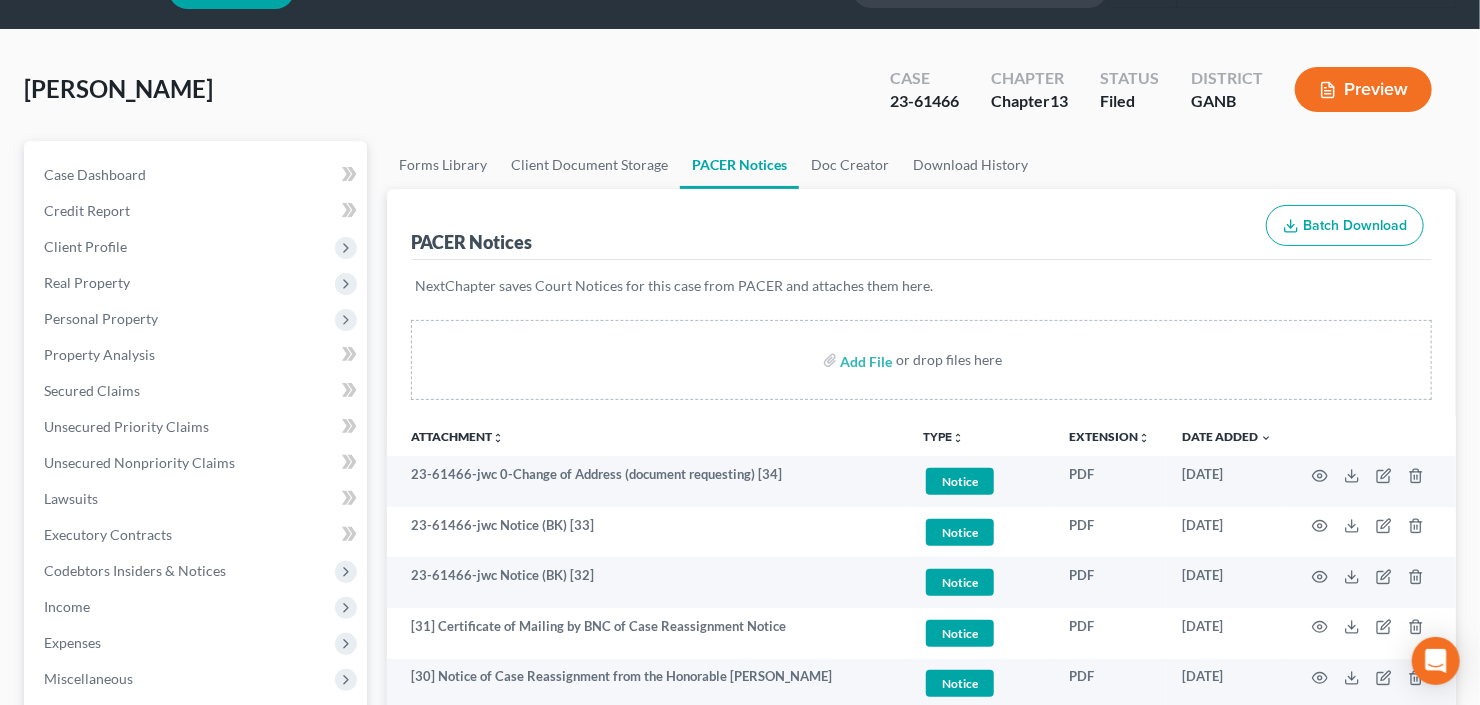 scroll, scrollTop: 80, scrollLeft: 0, axis: vertical 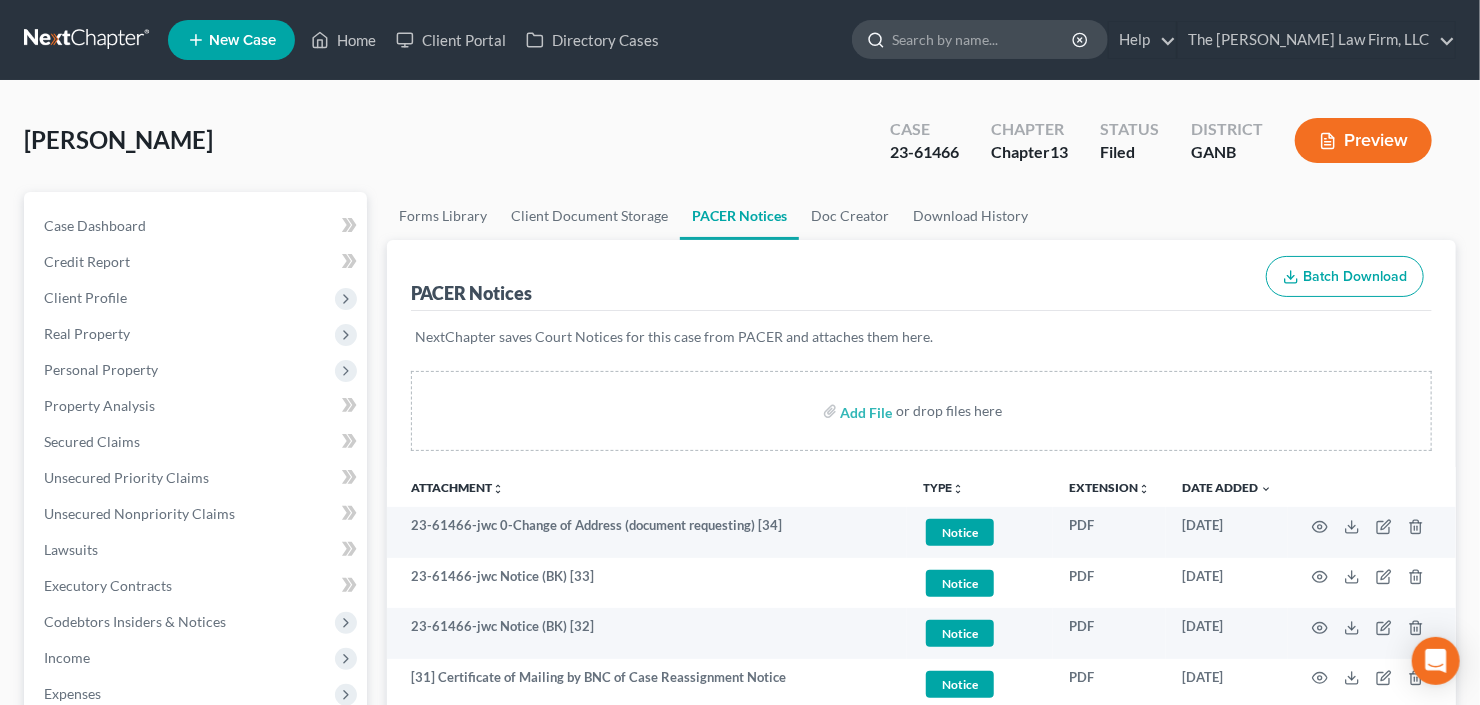 click at bounding box center [983, 39] 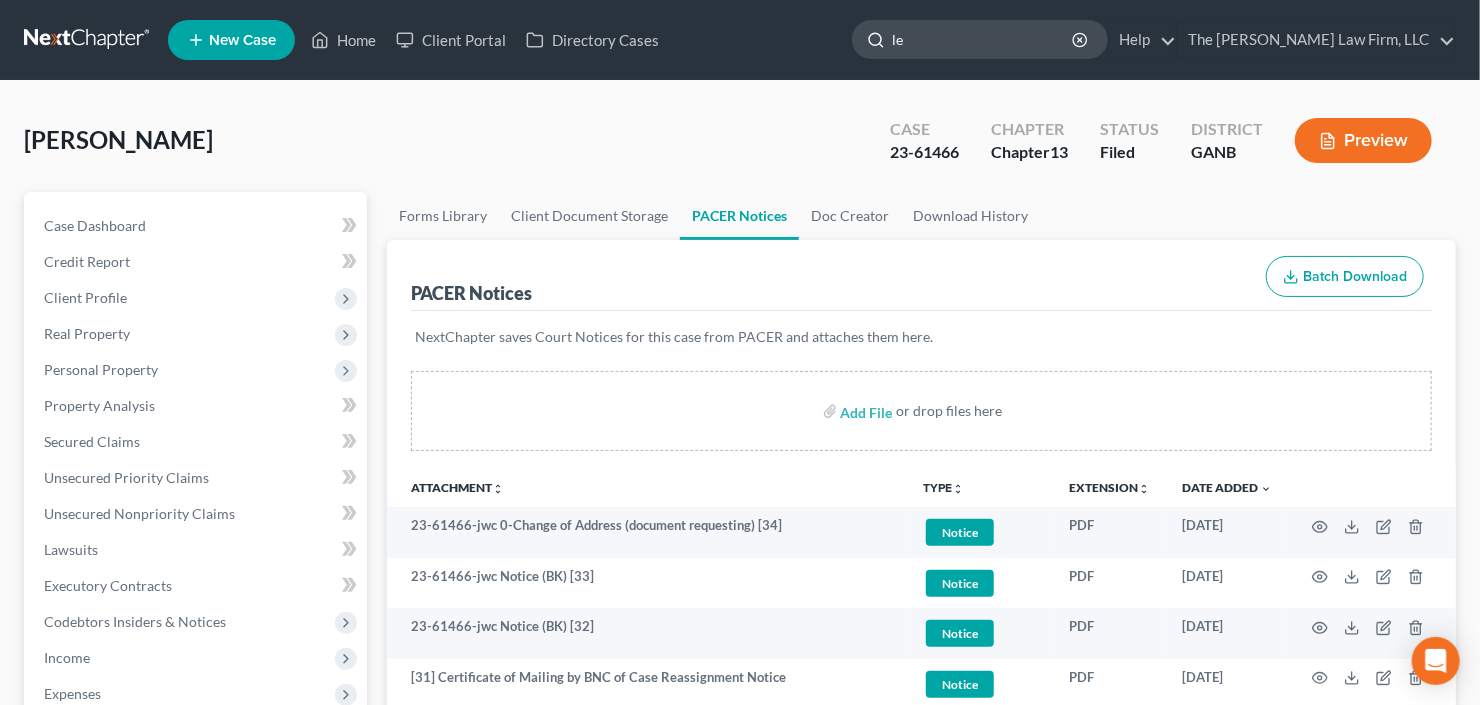 type on "lee" 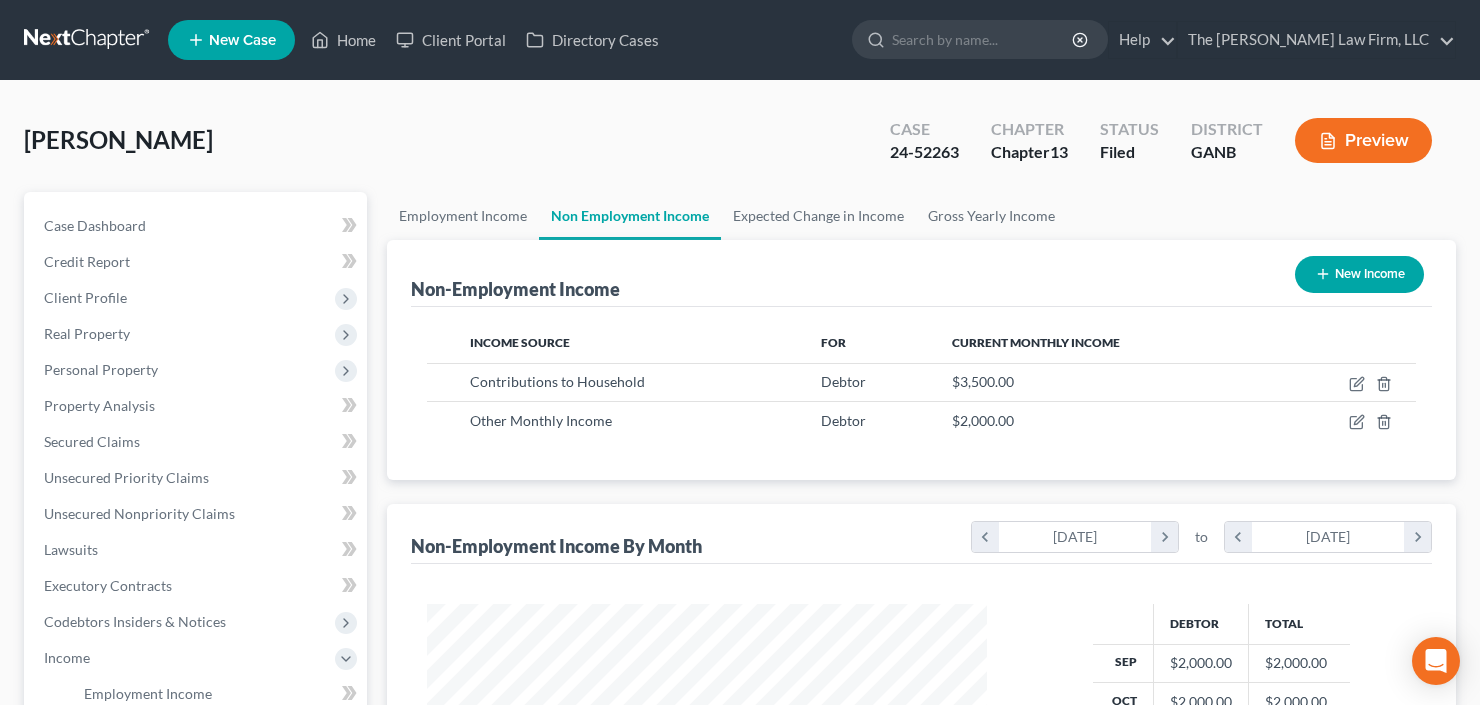 scroll, scrollTop: 0, scrollLeft: 0, axis: both 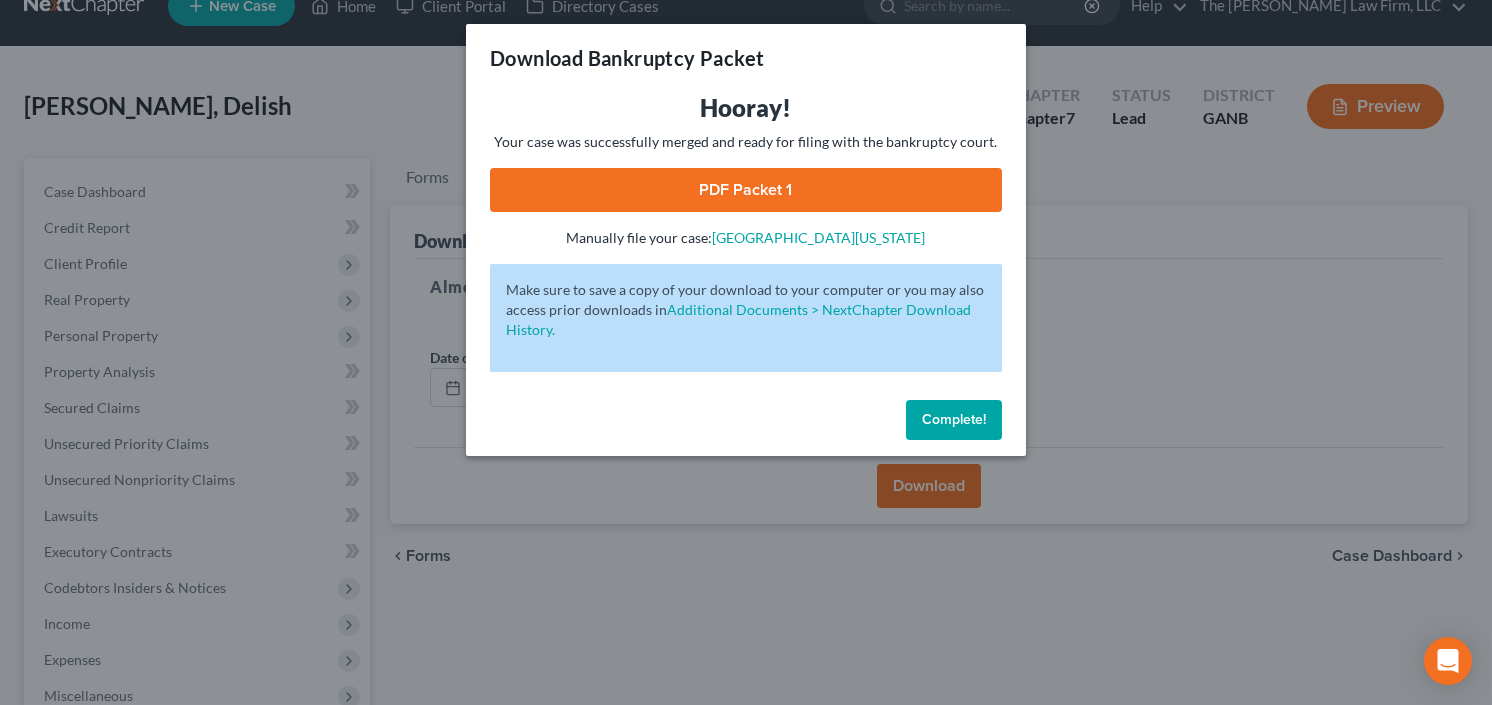 click on "Complete!" at bounding box center (954, 420) 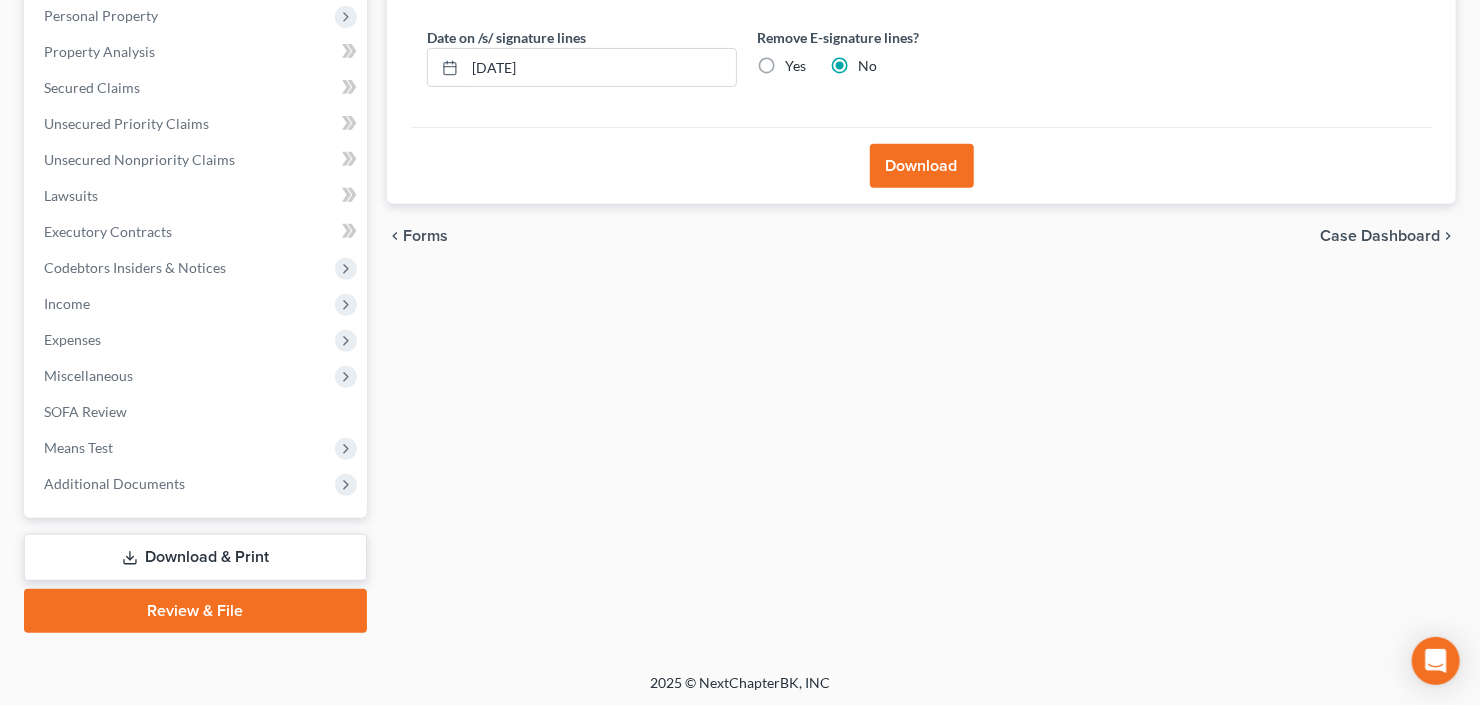 drag, startPoint x: 171, startPoint y: 599, endPoint x: 309, endPoint y: 562, distance: 142.87407 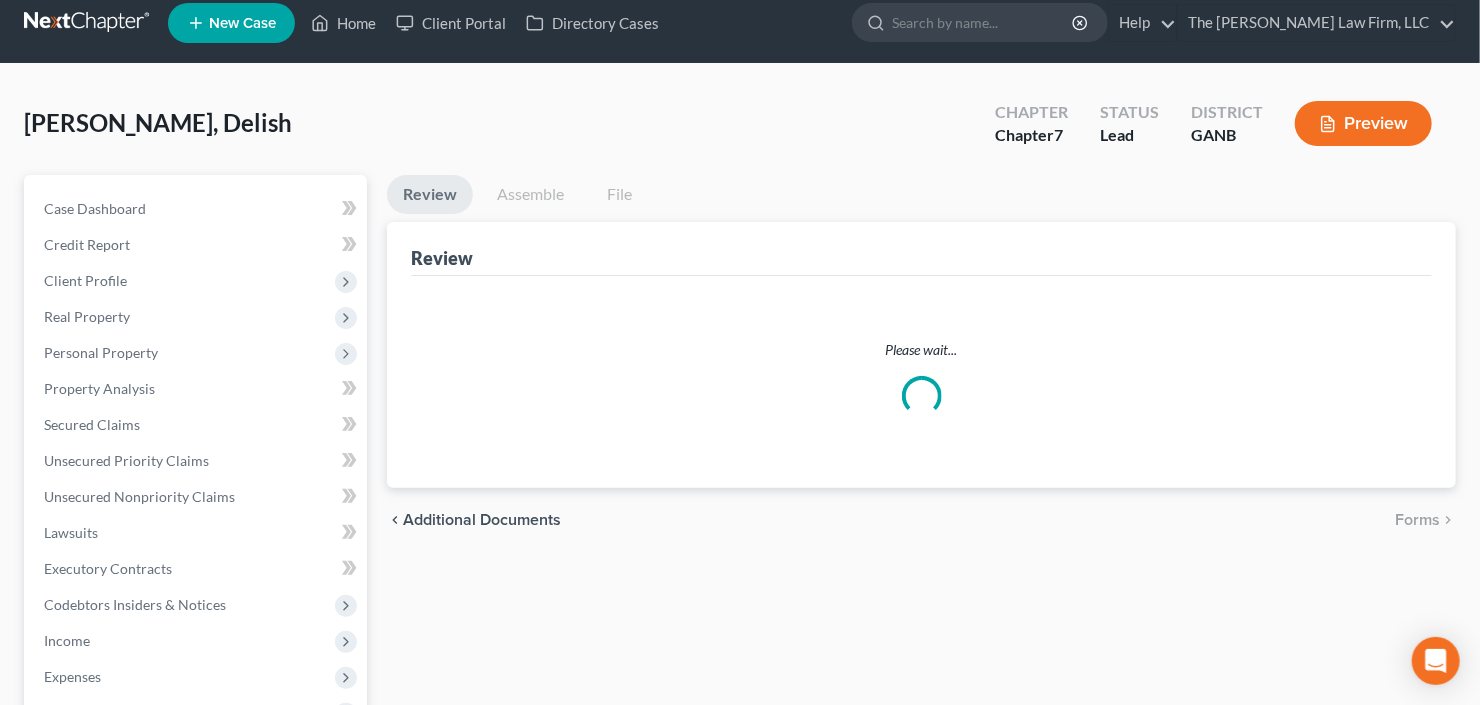 scroll, scrollTop: 0, scrollLeft: 0, axis: both 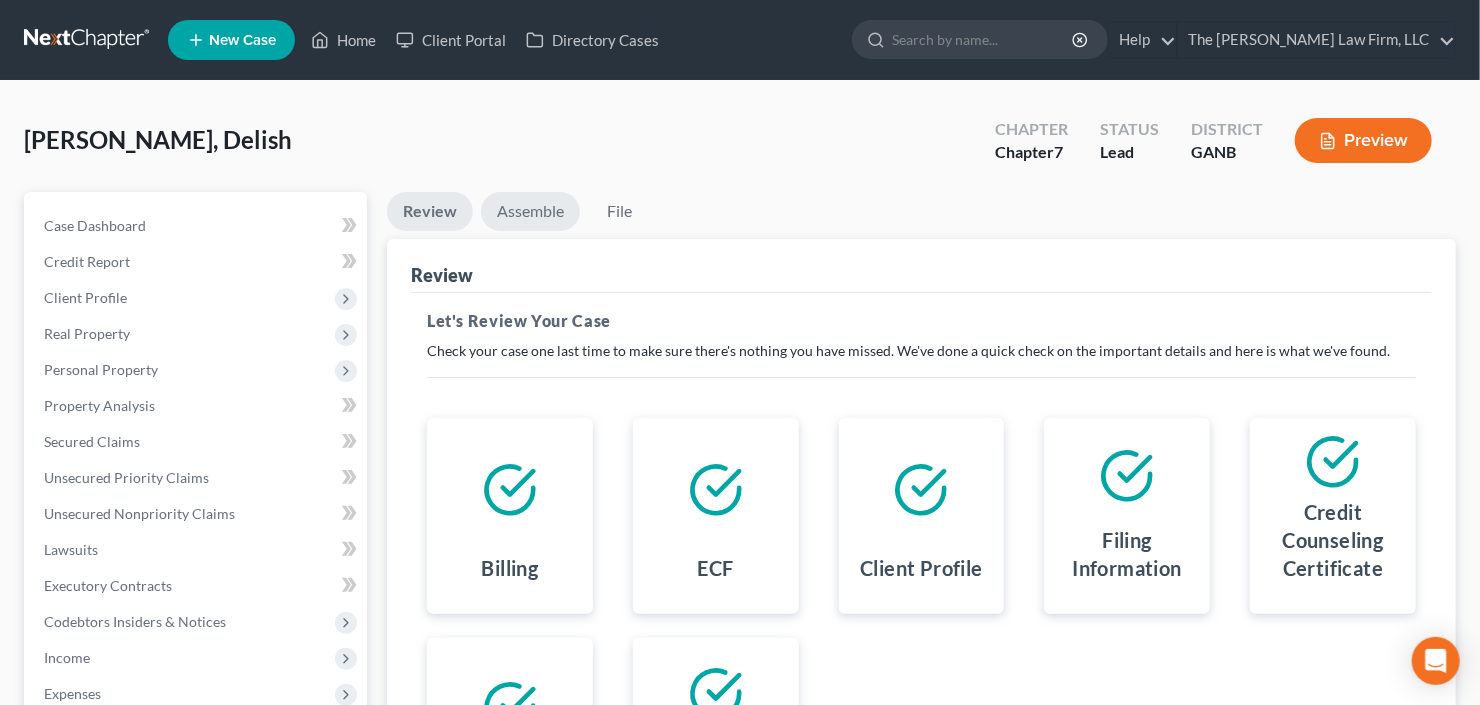 click on "Assemble" at bounding box center [530, 211] 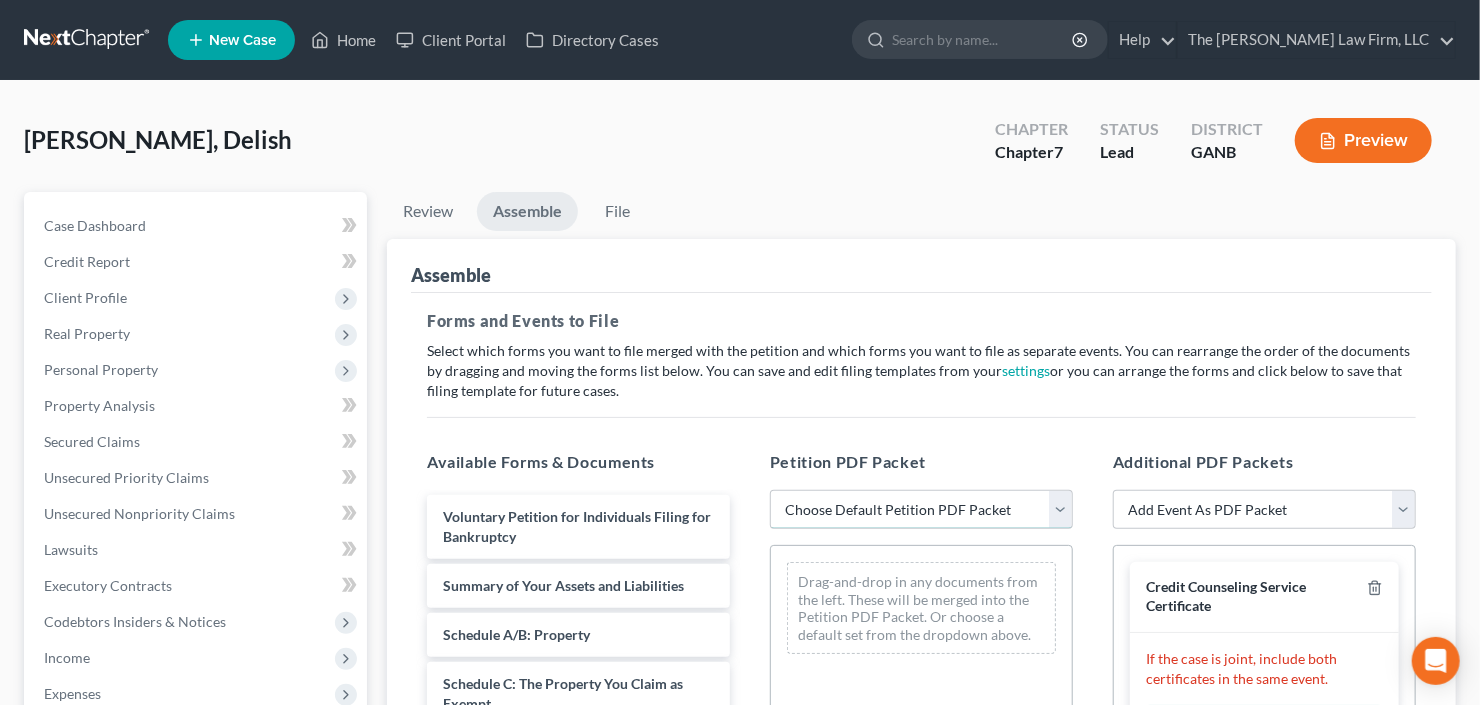 click on "Choose Default Petition PDF Packet Complete Bankruptcy Petition (all forms and schedules) Emergency Filing (Voluntary Petition and Creditor List Only)" at bounding box center (921, 510) 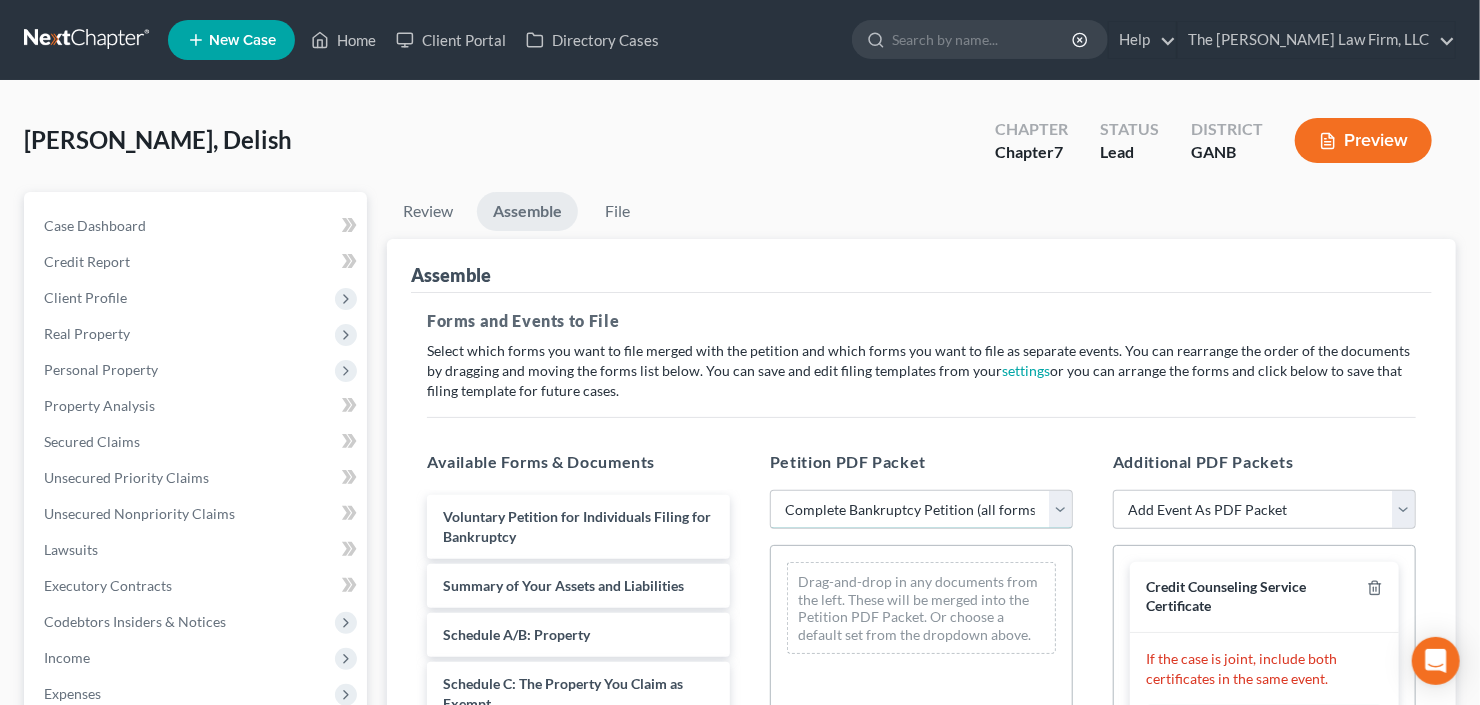 click on "Choose Default Petition PDF Packet Complete Bankruptcy Petition (all forms and schedules) Emergency Filing (Voluntary Petition and Creditor List Only)" at bounding box center [921, 510] 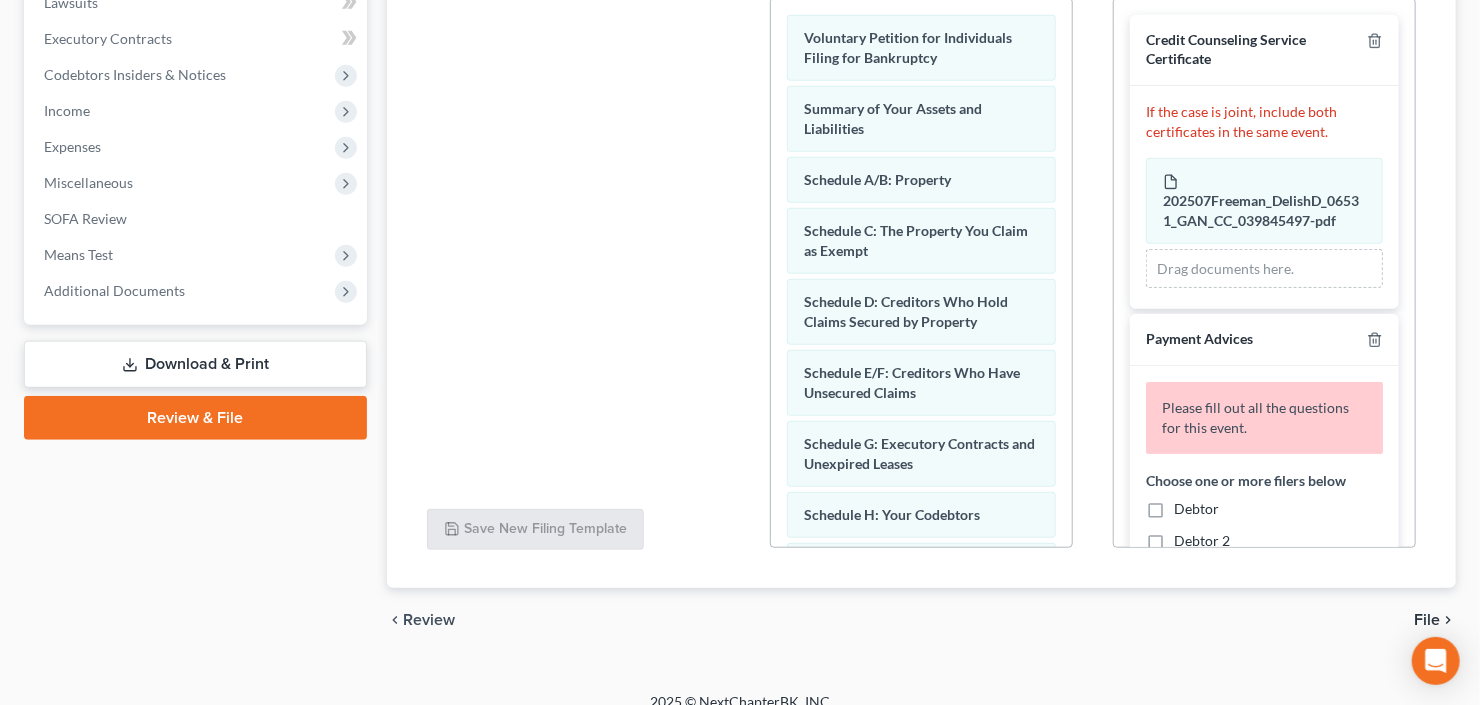 scroll, scrollTop: 567, scrollLeft: 0, axis: vertical 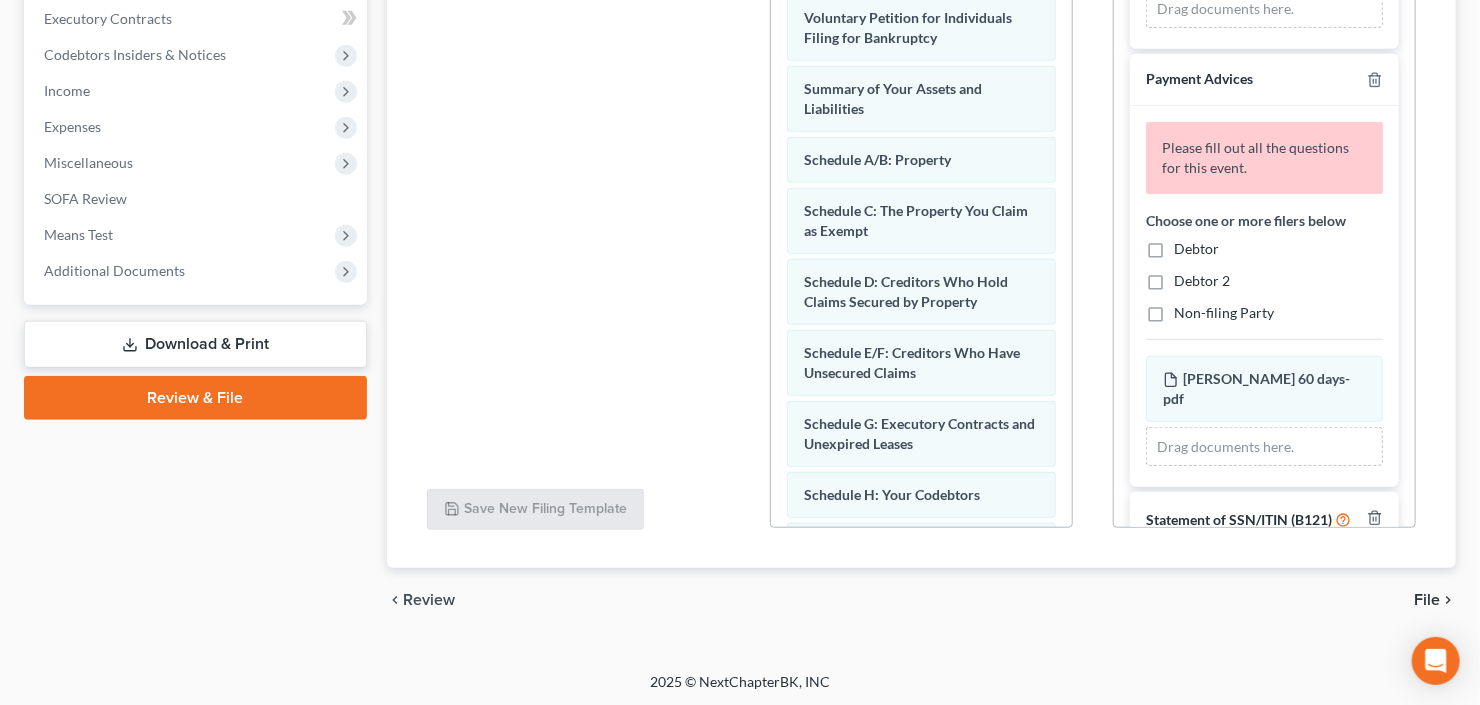 click on "Debtor" at bounding box center (1196, 249) 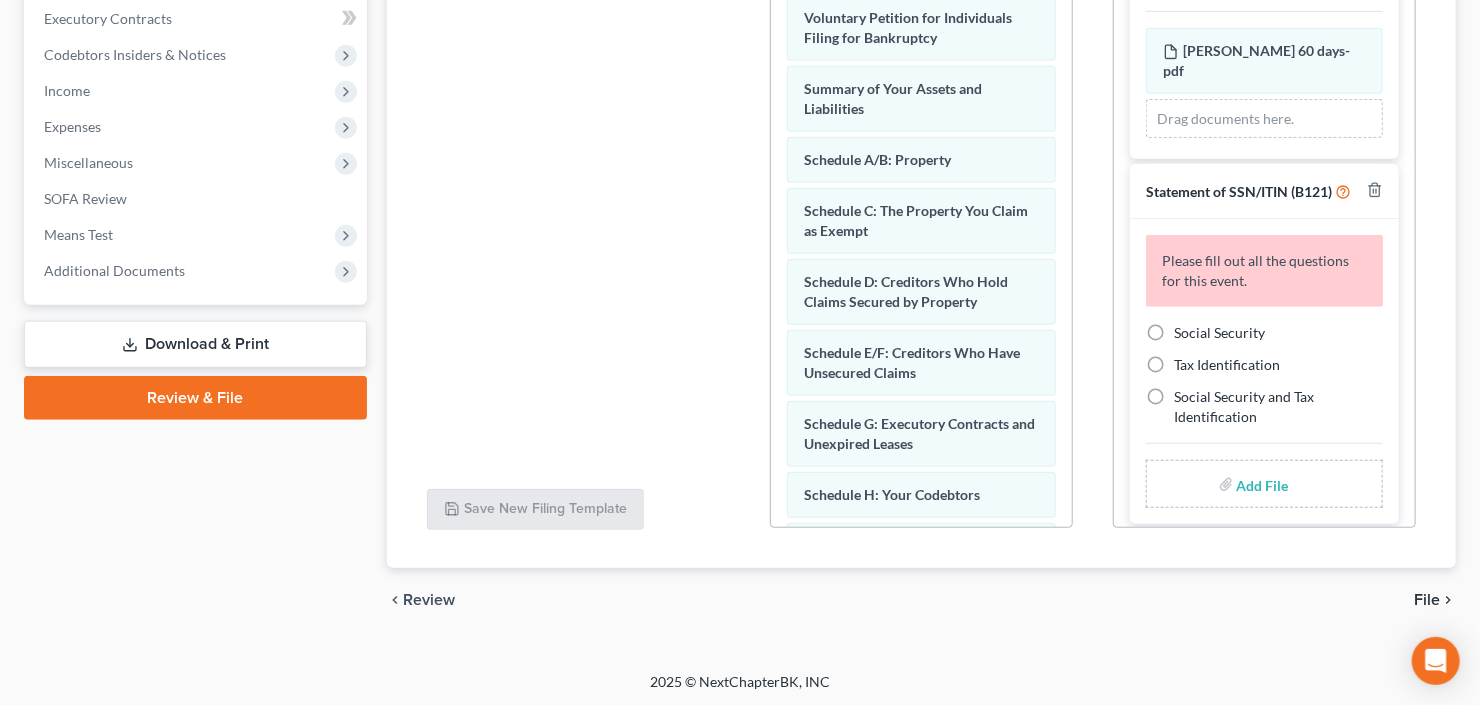 click on "Social Security" at bounding box center (1219, 333) 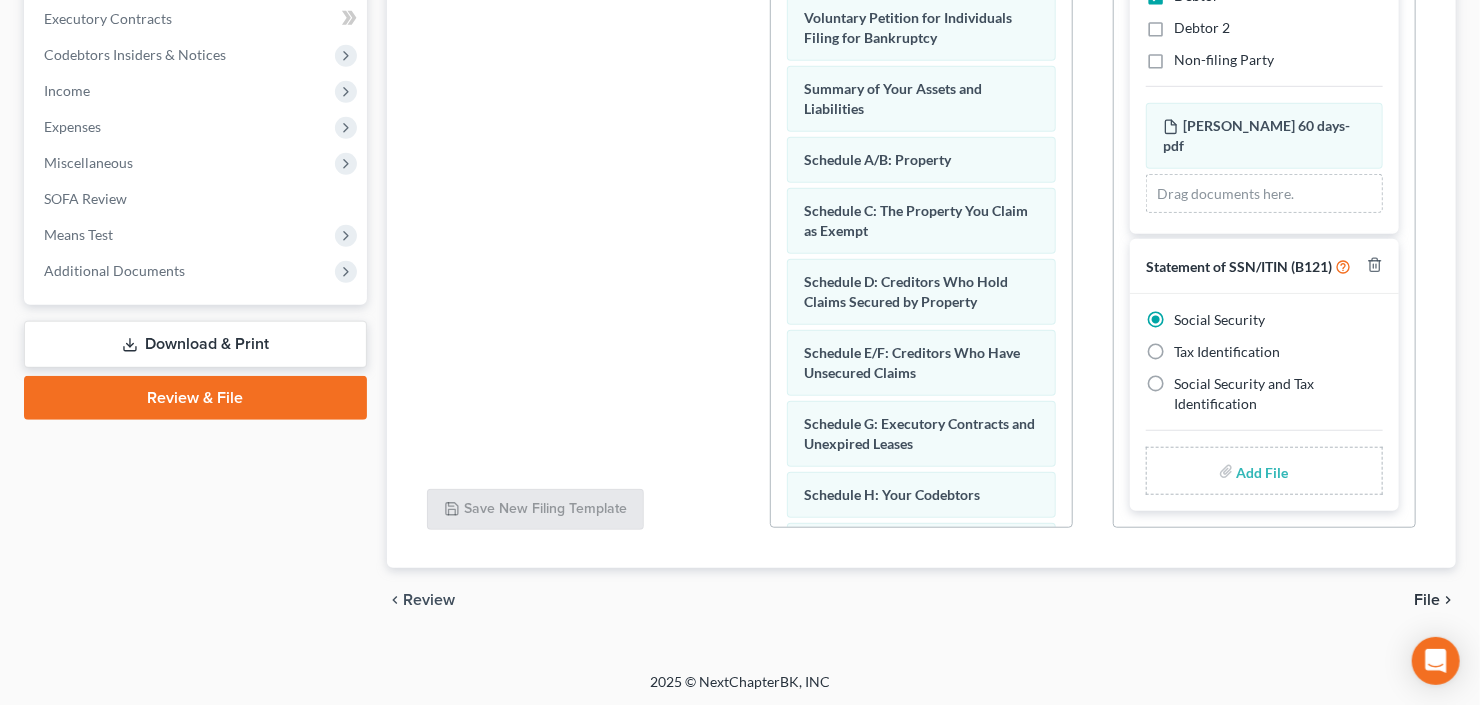 scroll, scrollTop: 419, scrollLeft: 0, axis: vertical 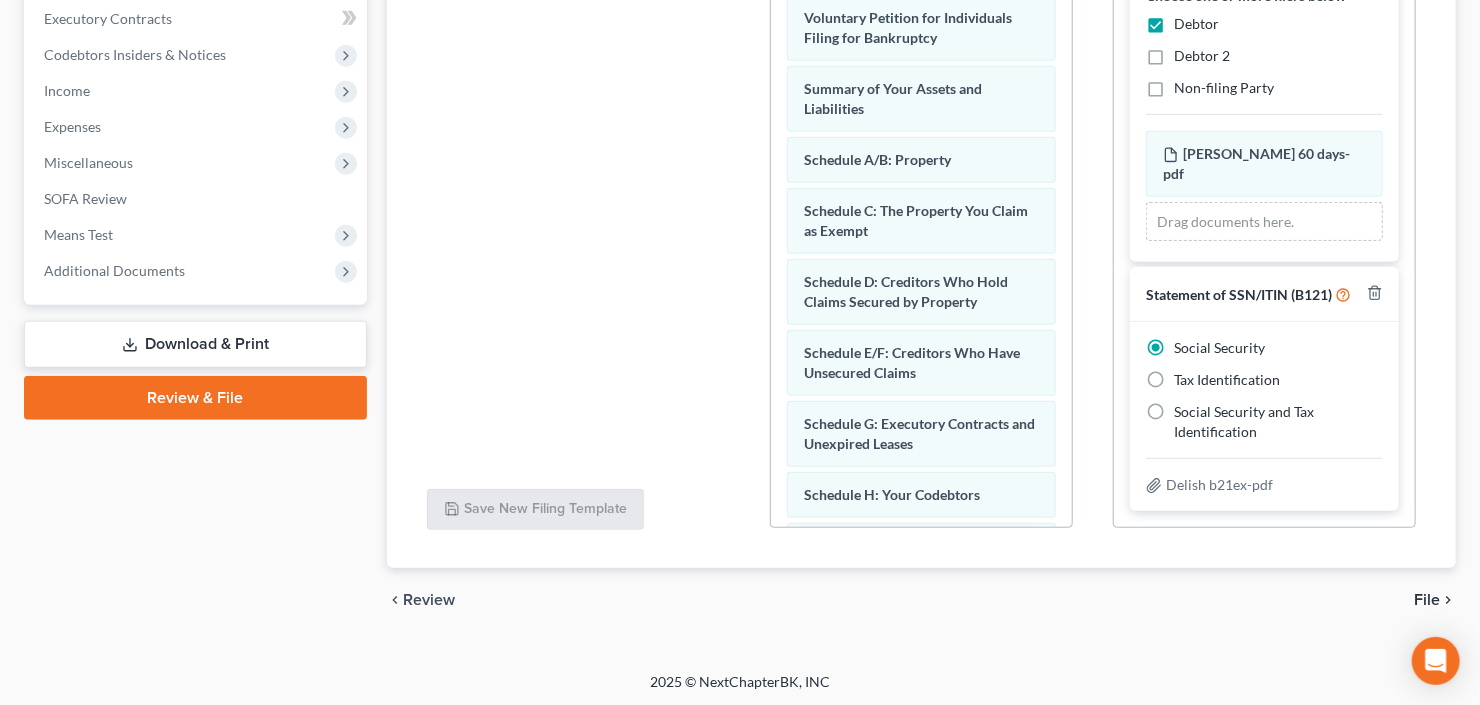 click on "File" at bounding box center [1427, 600] 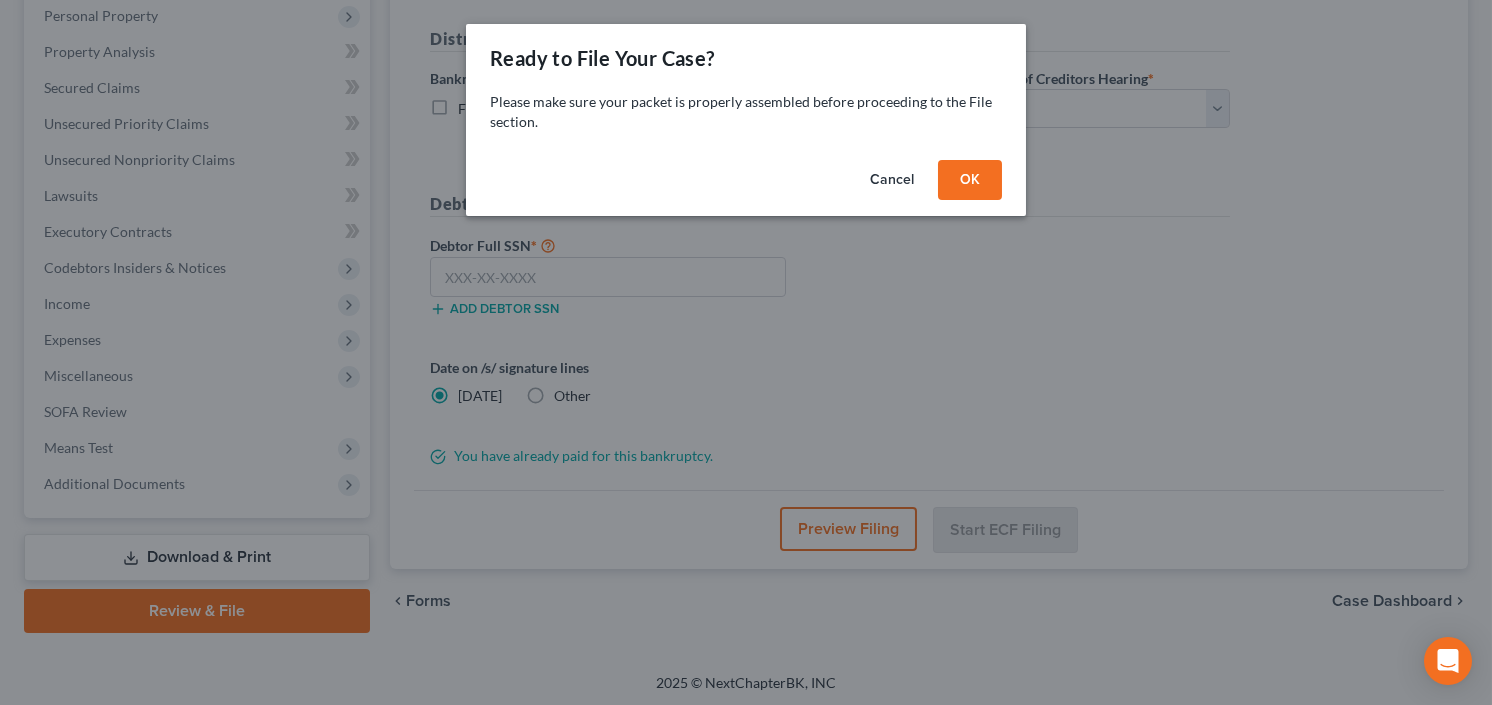 click on "OK" at bounding box center (970, 180) 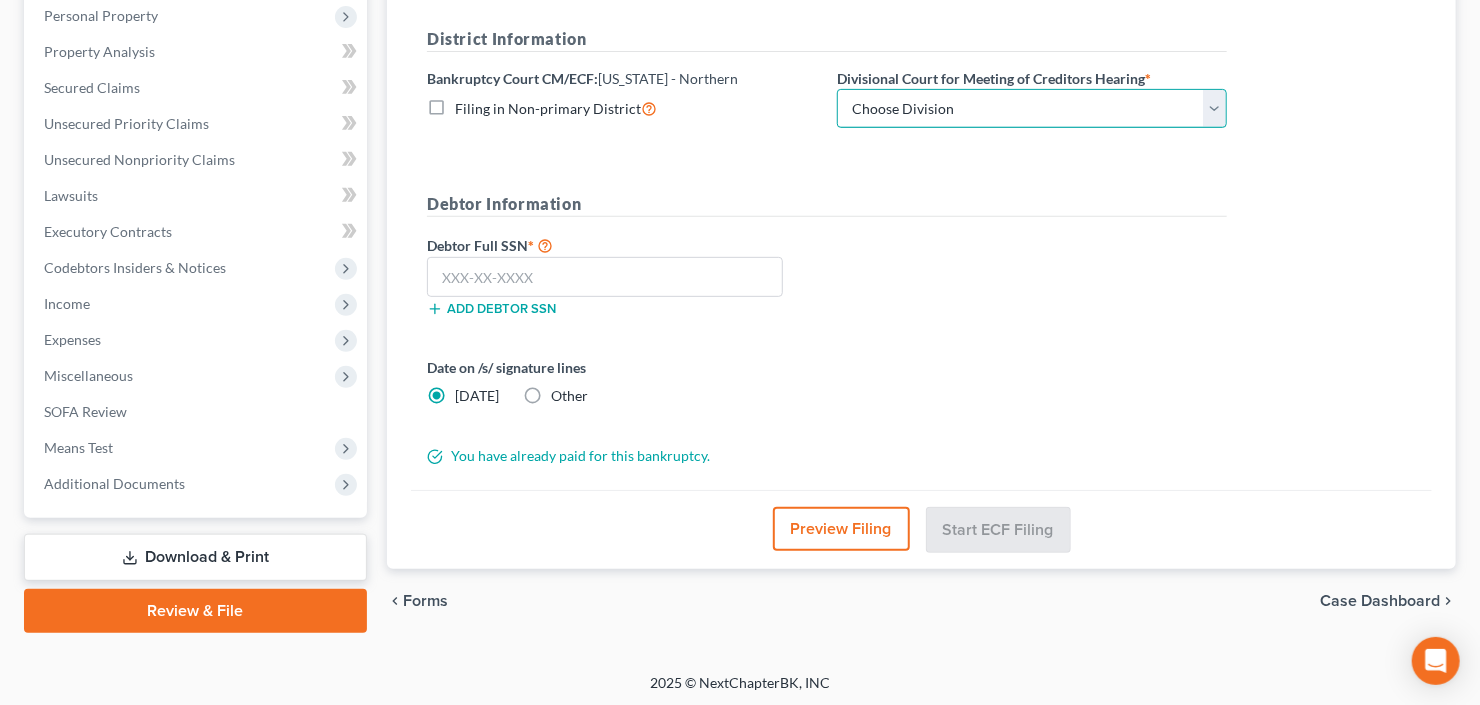 drag, startPoint x: 958, startPoint y: 111, endPoint x: 946, endPoint y: 123, distance: 16.970562 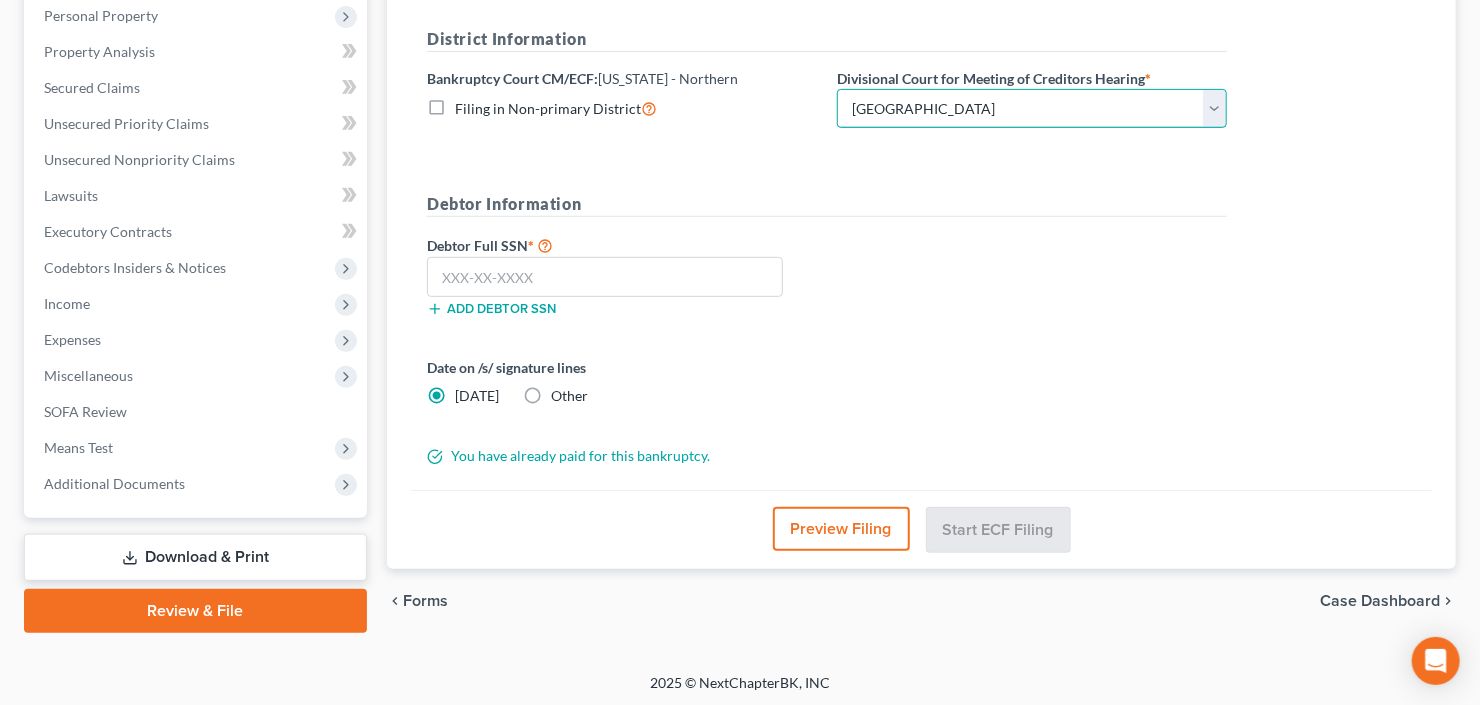 click on "Choose Division Atlanta Gainesville Newnan Rome" at bounding box center [1032, 109] 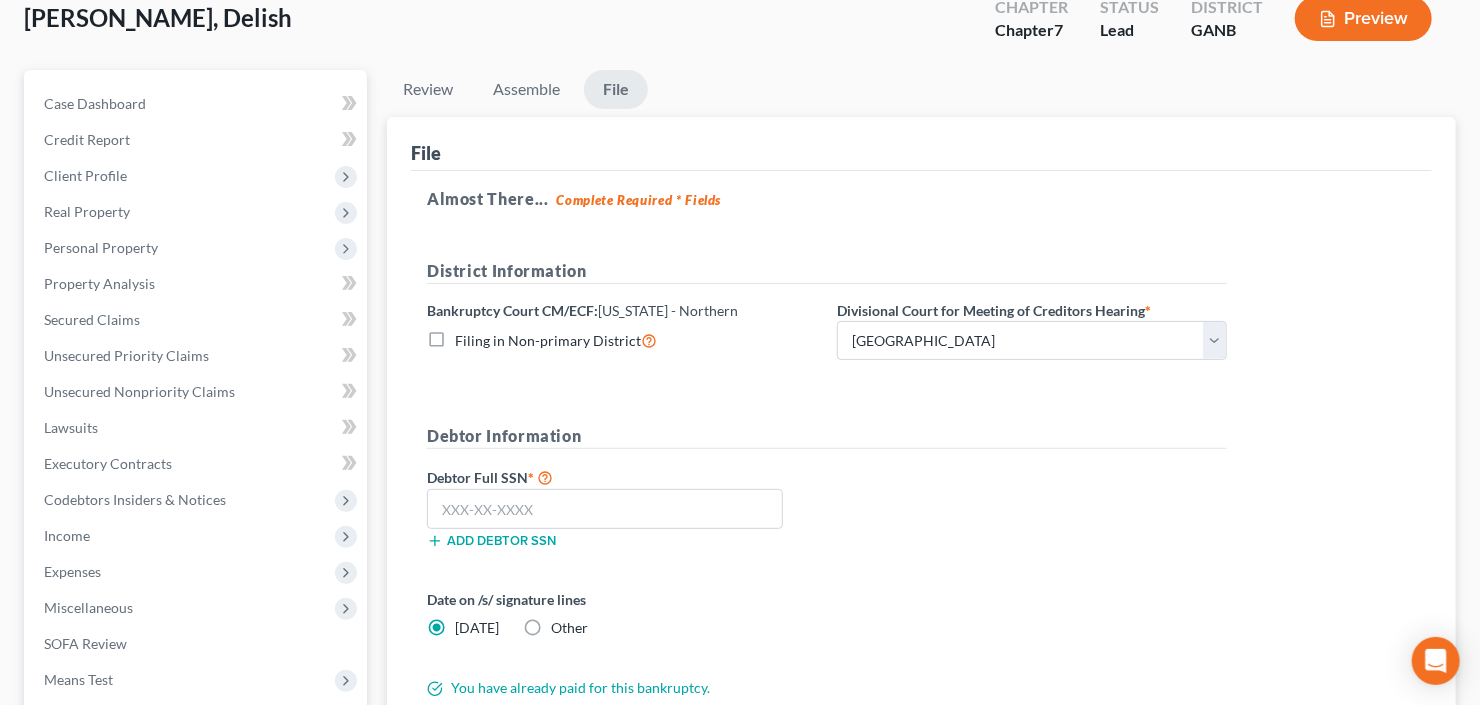 scroll, scrollTop: 114, scrollLeft: 0, axis: vertical 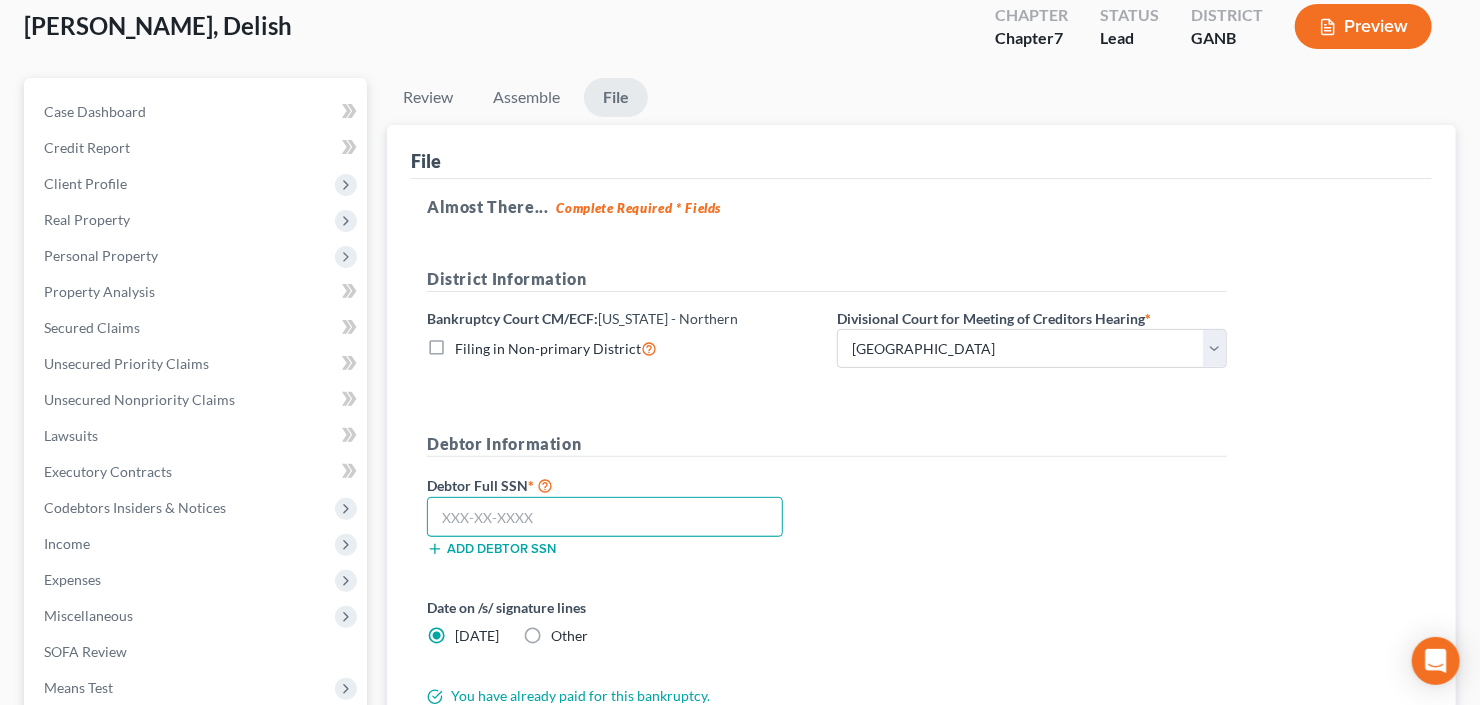click at bounding box center (605, 517) 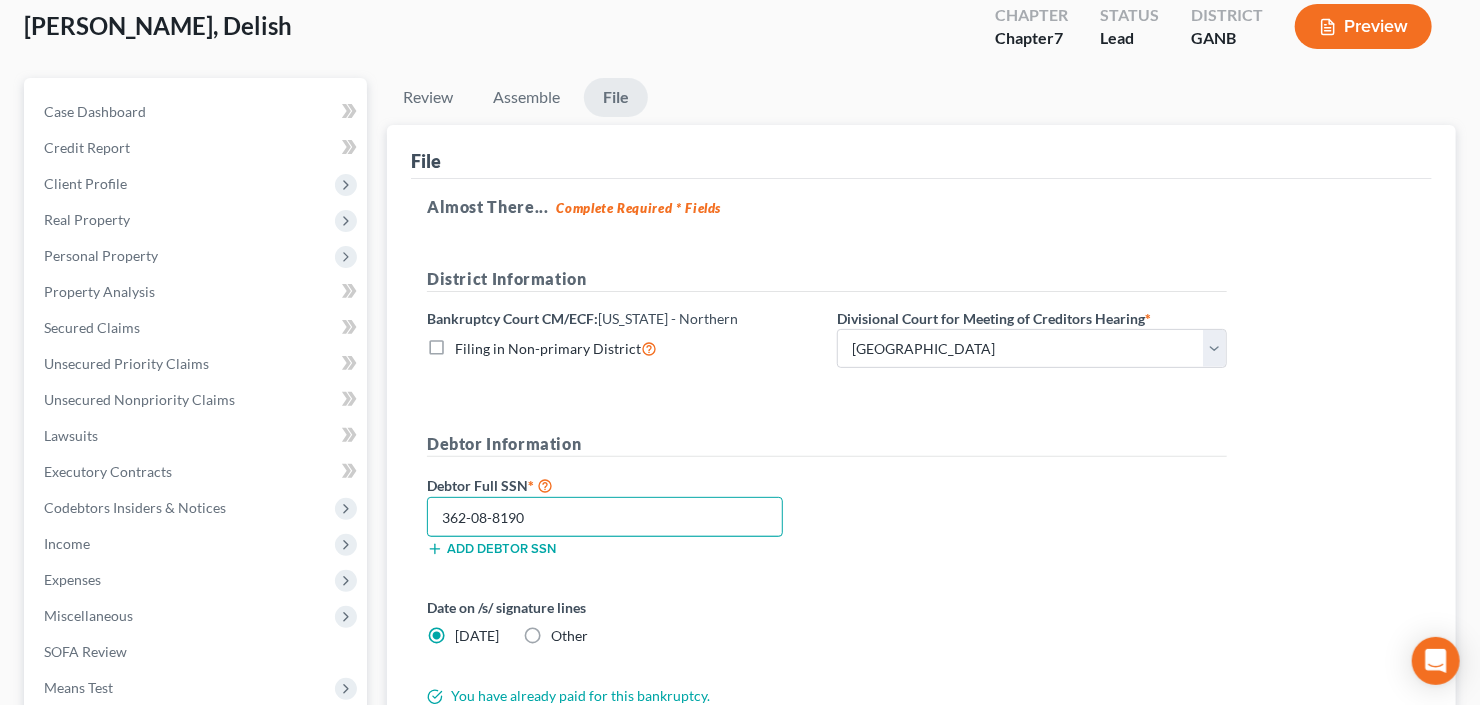 type on "362-08-8190" 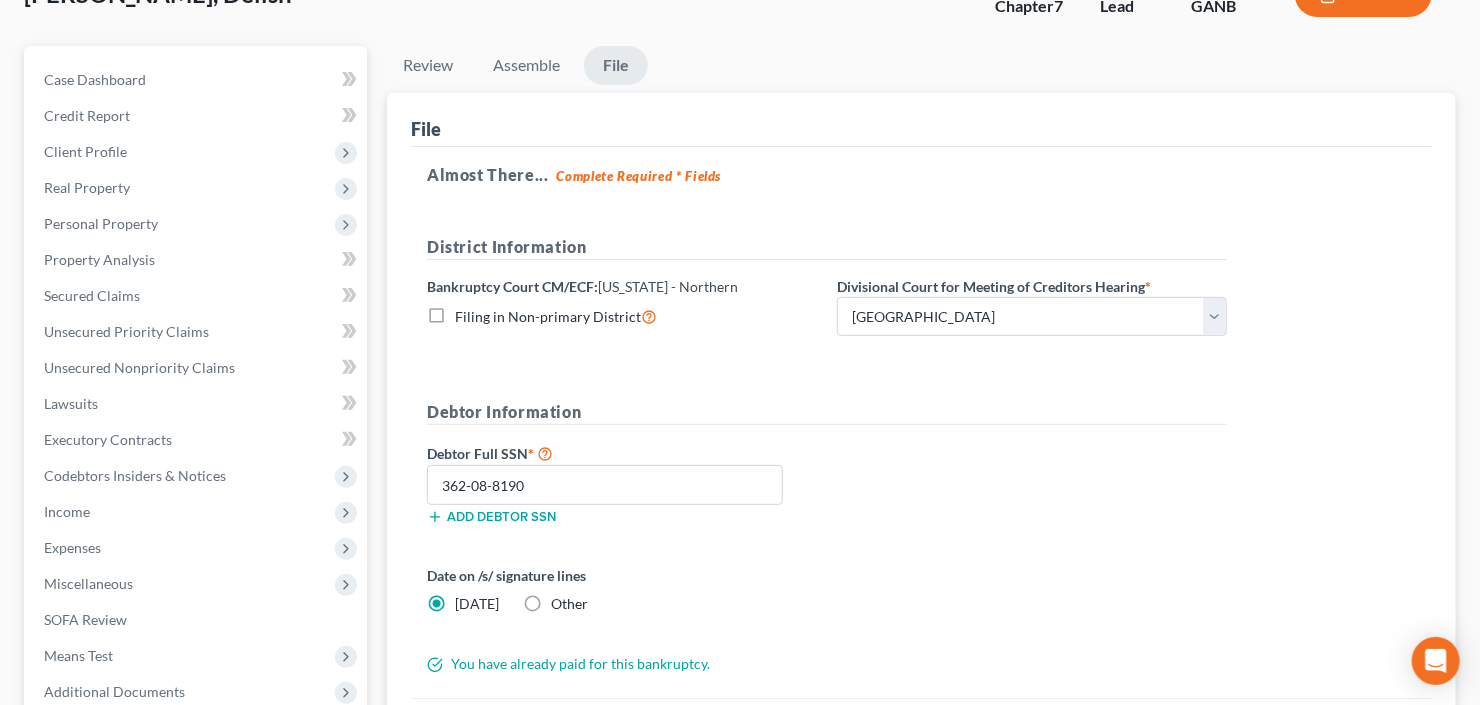 scroll, scrollTop: 354, scrollLeft: 0, axis: vertical 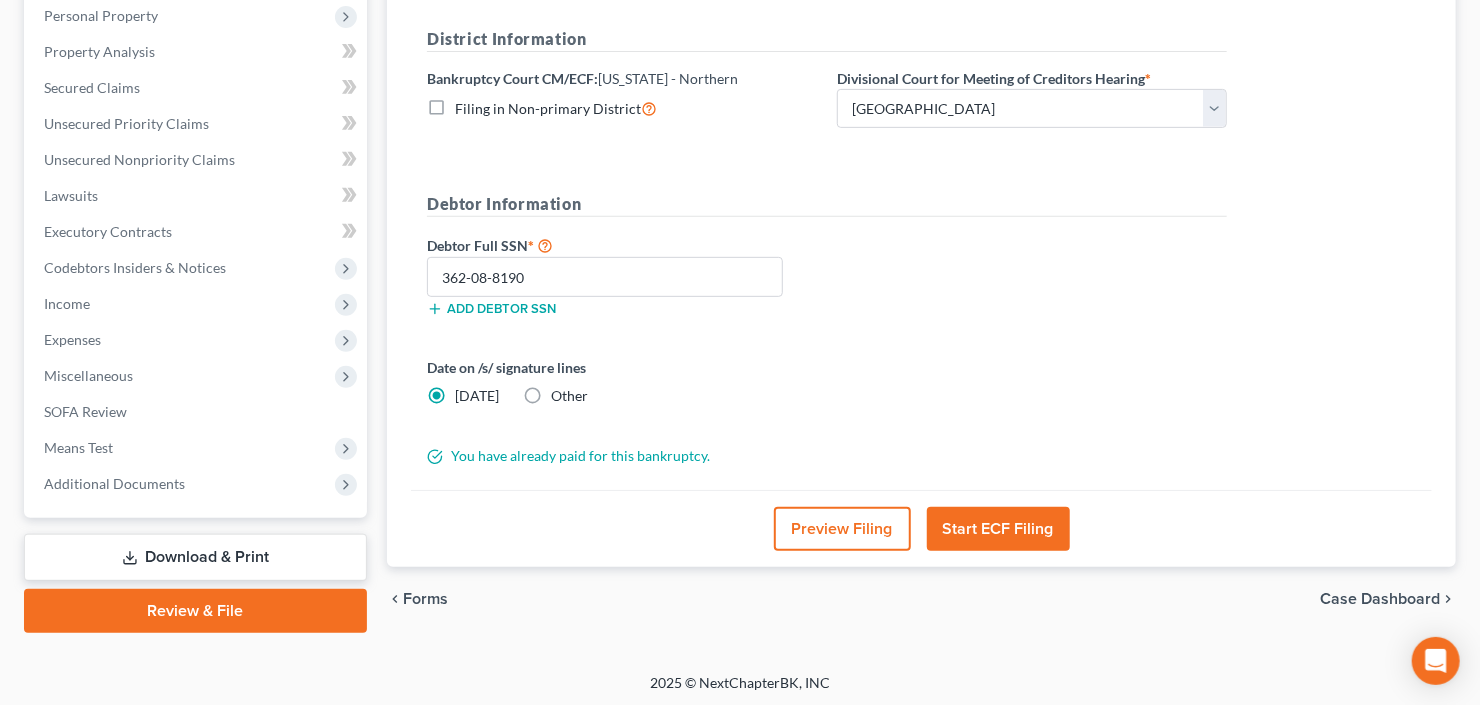 click on "Start ECF Filing" at bounding box center [998, 529] 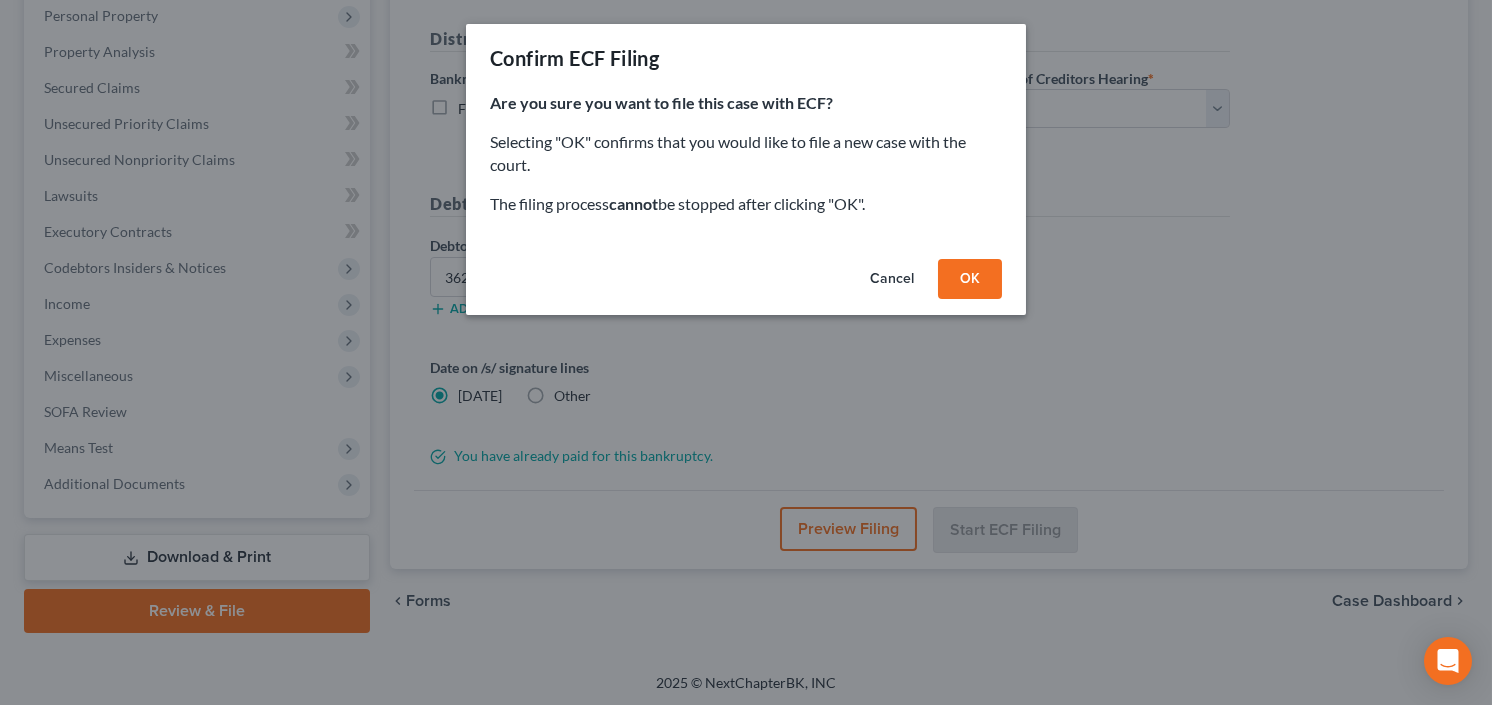 click on "Cancel" at bounding box center [892, 279] 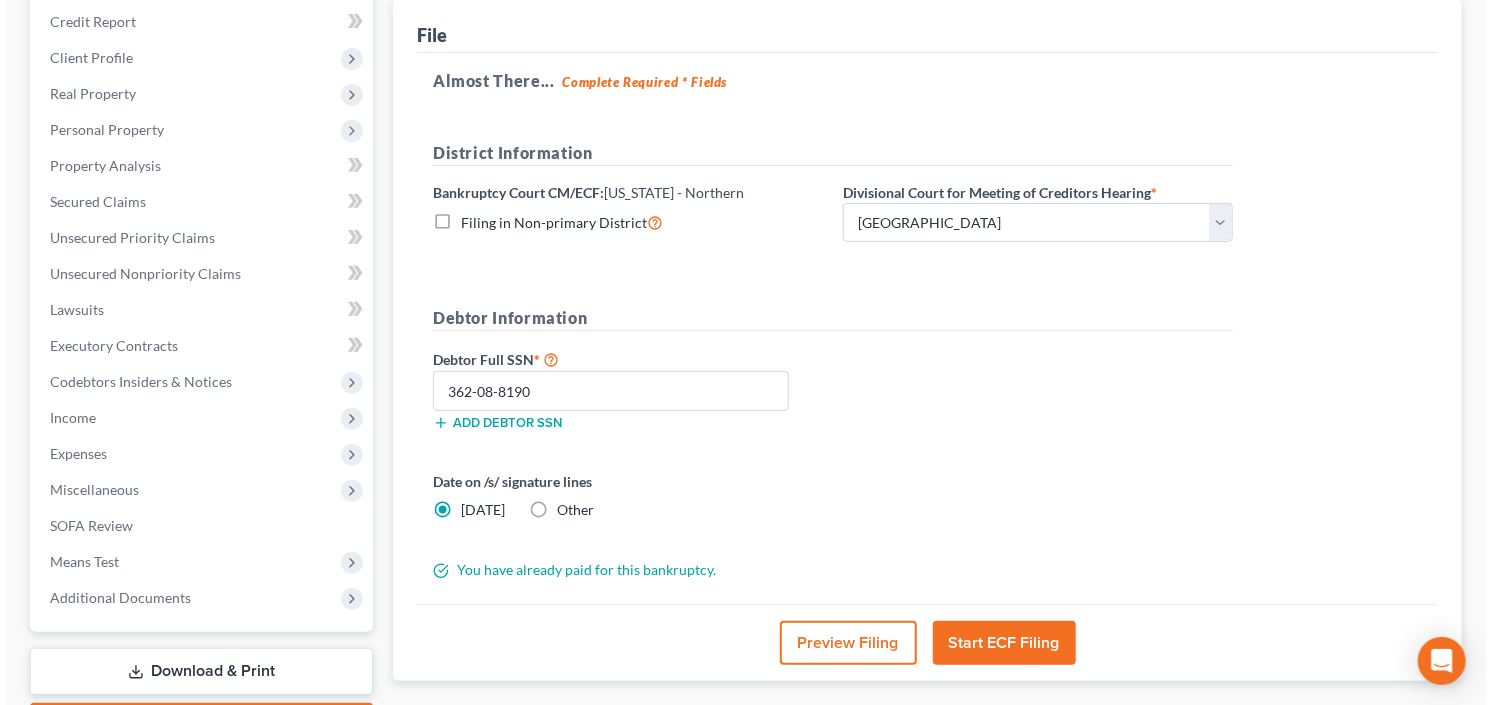 scroll, scrollTop: 354, scrollLeft: 0, axis: vertical 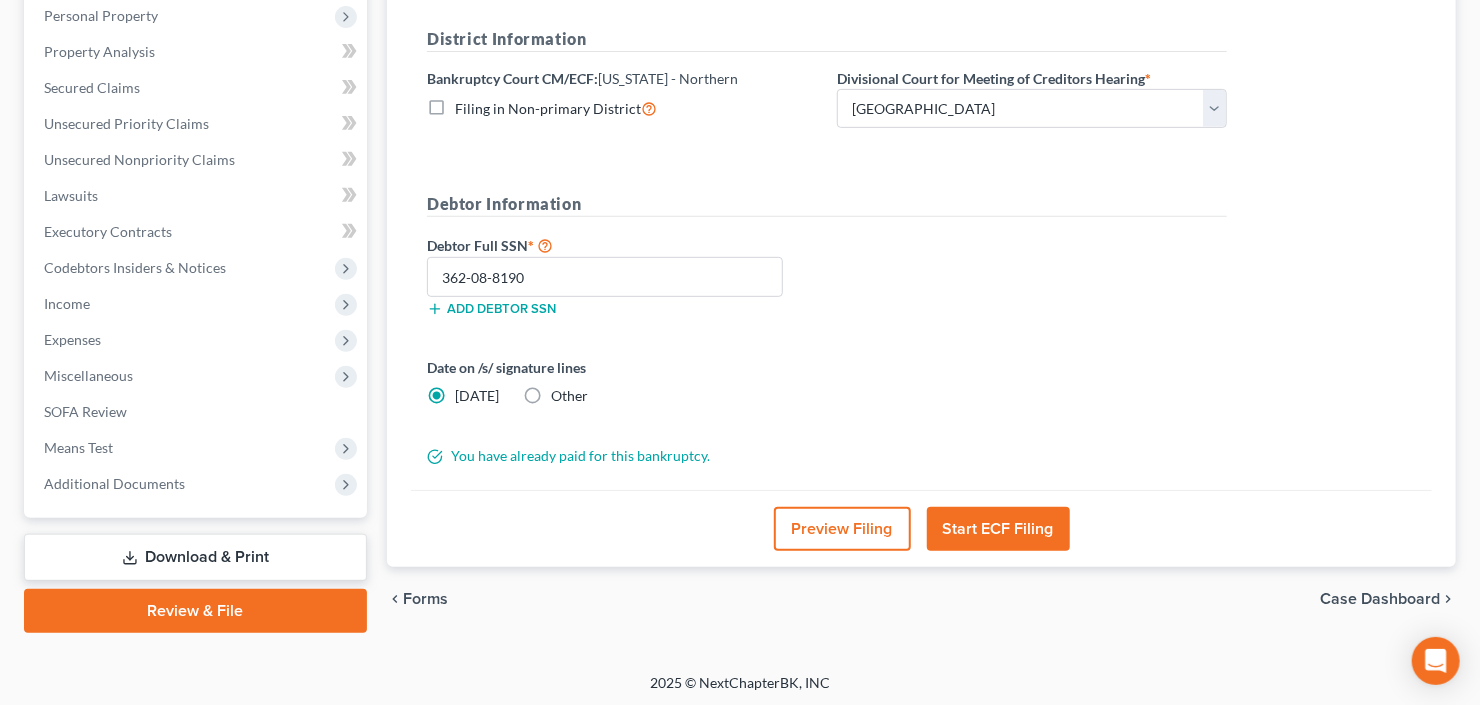 click on "Start ECF Filing" at bounding box center (998, 529) 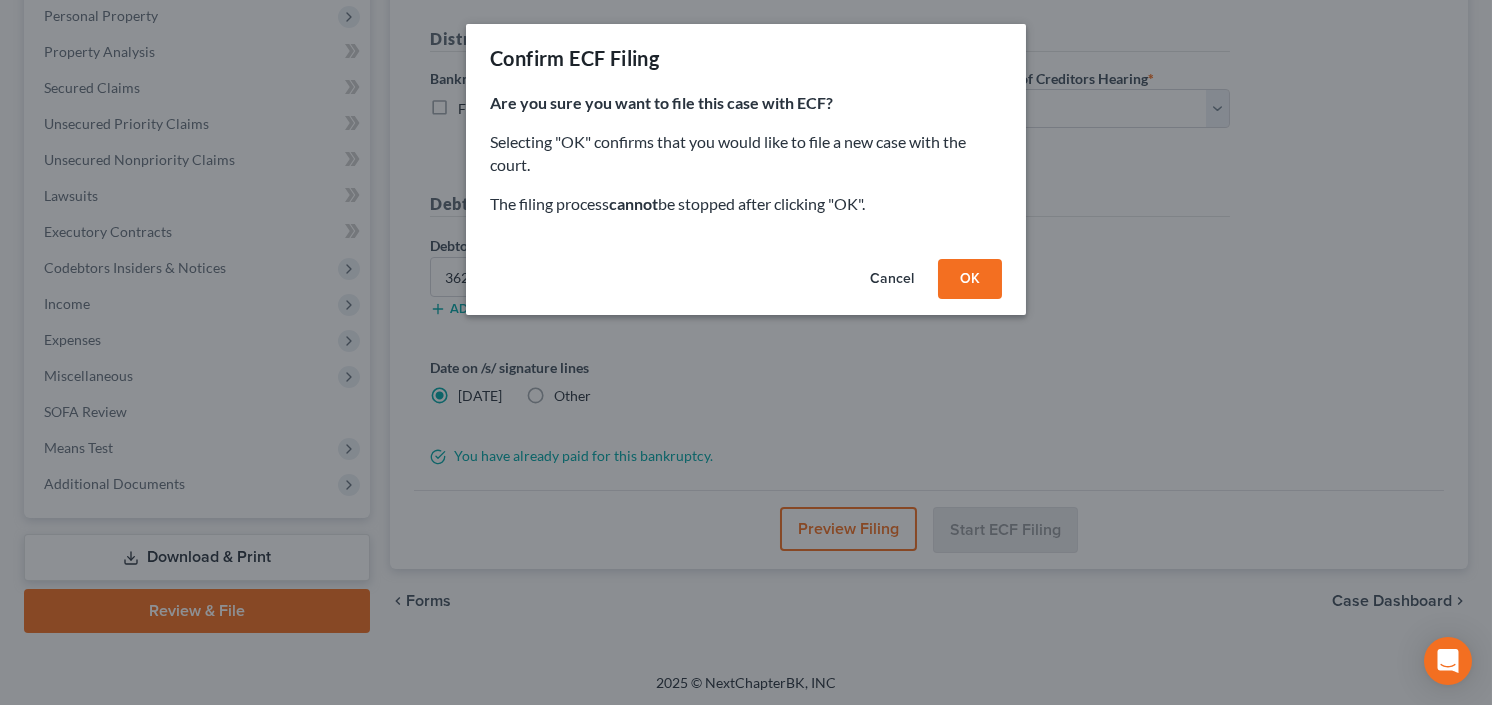 click on "OK" at bounding box center [970, 279] 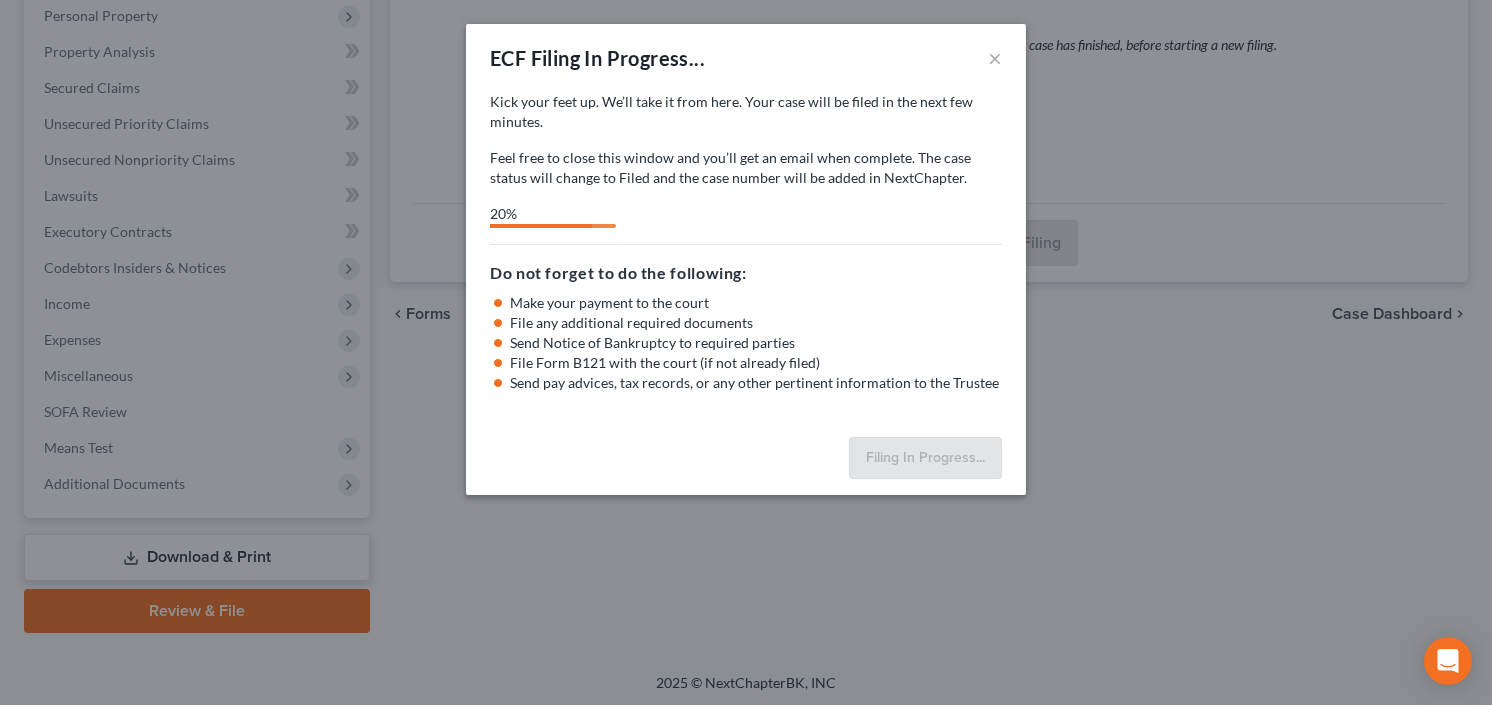 select on "0" 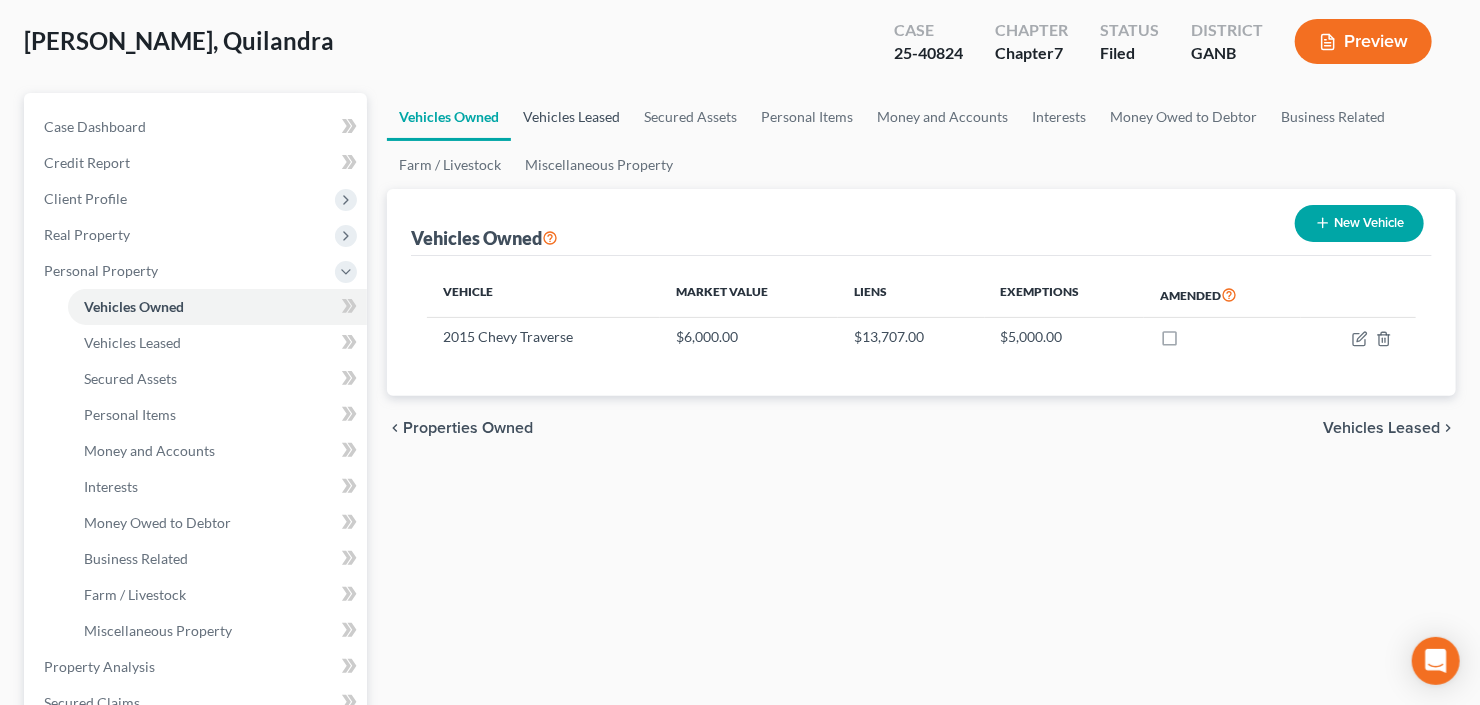 scroll, scrollTop: 0, scrollLeft: 0, axis: both 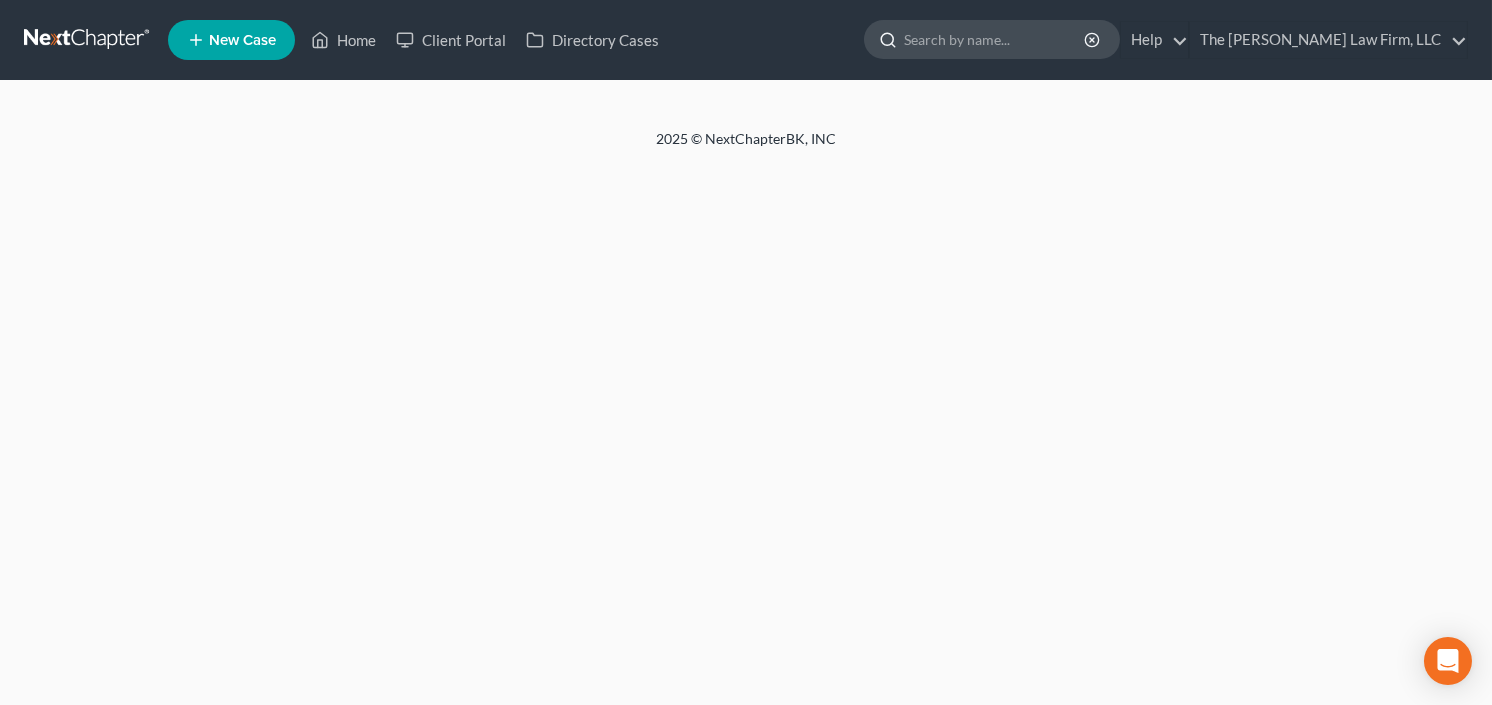 click at bounding box center (995, 39) 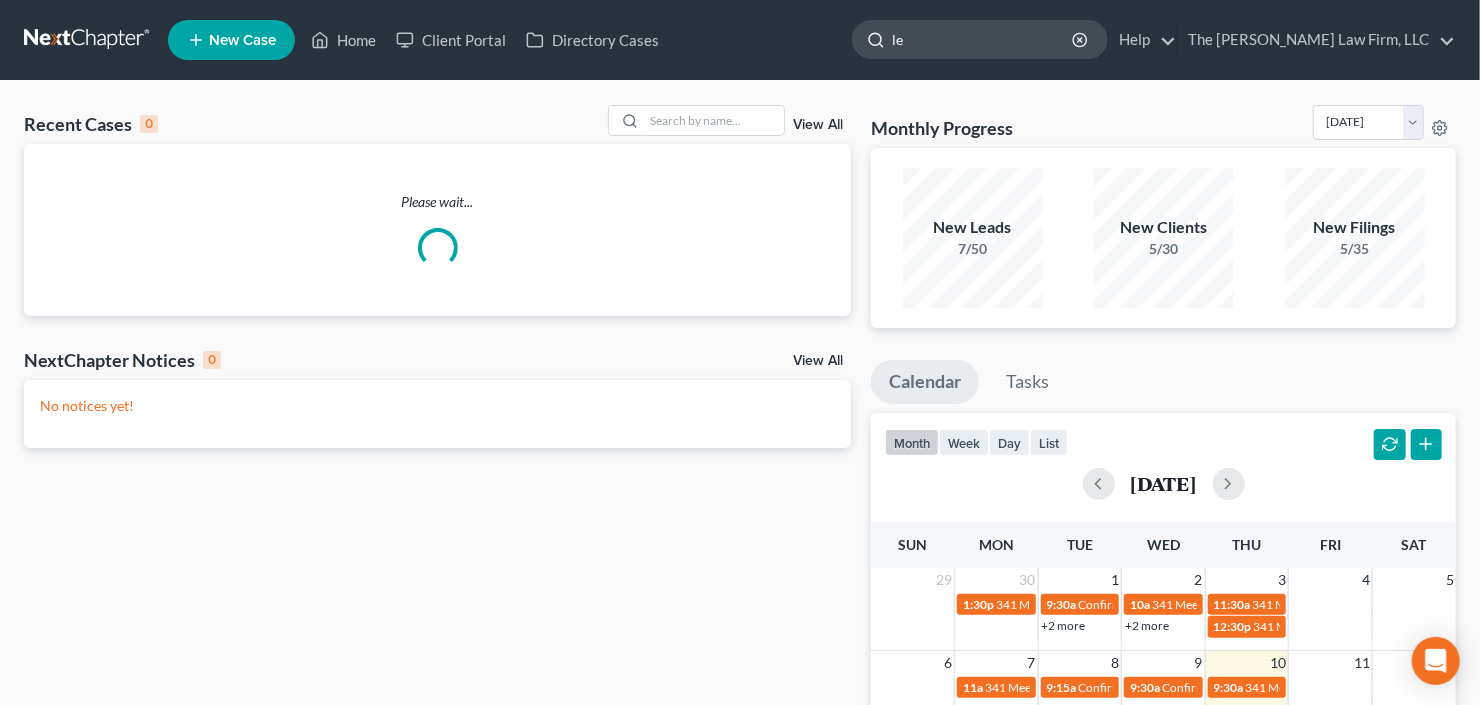 type on "[PERSON_NAME]" 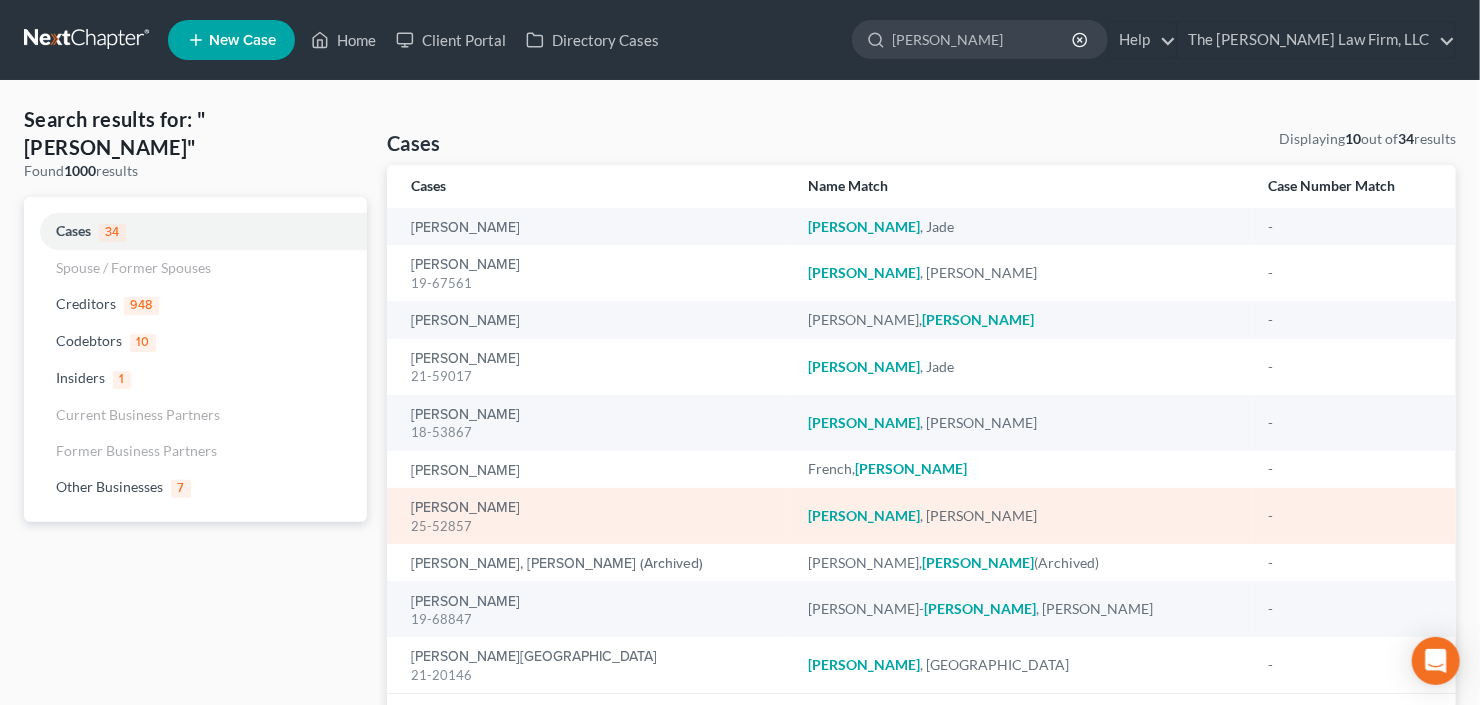 click on "25-52857" at bounding box center (593, 526) 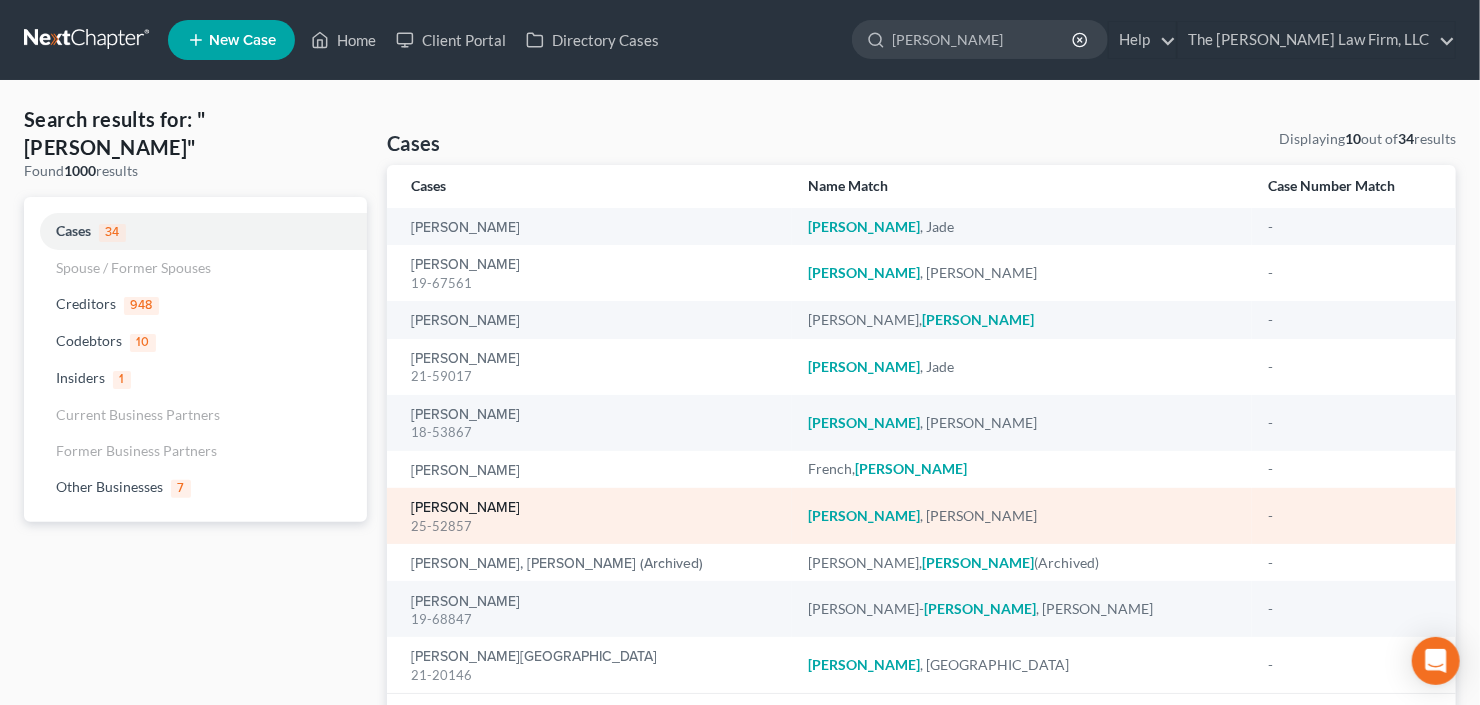 click on "Lee, Melissa" at bounding box center (465, 508) 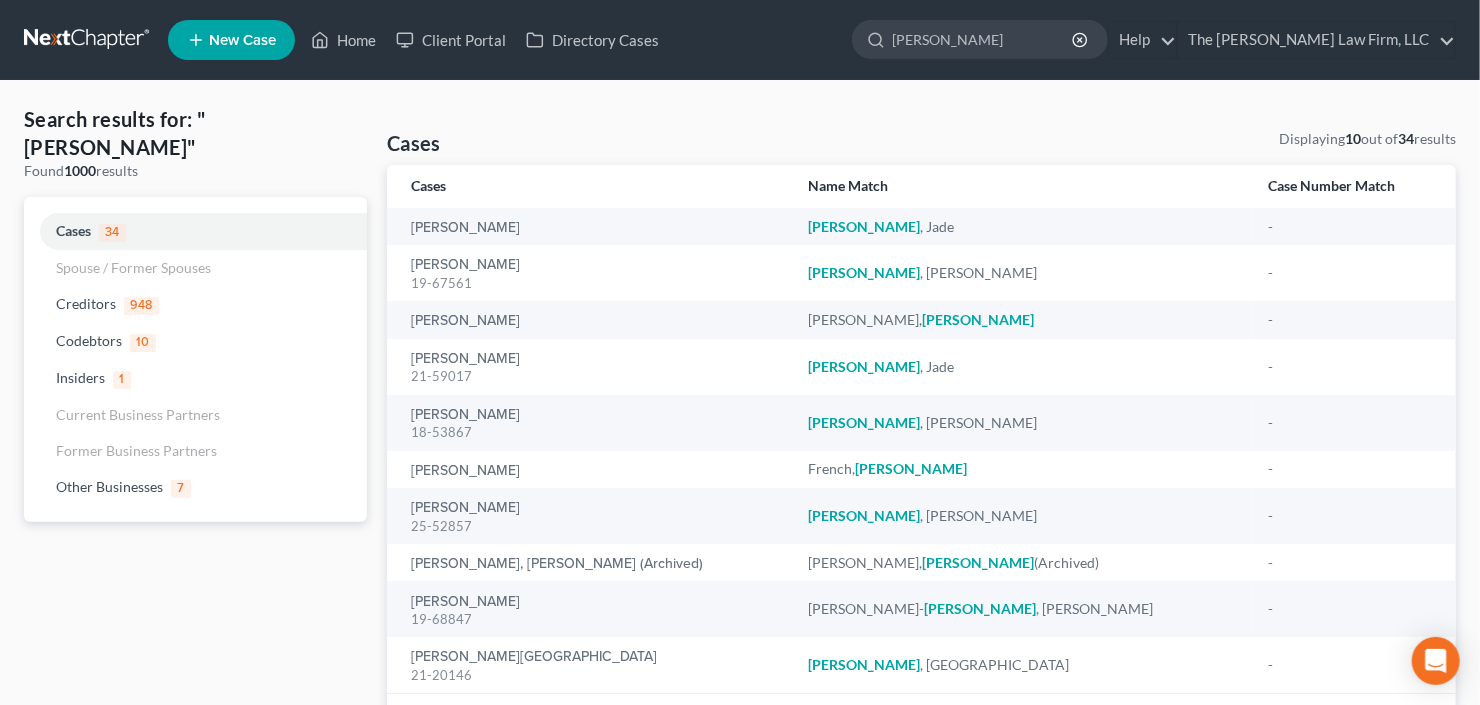 type 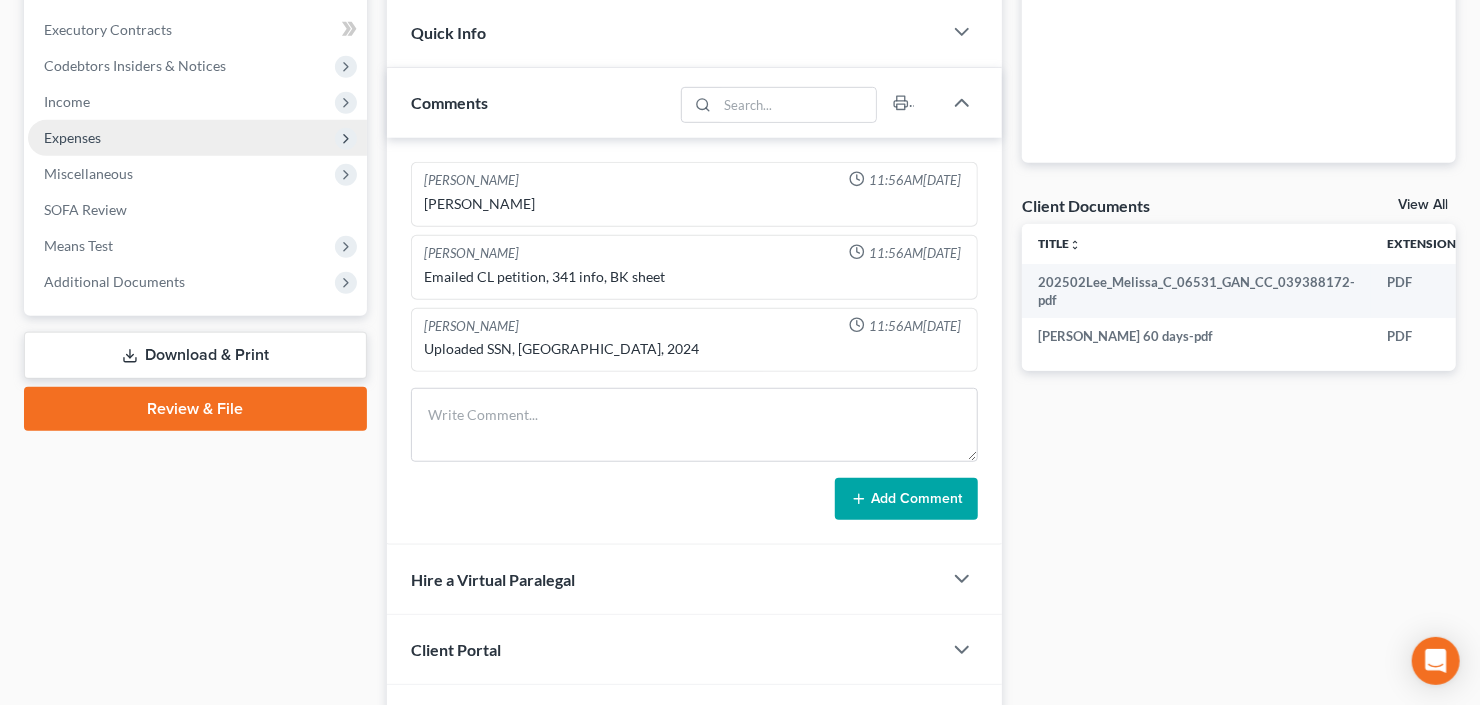 scroll, scrollTop: 434, scrollLeft: 0, axis: vertical 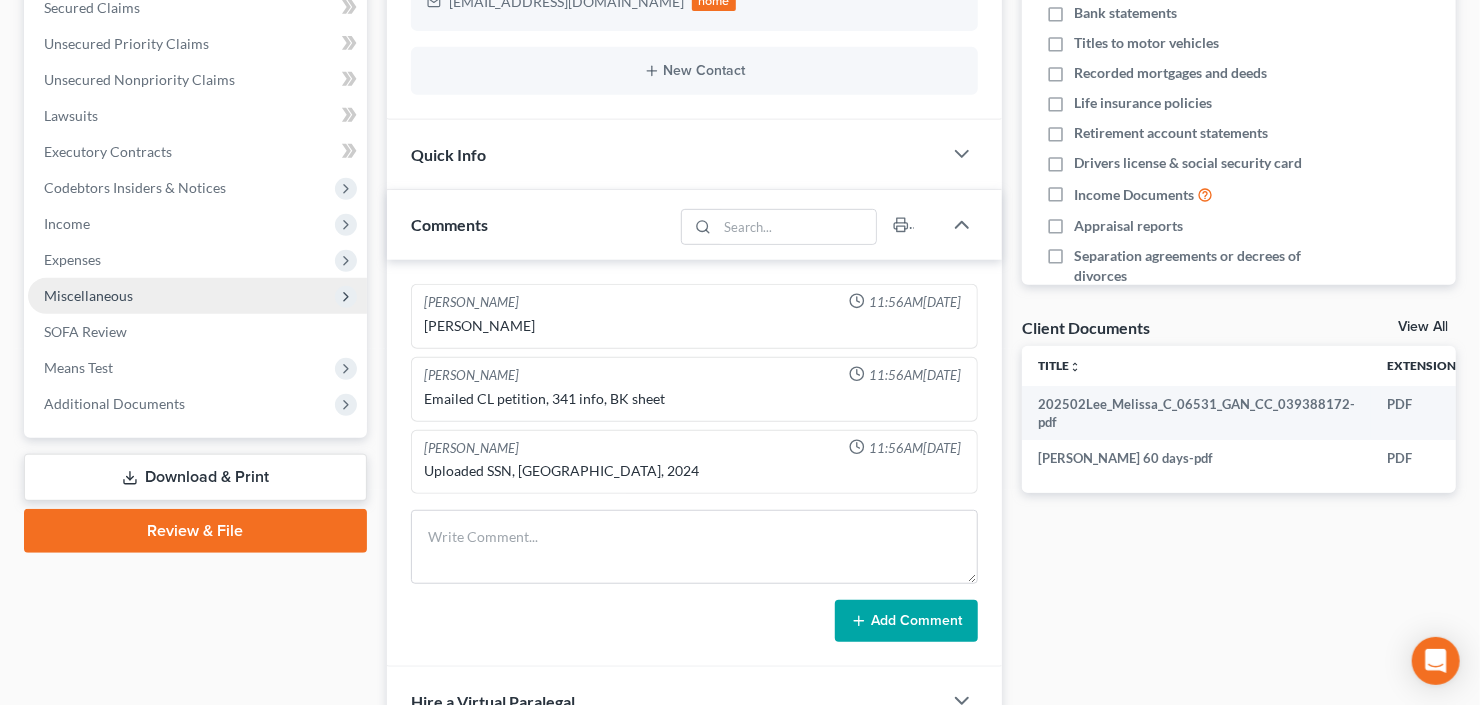 click on "Miscellaneous" at bounding box center (197, 296) 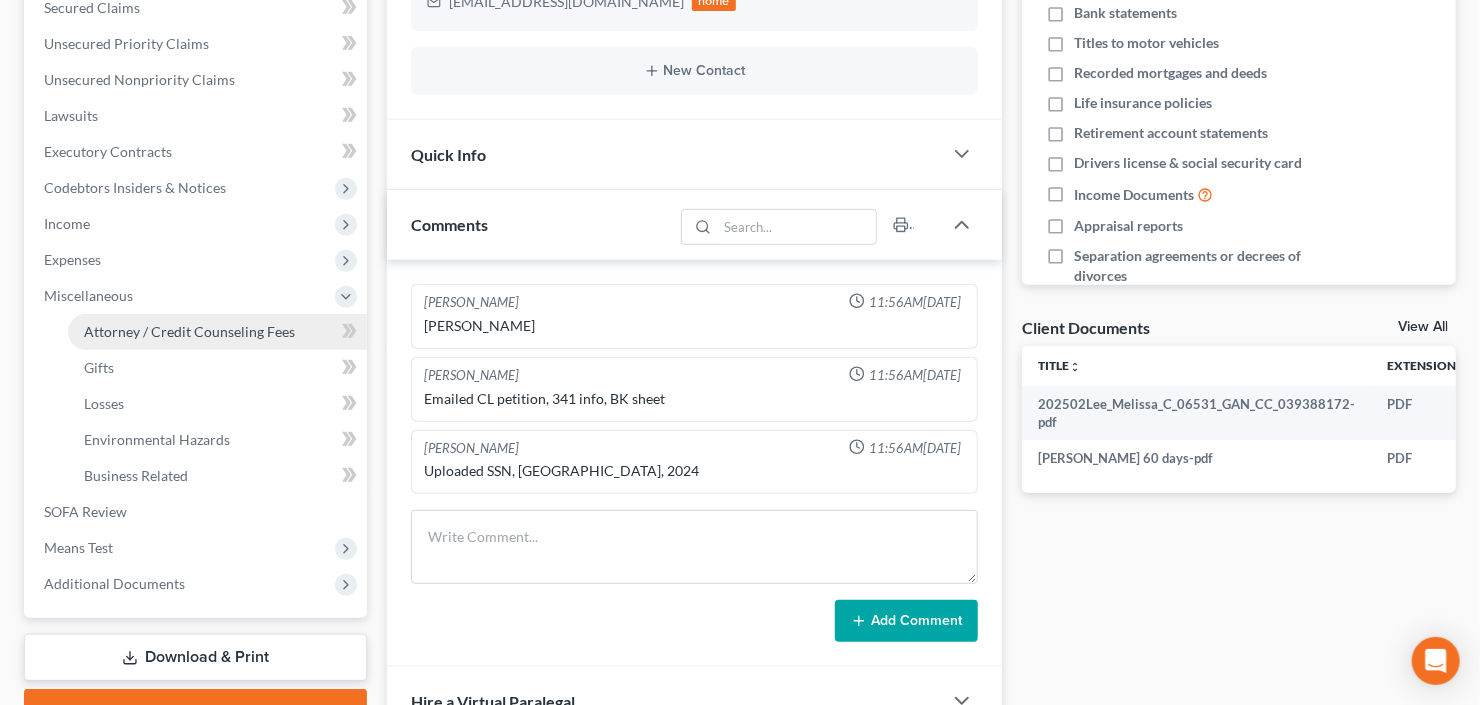 click on "Attorney / Credit Counseling Fees" at bounding box center (189, 331) 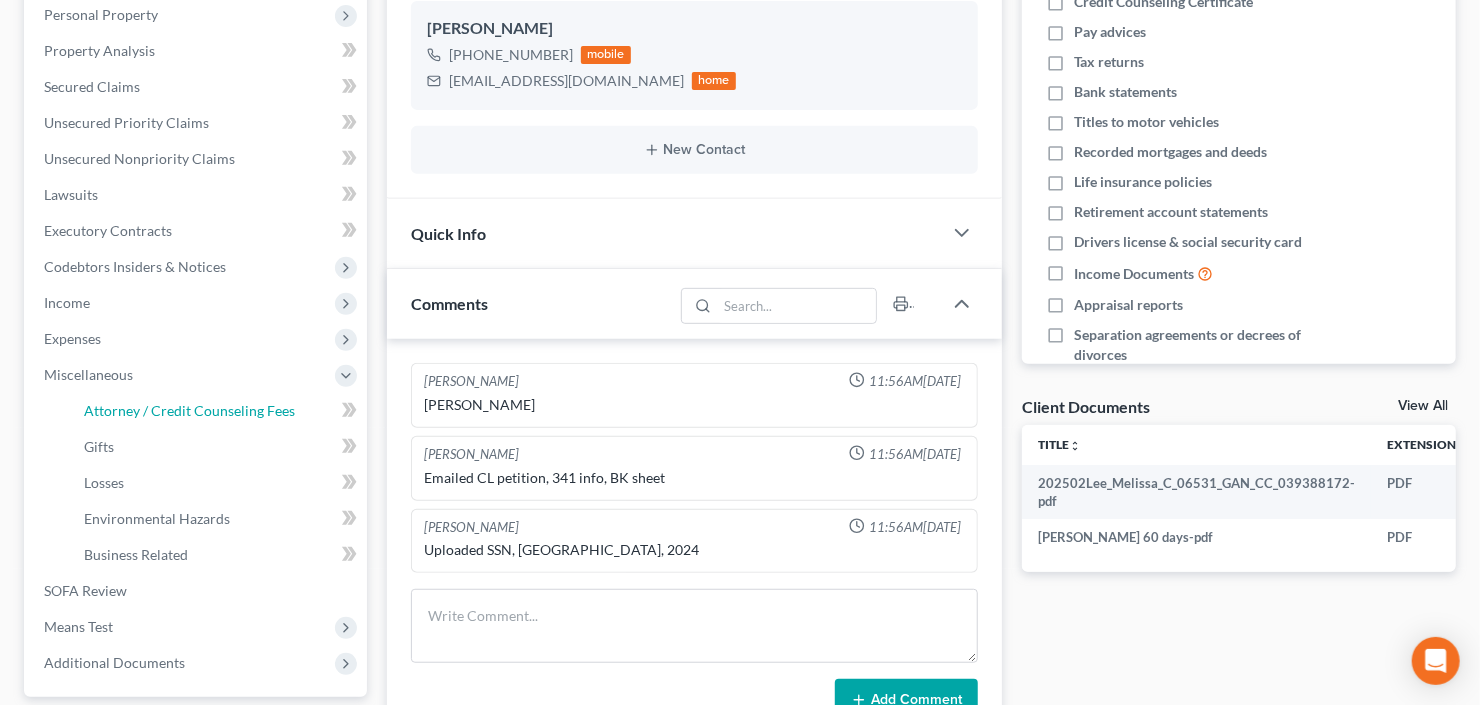 select on "3" 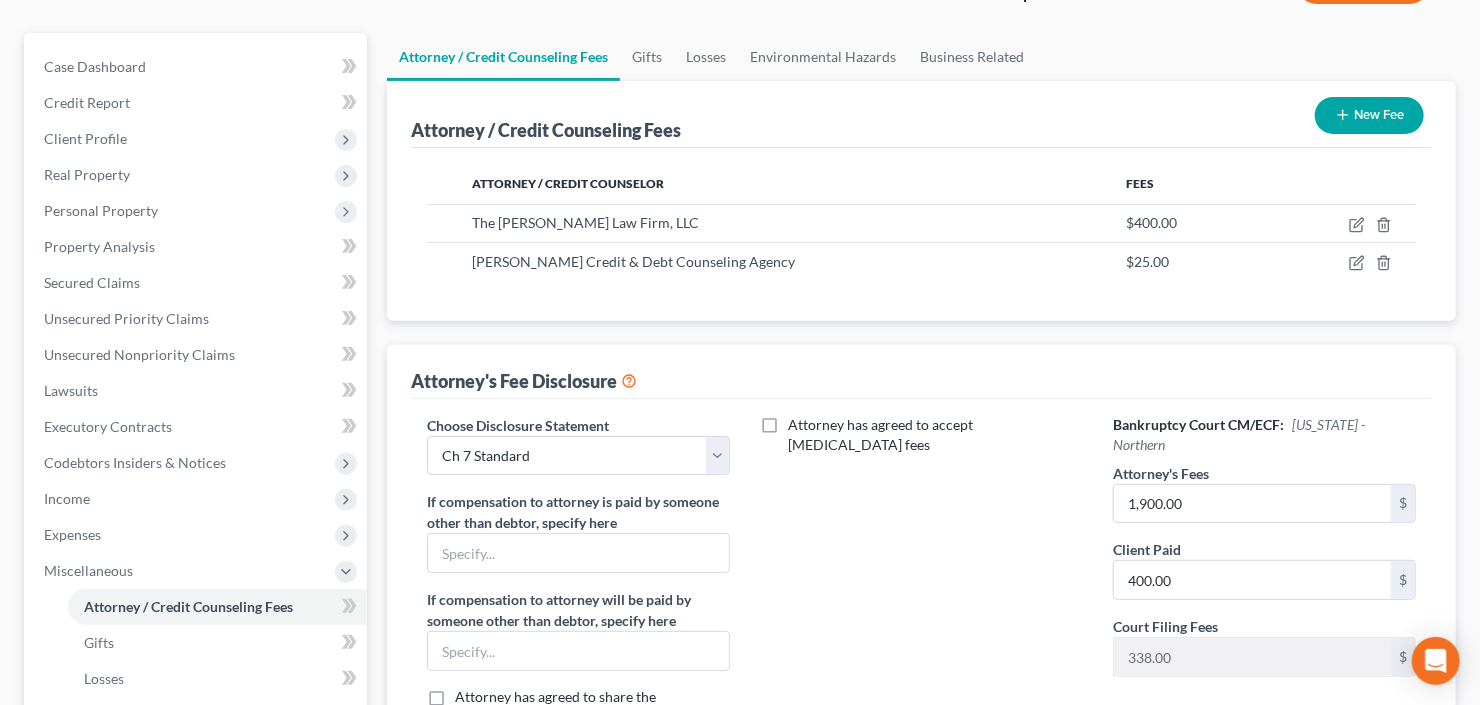 scroll, scrollTop: 160, scrollLeft: 0, axis: vertical 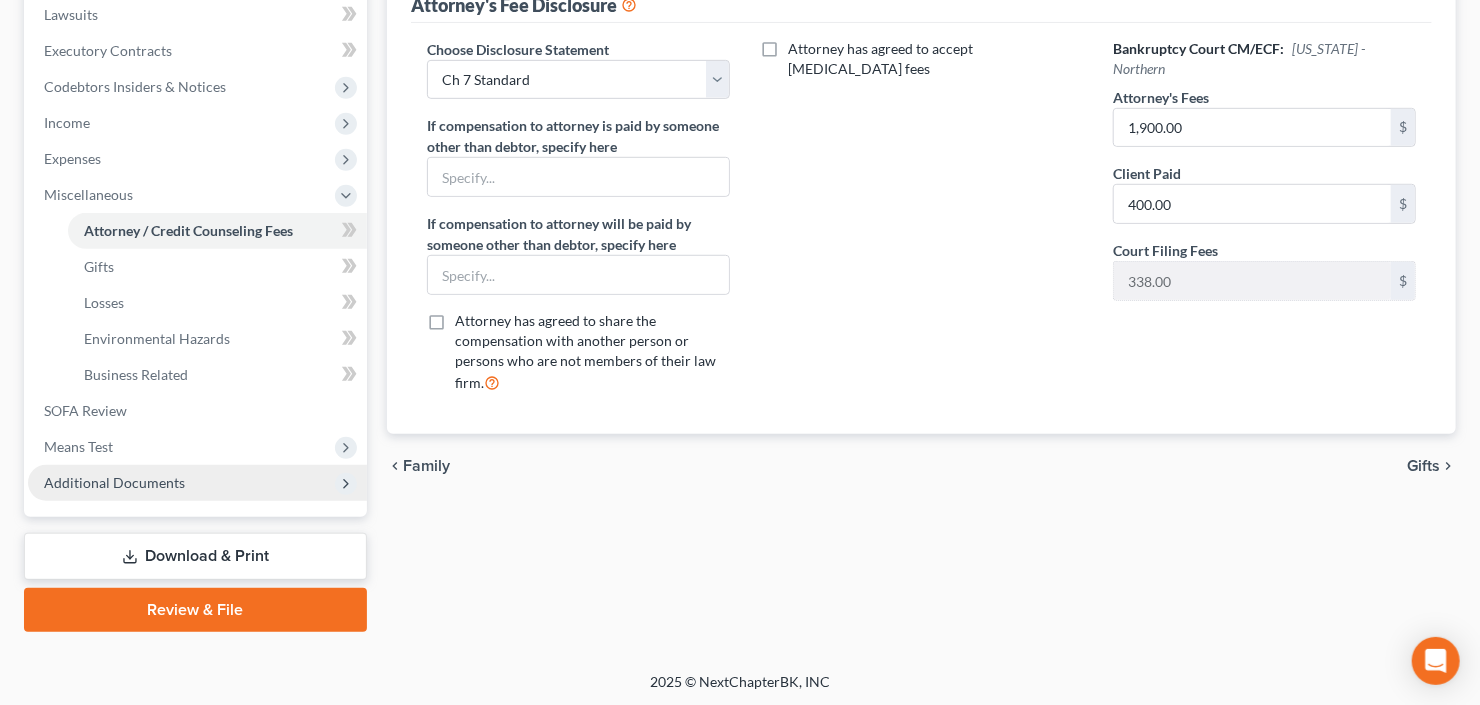 click on "Additional Documents" at bounding box center [197, 483] 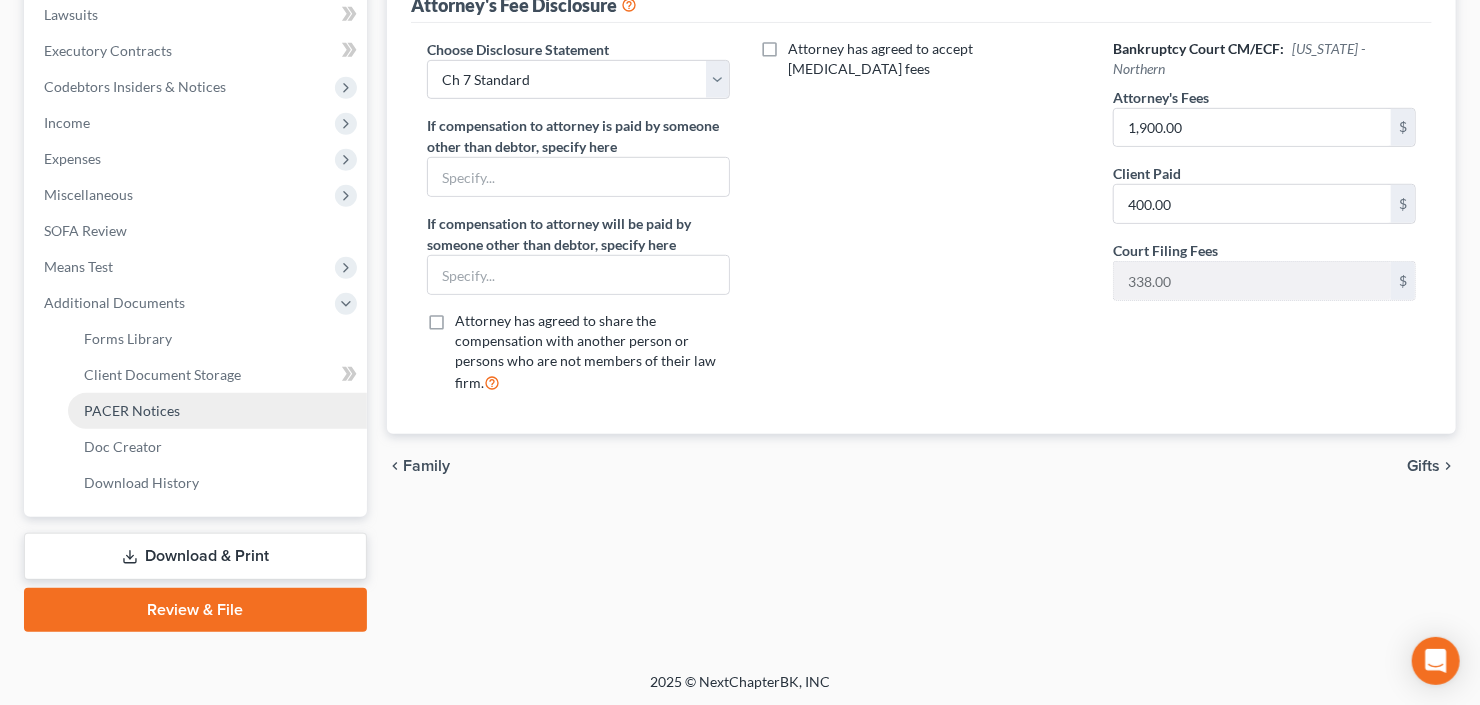 click on "PACER Notices" at bounding box center (132, 410) 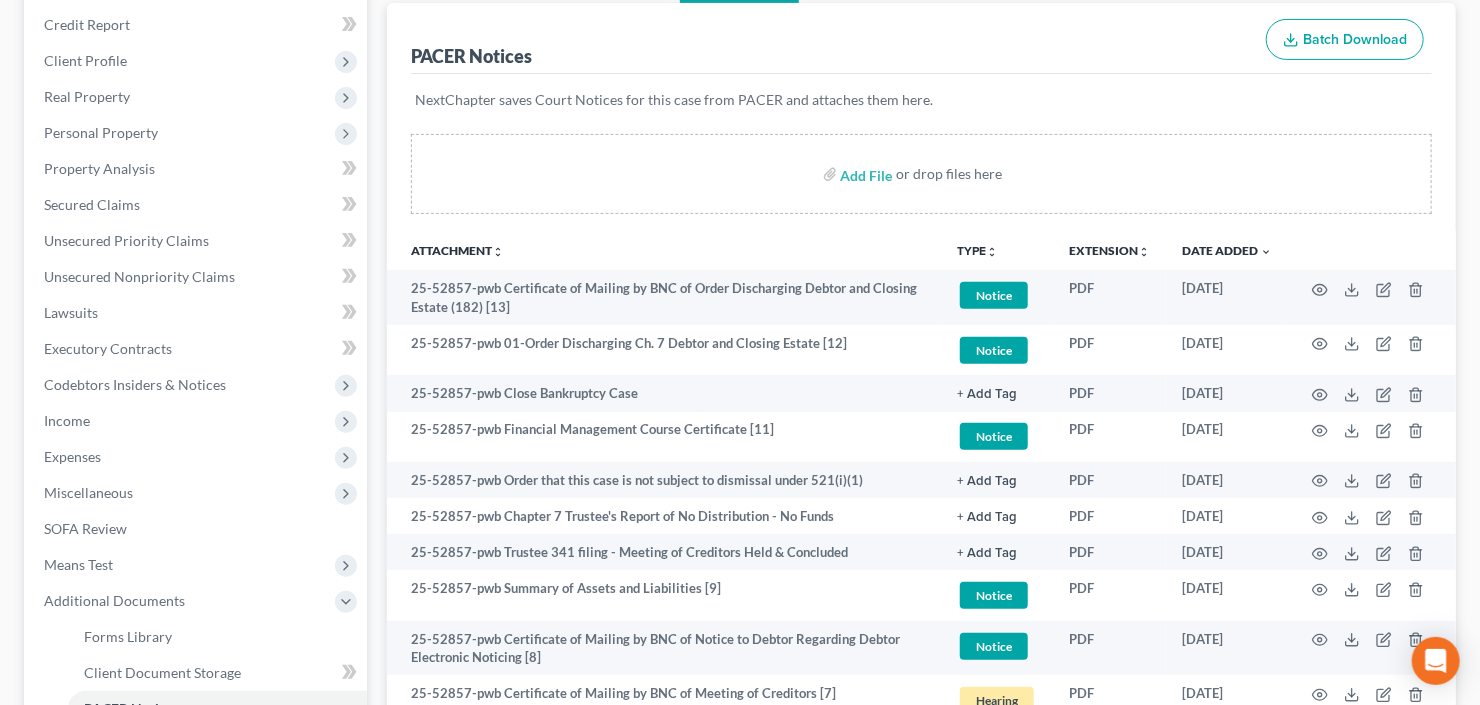 scroll, scrollTop: 320, scrollLeft: 0, axis: vertical 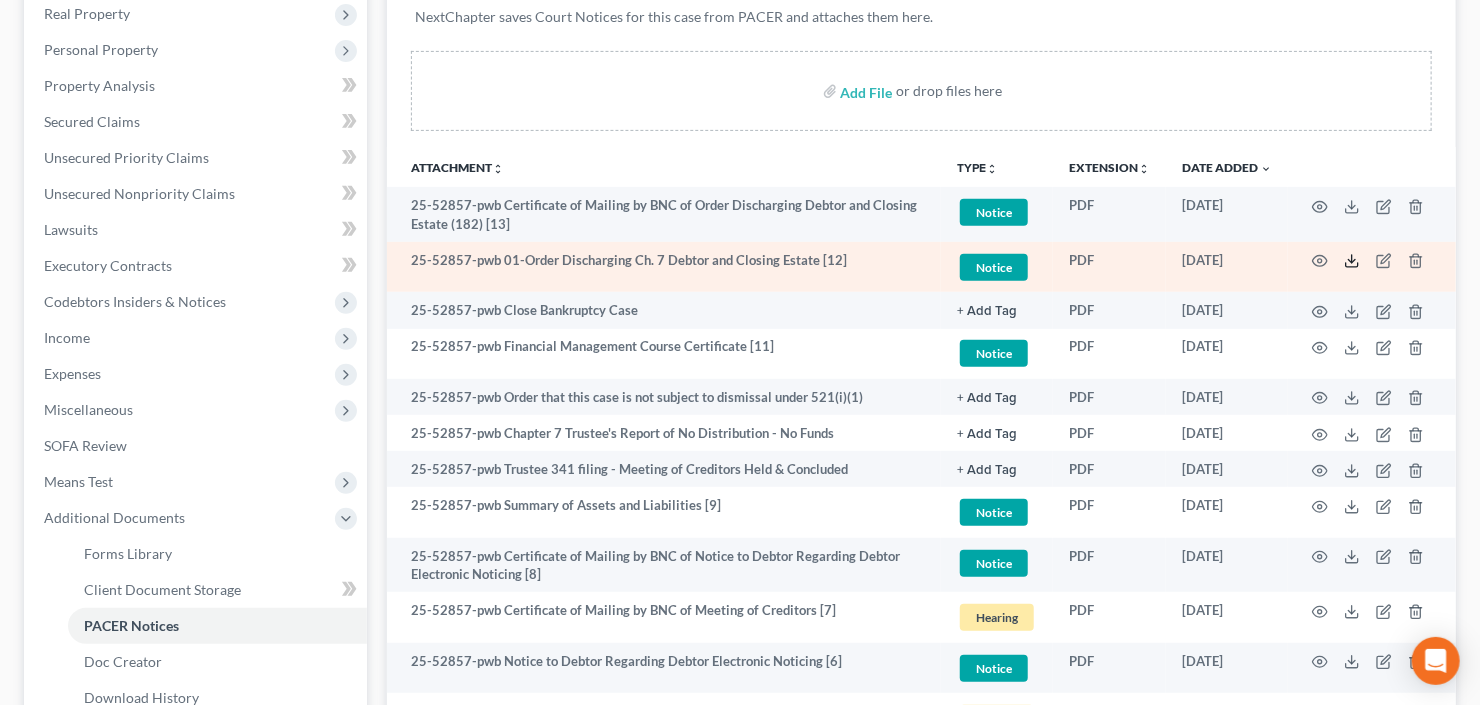 click 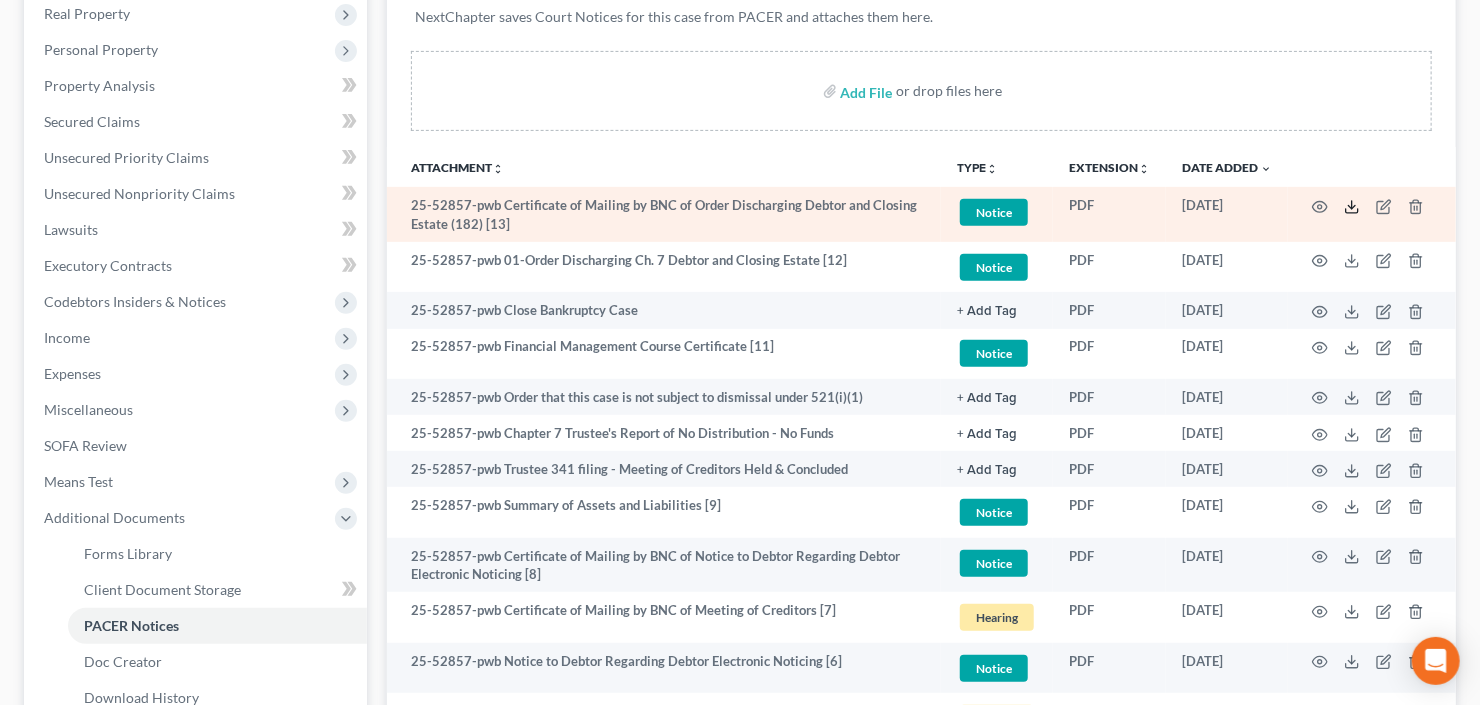 click 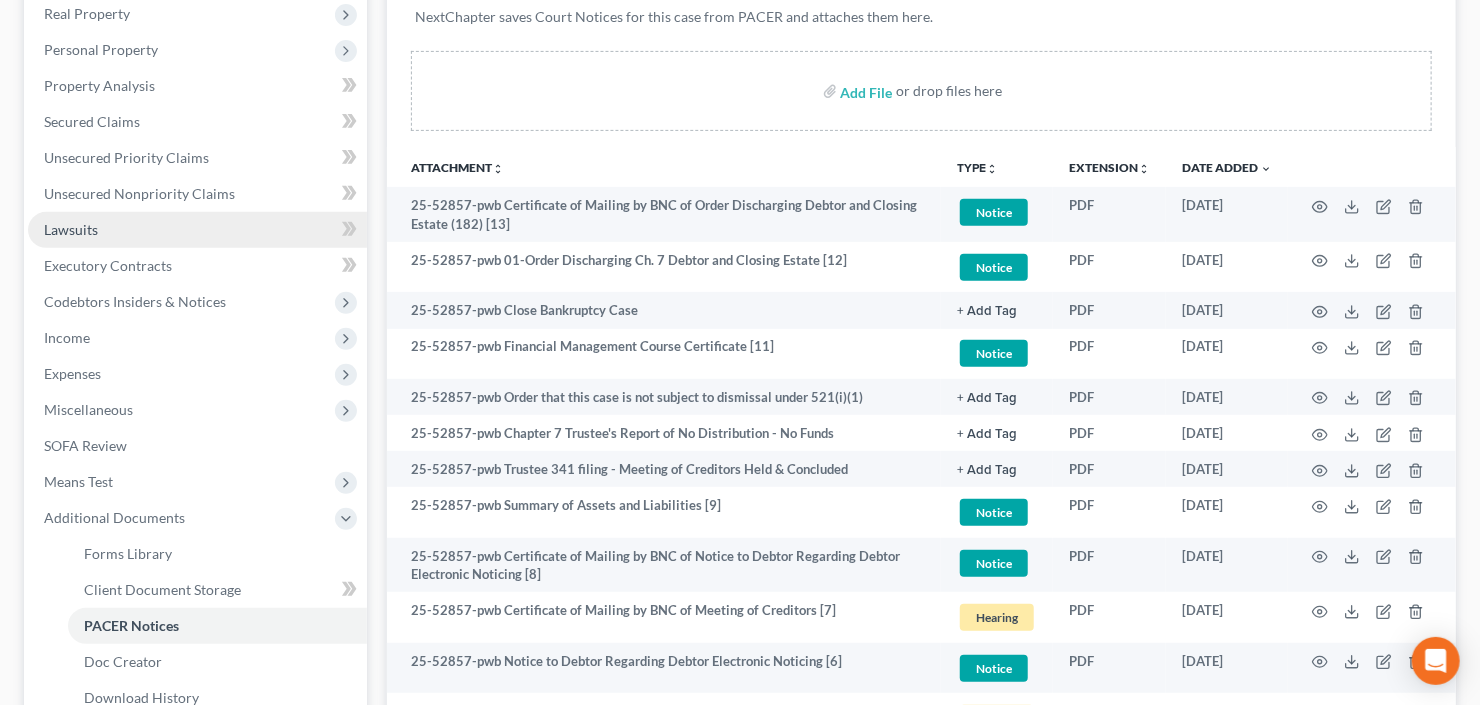 click on "Lawsuits" at bounding box center (197, 230) 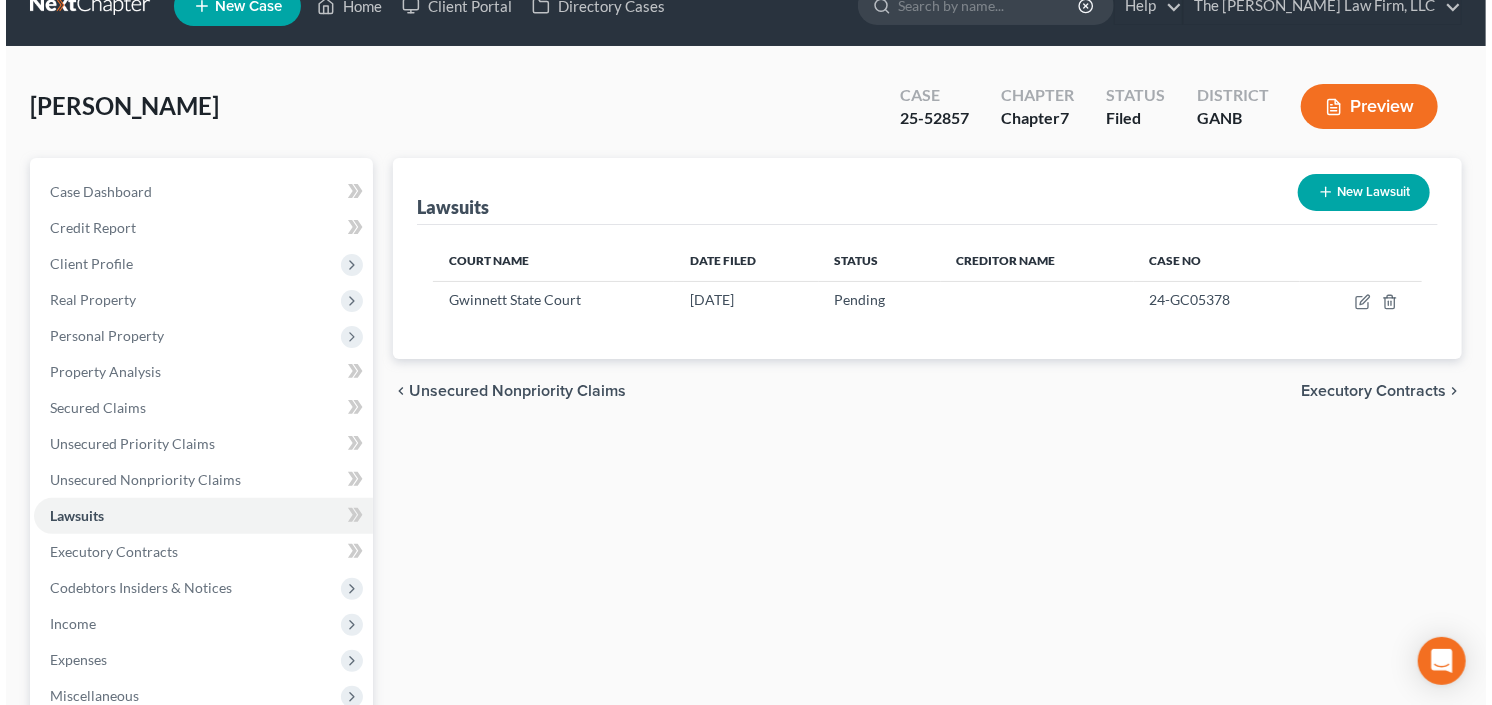 scroll, scrollTop: 0, scrollLeft: 0, axis: both 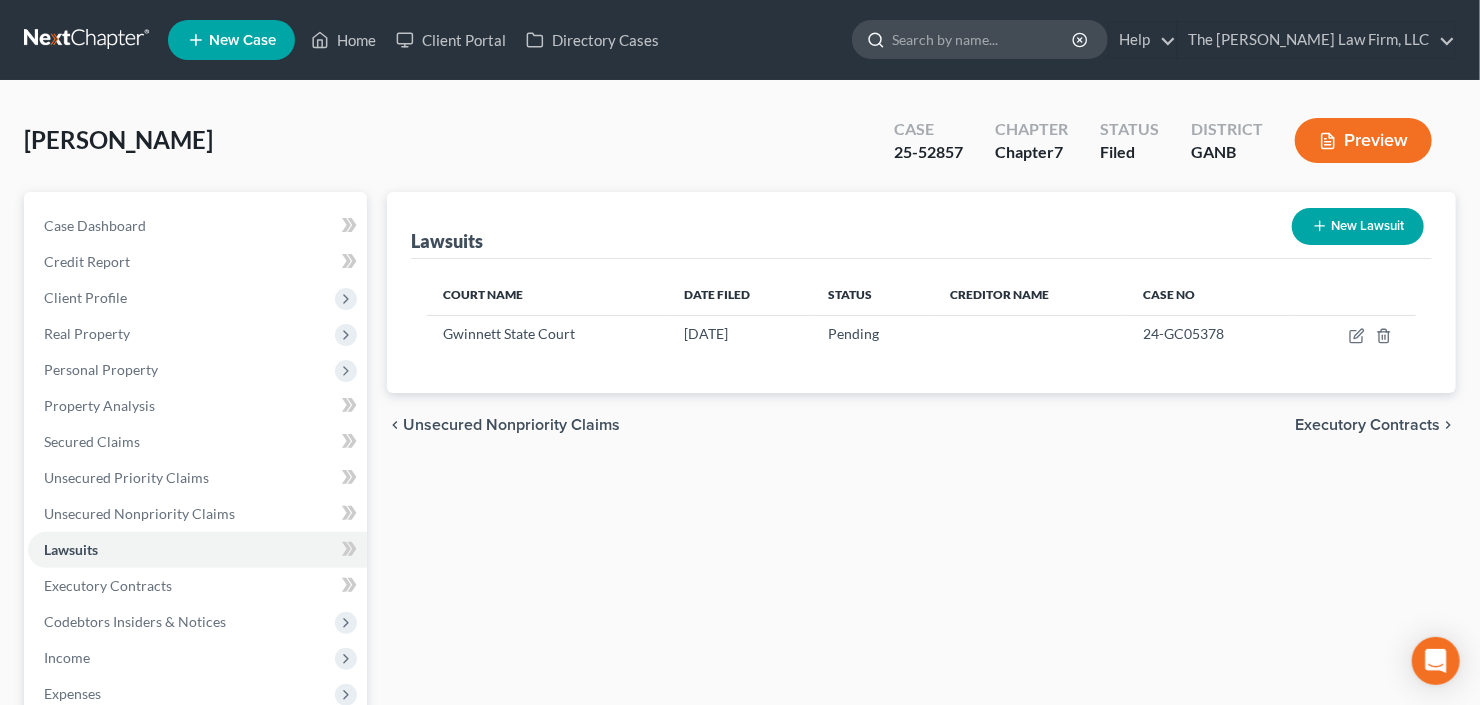 click at bounding box center [983, 39] 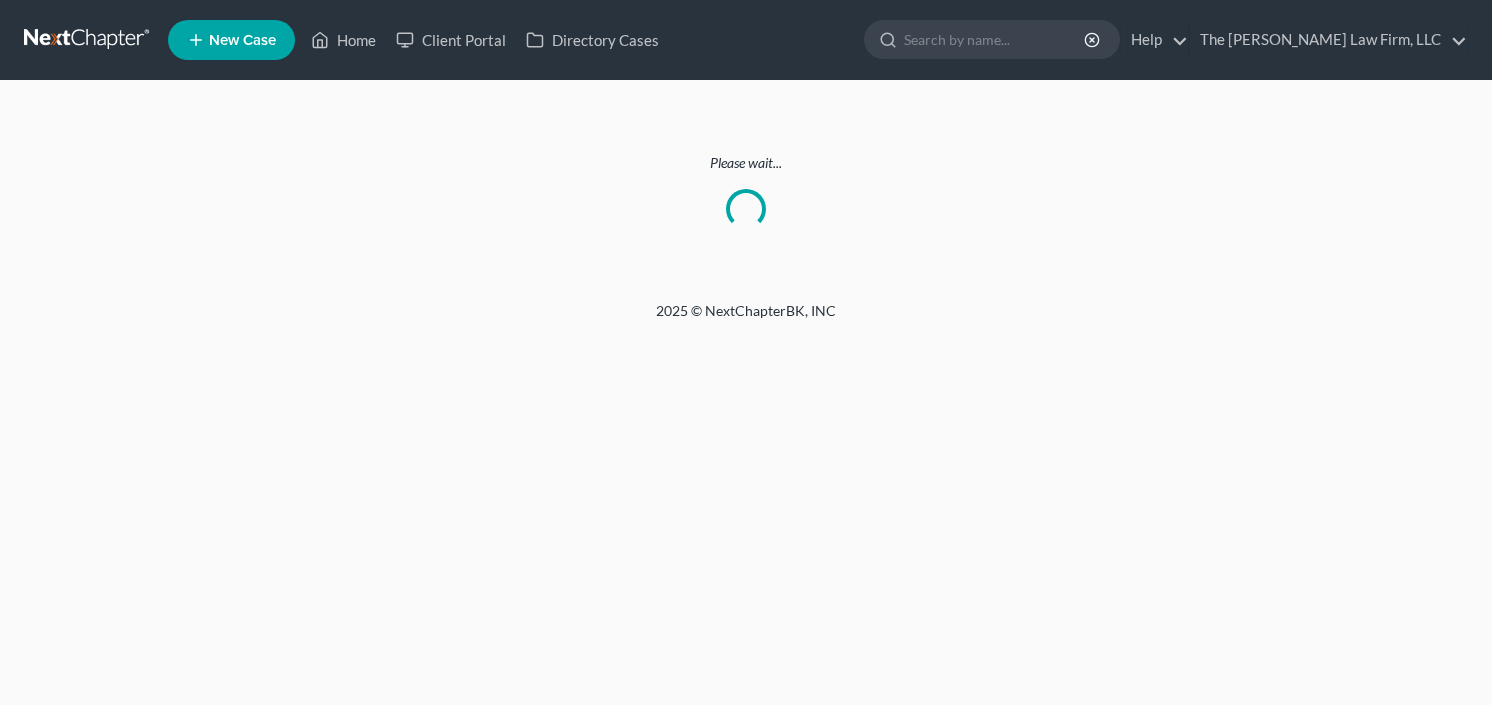 scroll, scrollTop: 0, scrollLeft: 0, axis: both 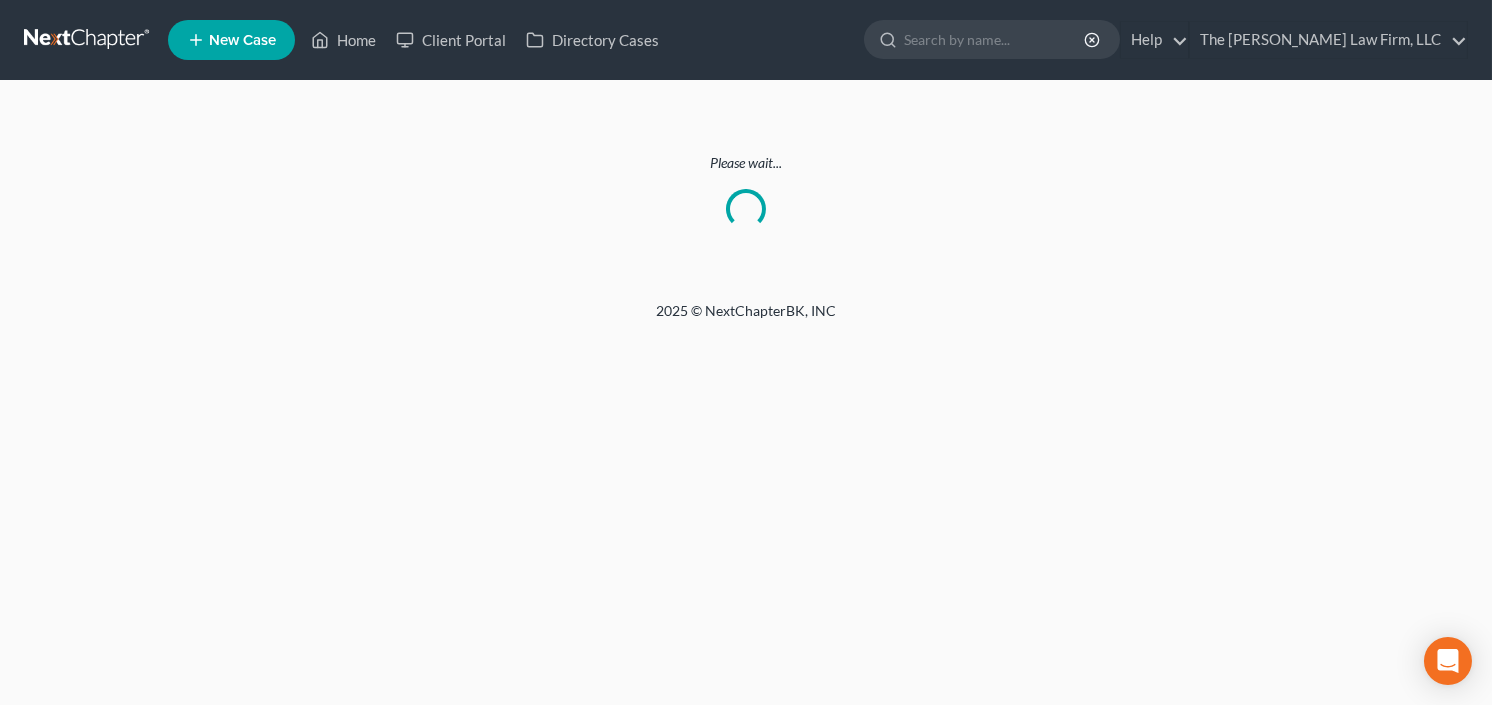 click at bounding box center [88, 40] 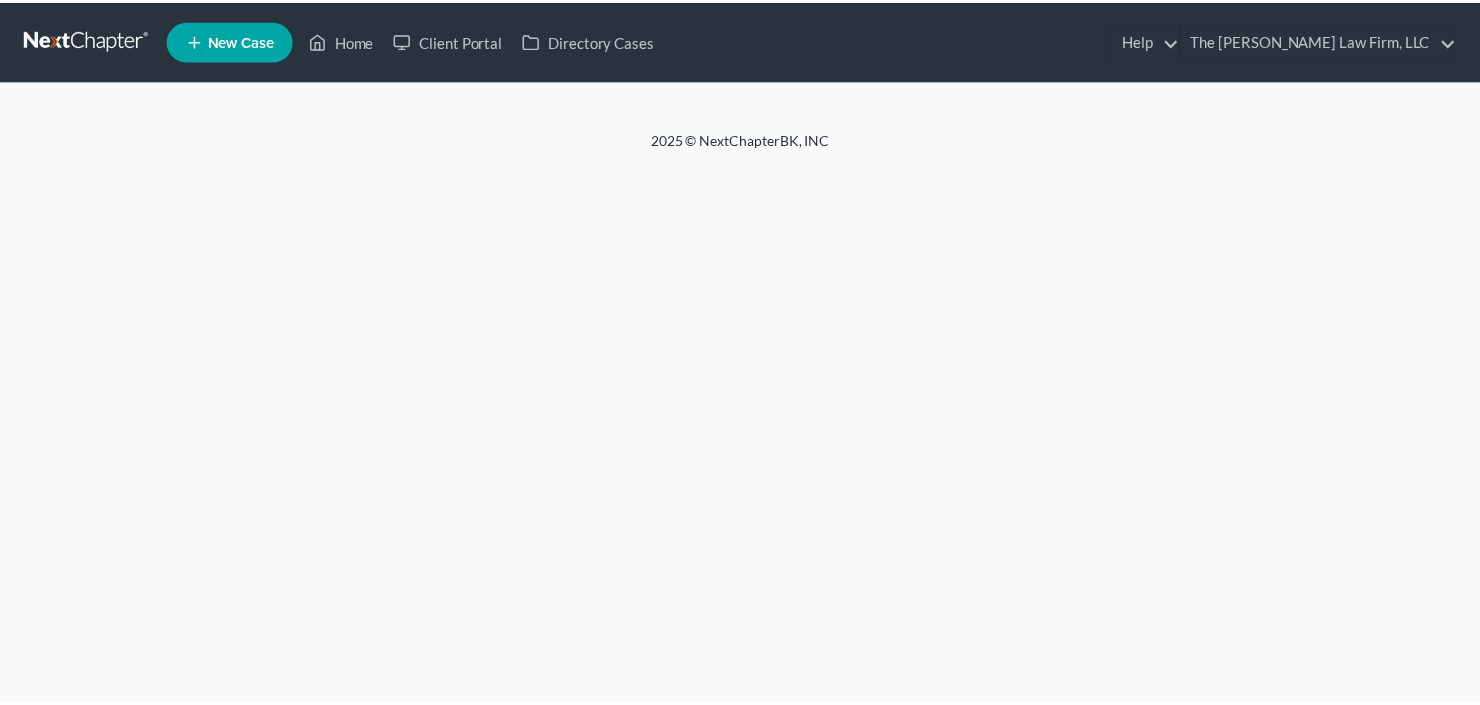 scroll, scrollTop: 0, scrollLeft: 0, axis: both 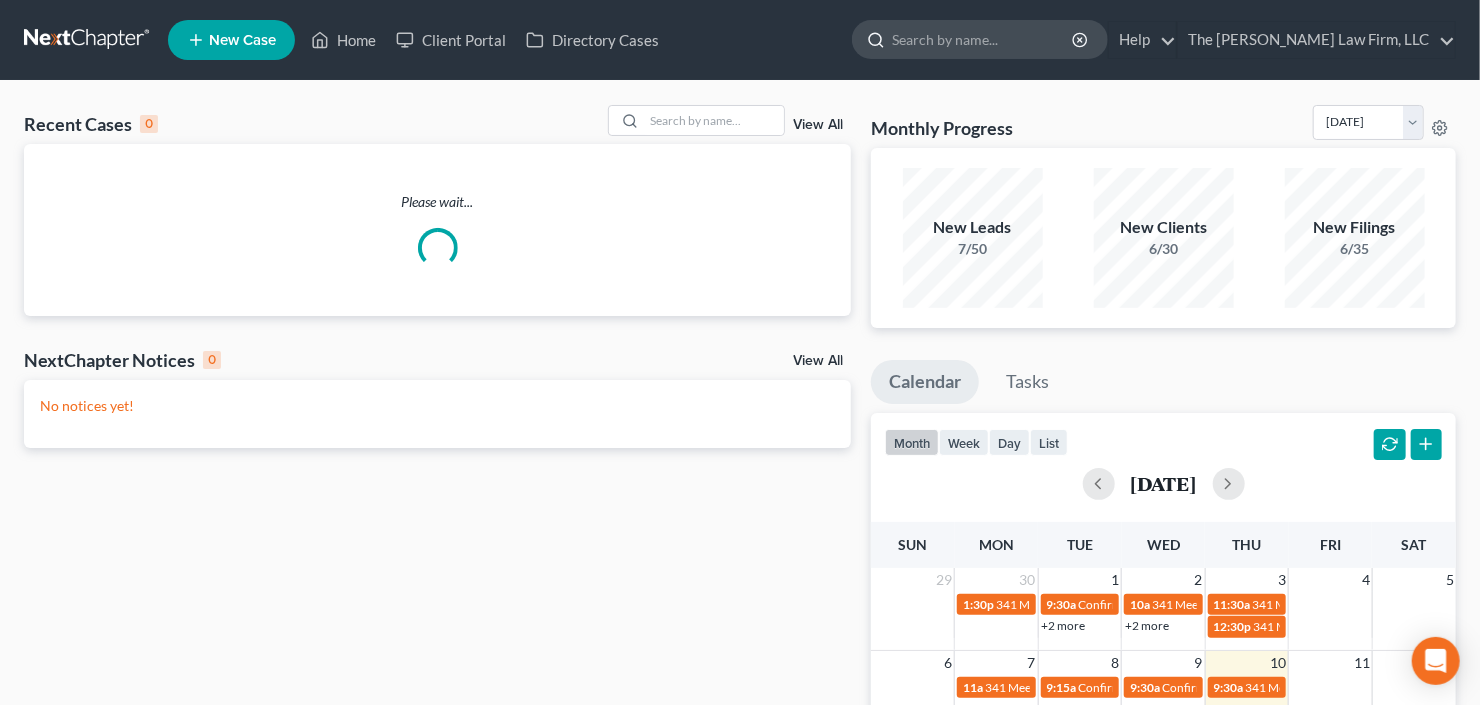 click at bounding box center (983, 39) 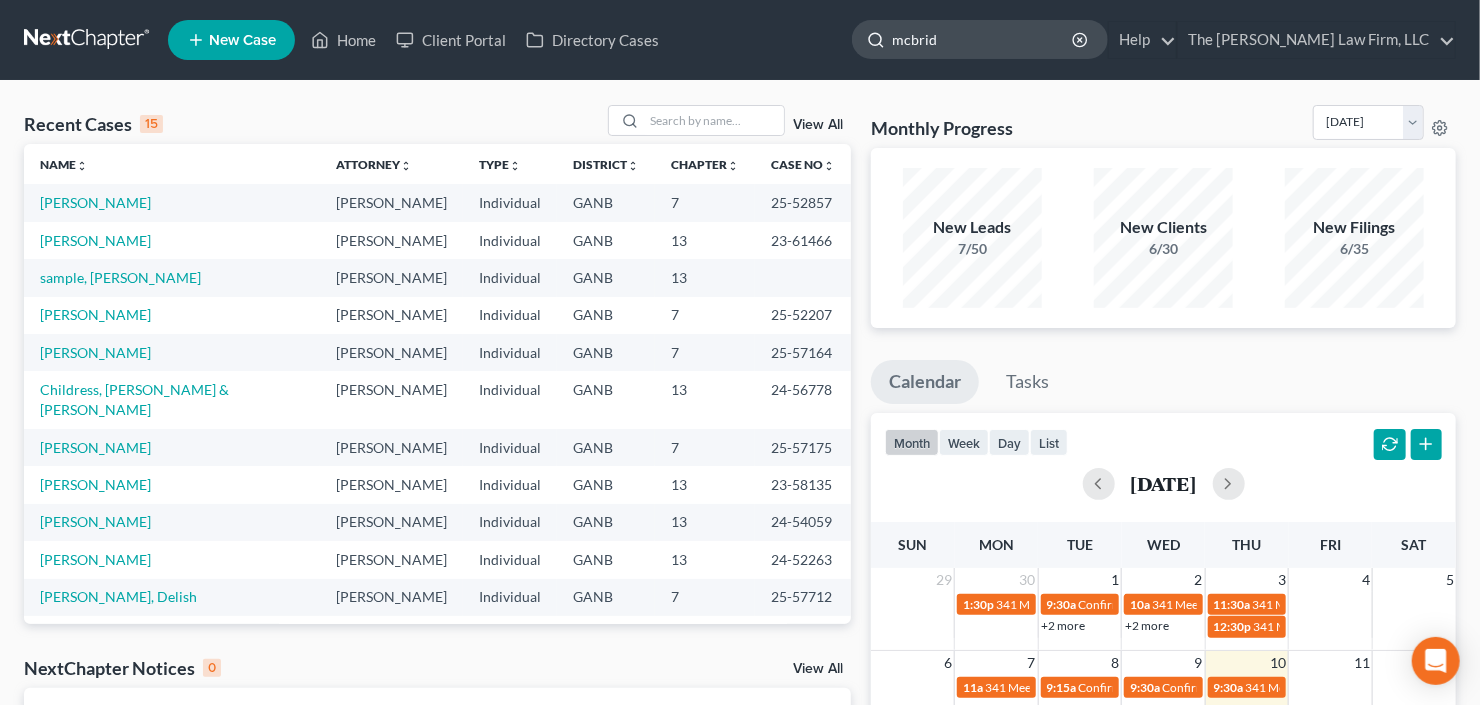 type on "[PERSON_NAME]" 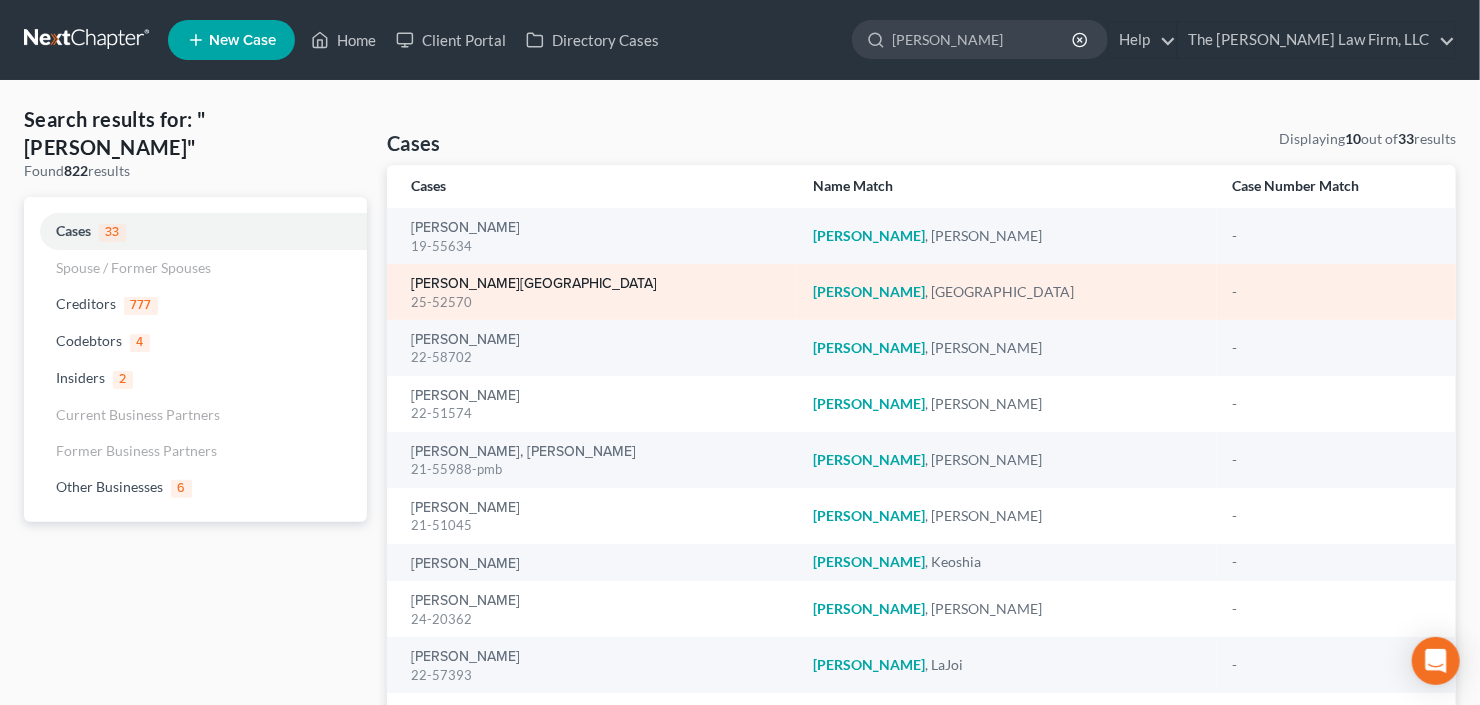 click on "[PERSON_NAME][GEOGRAPHIC_DATA]" at bounding box center [534, 284] 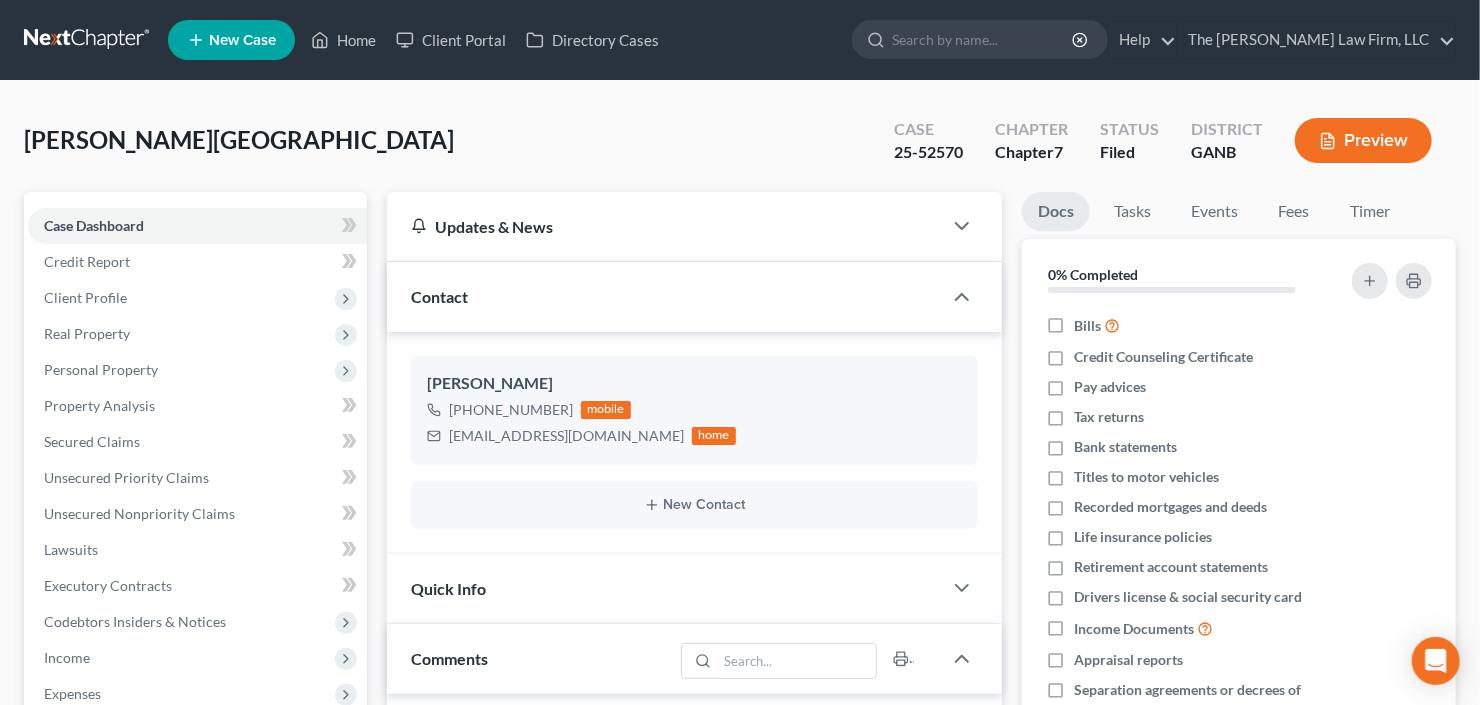 scroll, scrollTop: 570, scrollLeft: 0, axis: vertical 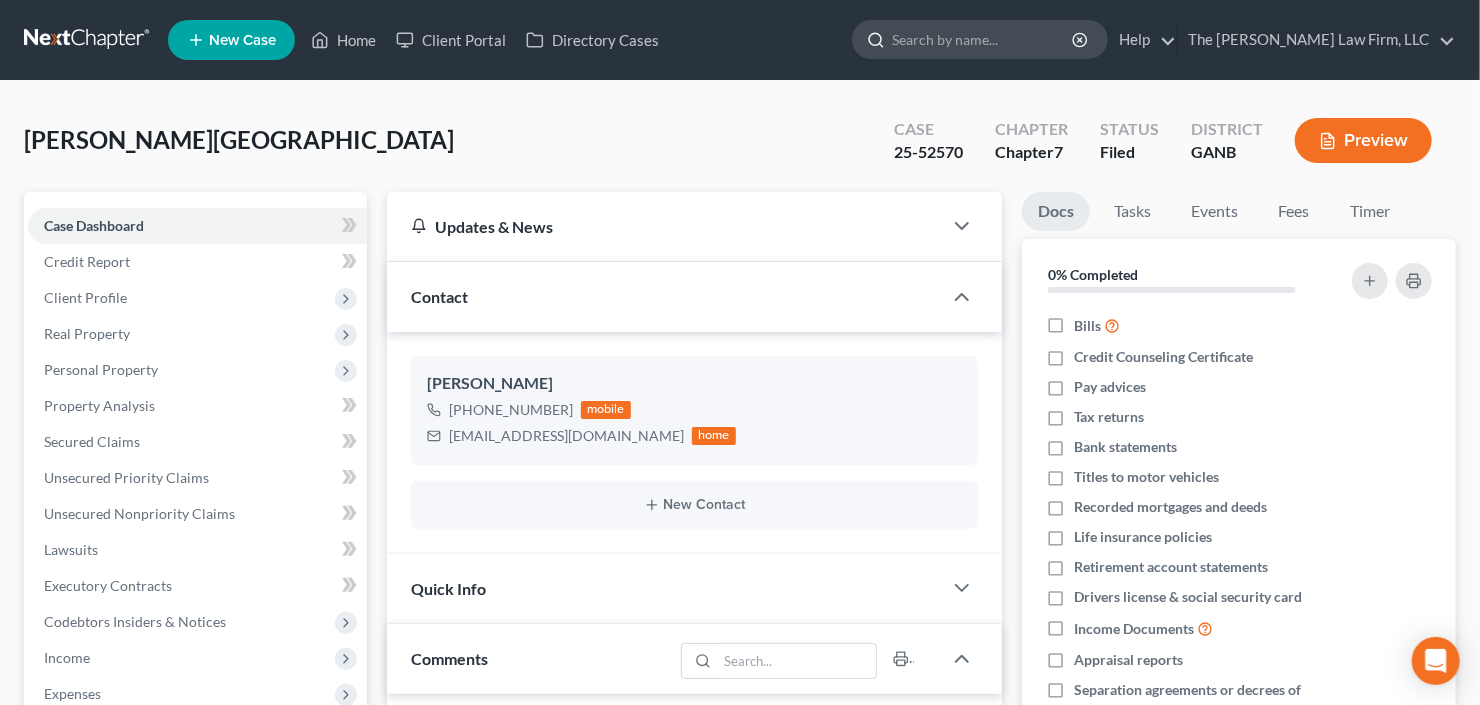 click at bounding box center (983, 39) 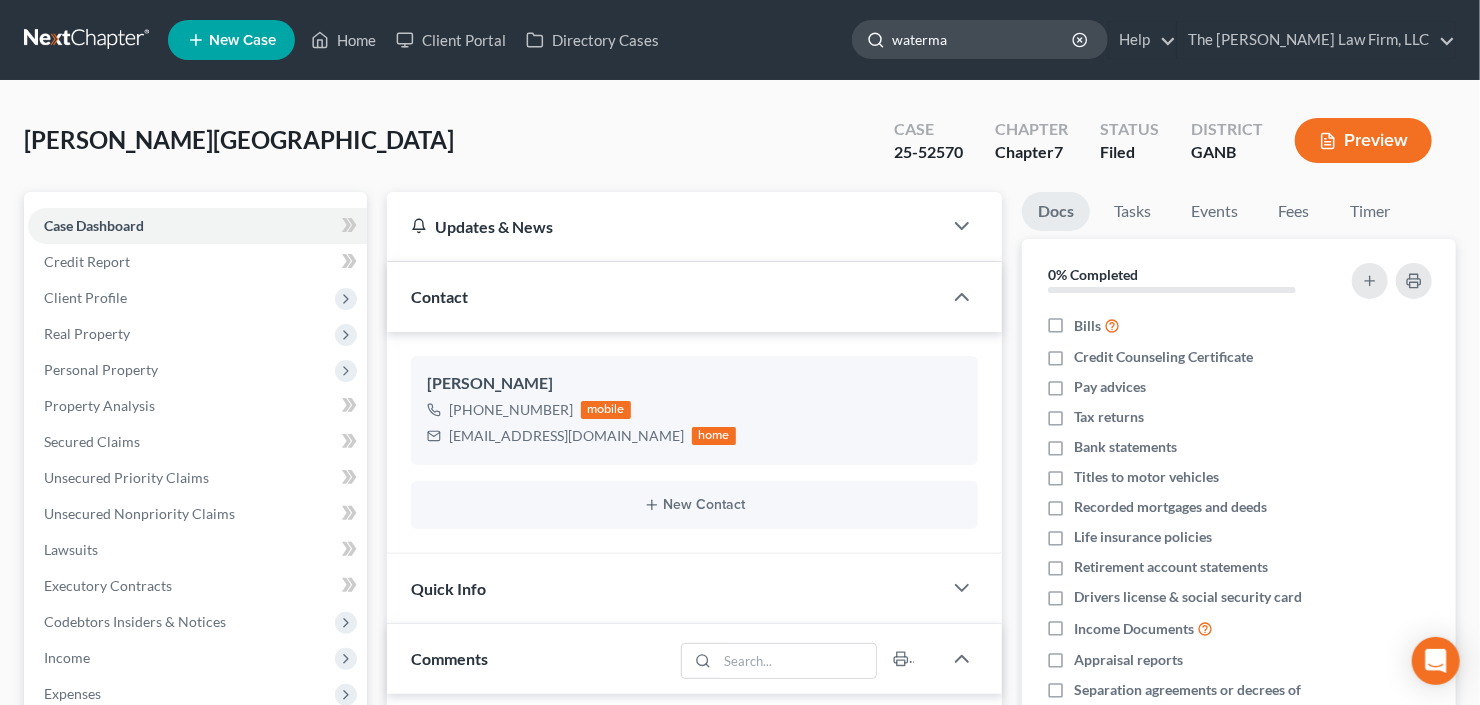 type on "[PERSON_NAME]" 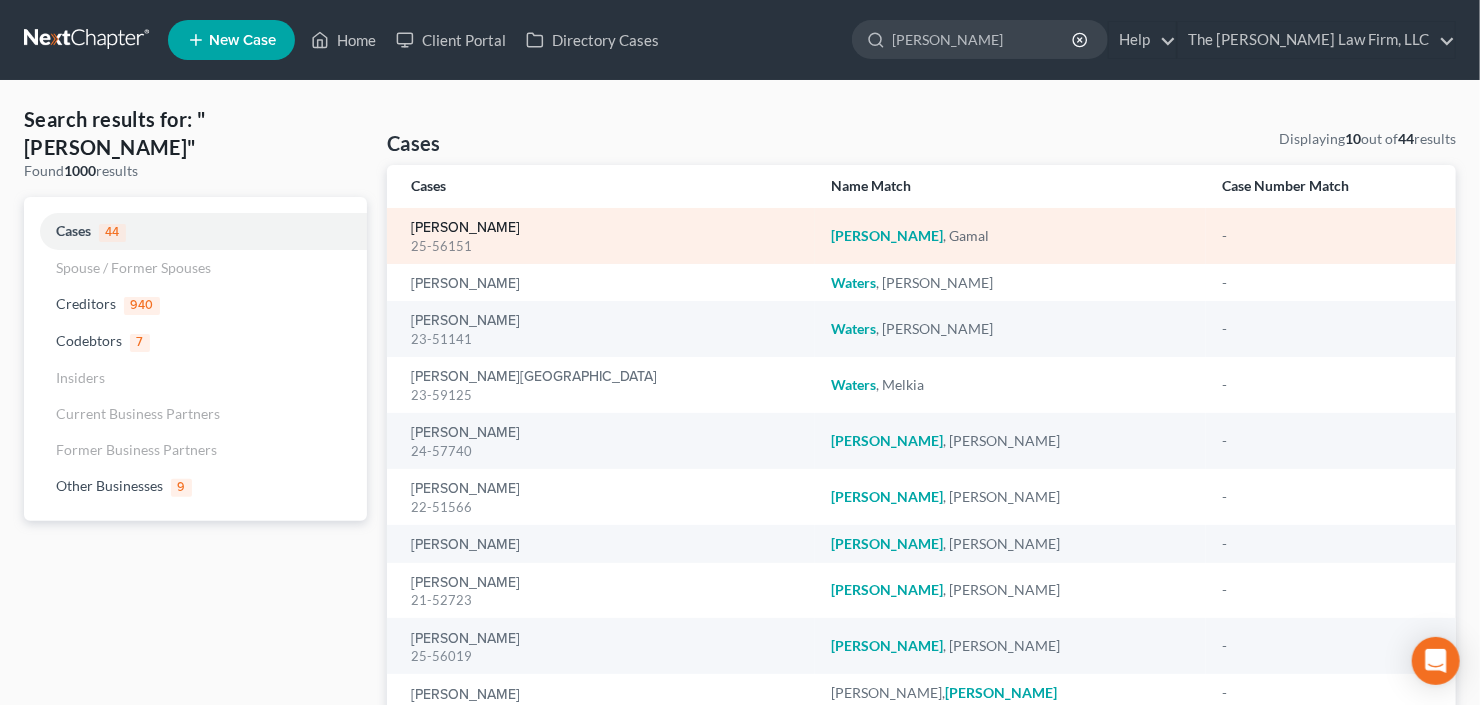 click on "[PERSON_NAME]" at bounding box center [465, 228] 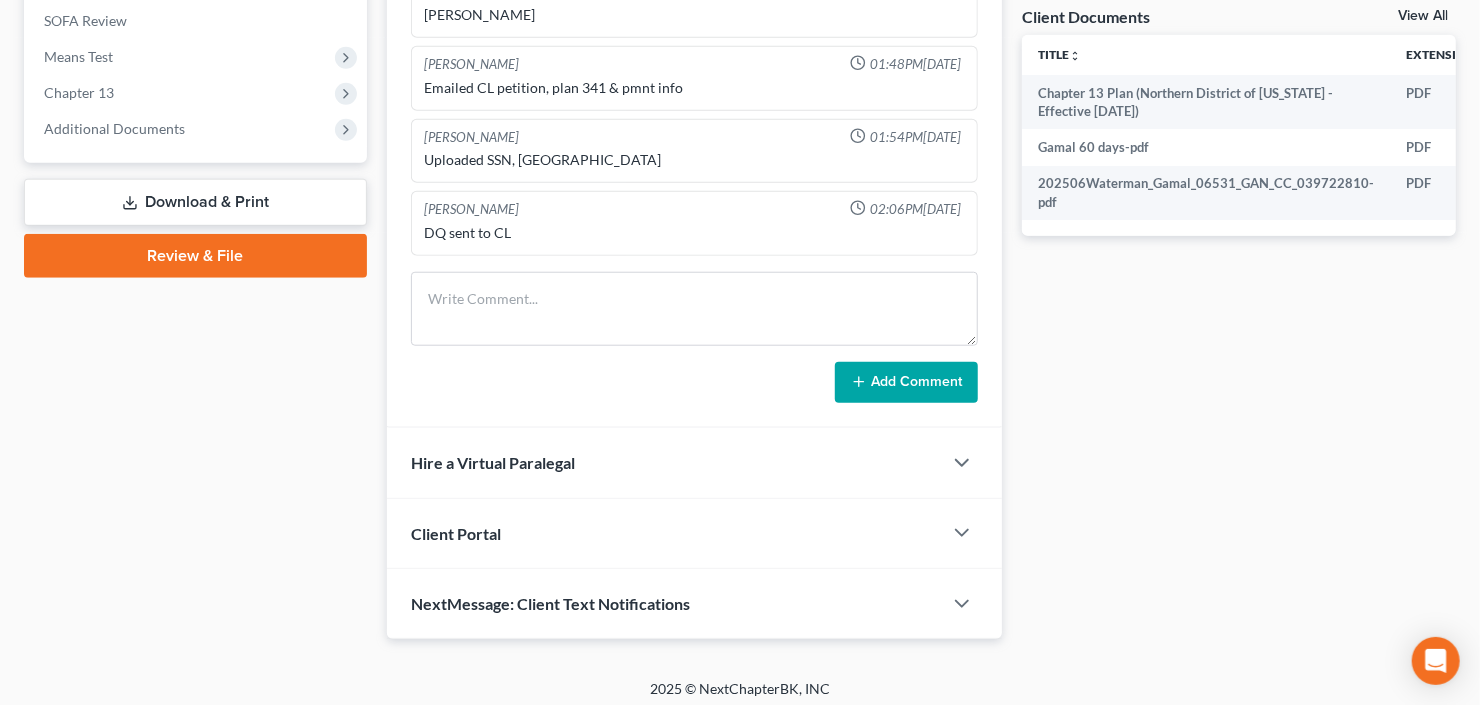 scroll, scrollTop: 748, scrollLeft: 0, axis: vertical 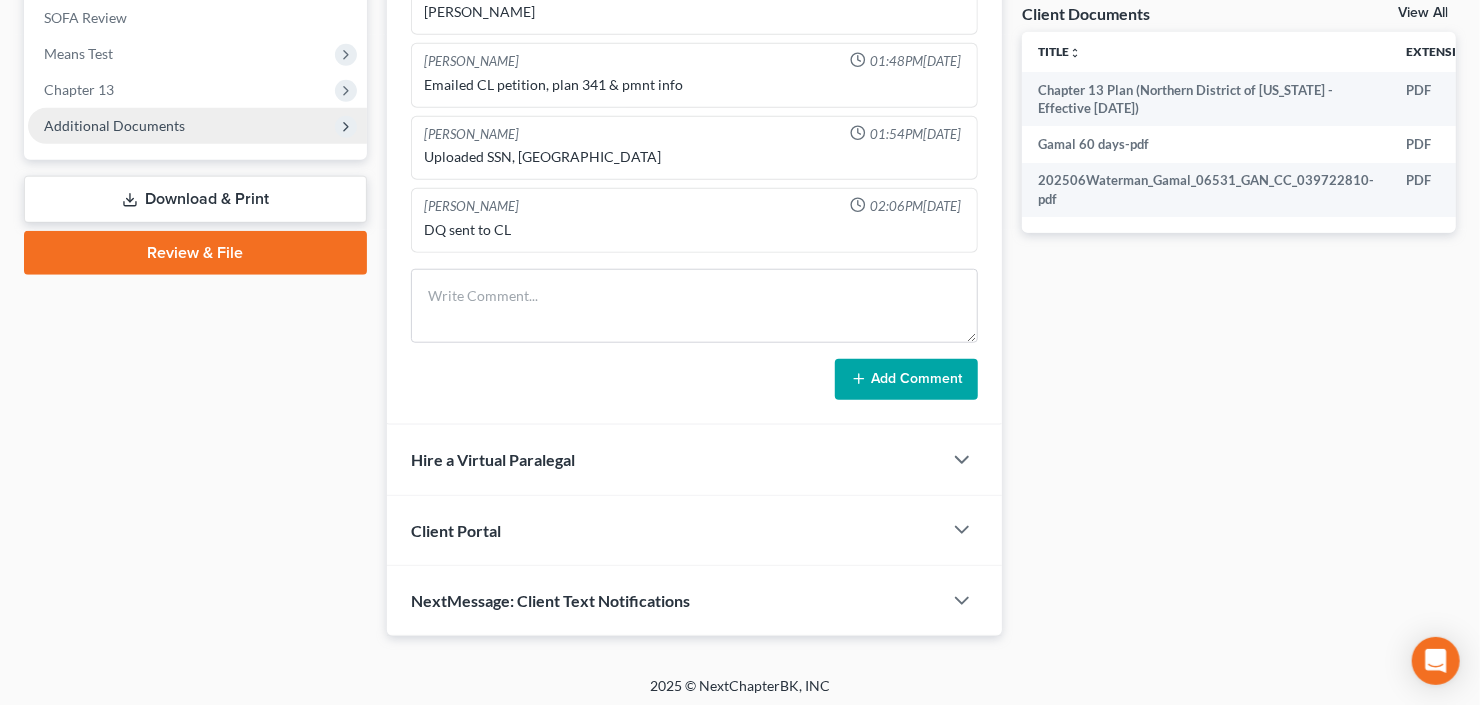 click on "Additional Documents" at bounding box center [197, 126] 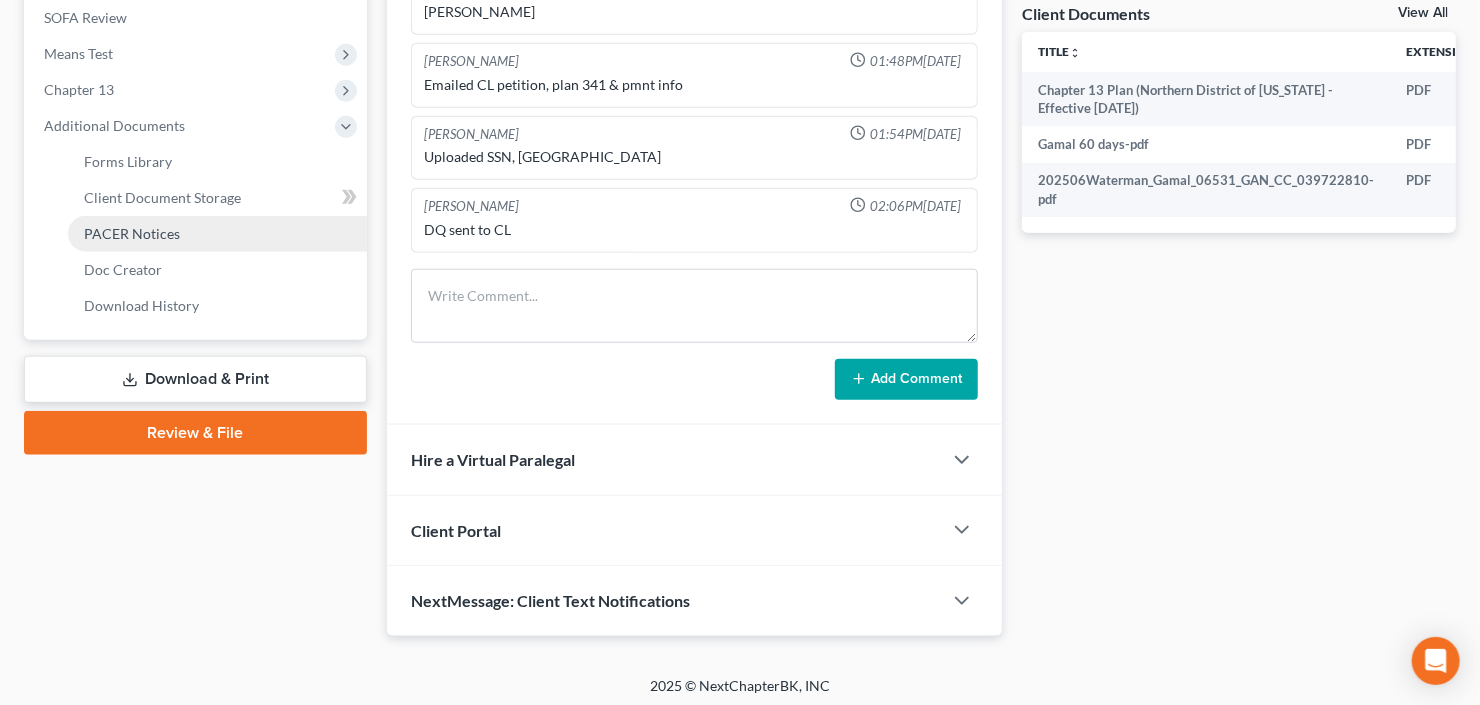 click on "PACER Notices" at bounding box center [132, 233] 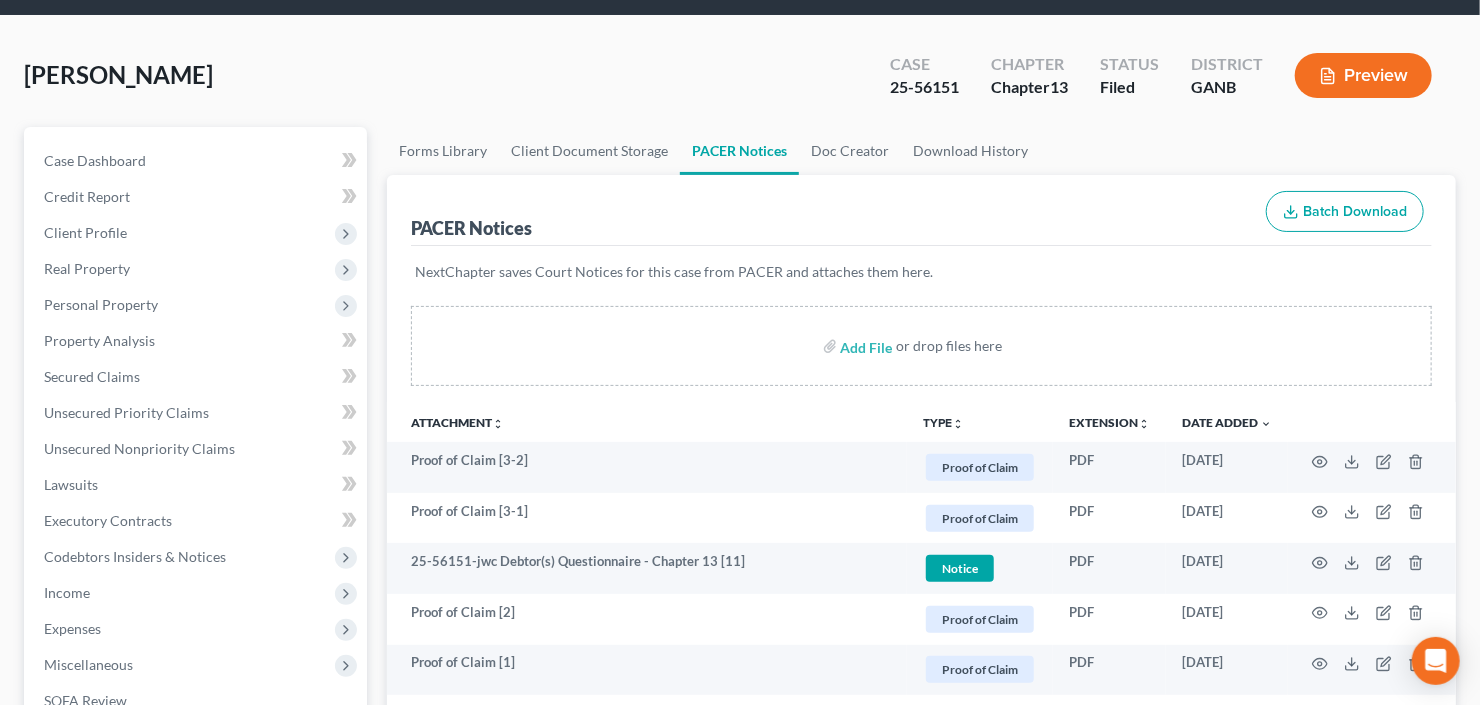 scroll, scrollTop: 160, scrollLeft: 0, axis: vertical 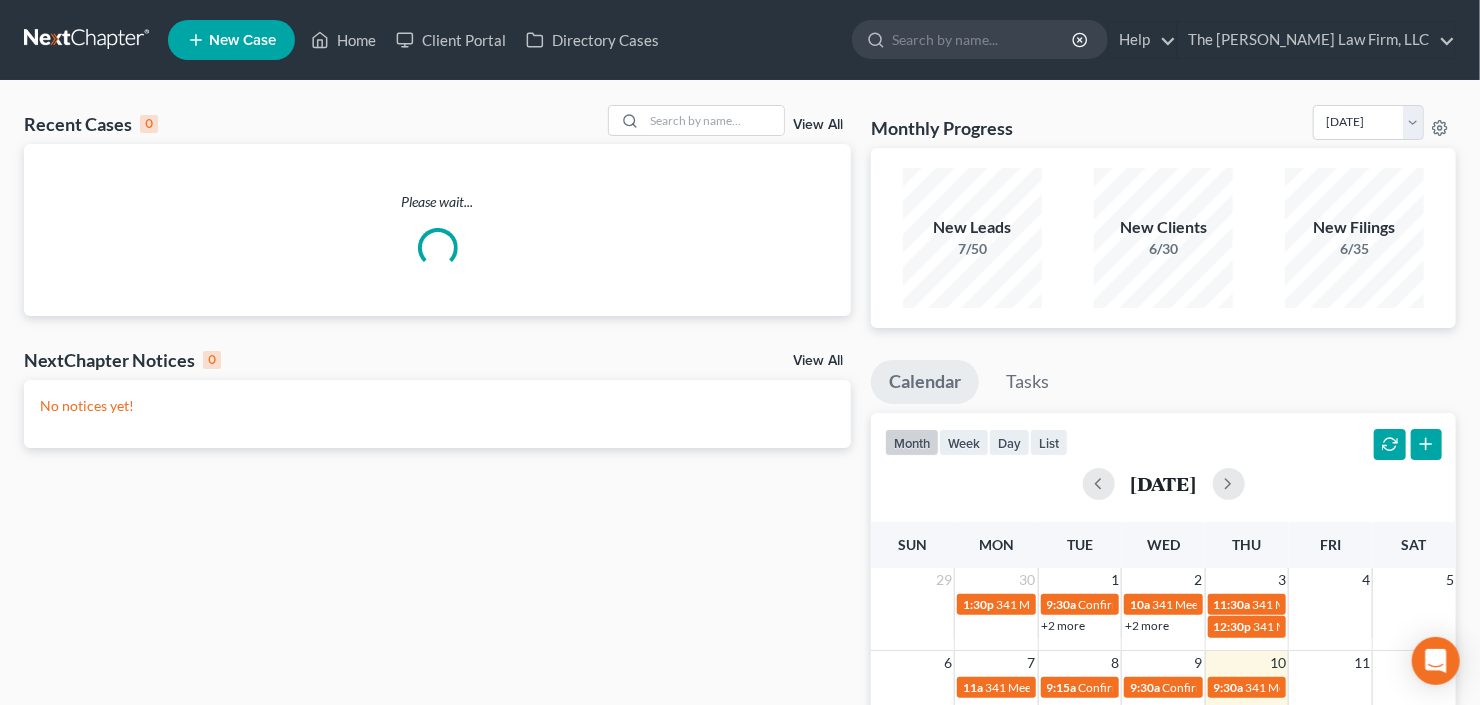 click on "New Case" at bounding box center [242, 40] 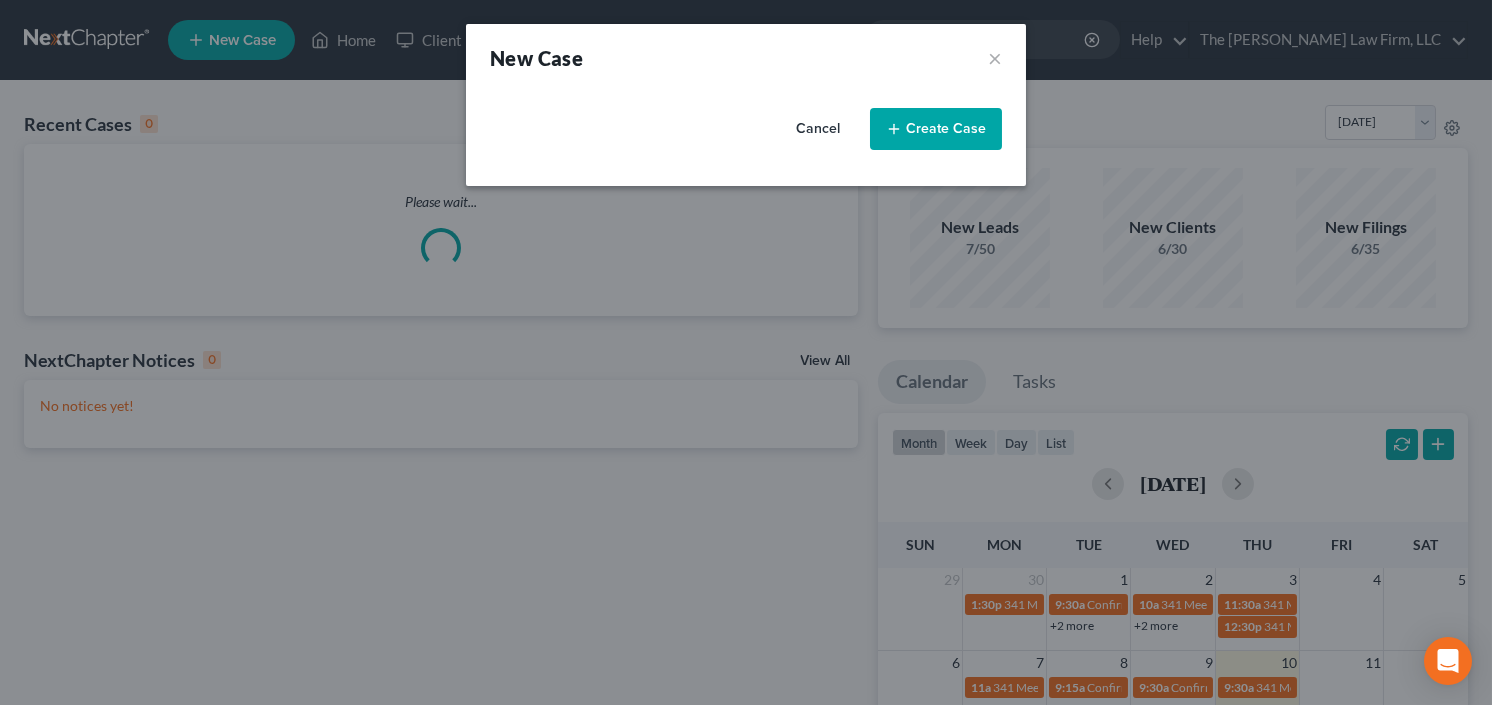 select on "19" 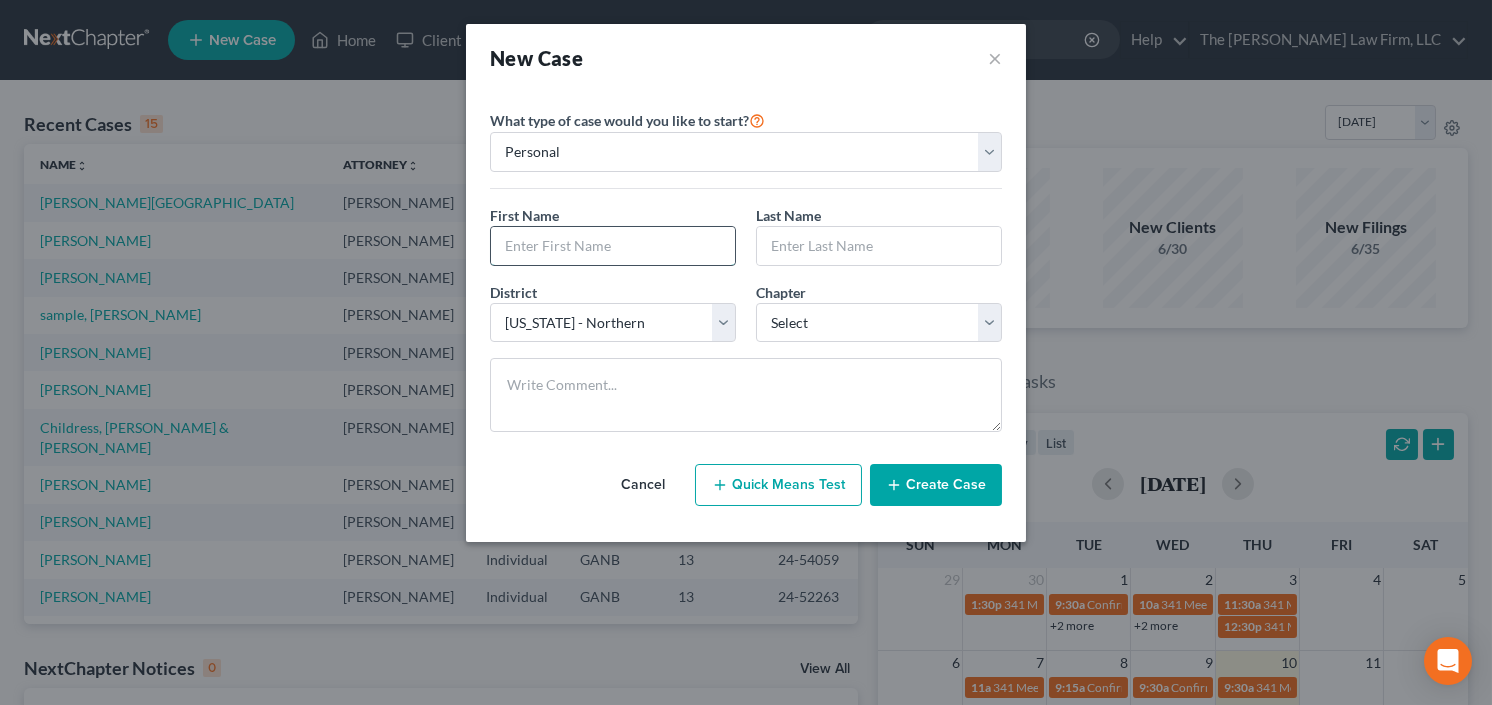 click at bounding box center (613, 246) 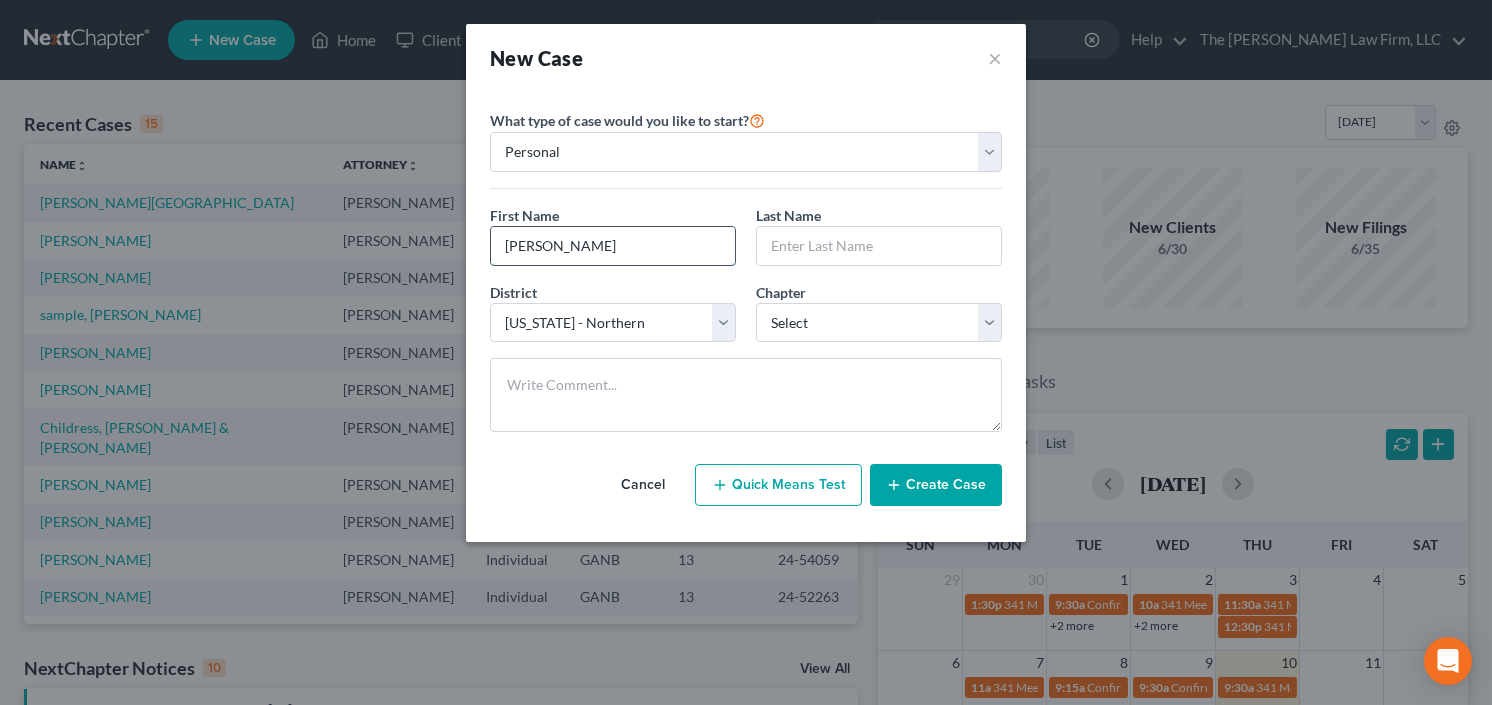 type on "[PERSON_NAME]" 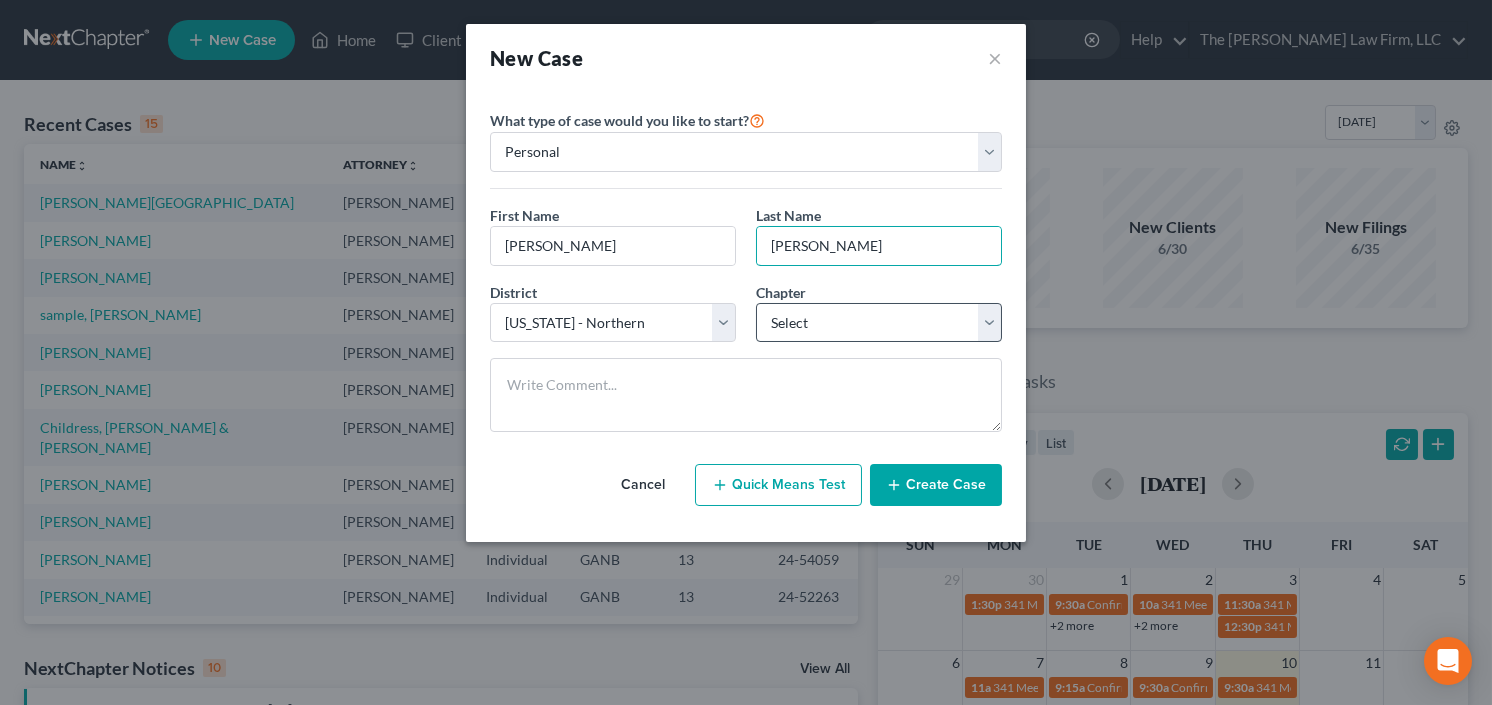 type on "[PERSON_NAME]" 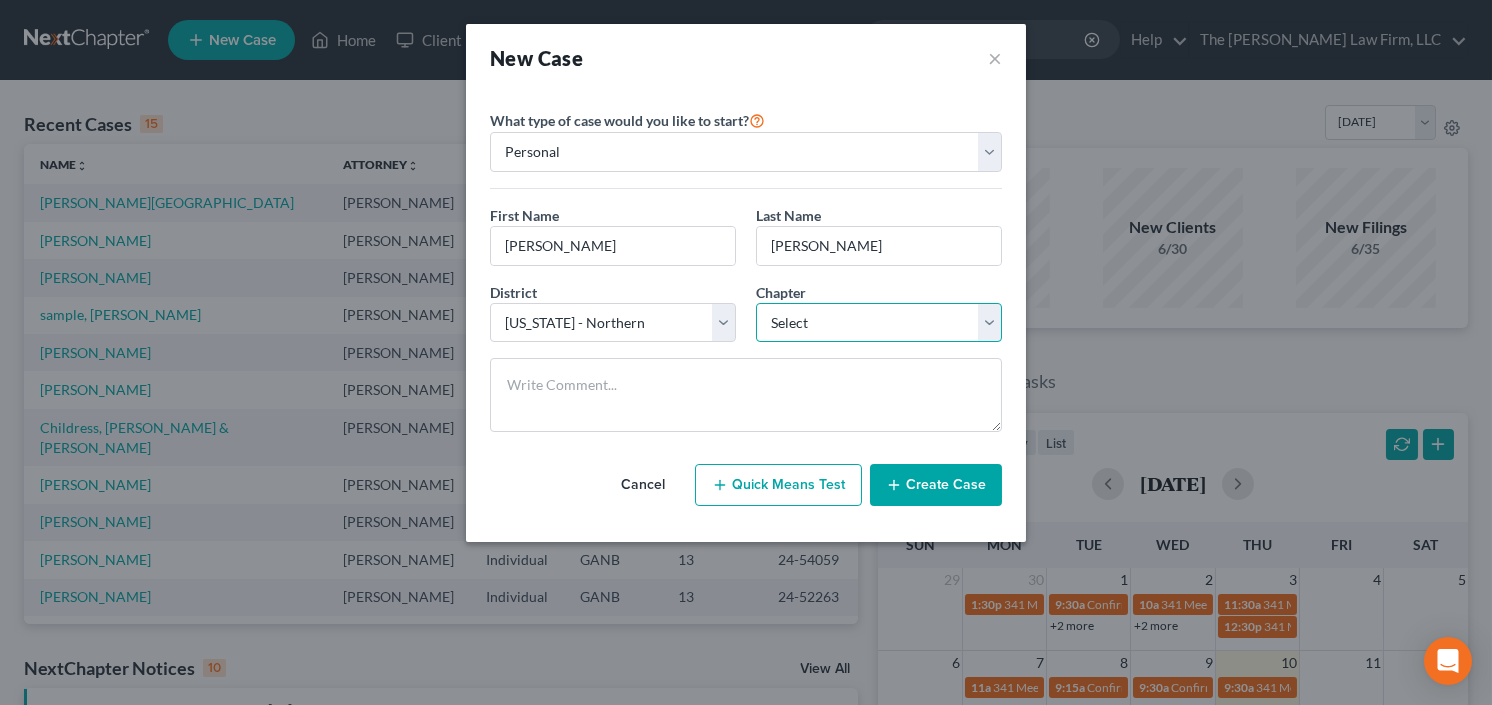 click on "Select 7 11 12 13" at bounding box center (879, 323) 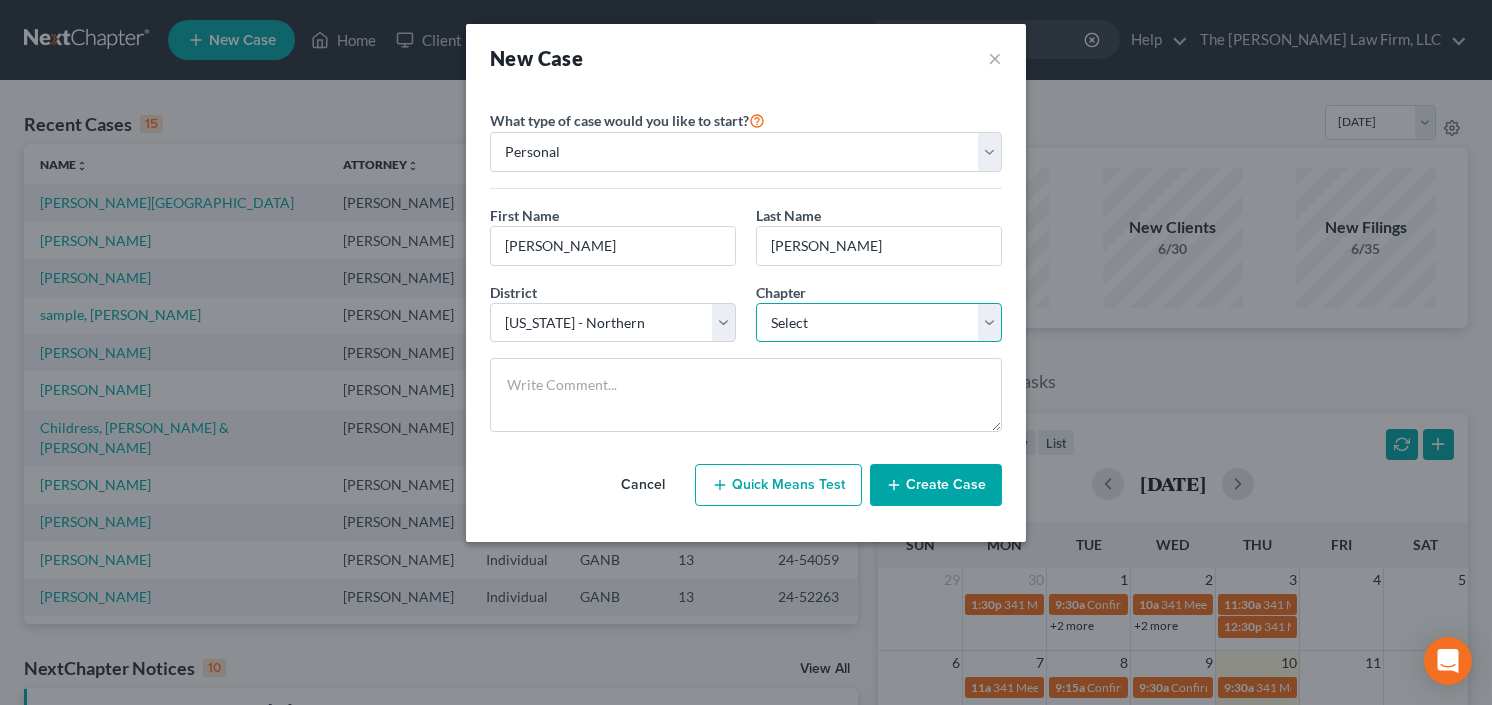 select on "3" 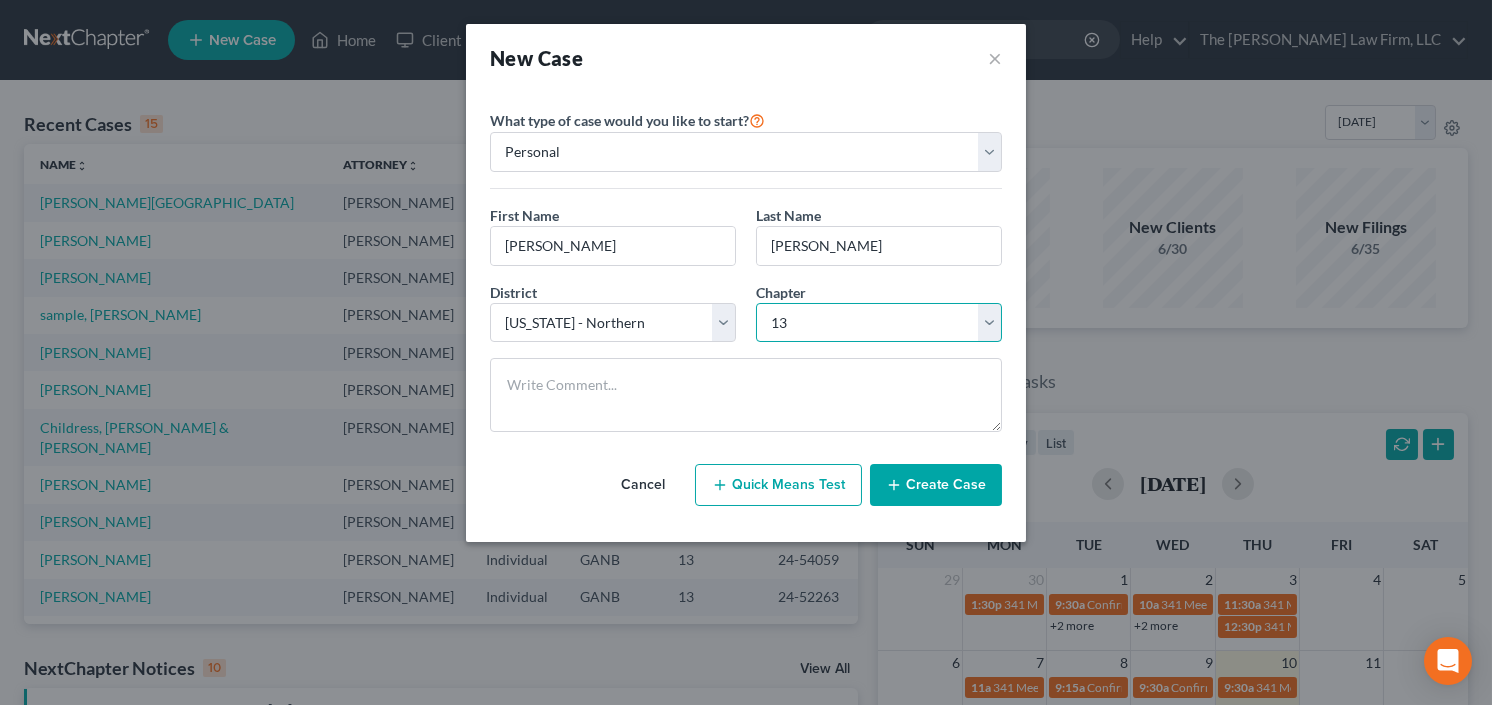 click on "Select 7 11 12 13" at bounding box center (879, 323) 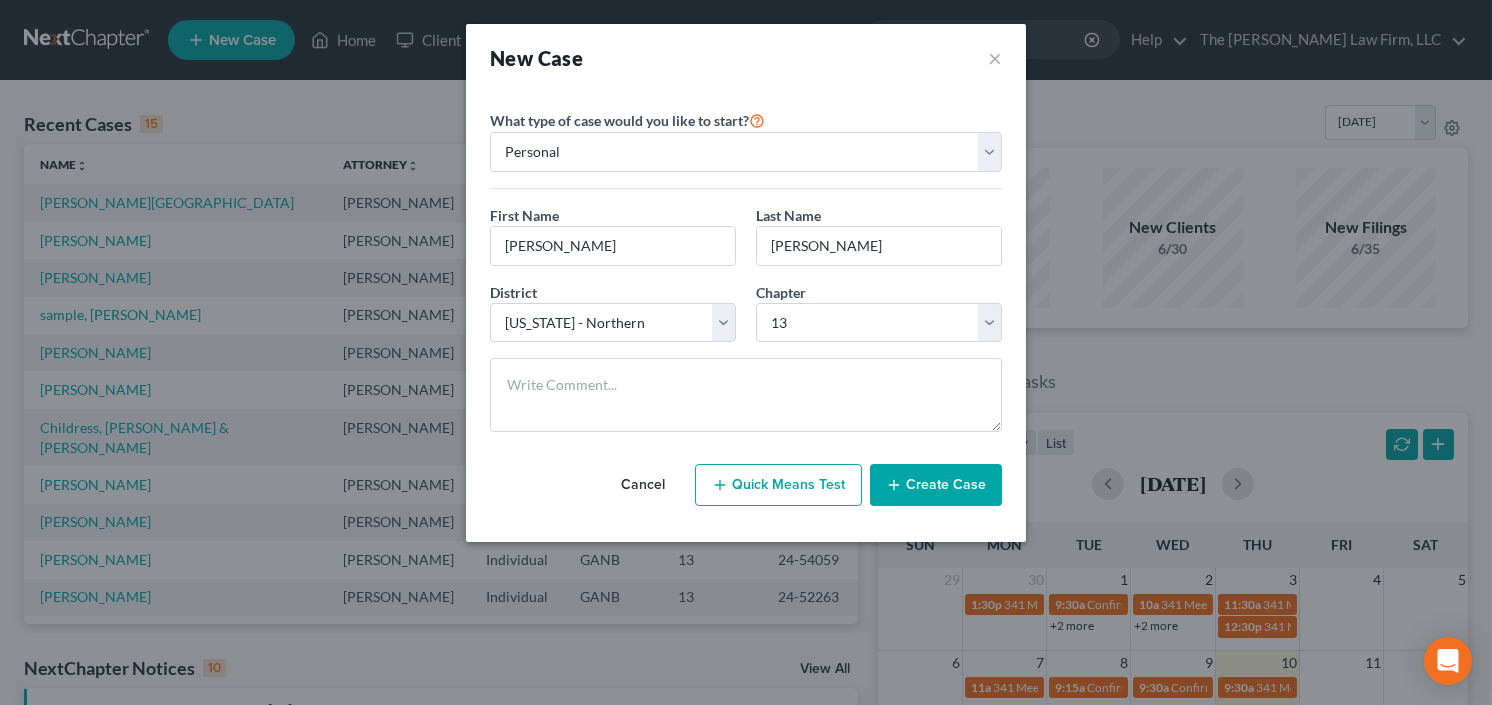 click on "Create Case" at bounding box center [936, 485] 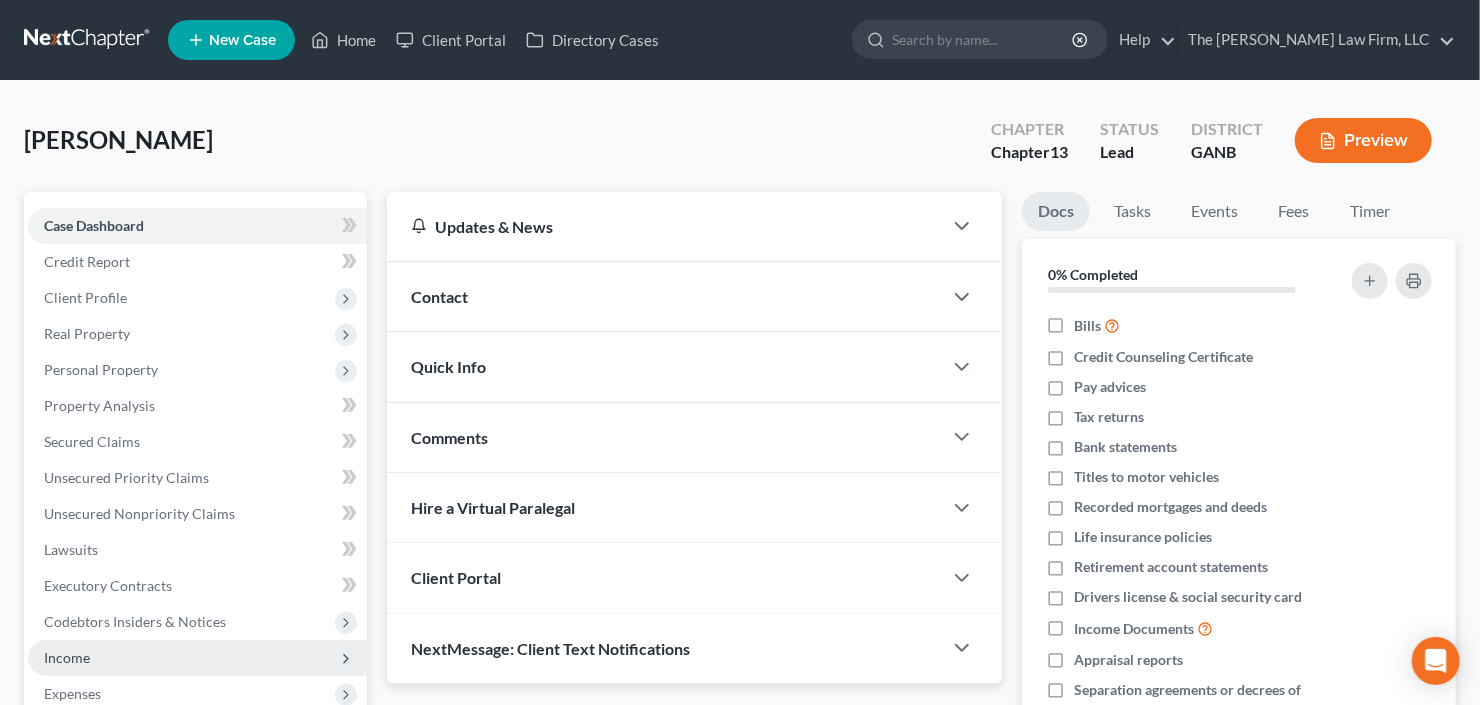 scroll, scrollTop: 160, scrollLeft: 0, axis: vertical 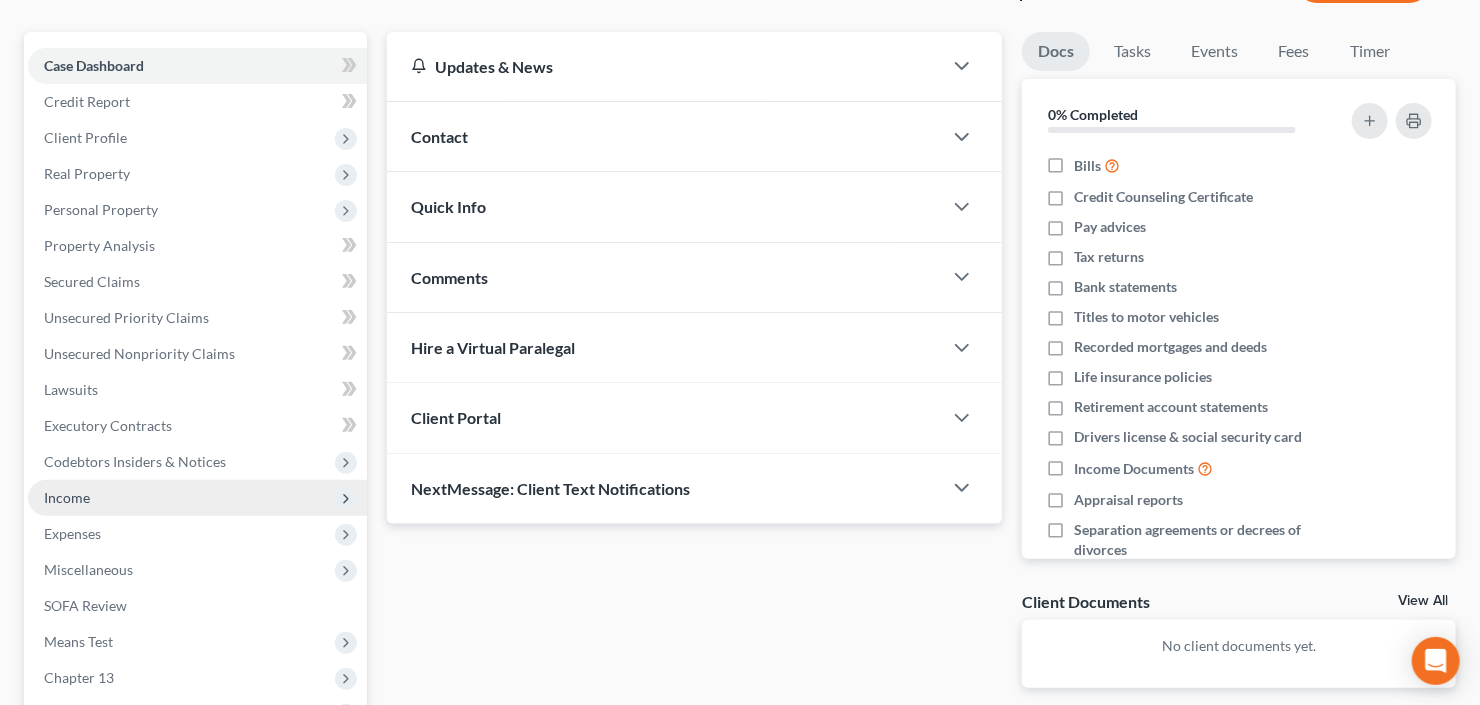 click on "Income" at bounding box center (197, 498) 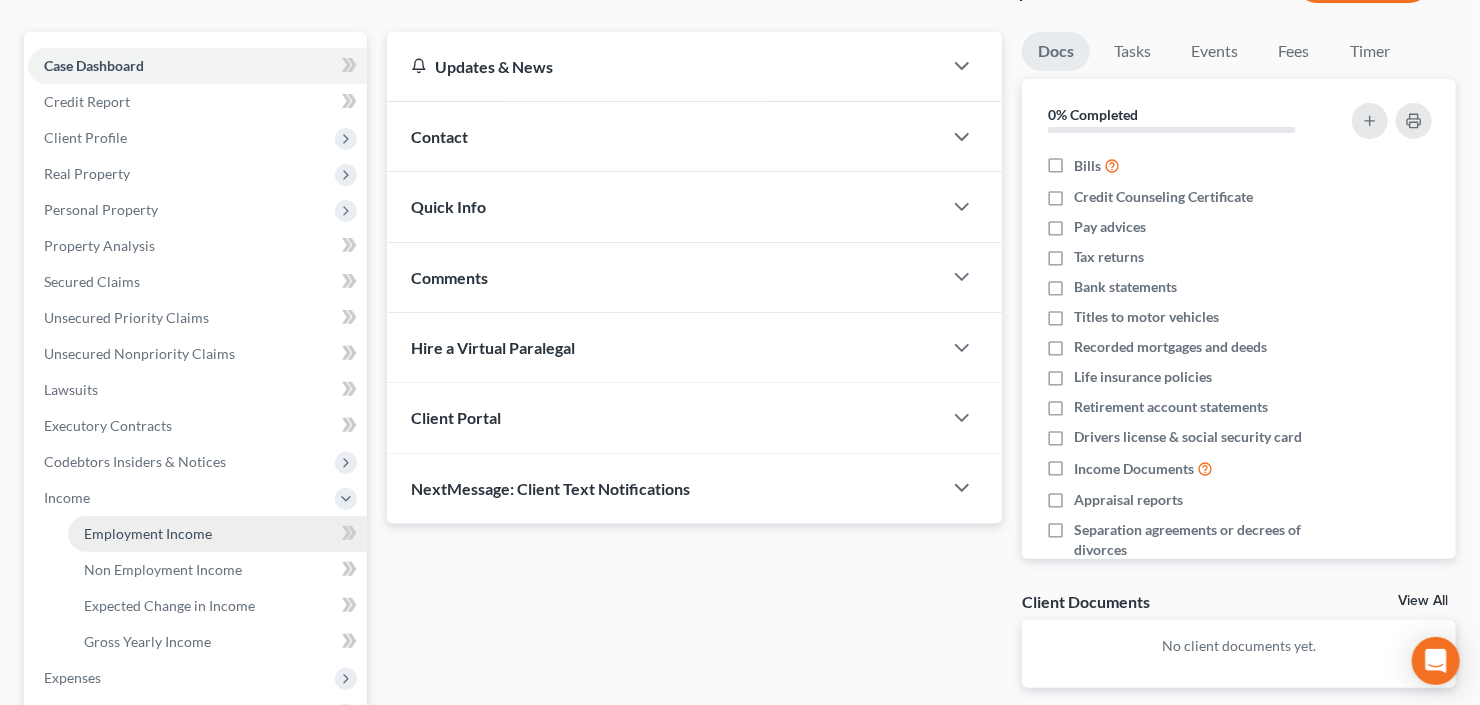 click on "Employment Income" at bounding box center [148, 533] 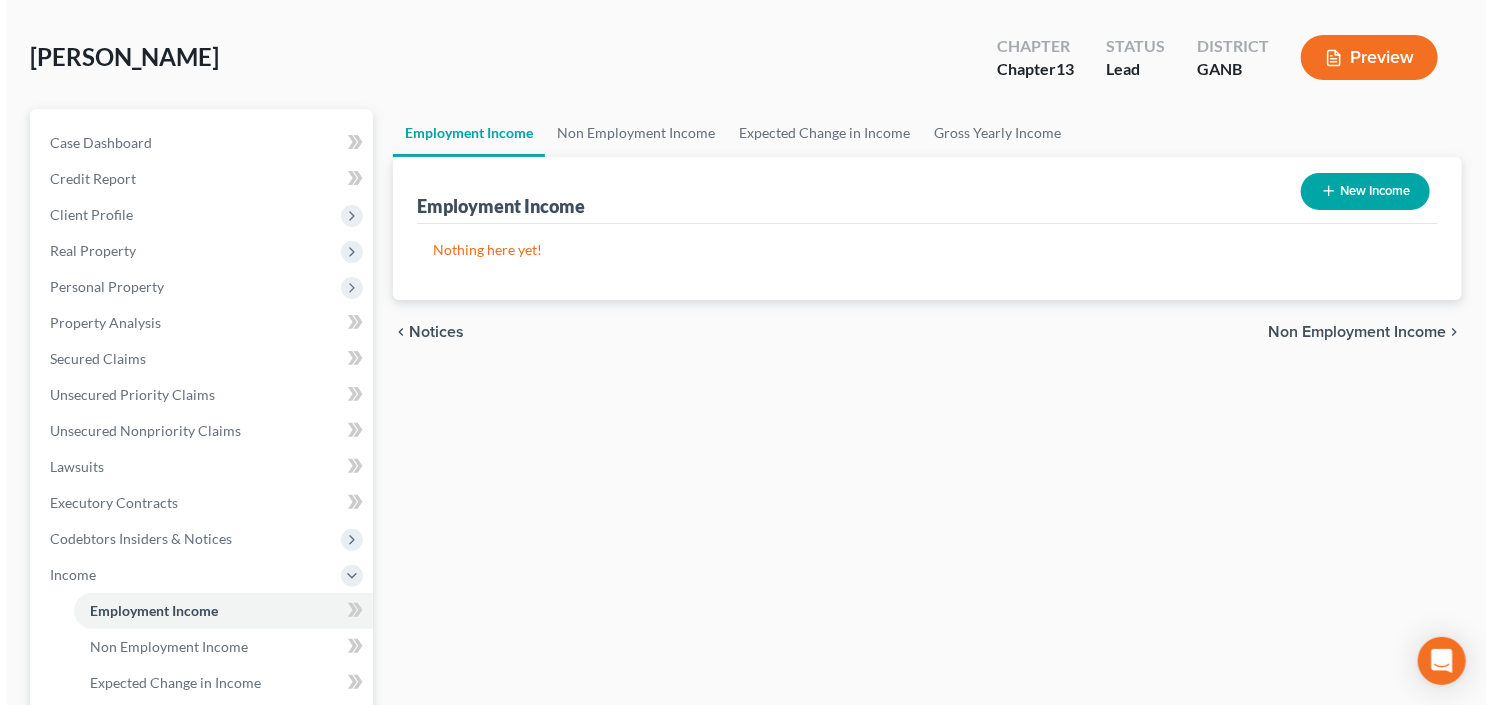 scroll, scrollTop: 0, scrollLeft: 0, axis: both 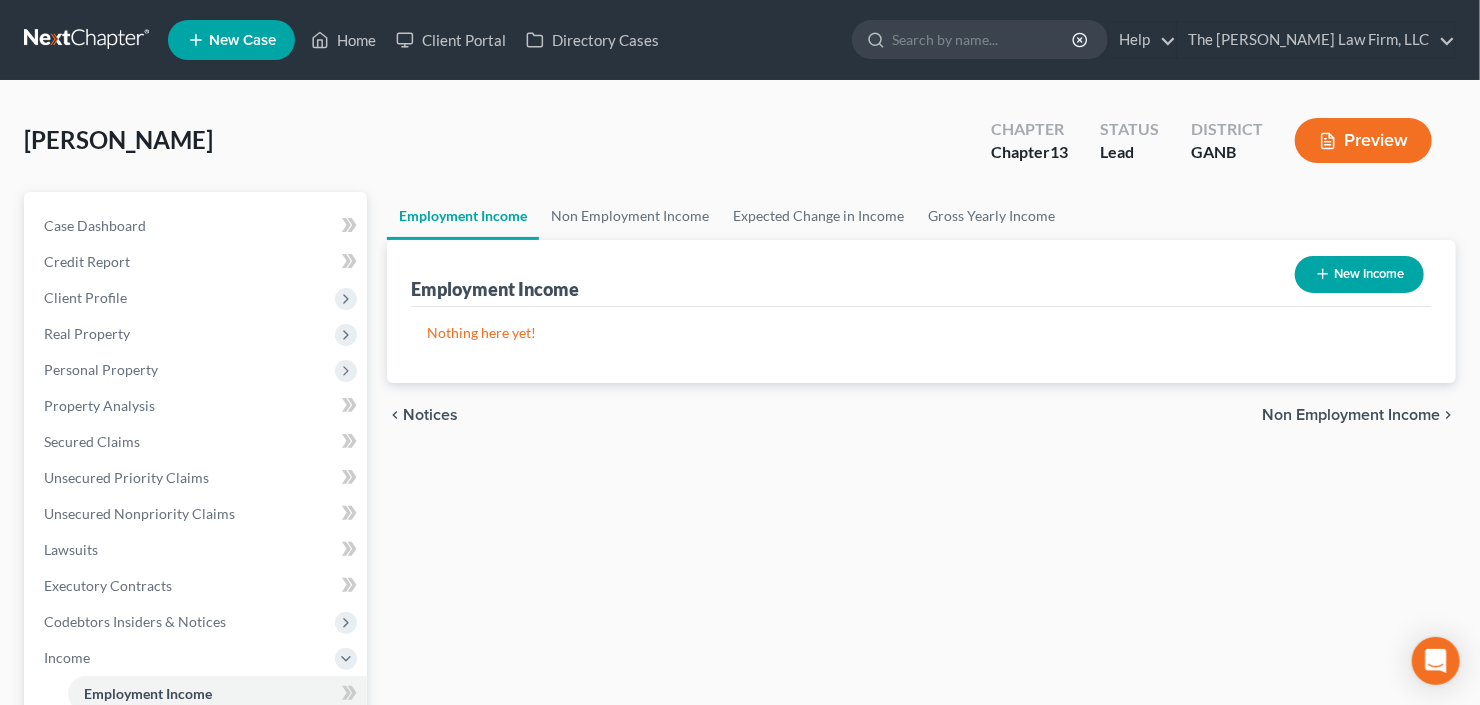 click on "New Income" at bounding box center (1359, 274) 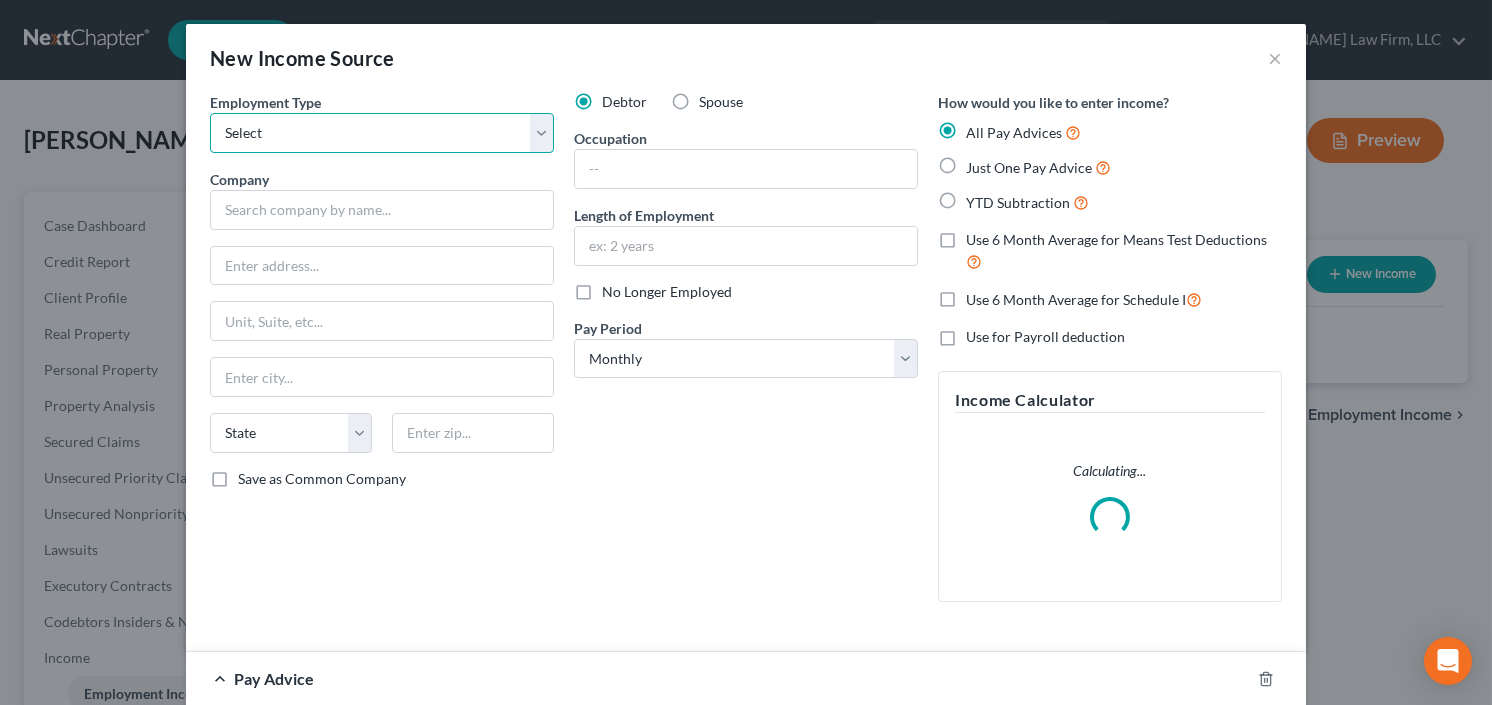 click on "Select Full or Part Time Employment Self Employment" at bounding box center [382, 133] 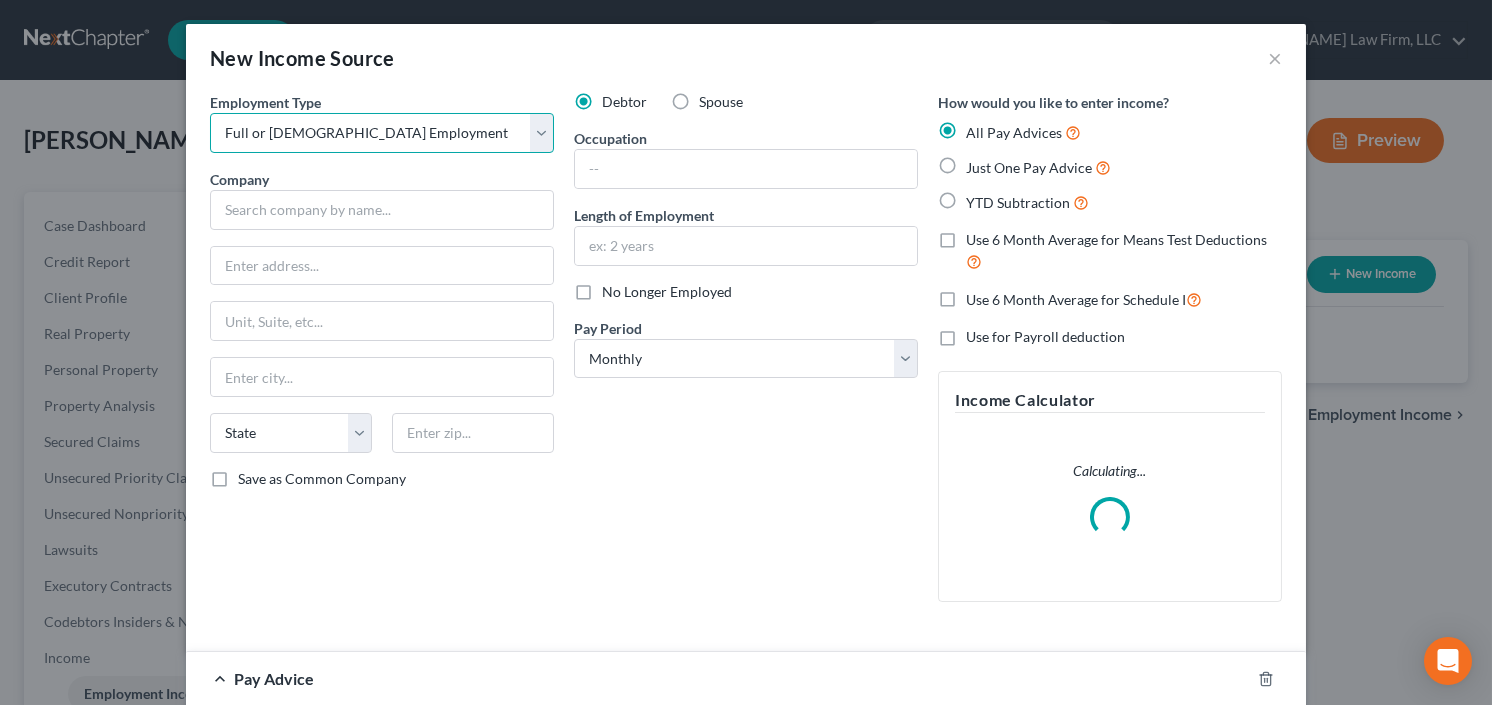 click on "Select Full or Part Time Employment Self Employment" at bounding box center (382, 133) 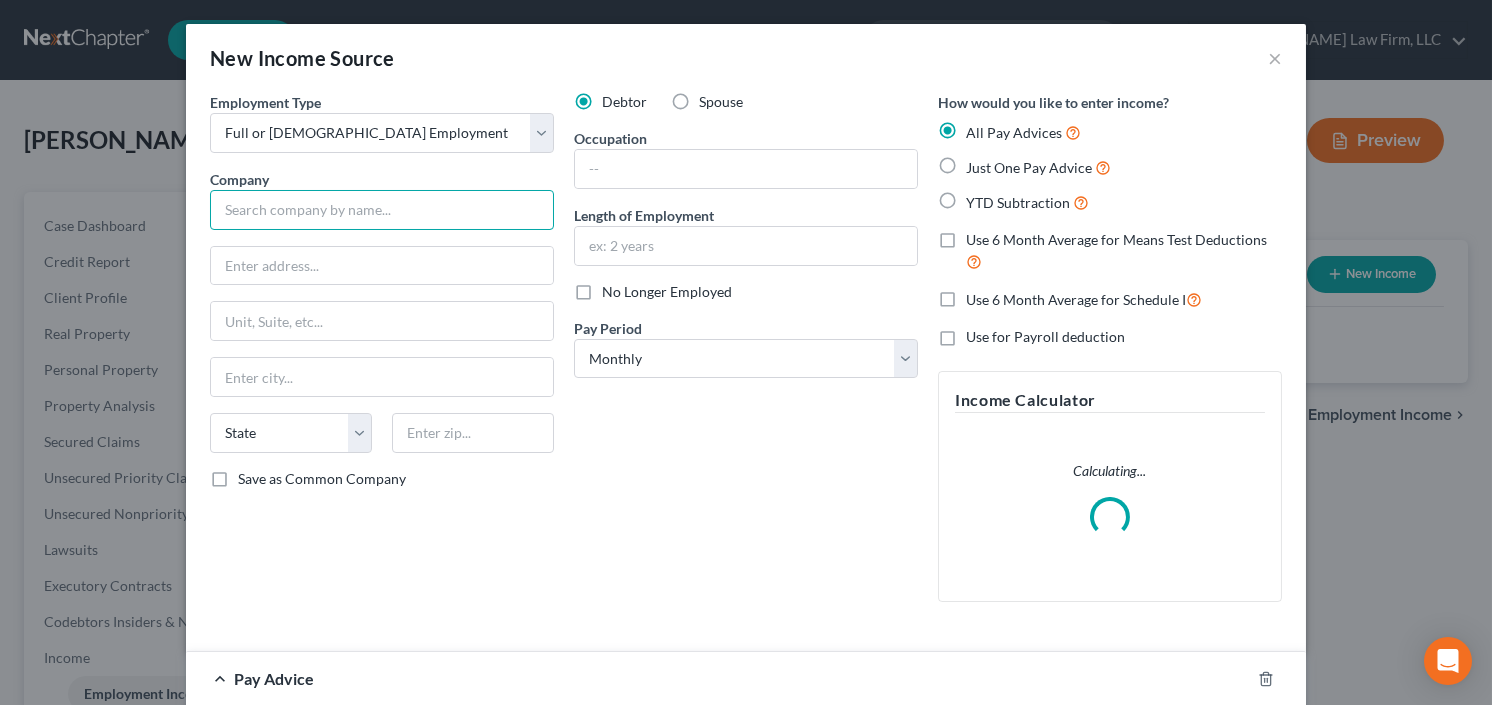 click at bounding box center (382, 210) 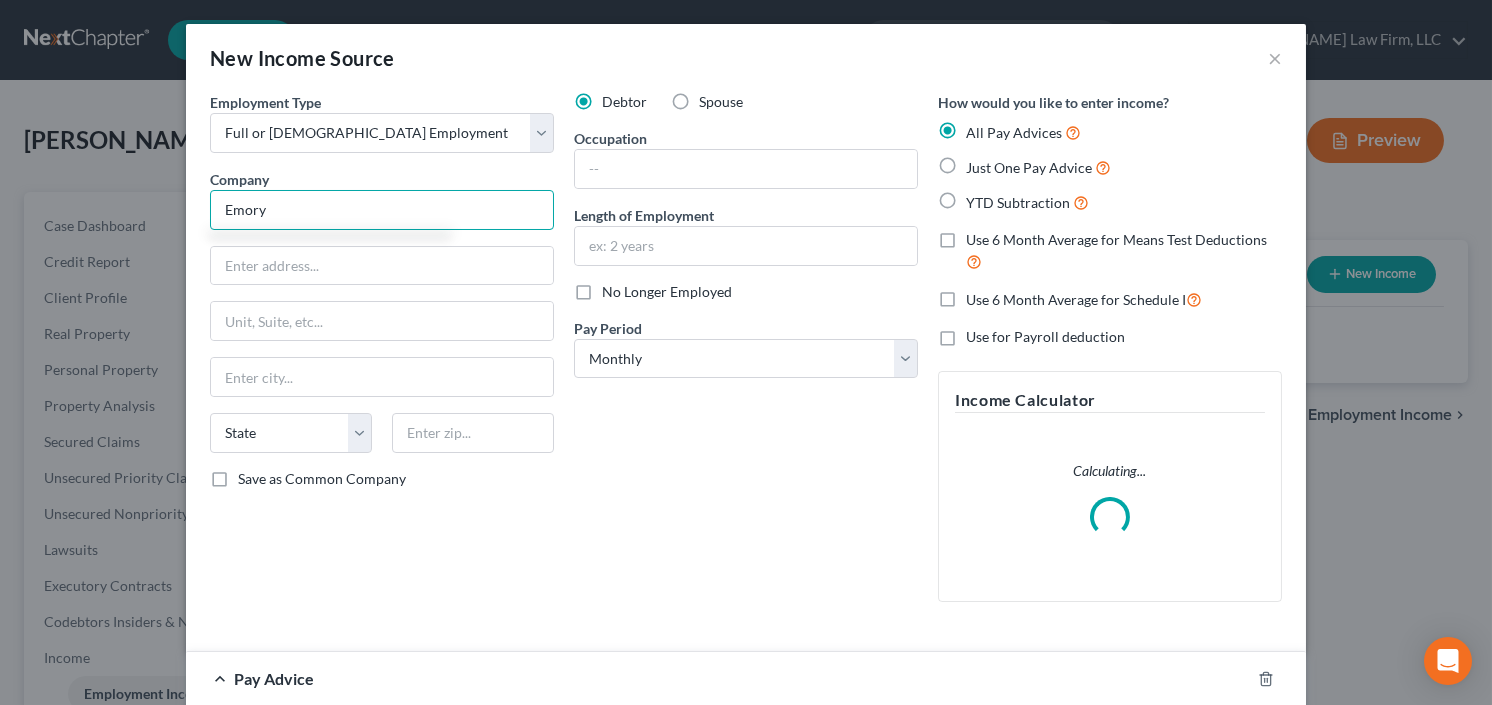 type on "Emory Health Care" 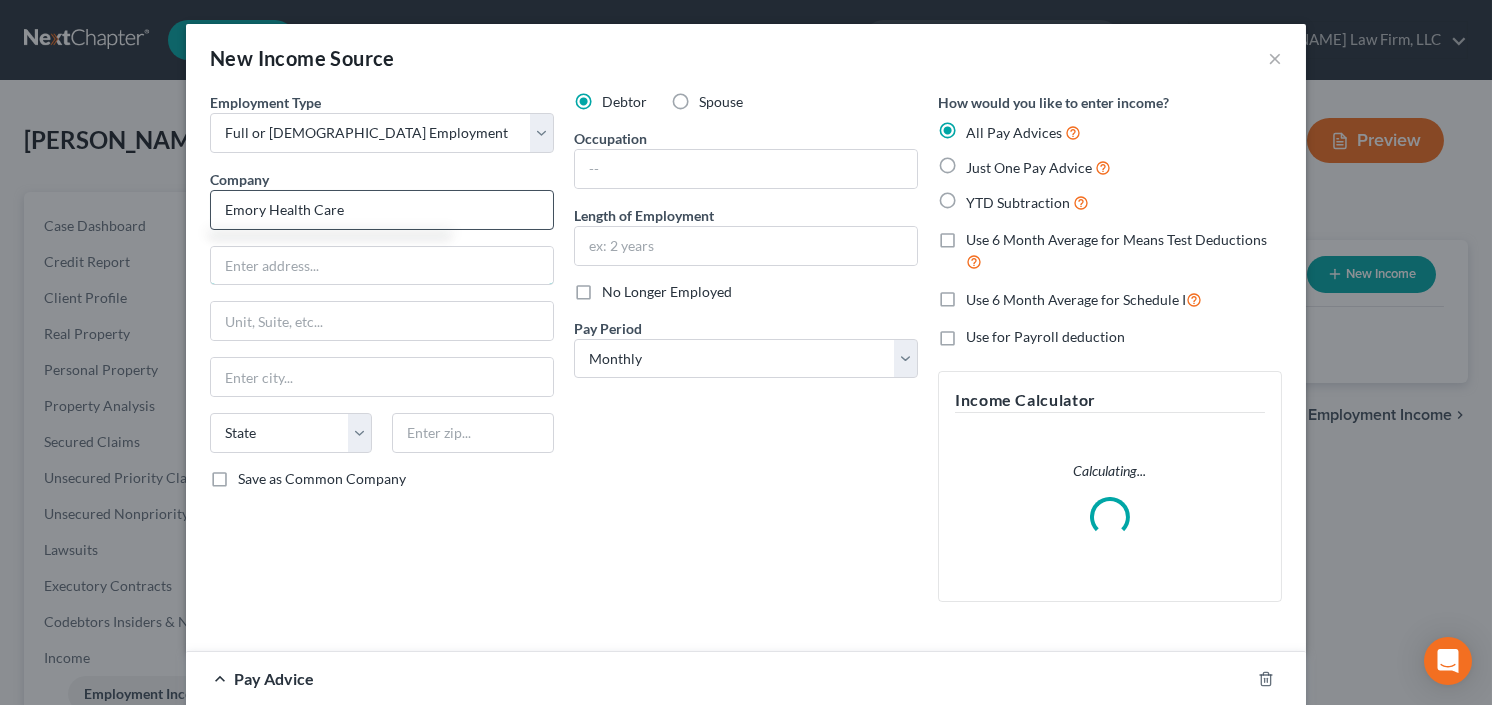 type on "550 Peachtree Street NE Orr Building" 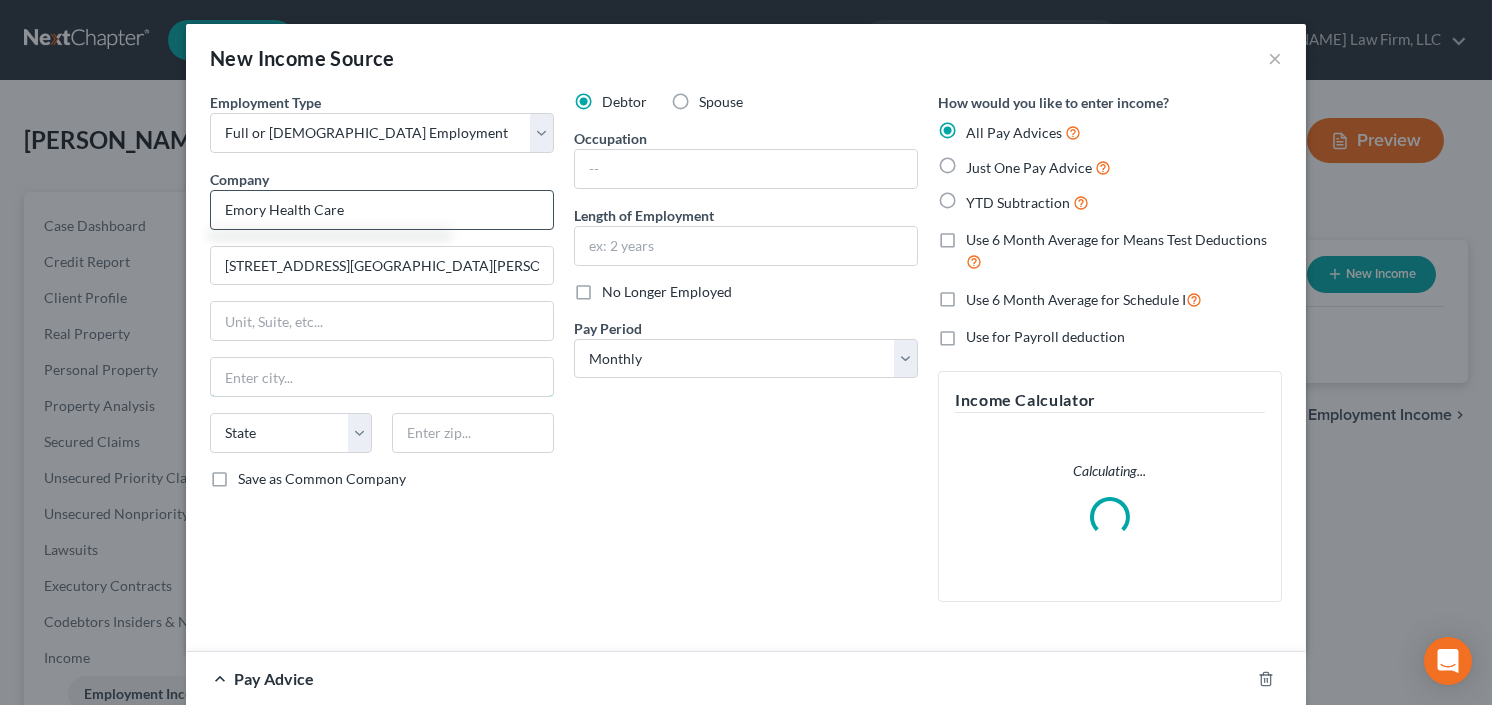 type on "Atlanta" 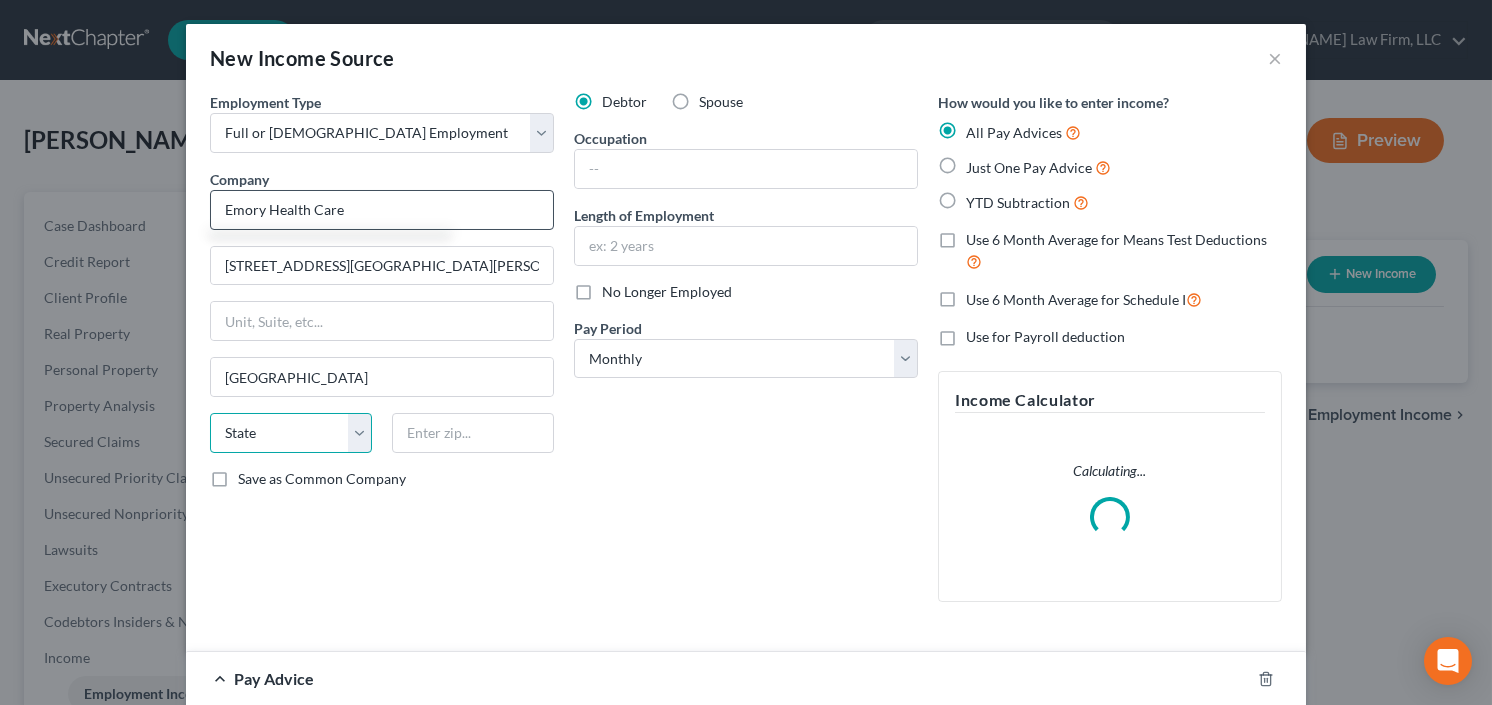 select on "10" 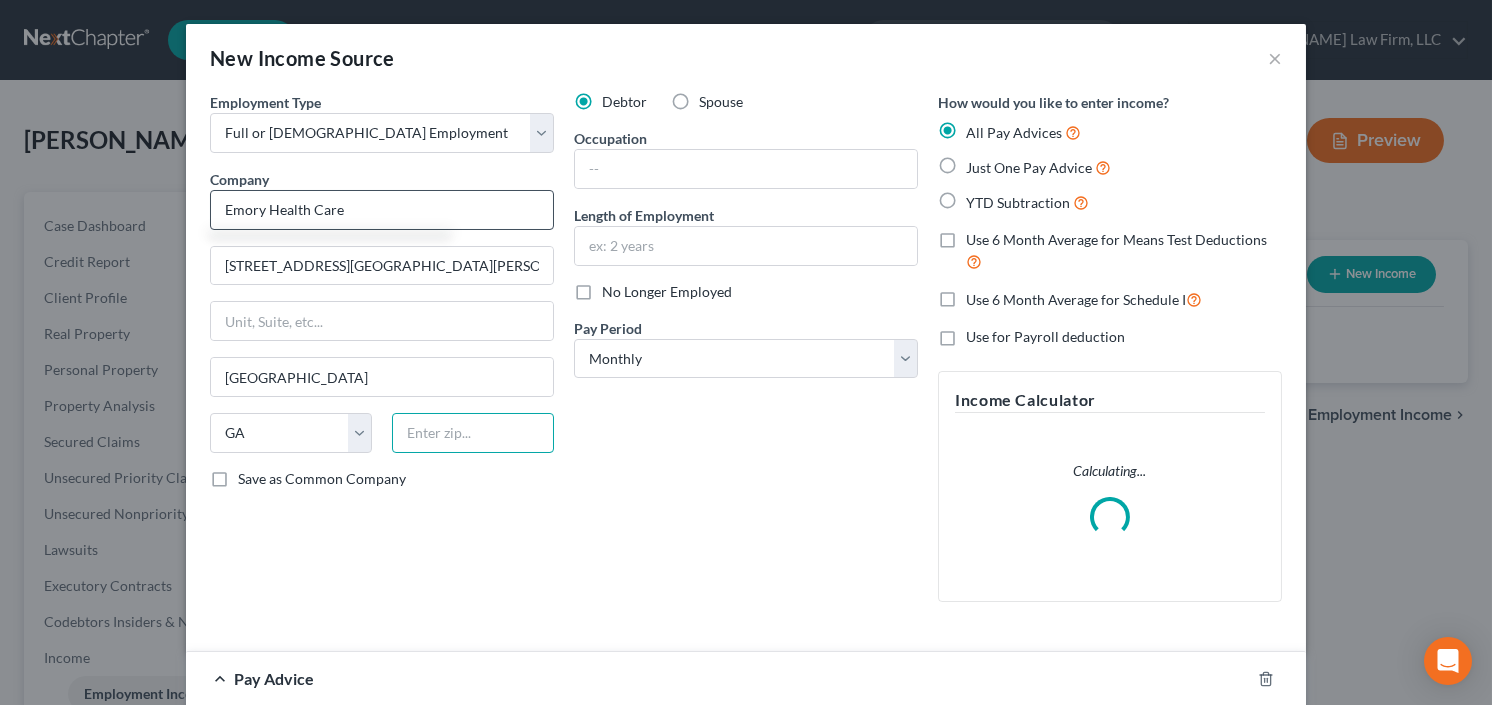 type on "30308" 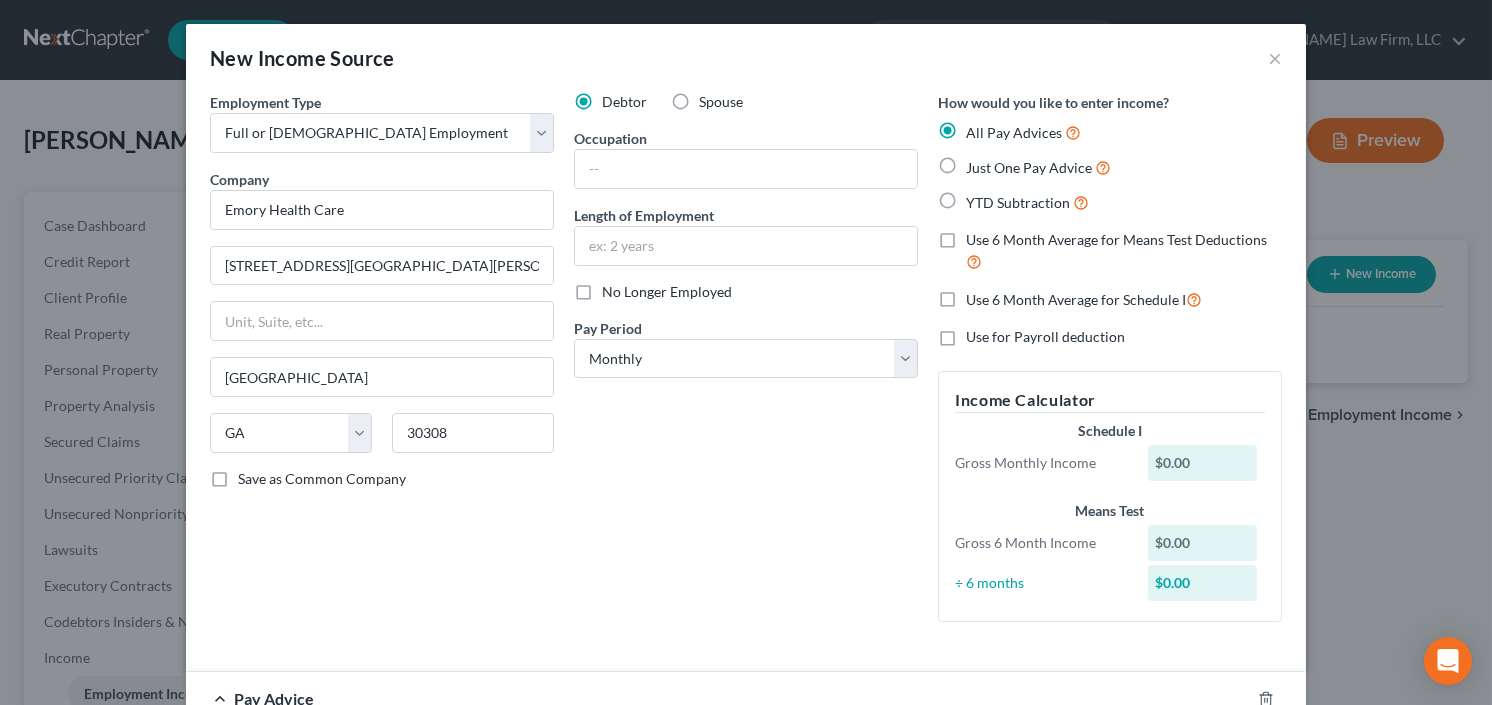 click on "YTD Subtraction" at bounding box center (1027, 202) 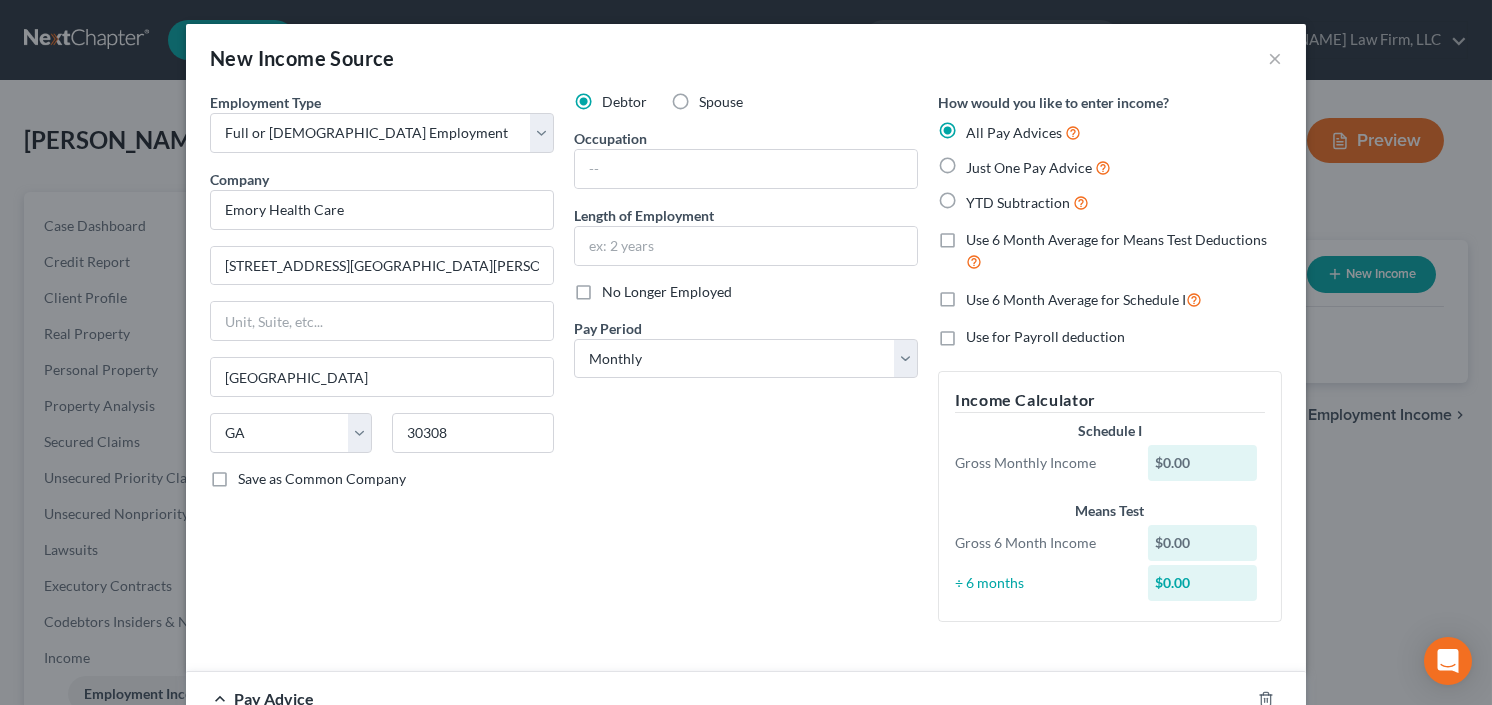 radio on "true" 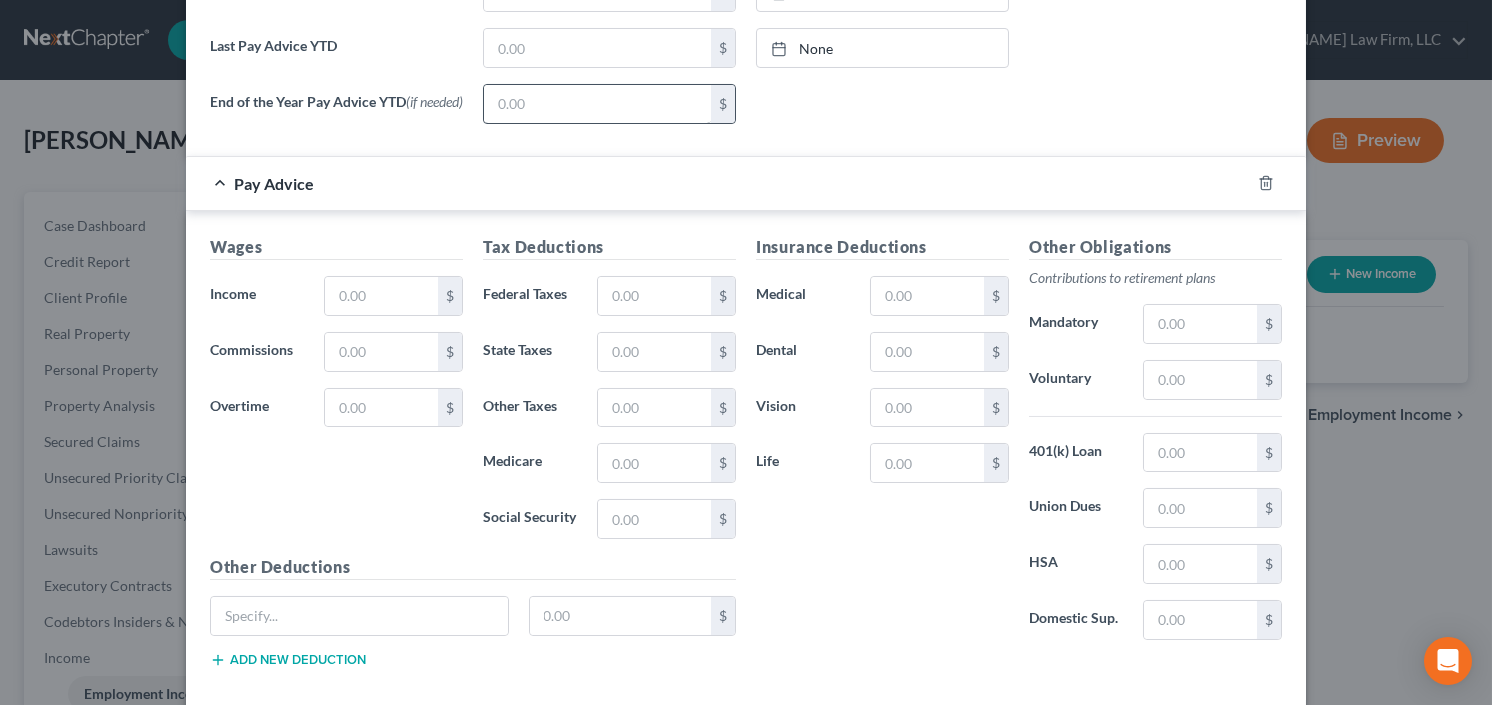 scroll, scrollTop: 480, scrollLeft: 0, axis: vertical 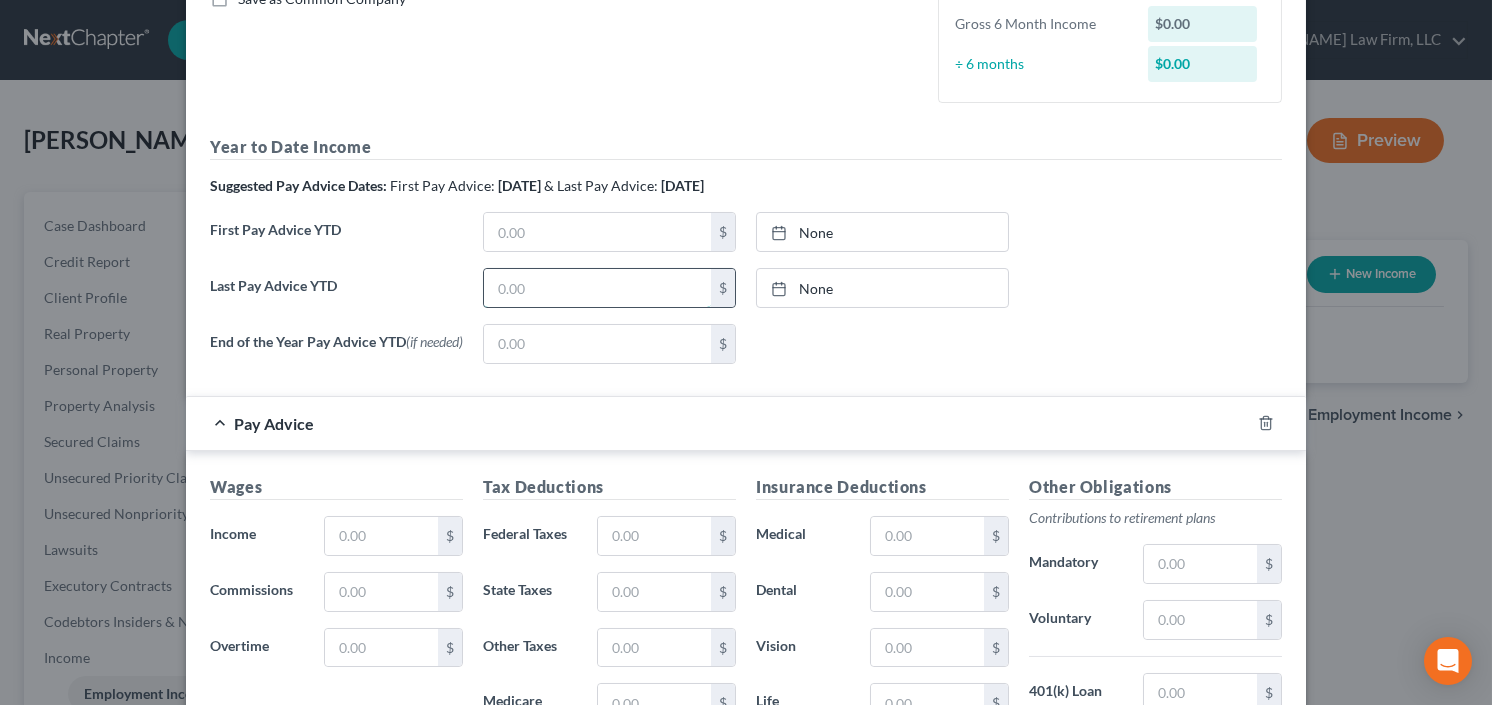 click at bounding box center [597, 288] 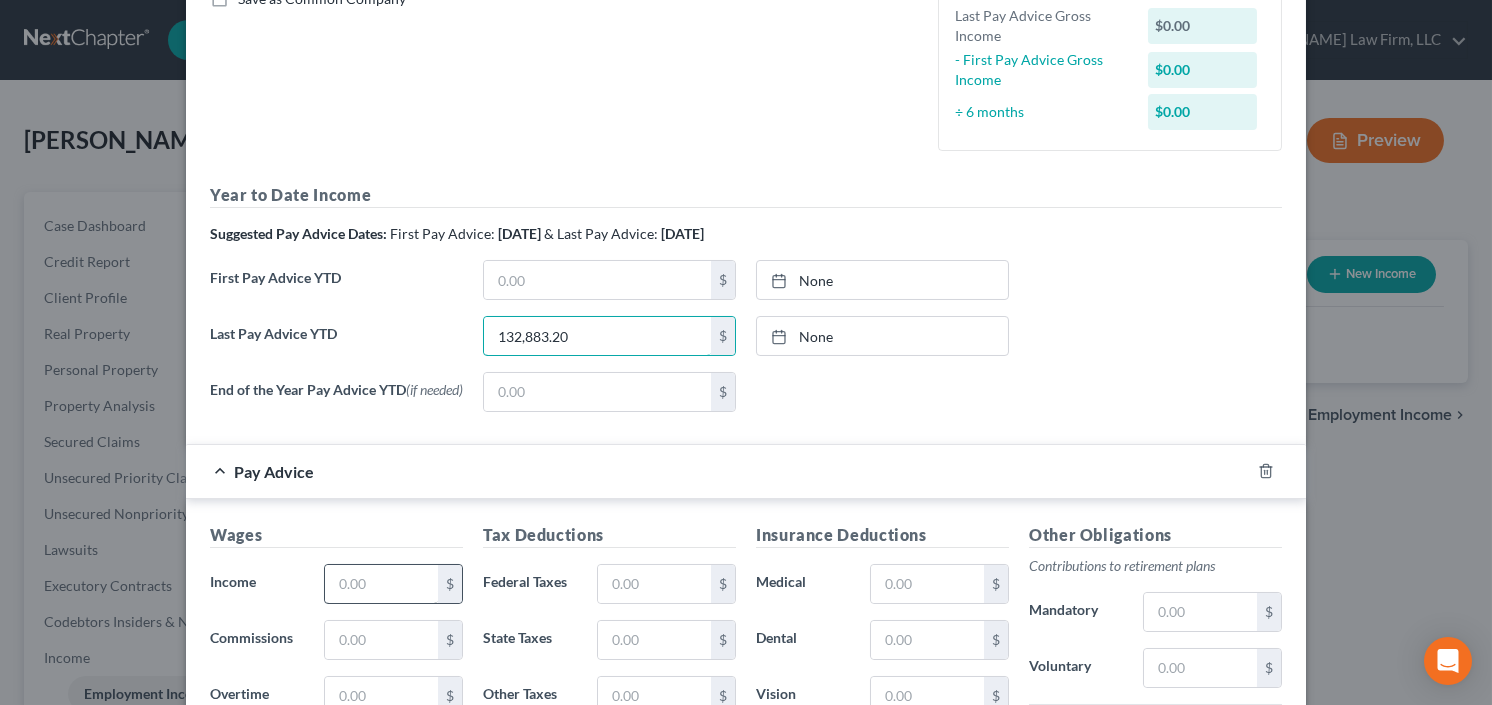 type on "132,883.20" 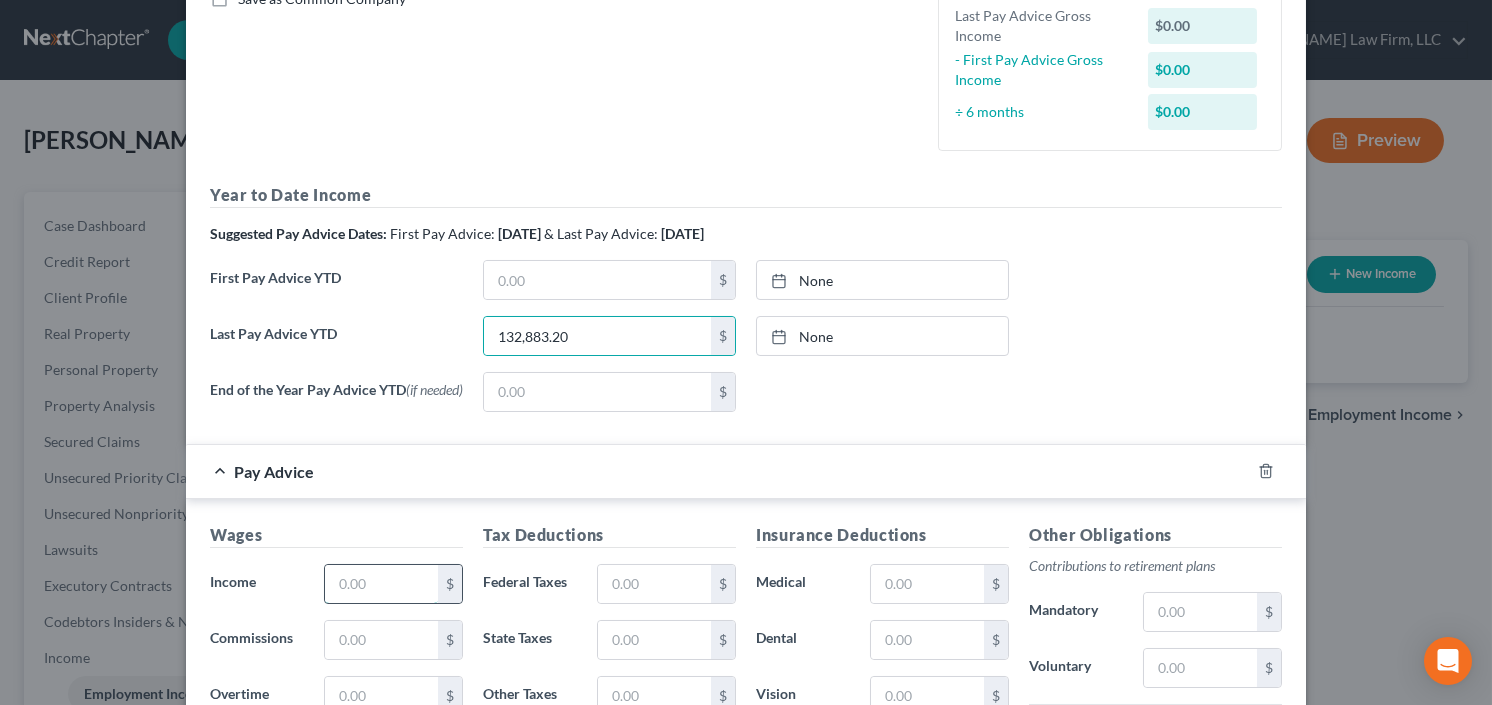 click at bounding box center (381, 584) 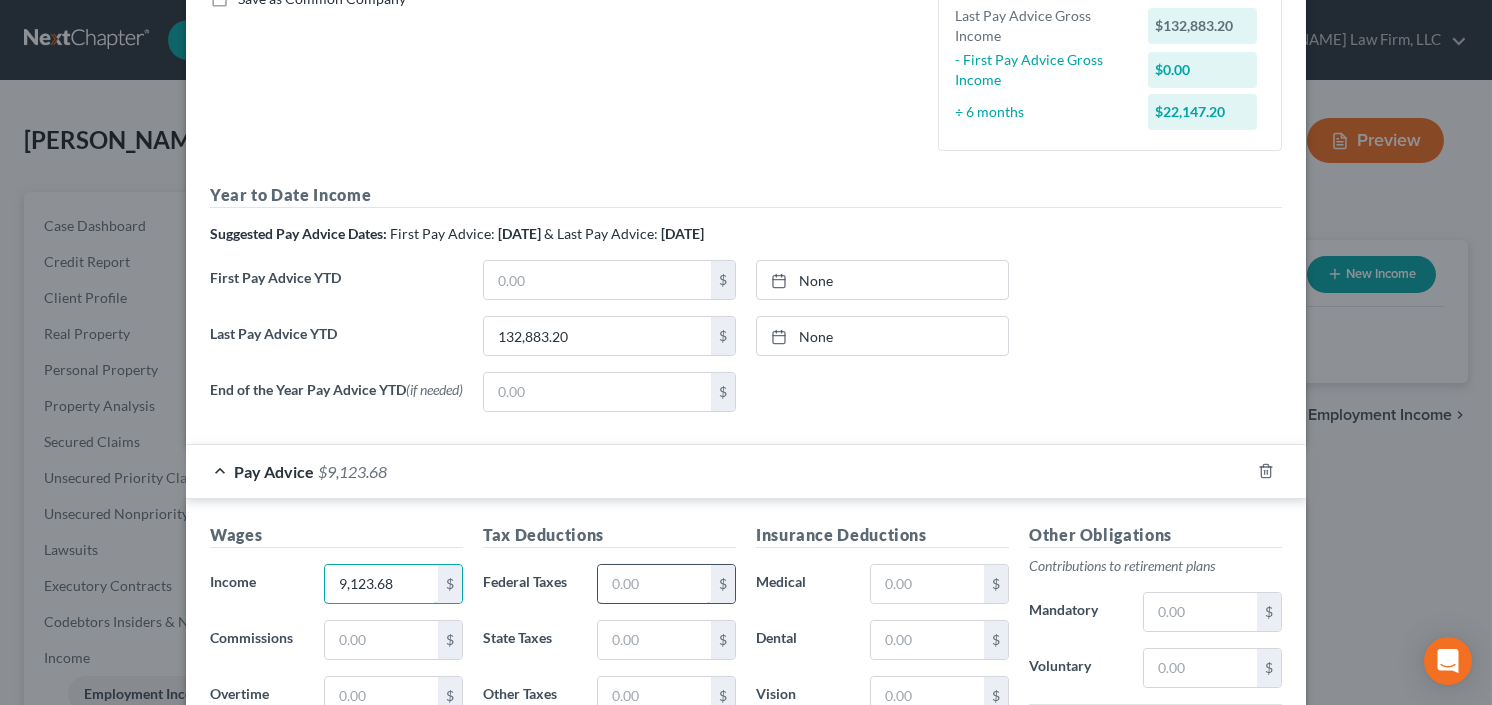 type on "9,123.68" 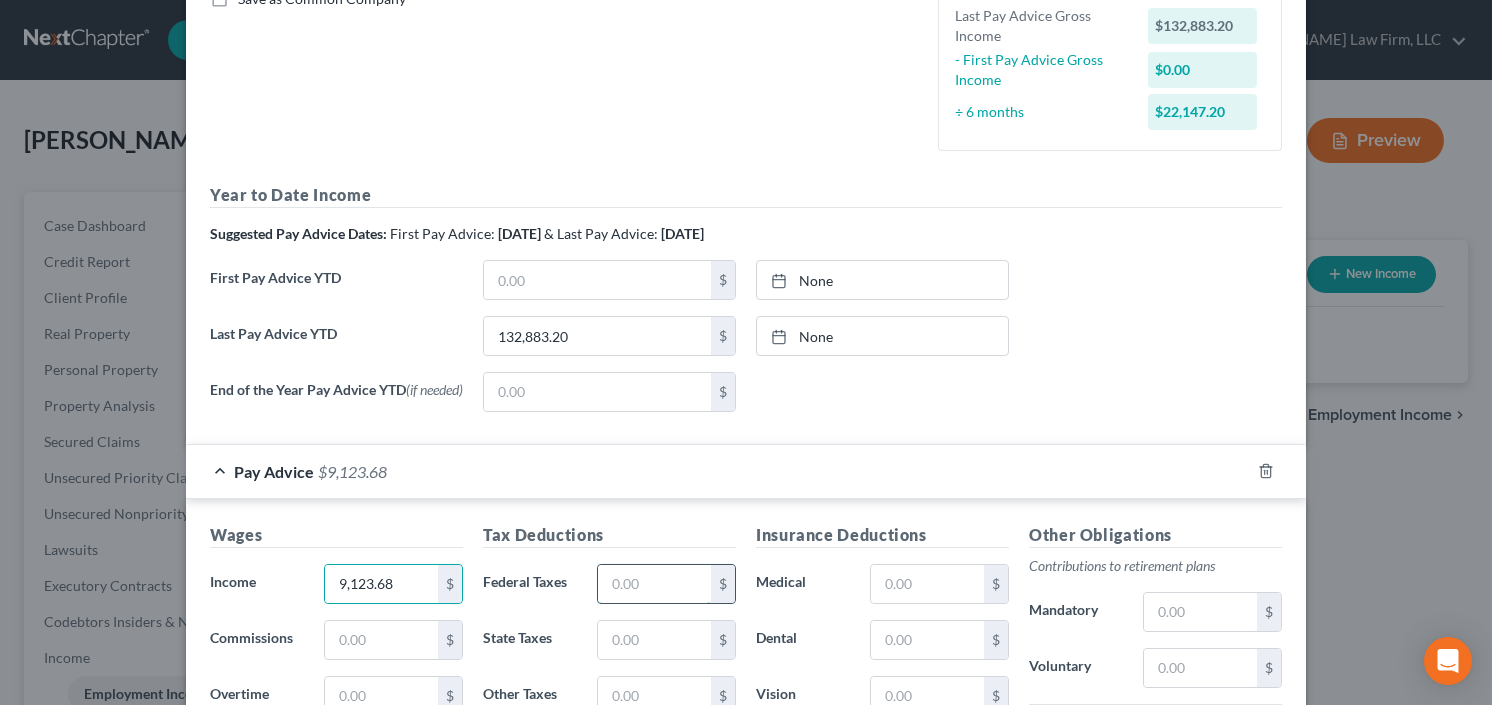 click at bounding box center [654, 584] 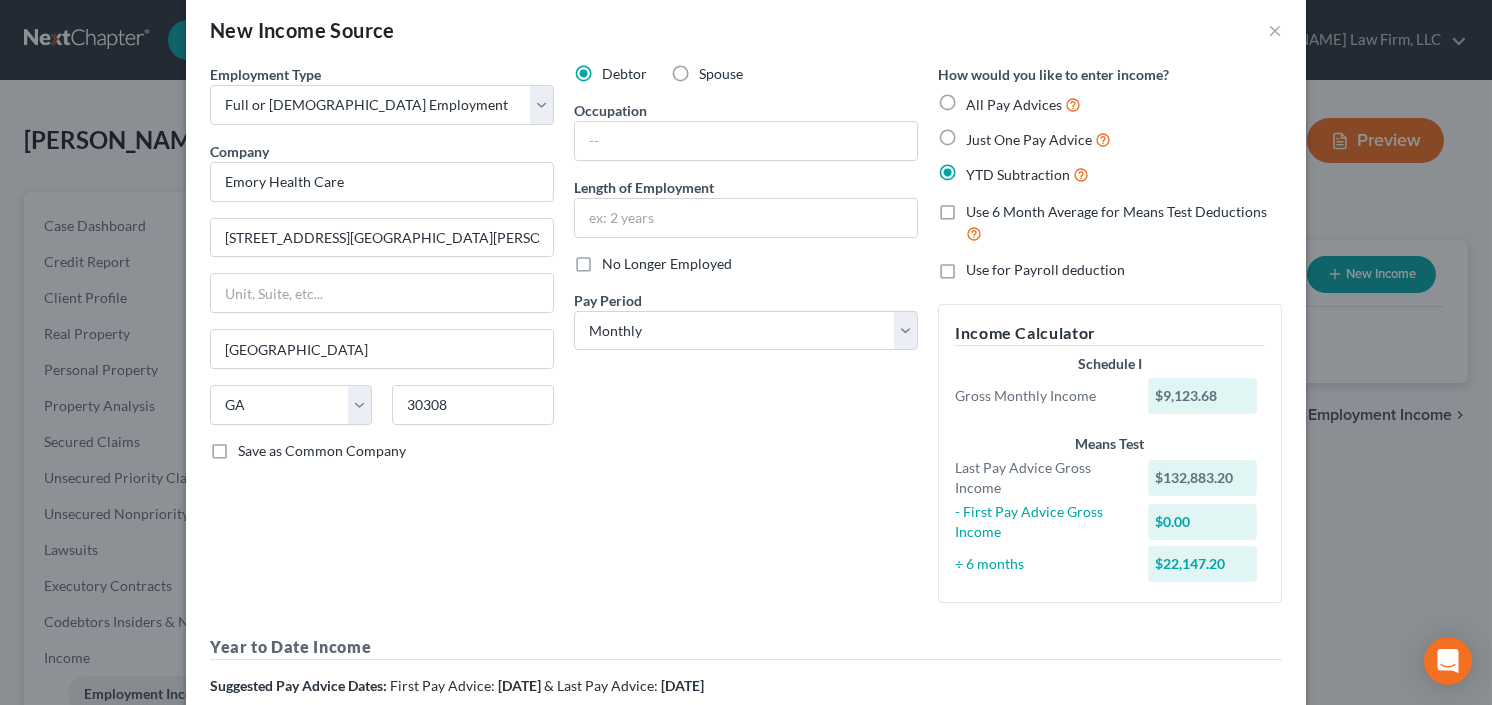 scroll, scrollTop: 0, scrollLeft: 0, axis: both 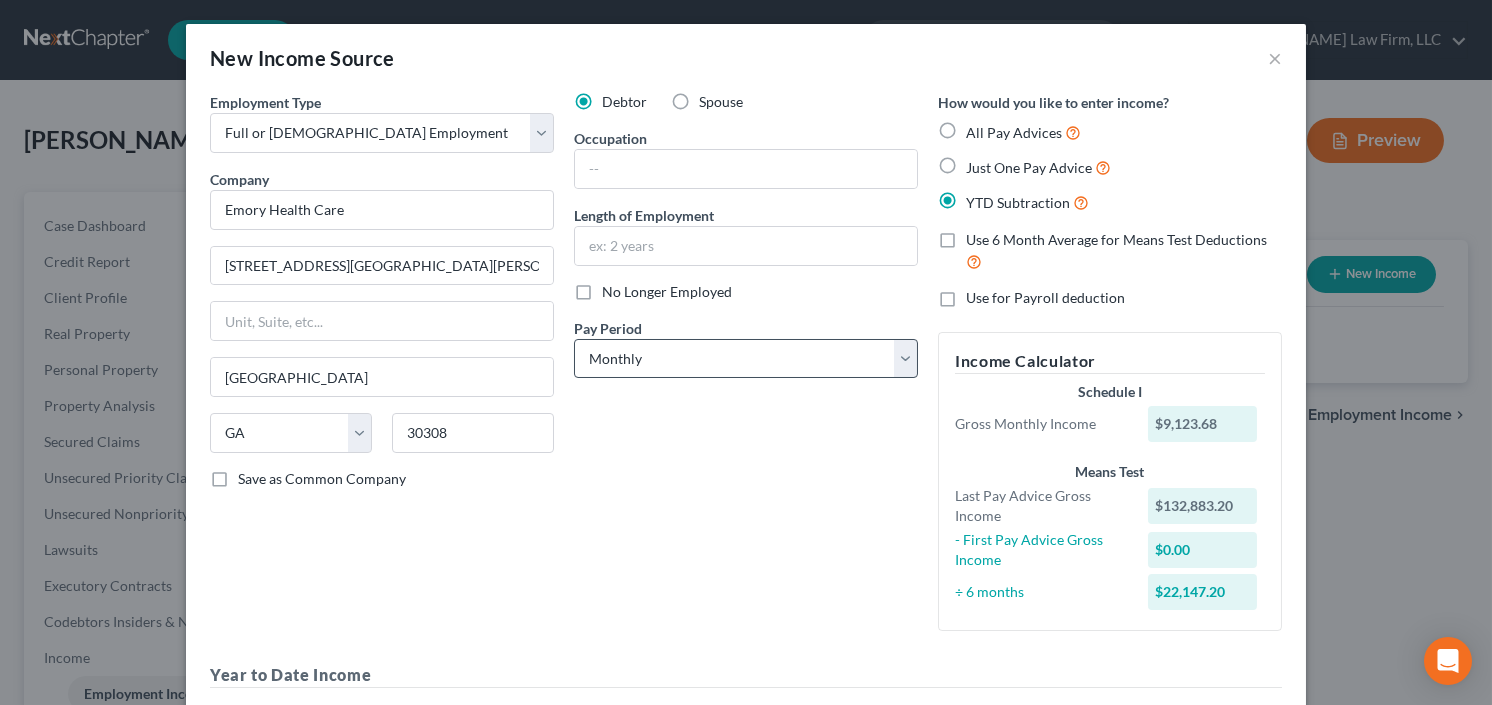 type on "2,541.08" 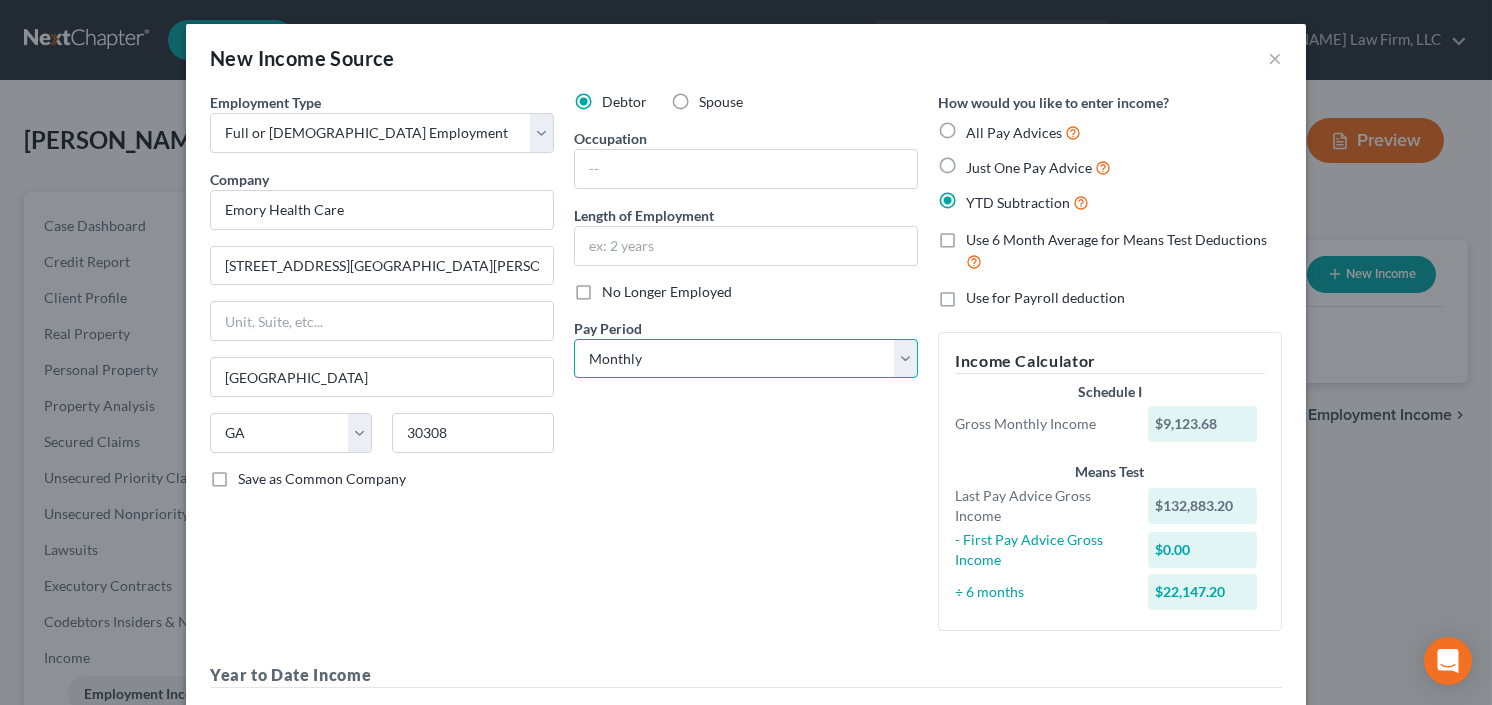 click on "Select Monthly Twice Monthly Every Other Week Weekly" at bounding box center [746, 359] 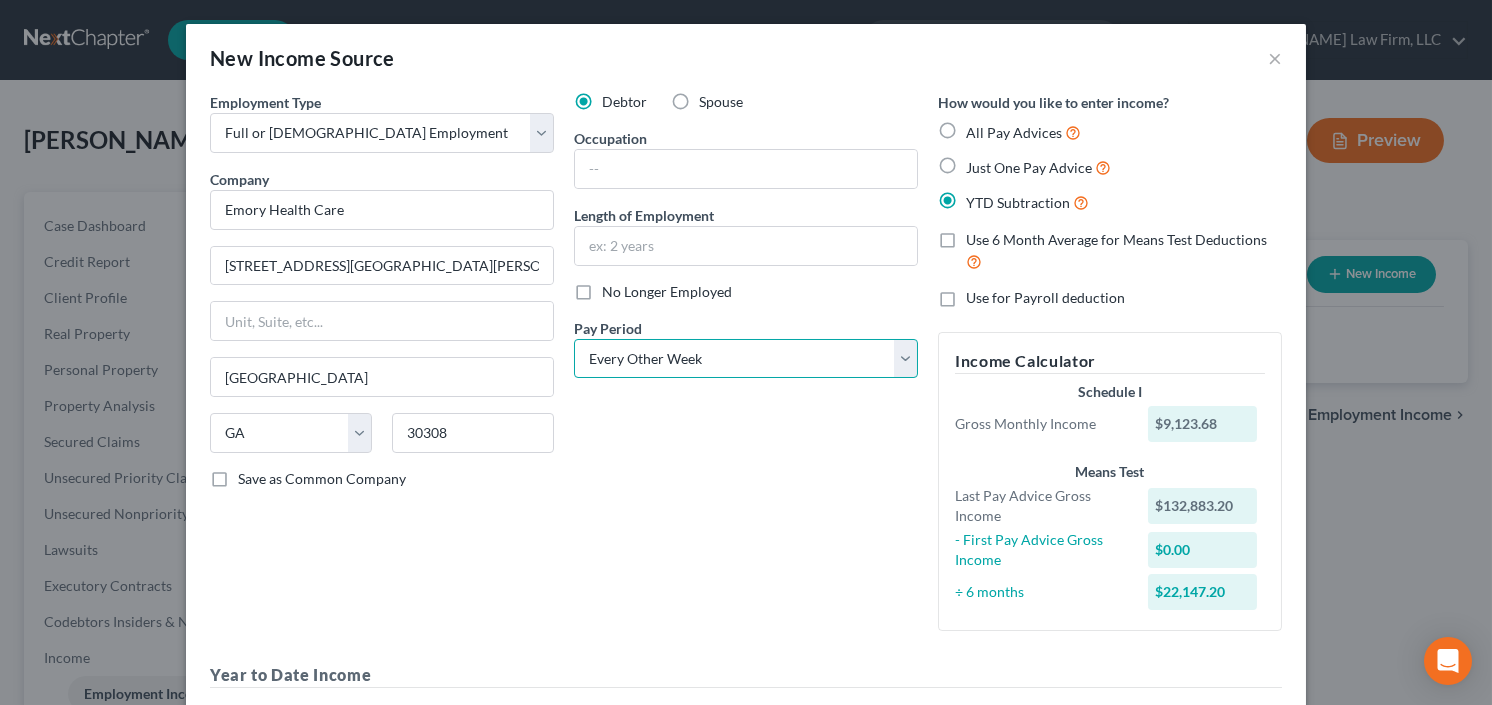 click on "Select Monthly Twice Monthly Every Other Week Weekly" at bounding box center (746, 359) 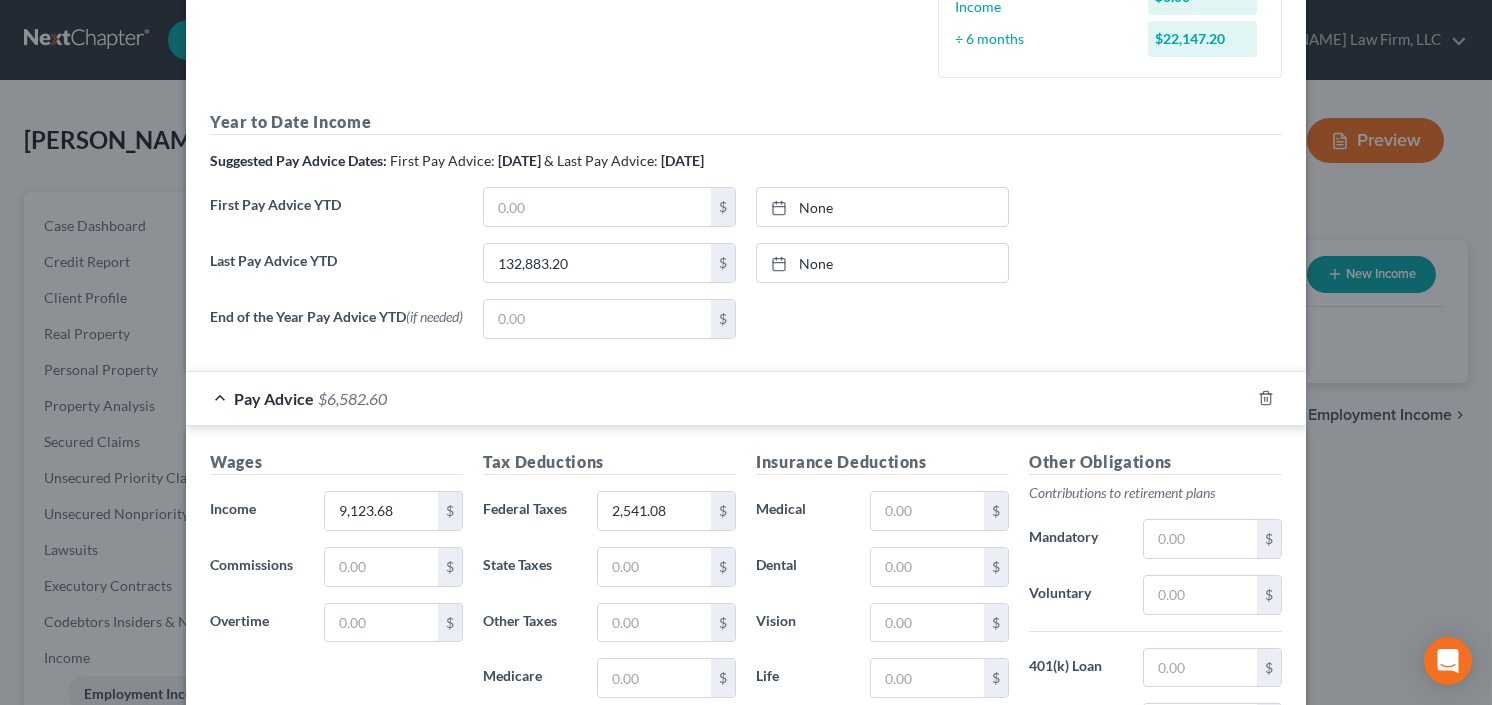 scroll, scrollTop: 560, scrollLeft: 0, axis: vertical 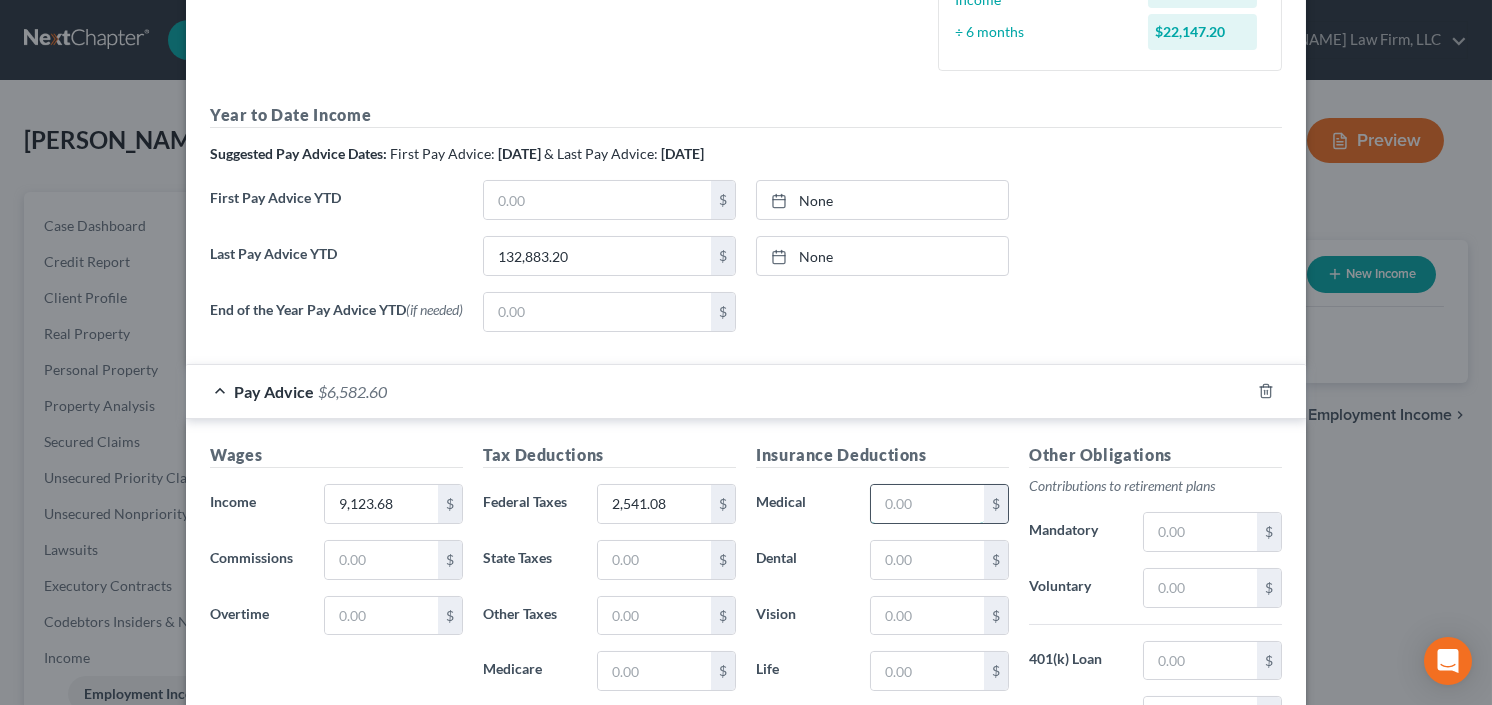 click at bounding box center (927, 504) 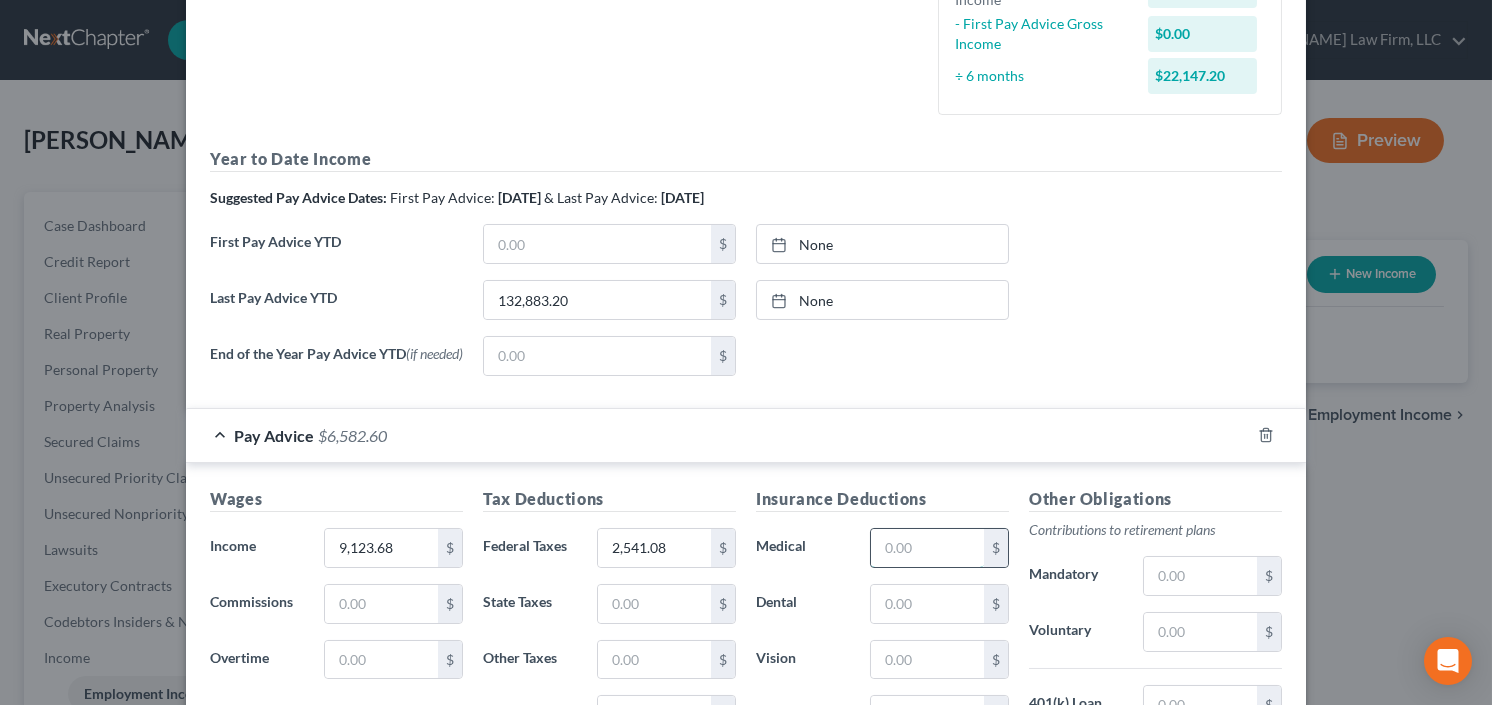 click at bounding box center [927, 548] 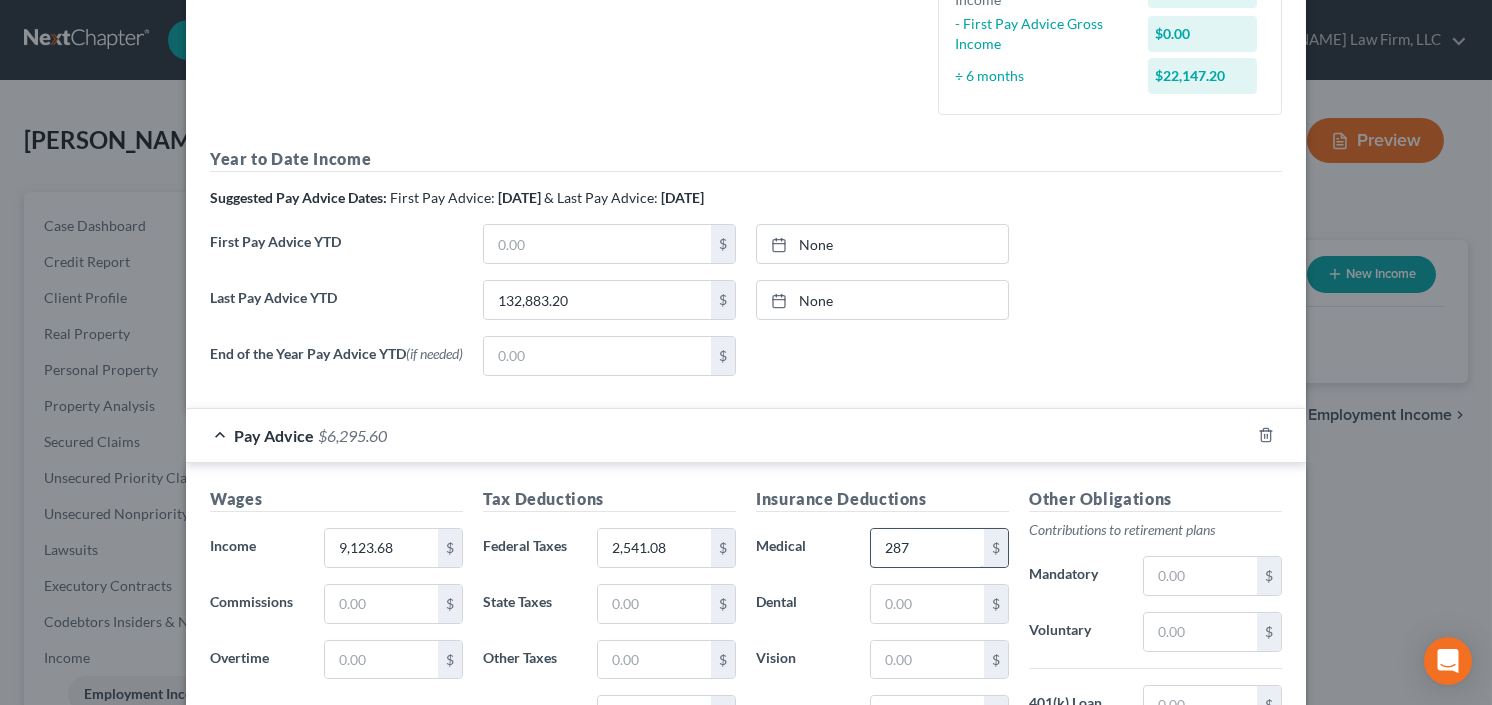 type on "287" 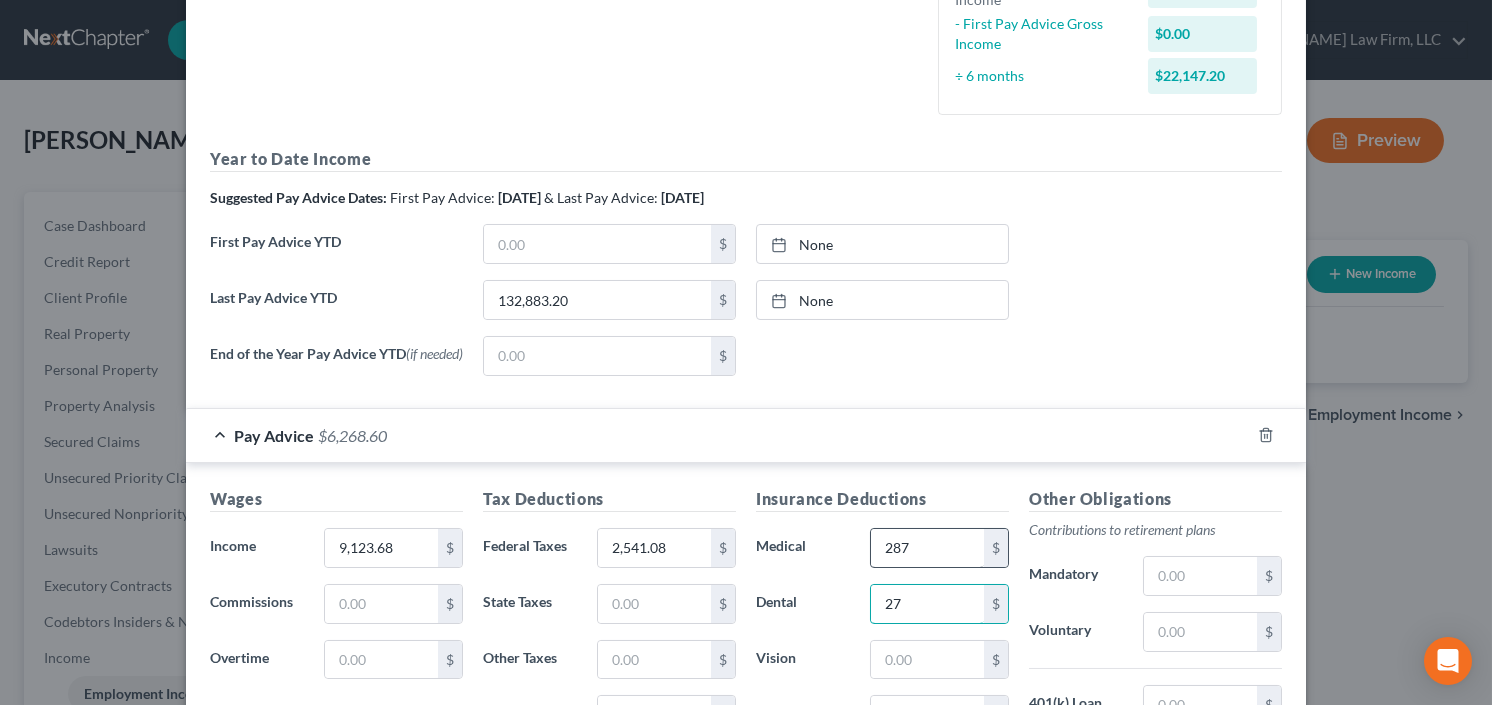 type on "27" 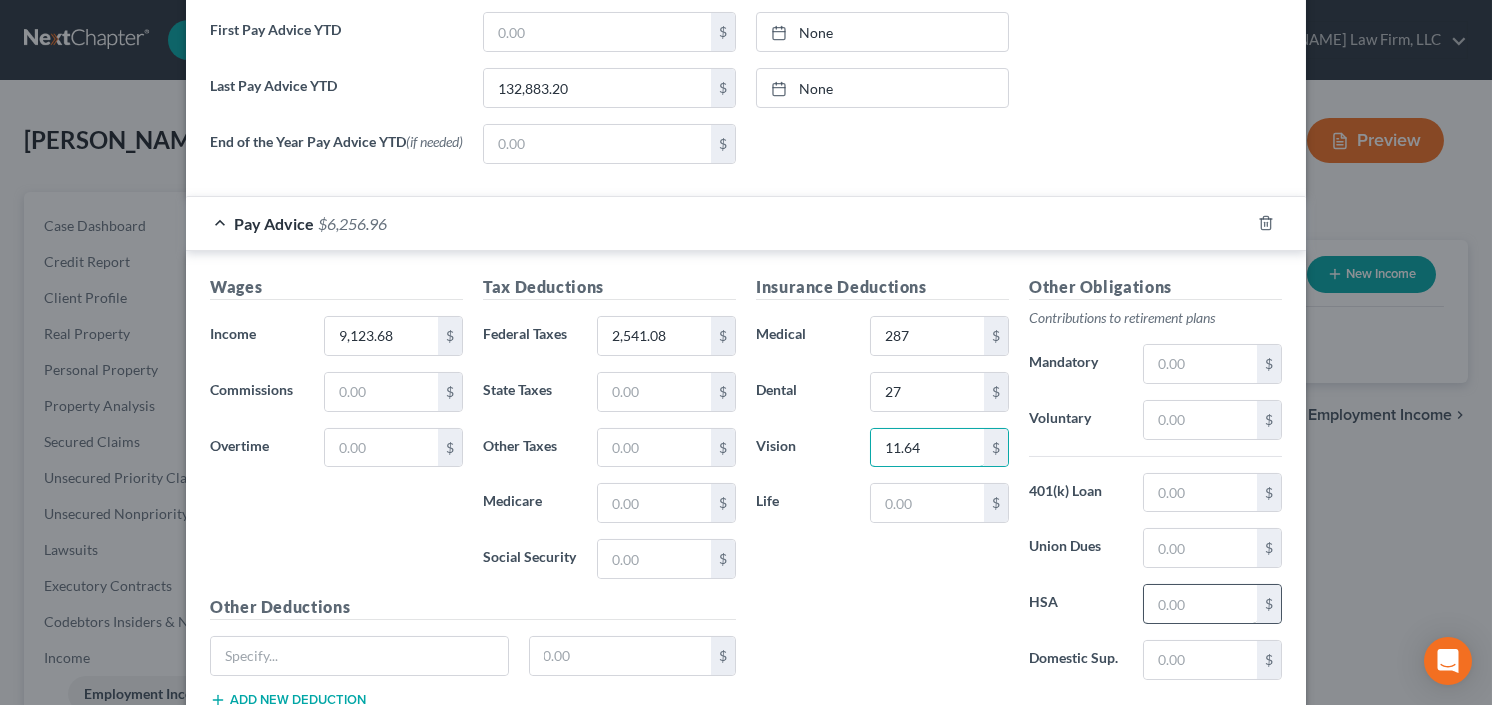scroll, scrollTop: 800, scrollLeft: 0, axis: vertical 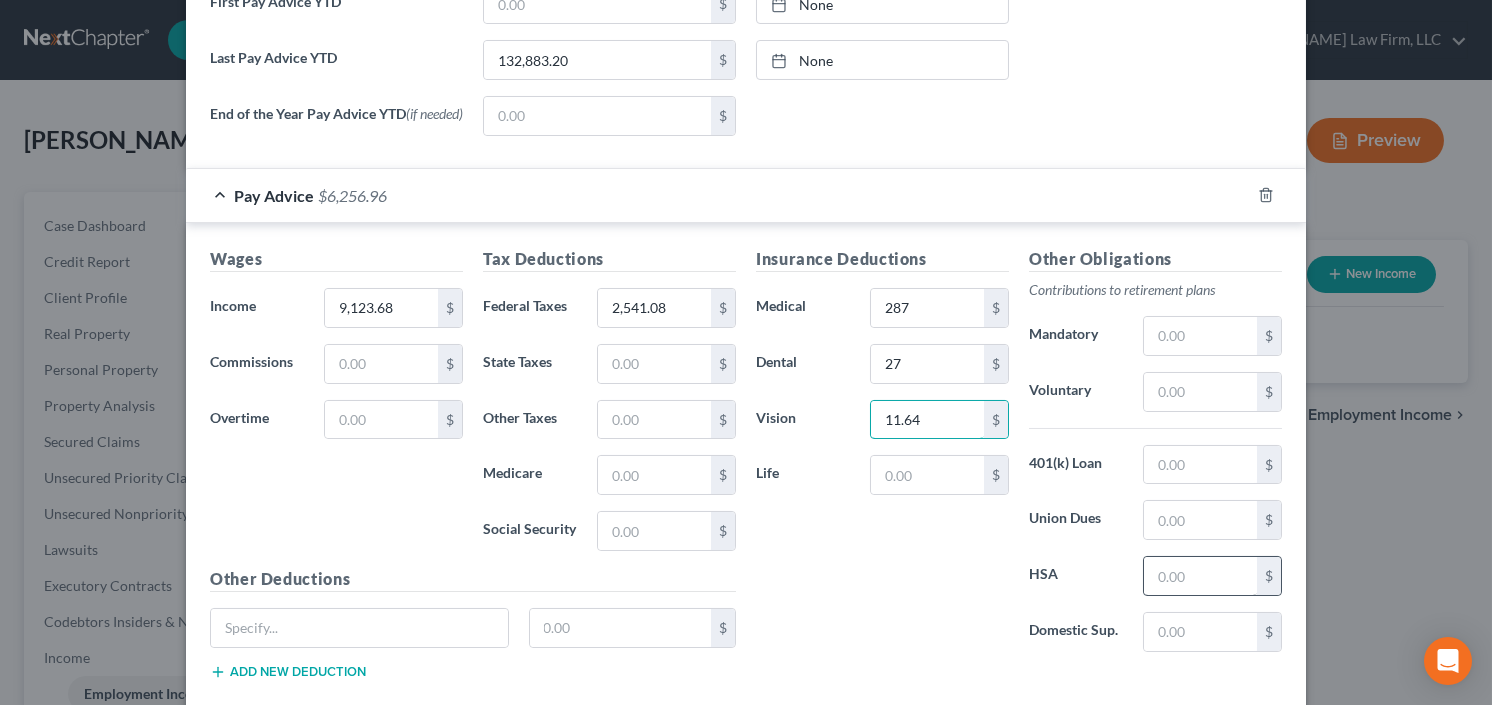 type on "11.64" 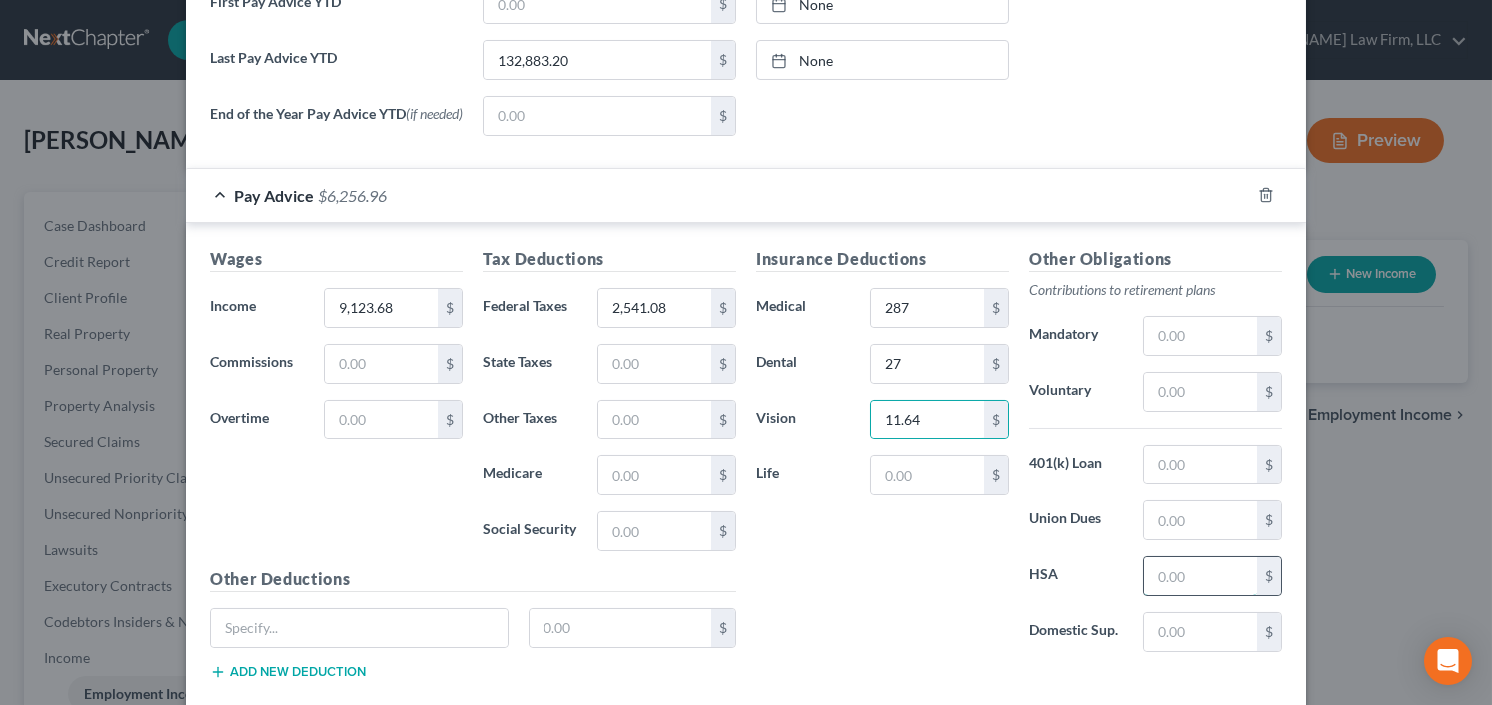 click at bounding box center (1200, 576) 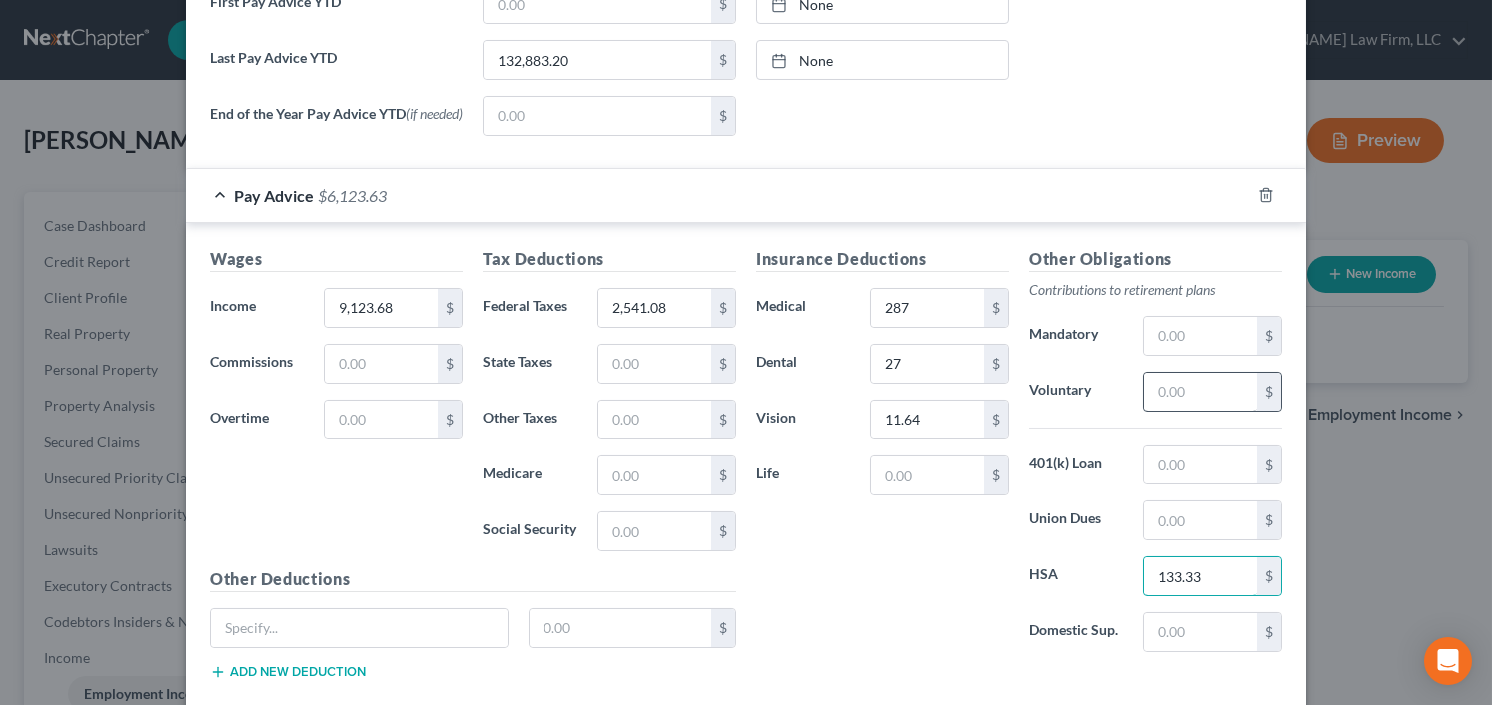 type on "133.33" 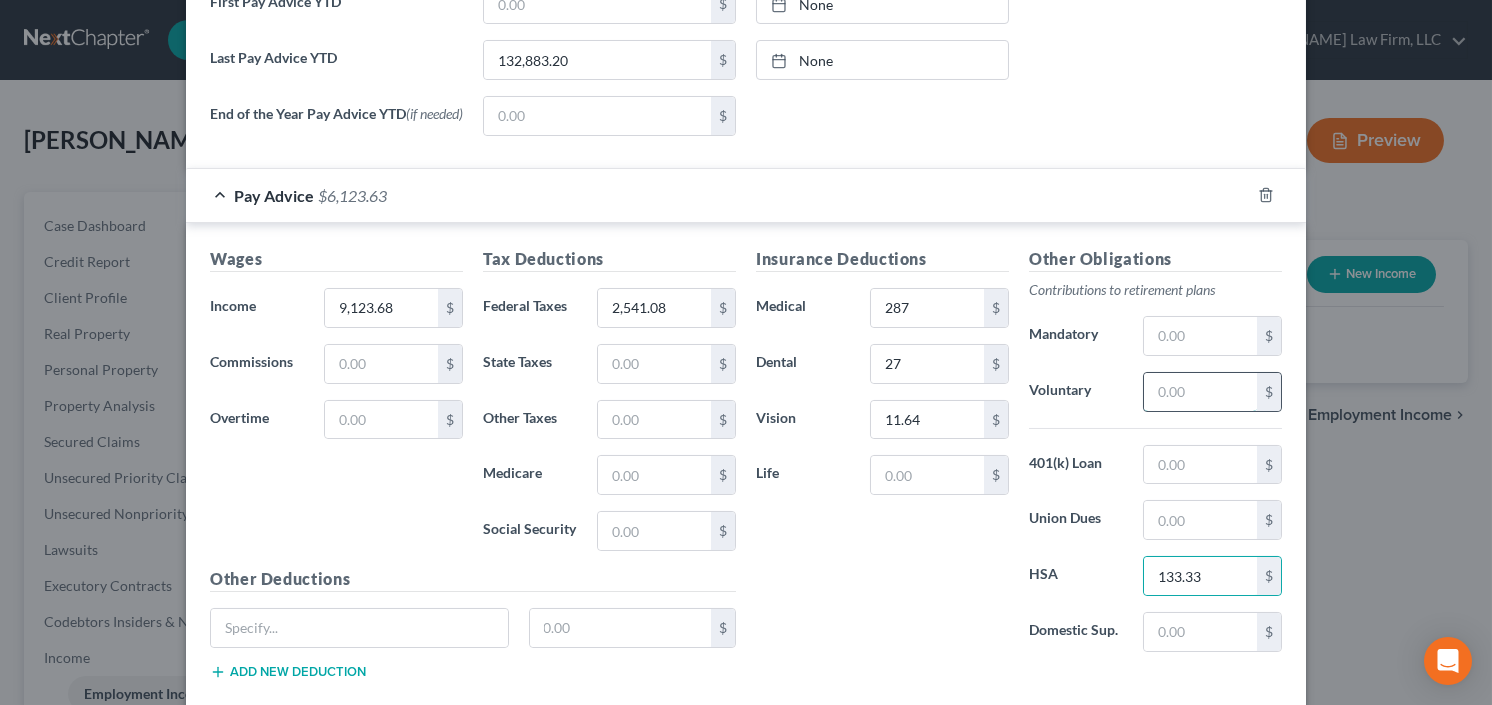 click at bounding box center [1200, 392] 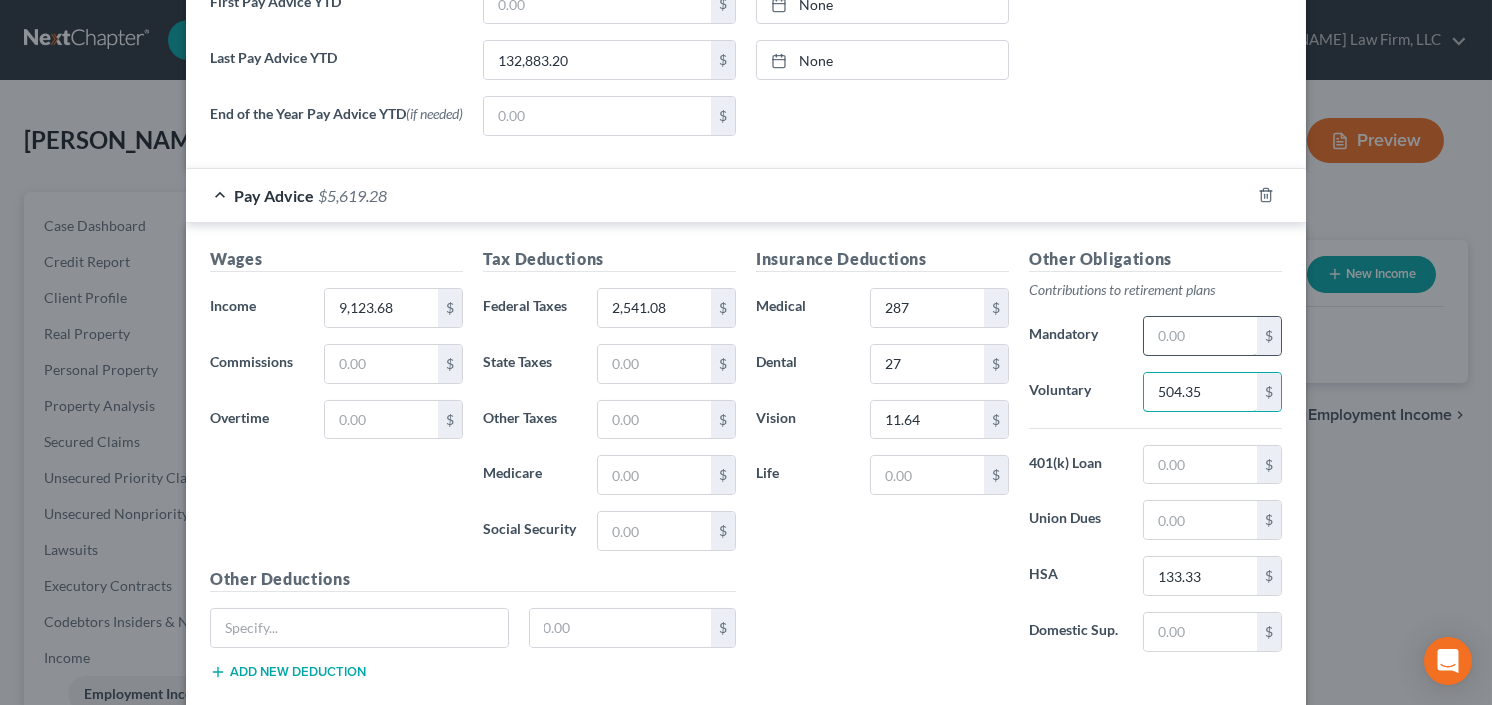 type on "504.35" 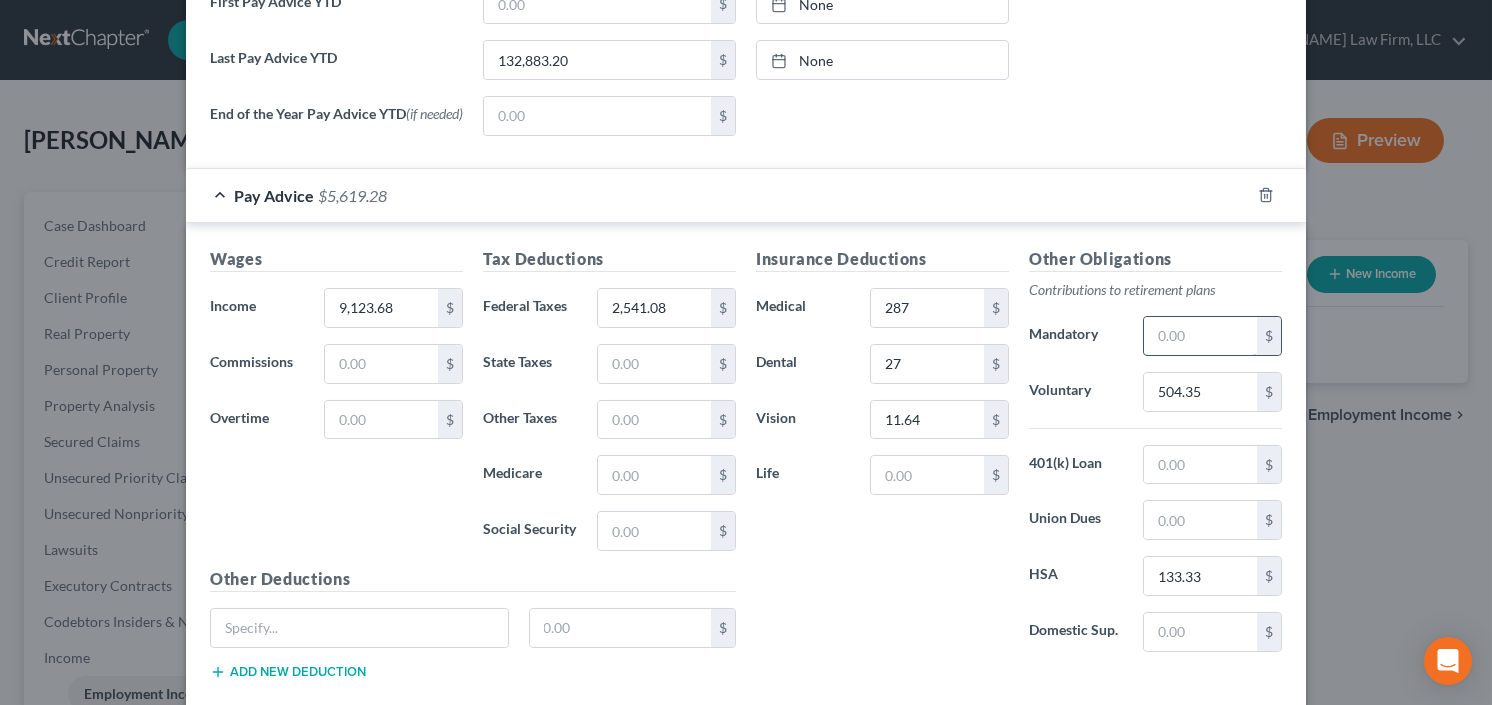 click at bounding box center [1200, 336] 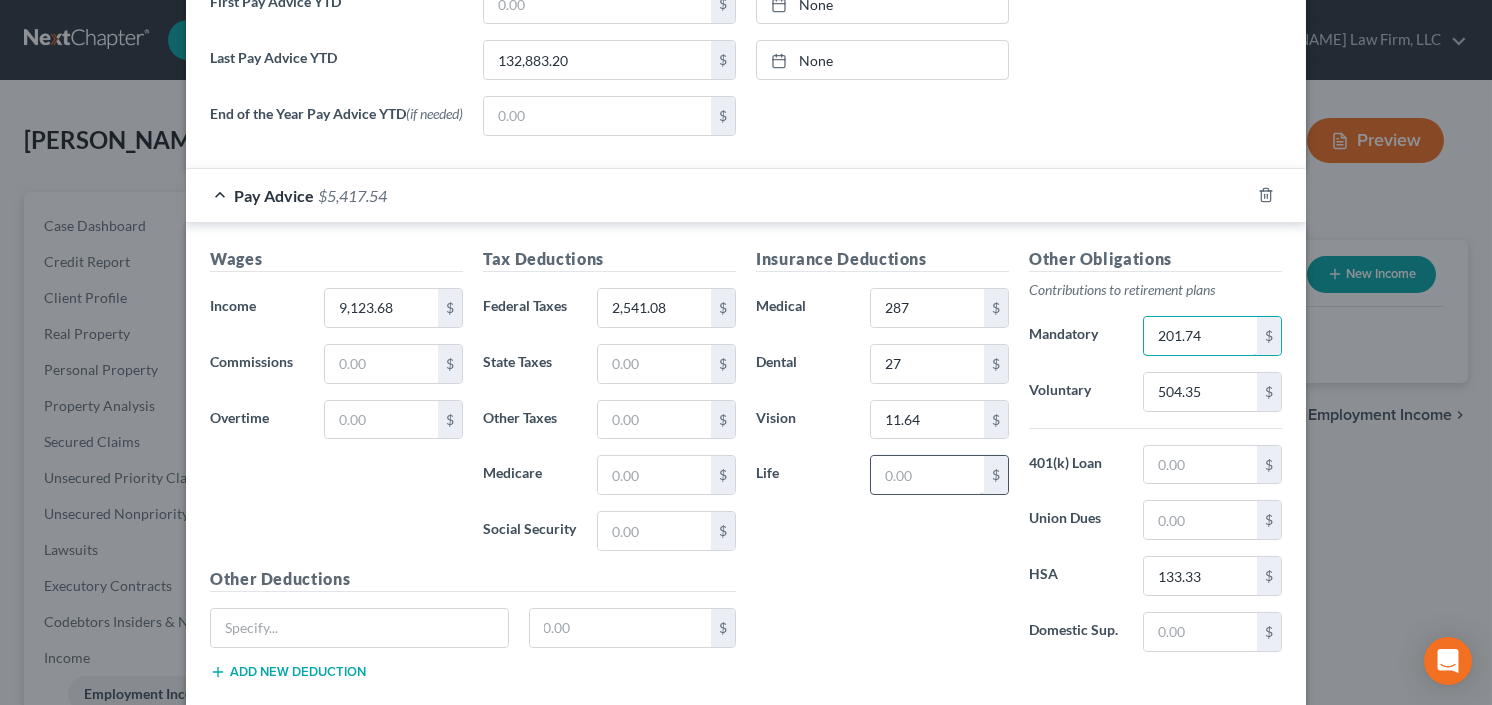 type on "201.74" 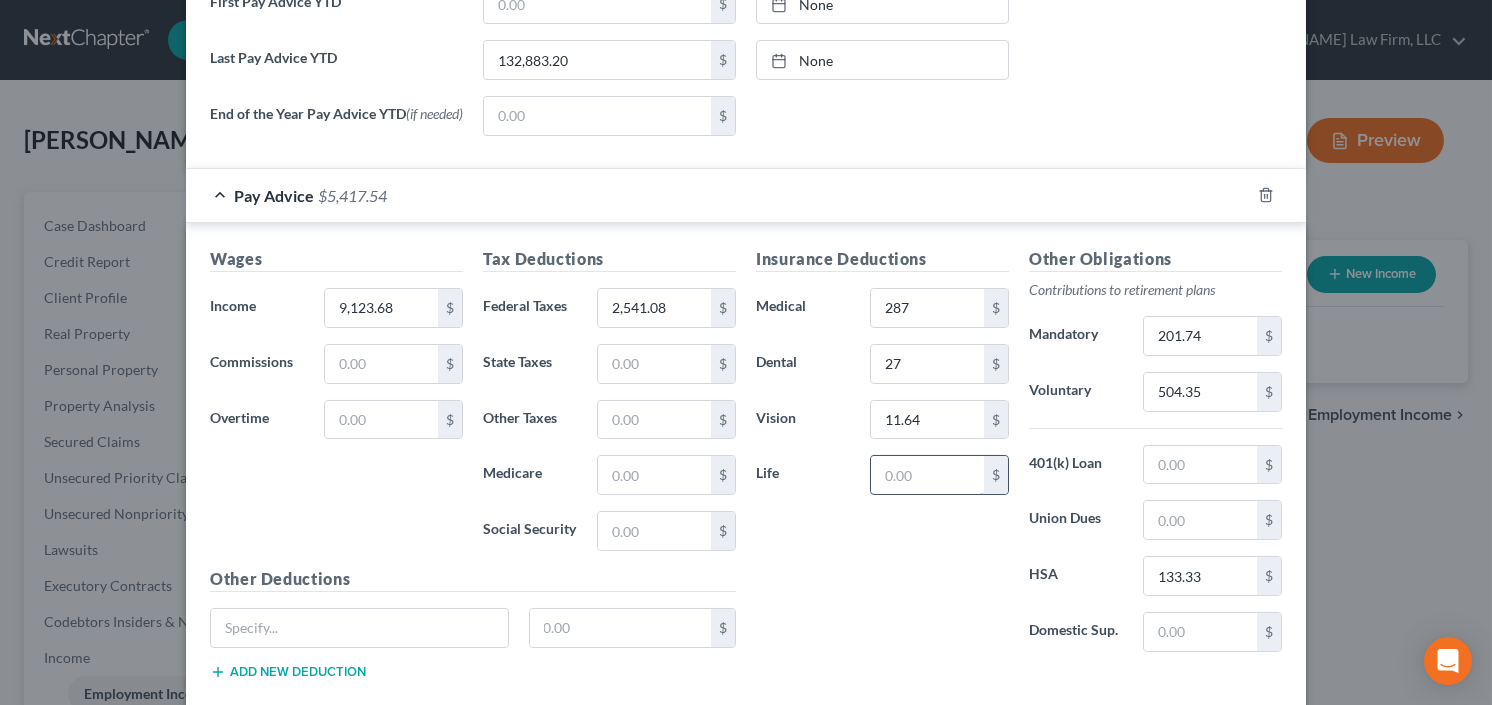 click at bounding box center (927, 475) 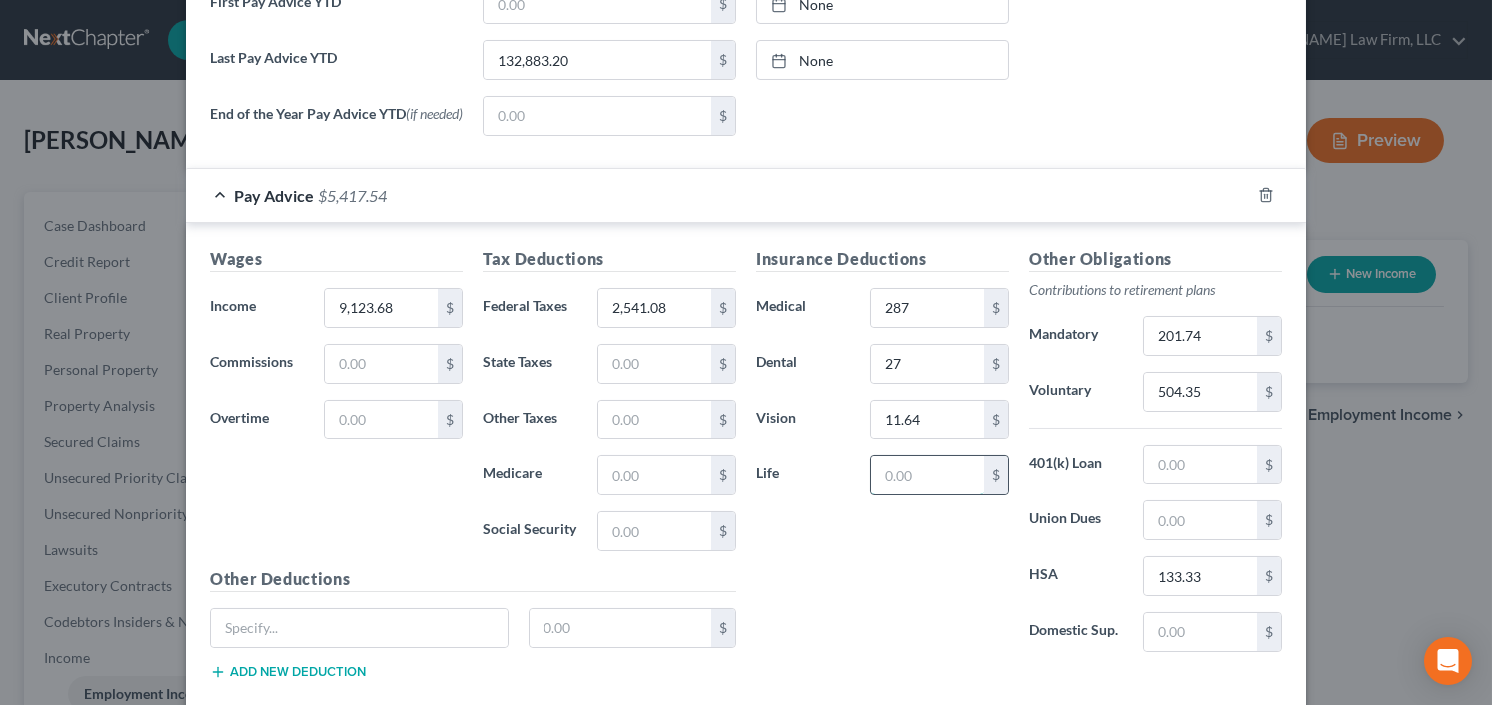 click at bounding box center (927, 475) 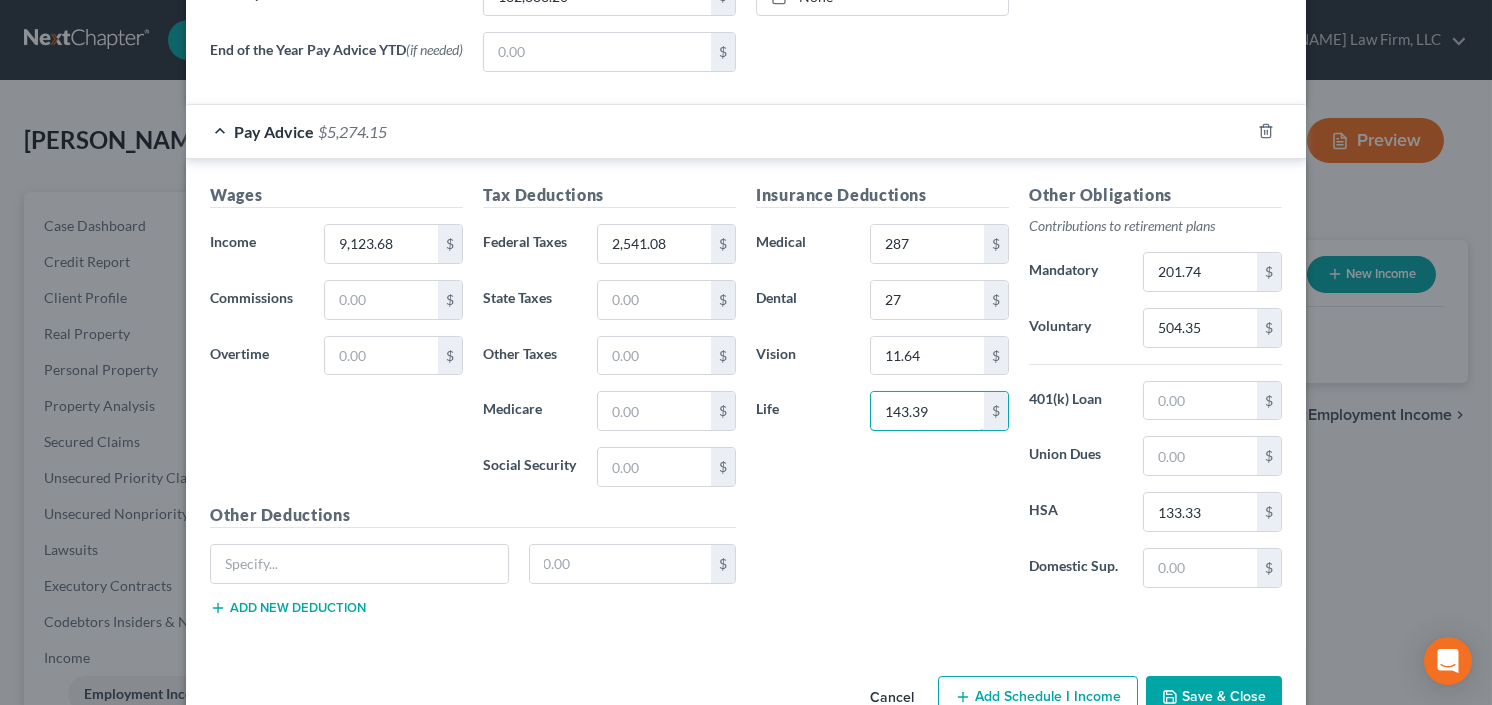 scroll, scrollTop: 914, scrollLeft: 0, axis: vertical 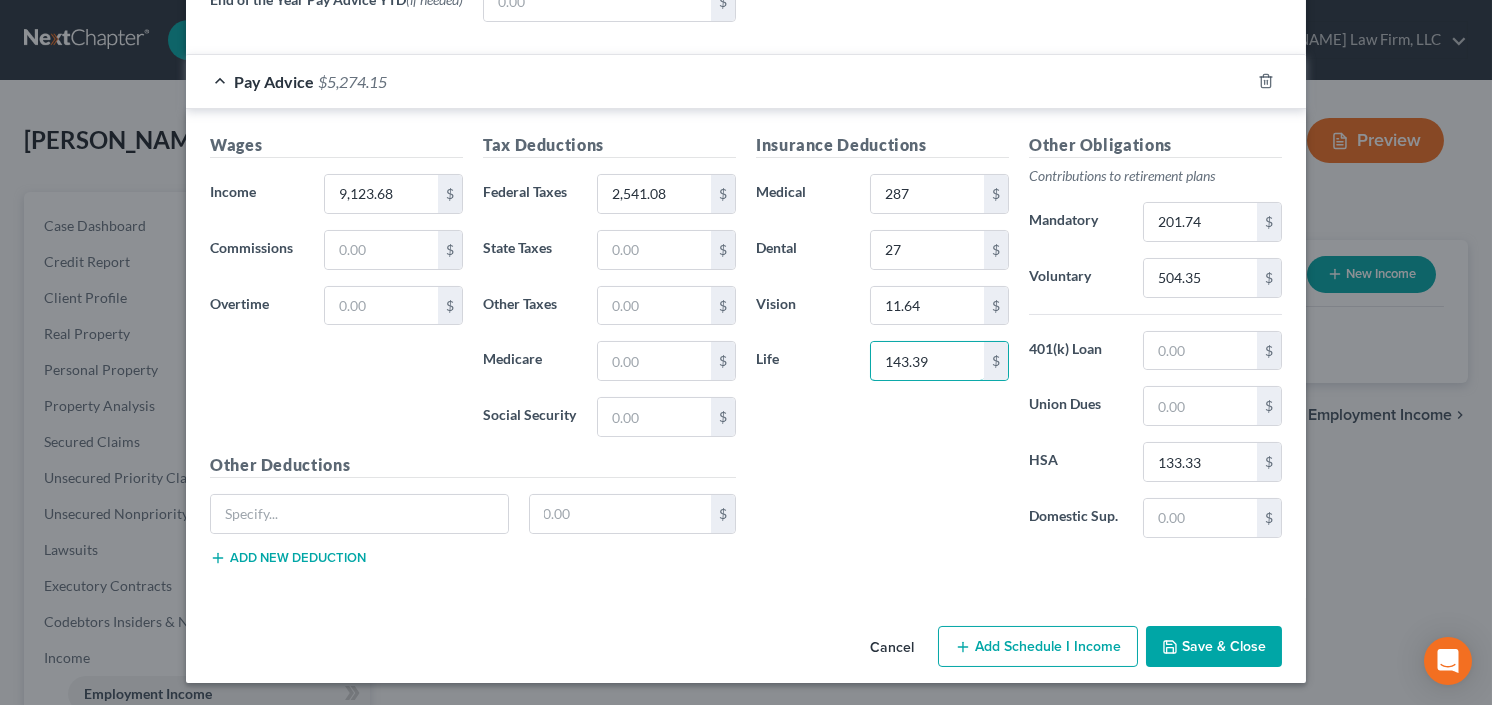 type on "143.39" 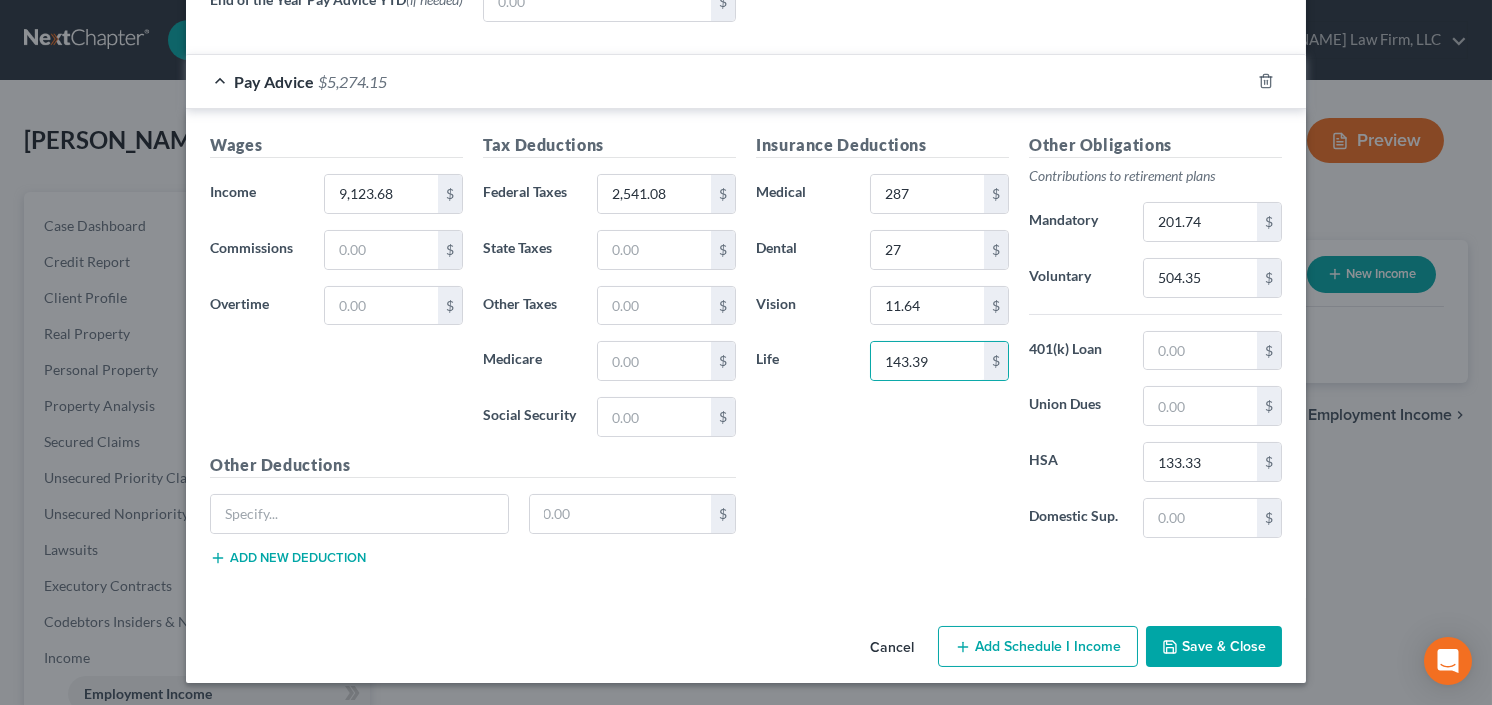click on "Save & Close" at bounding box center [1214, 647] 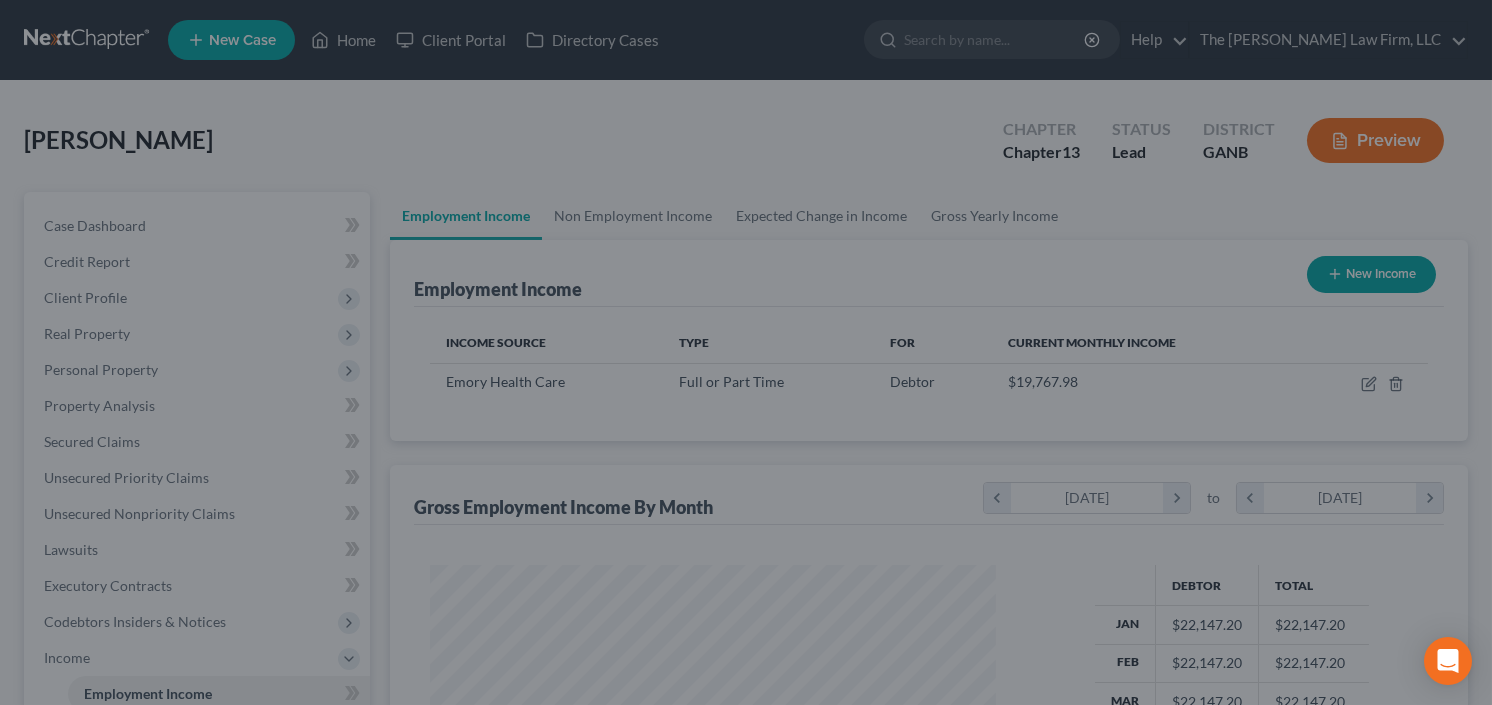 scroll, scrollTop: 999643, scrollLeft: 999399, axis: both 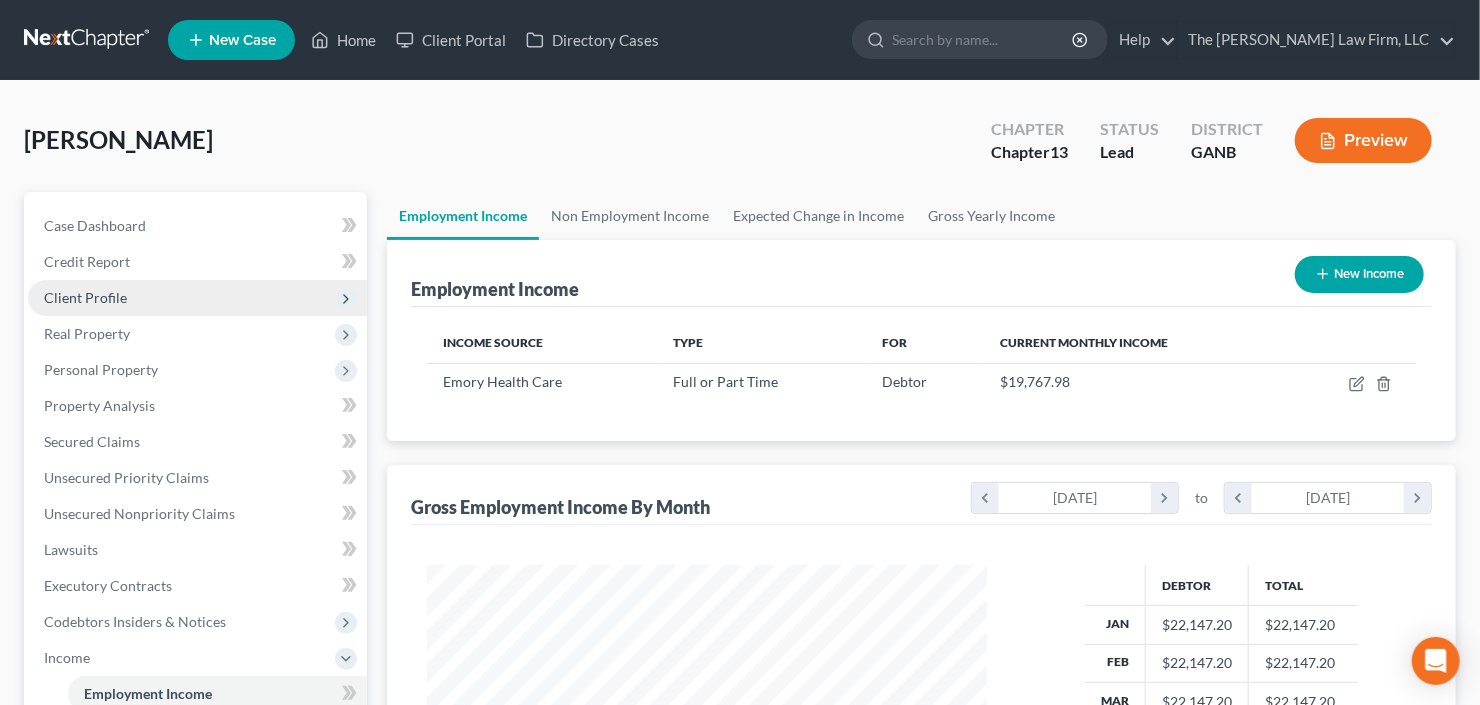 click on "Client Profile" at bounding box center (197, 298) 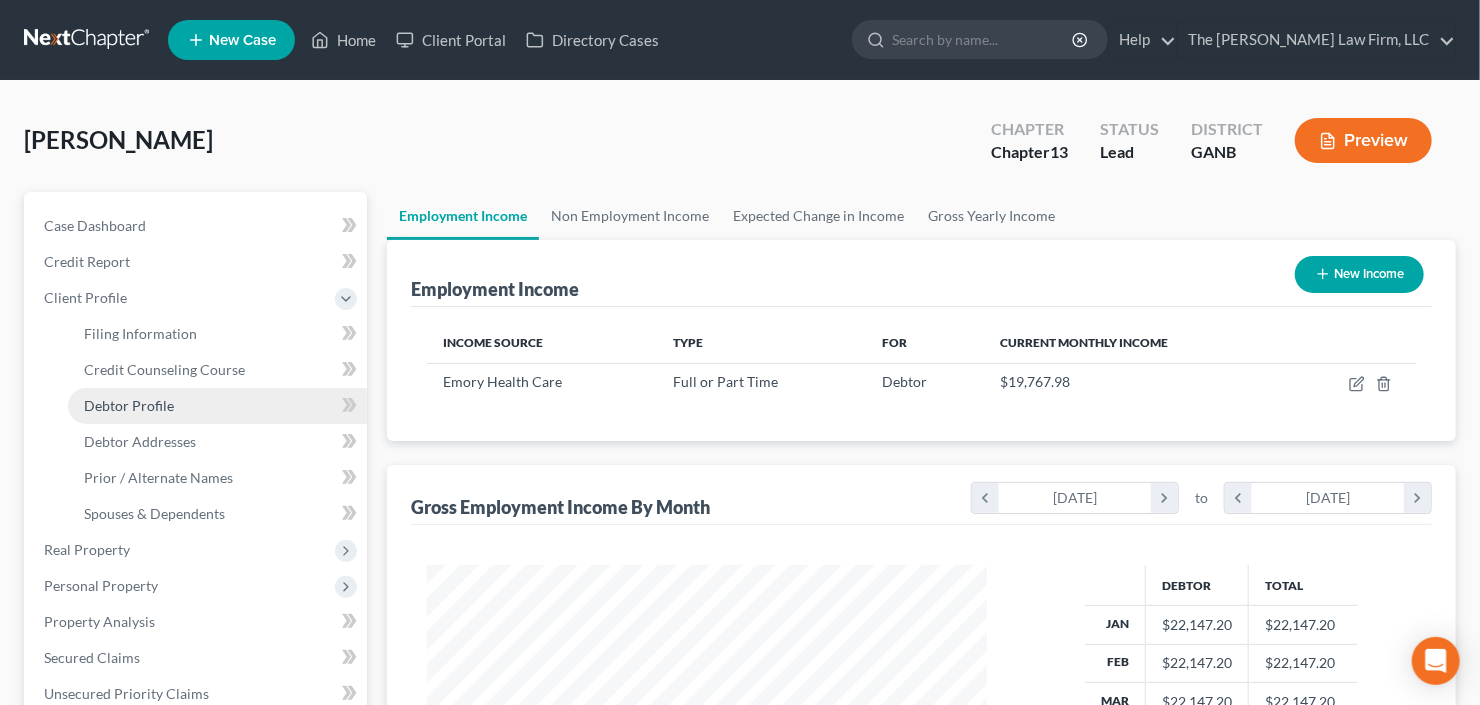 click on "Debtor Profile" at bounding box center (217, 406) 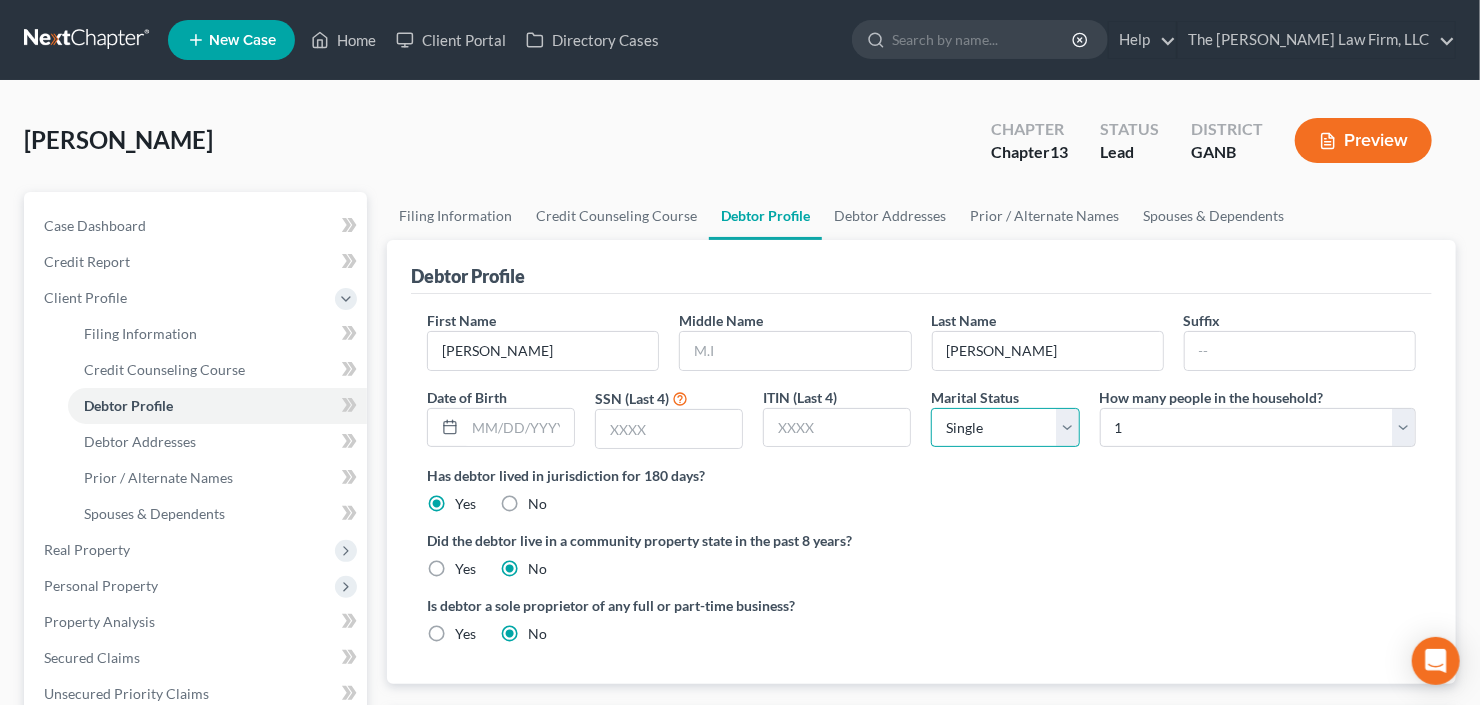 click on "Select Single Married Separated Divorced Widowed" at bounding box center (1005, 428) 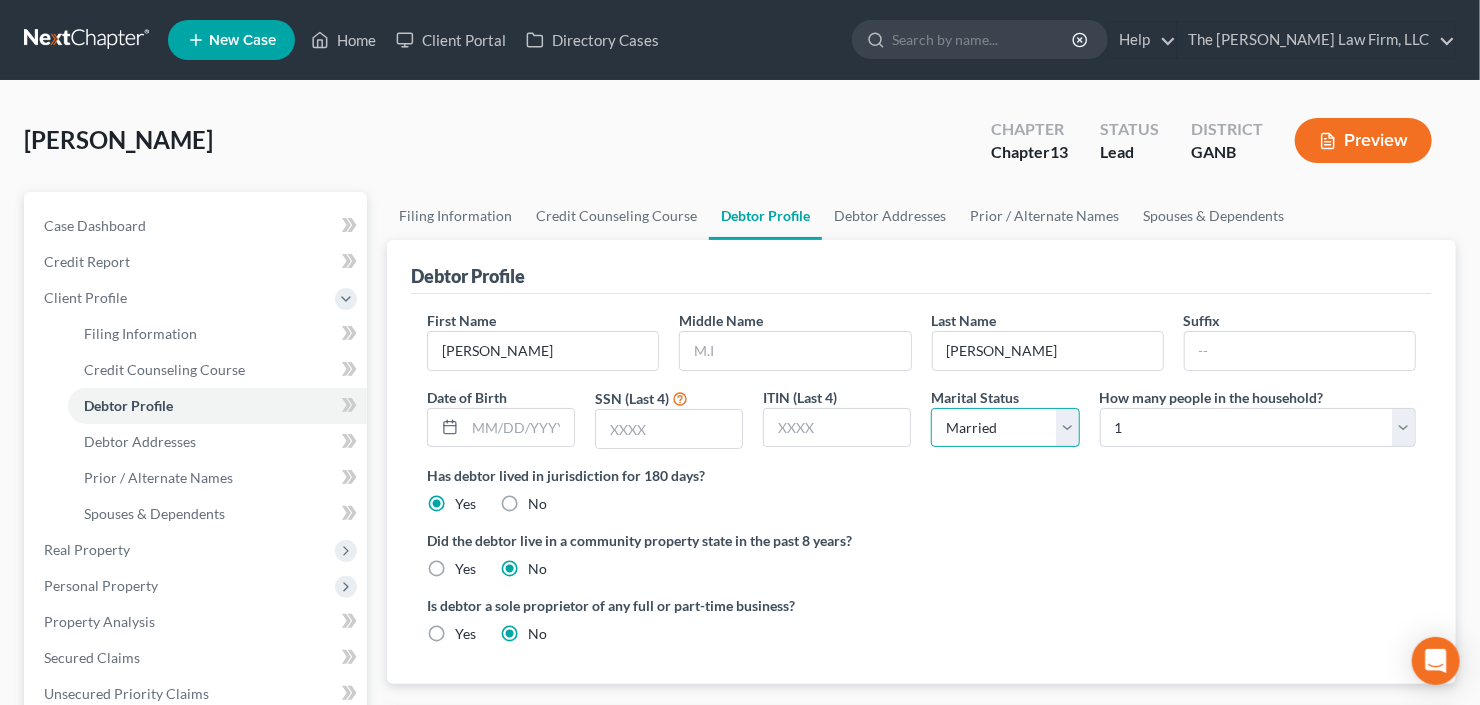 click on "Select Single Married Separated Divorced Widowed" at bounding box center [1005, 428] 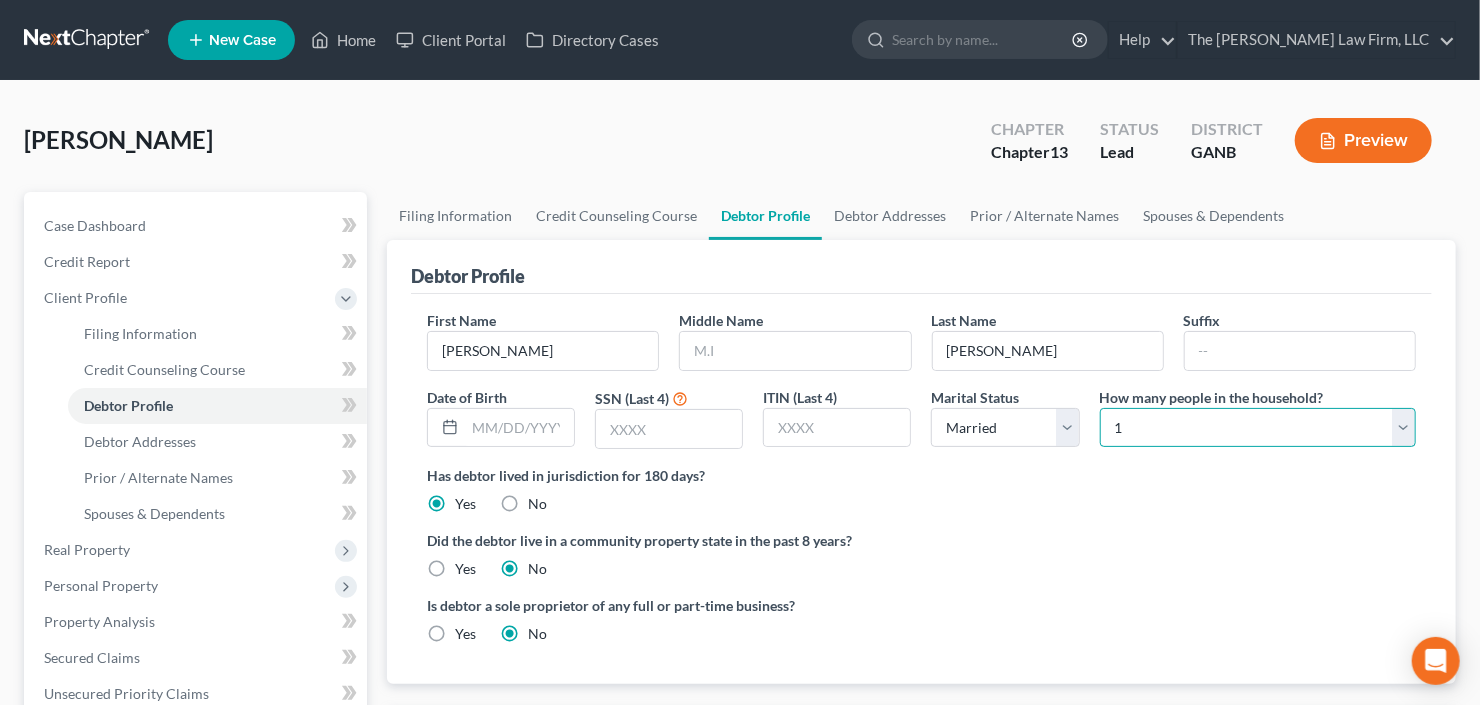 click on "Select 1 2 3 4 5 6 7 8 9 10 11 12 13 14 15 16 17 18 19 20" at bounding box center (1258, 428) 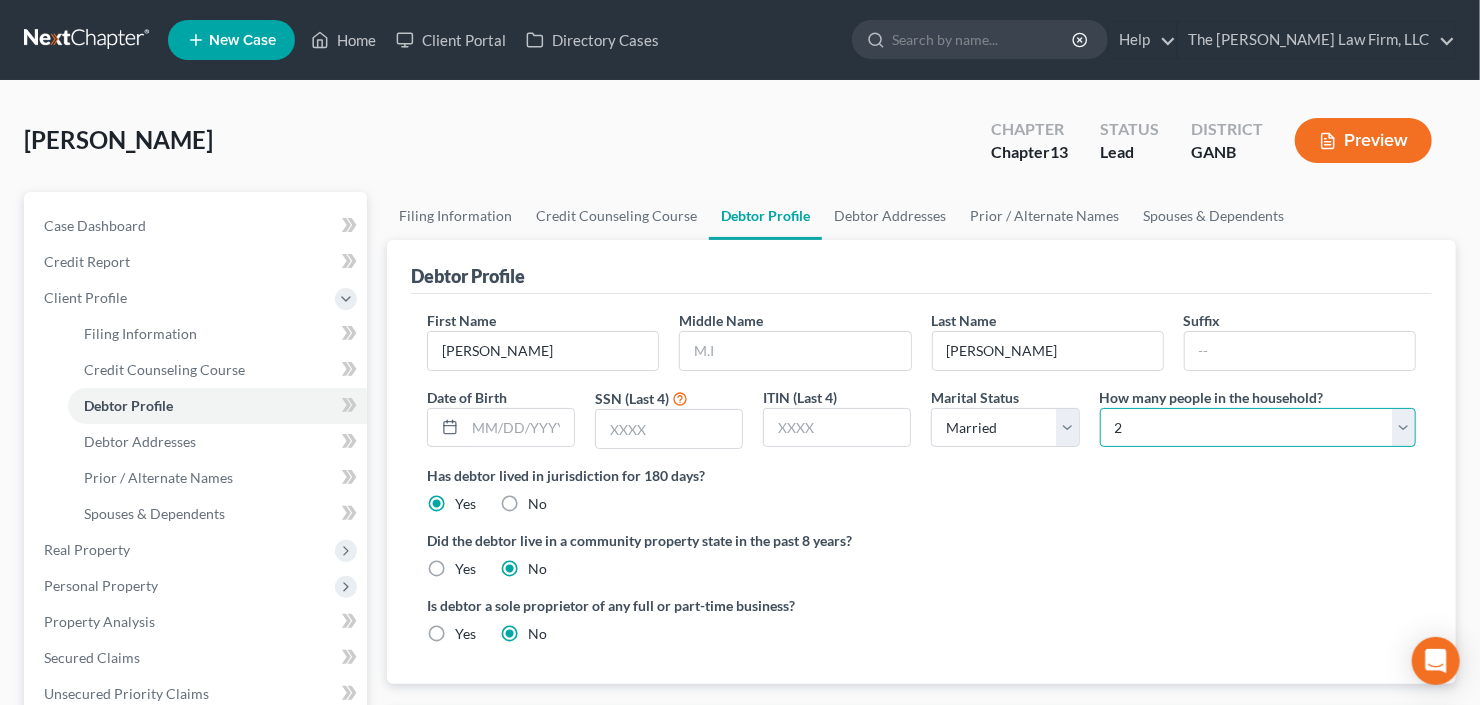 click on "Select 1 2 3 4 5 6 7 8 9 10 11 12 13 14 15 16 17 18 19 20" at bounding box center [1258, 428] 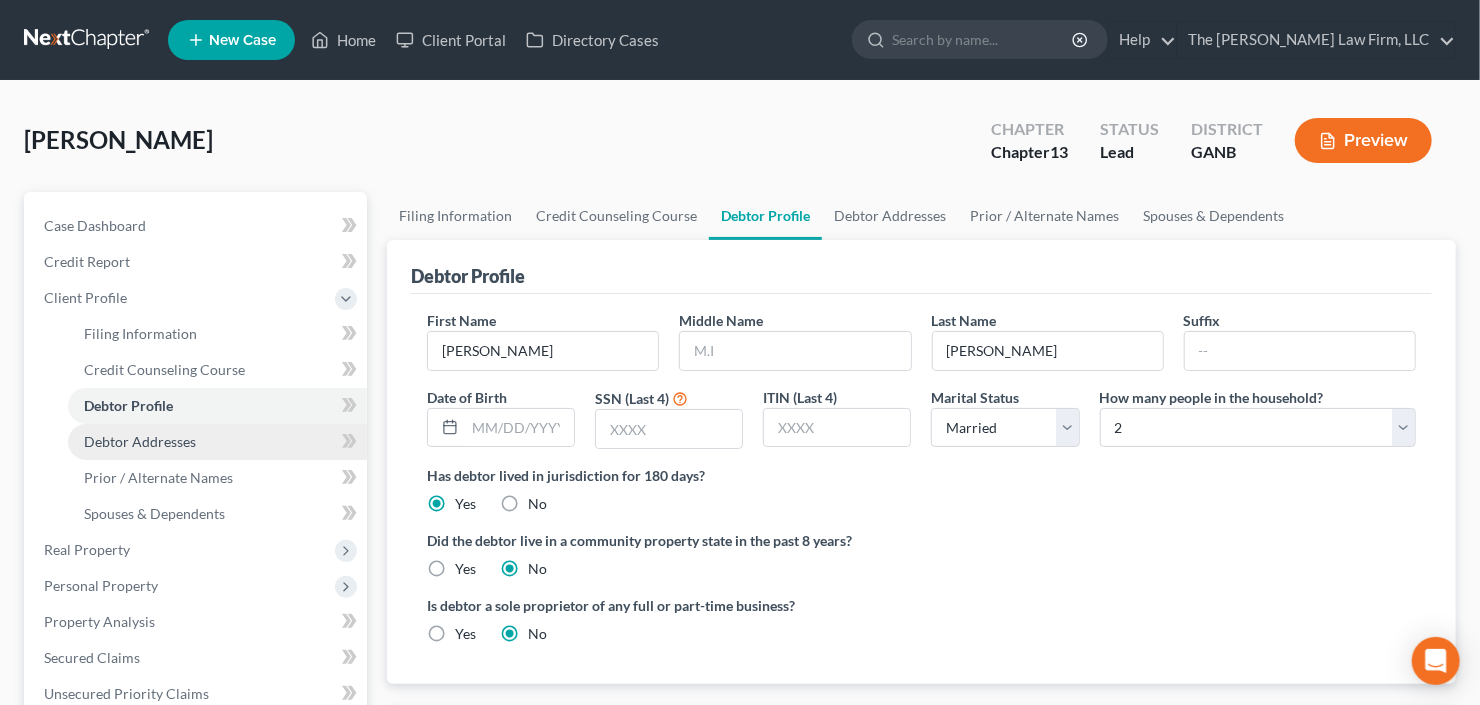 click on "Debtor Addresses" at bounding box center (140, 441) 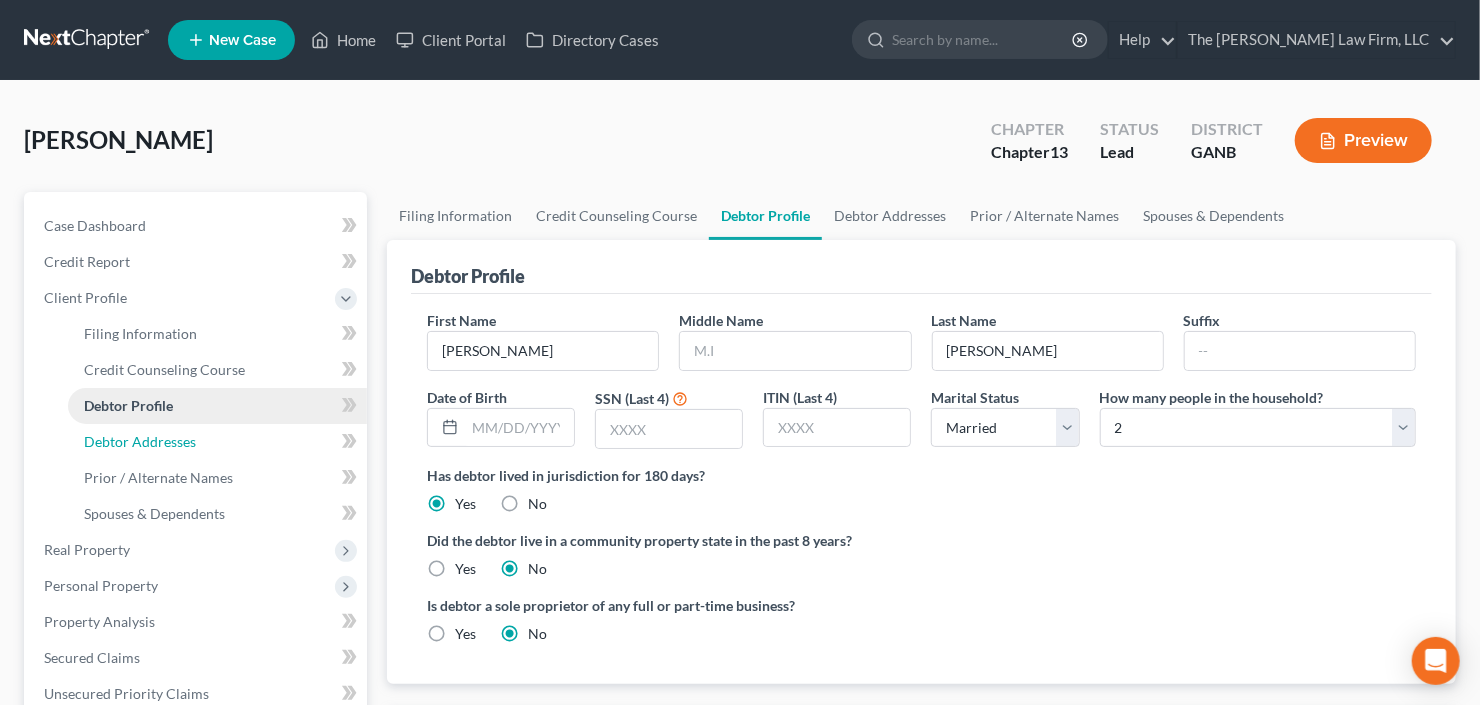 select on "0" 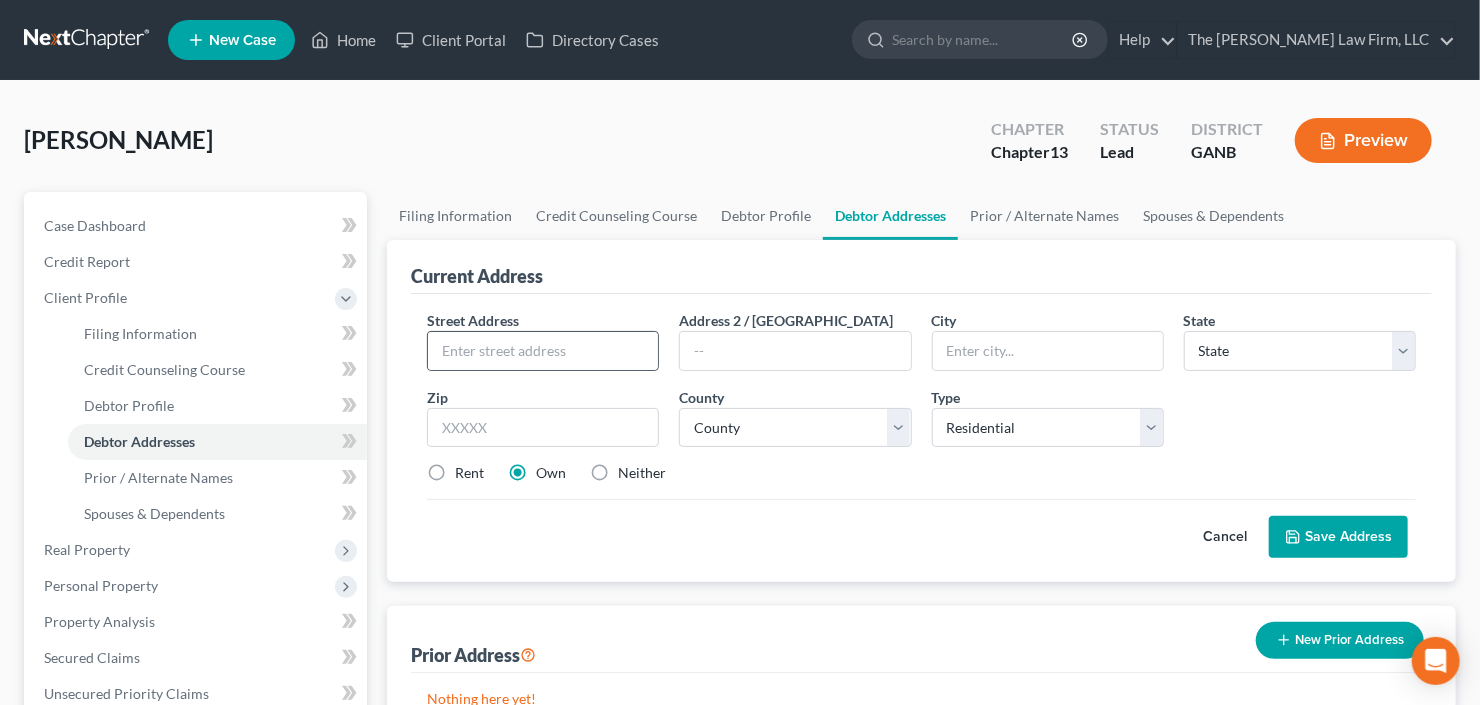 click at bounding box center (543, 351) 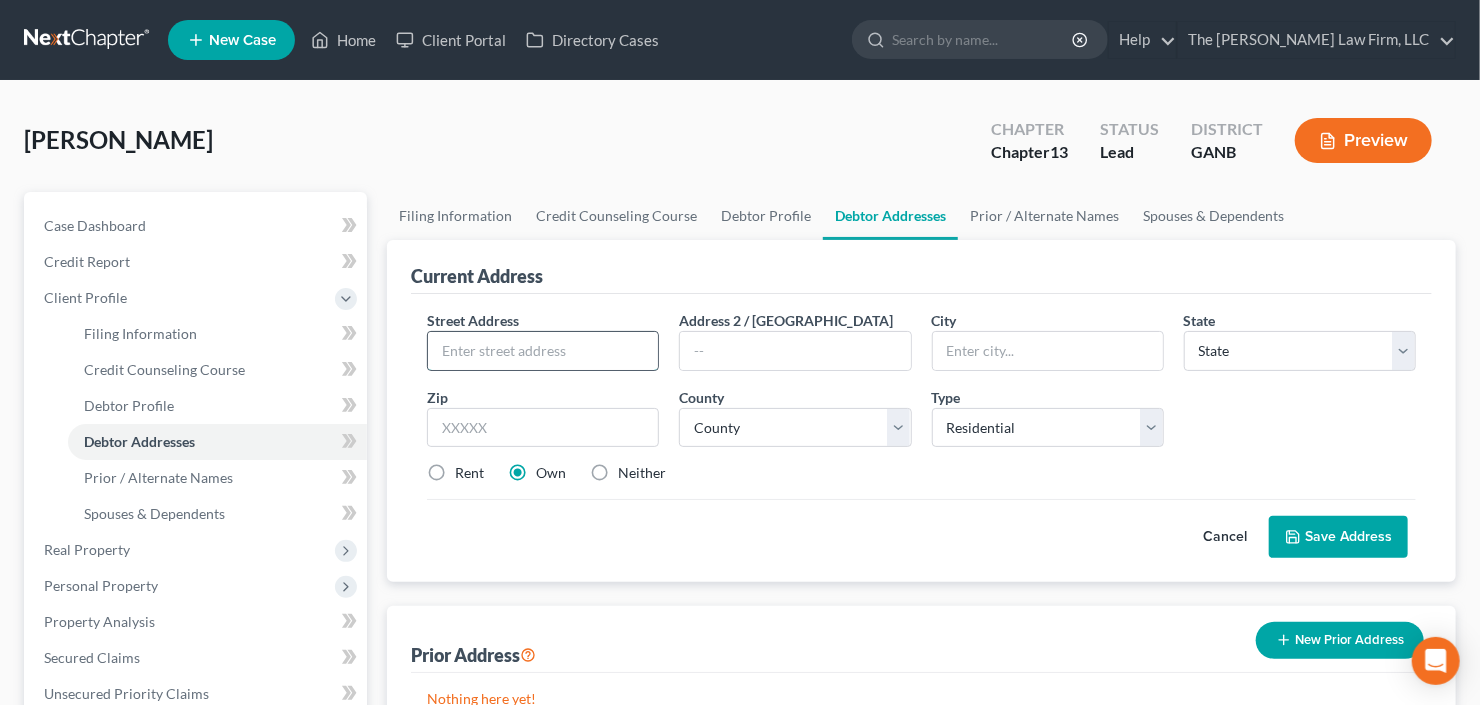 click at bounding box center [543, 351] 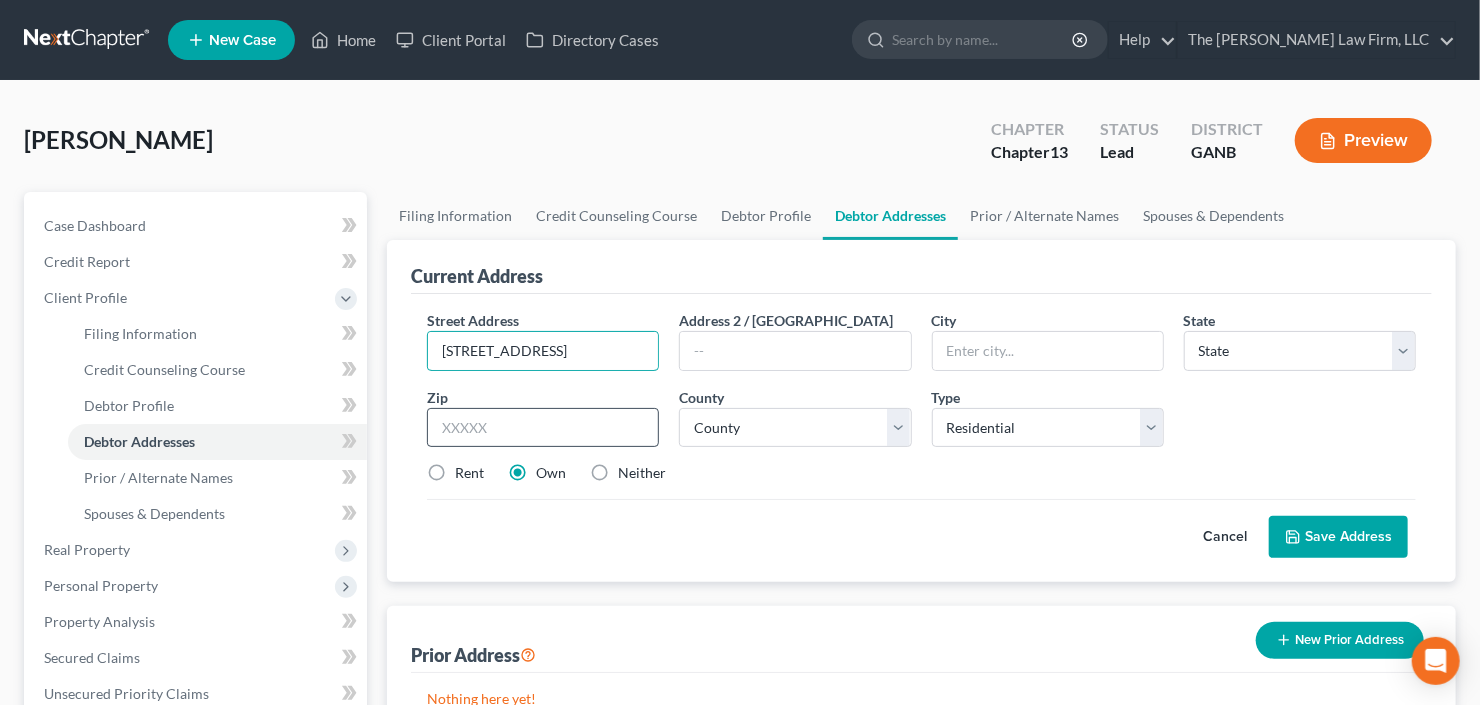 type on "545 Woodland Ln" 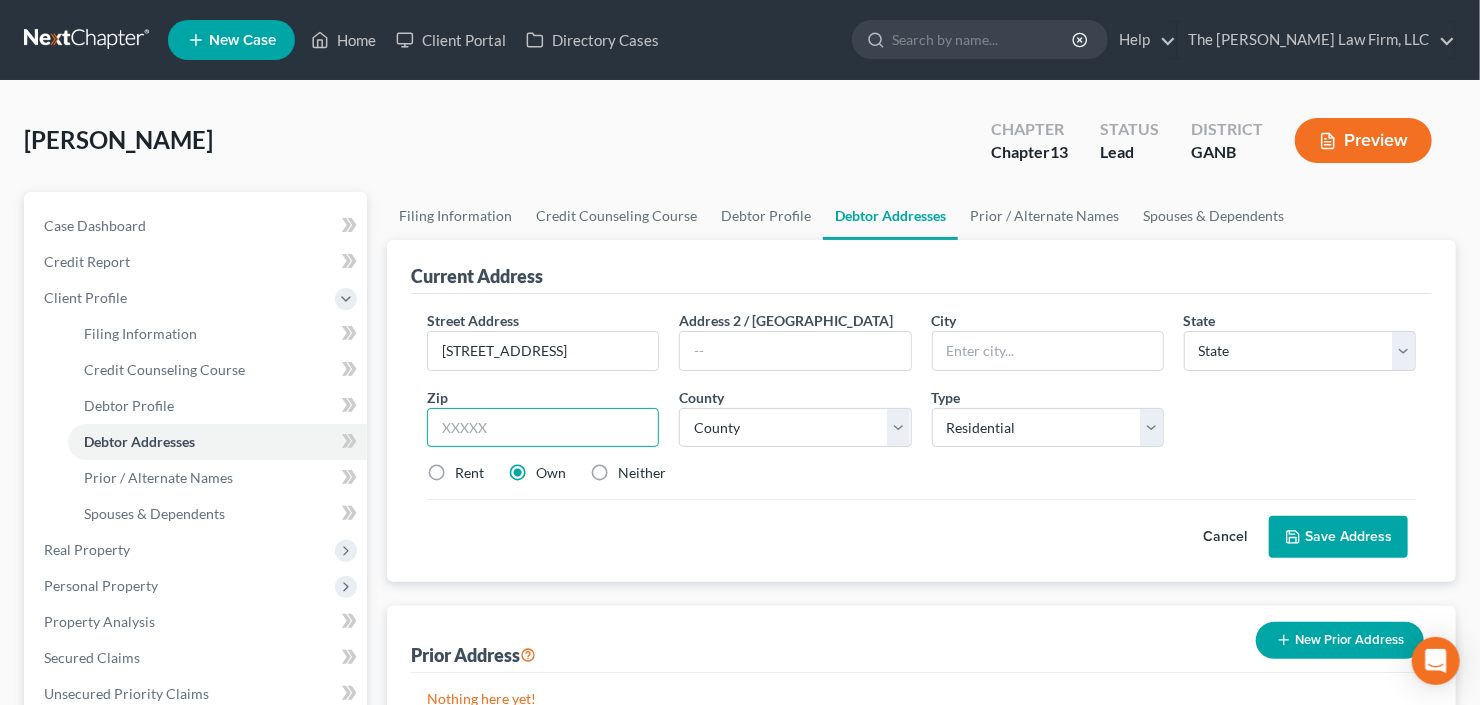 click at bounding box center (543, 428) 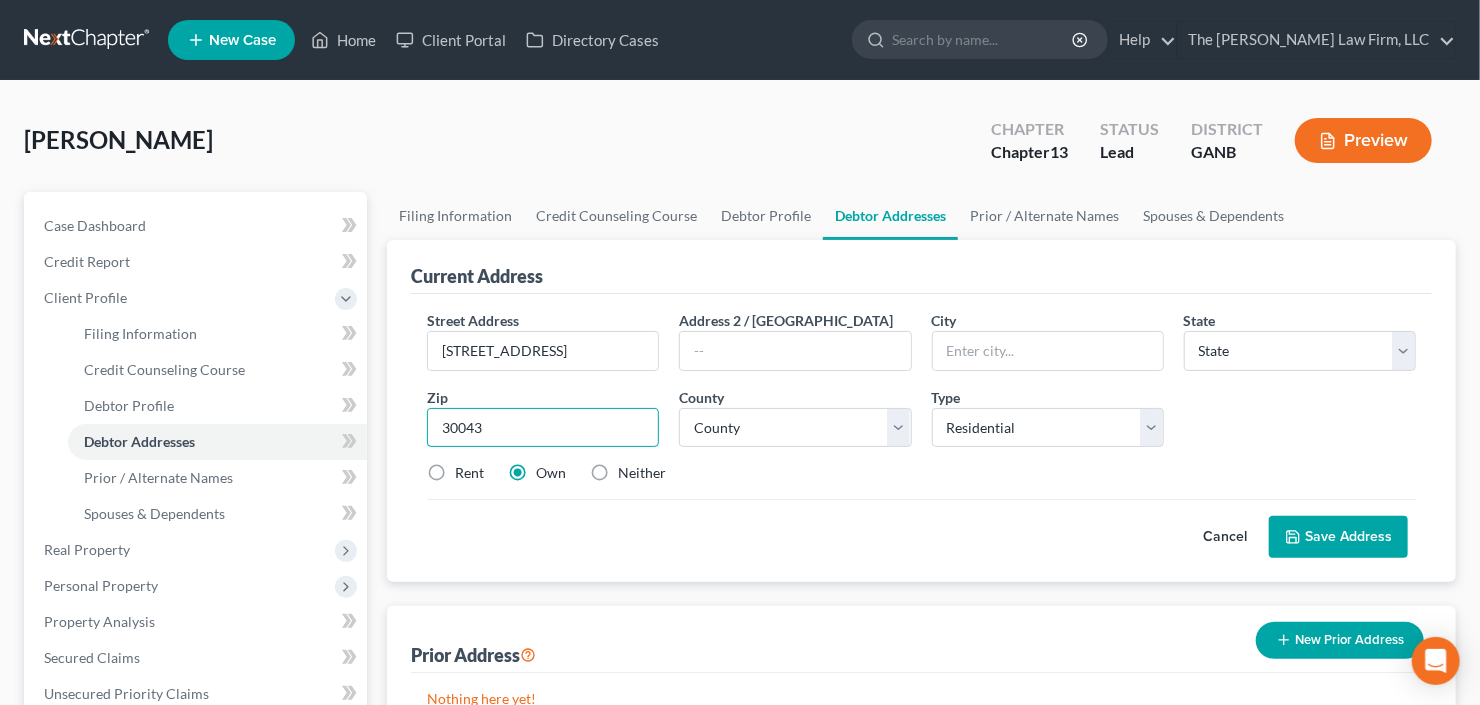 type on "30043" 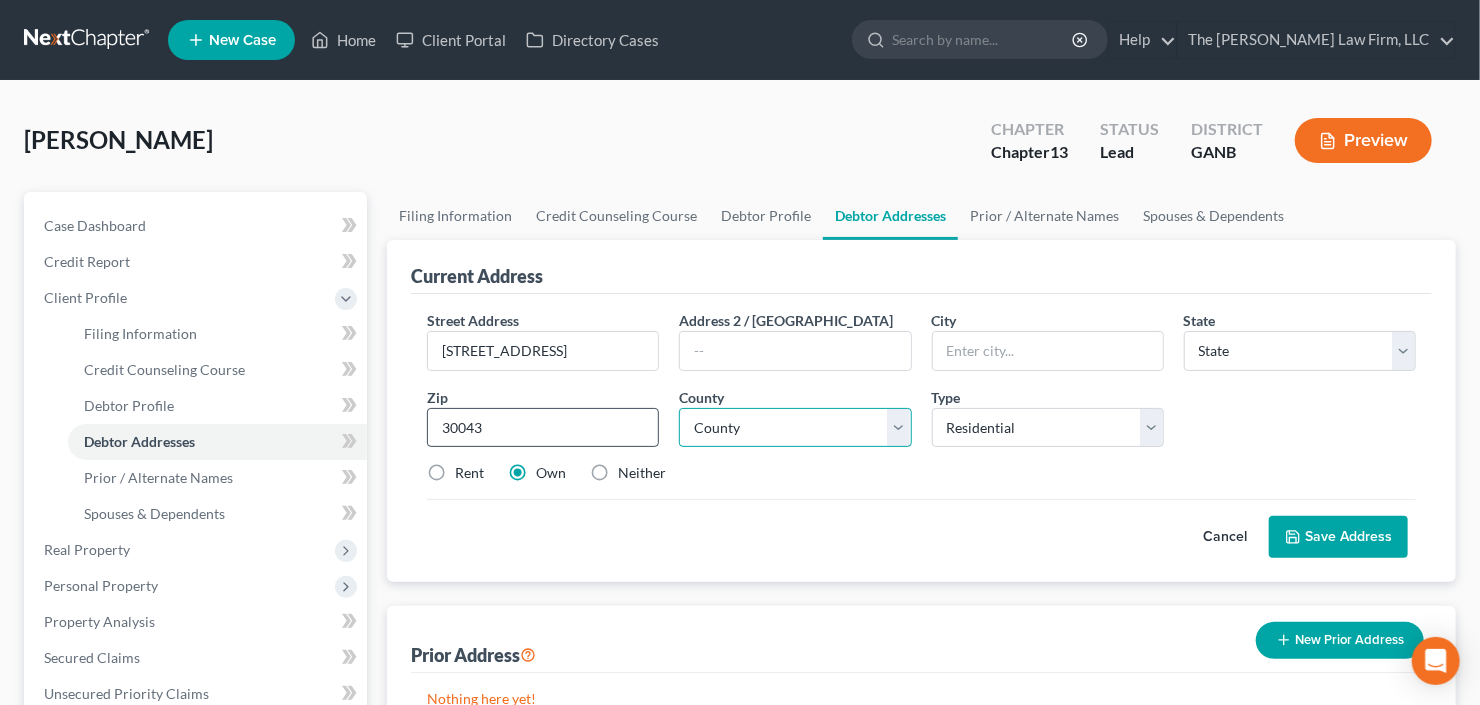 type on "Lawrenceville" 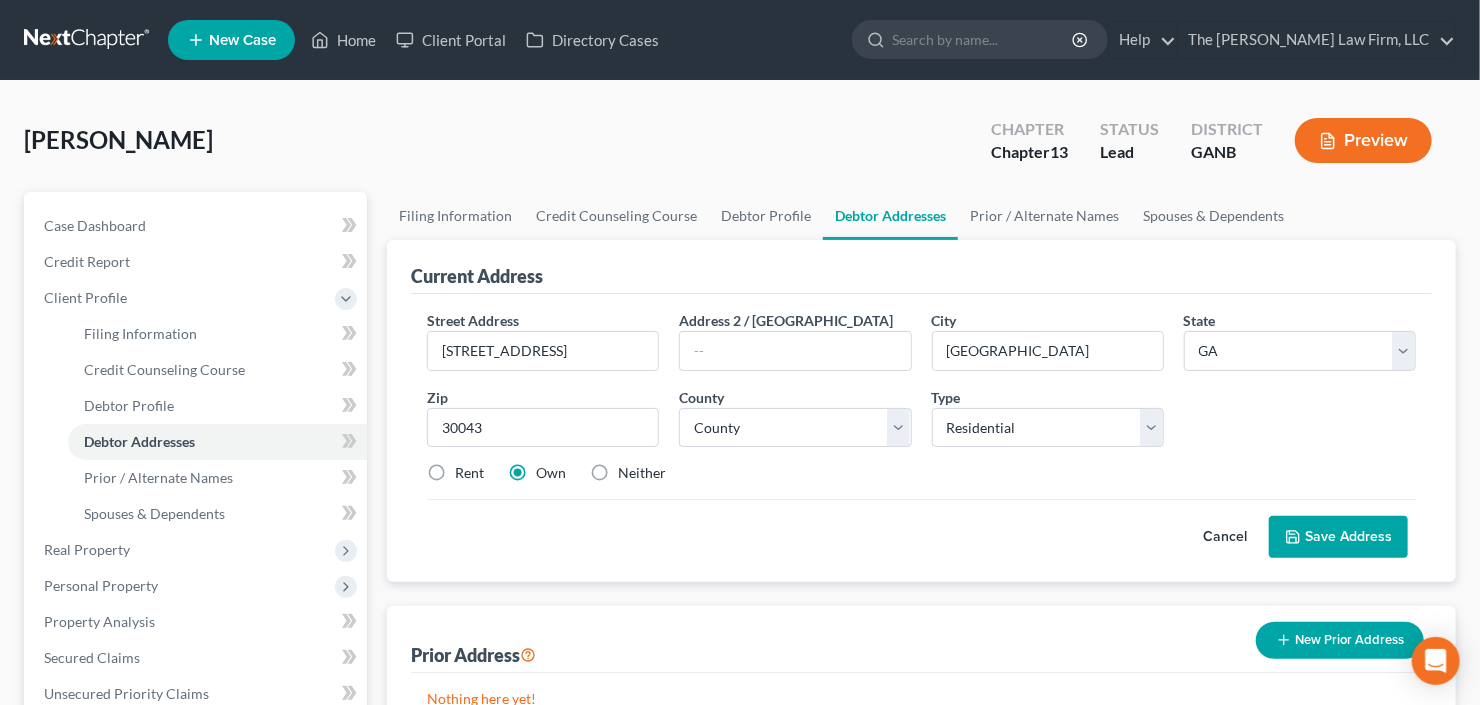 click on "Street Address
*
545 Woodland Ln Address 2 / PO Box
City
*
Lawrenceville
State
*
State AL AK AR AZ CA CO CT DE DC FL GA GU HI ID IL IN IA KS KY LA ME MD MA MI MN MS MO MT NC ND NE NV NH NJ NM NY OH OK OR PA PR RI SC SD TN TX UT VI VA VT WA WV WI WY
Zip
*
30043
County
*
County Type Select Residential Mailing Rental Business Rent Own Neither Save as Property" at bounding box center (921, 405) 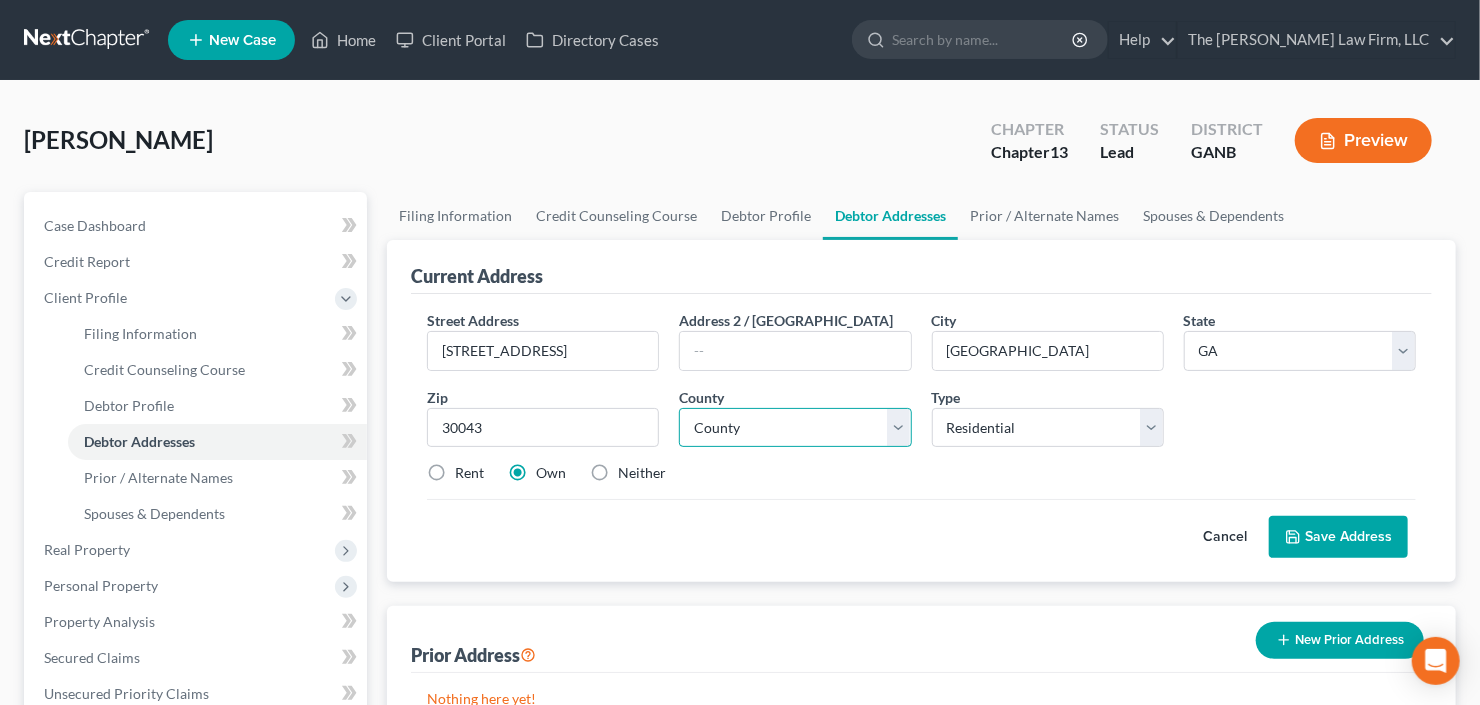 click on "County" at bounding box center [795, 428] 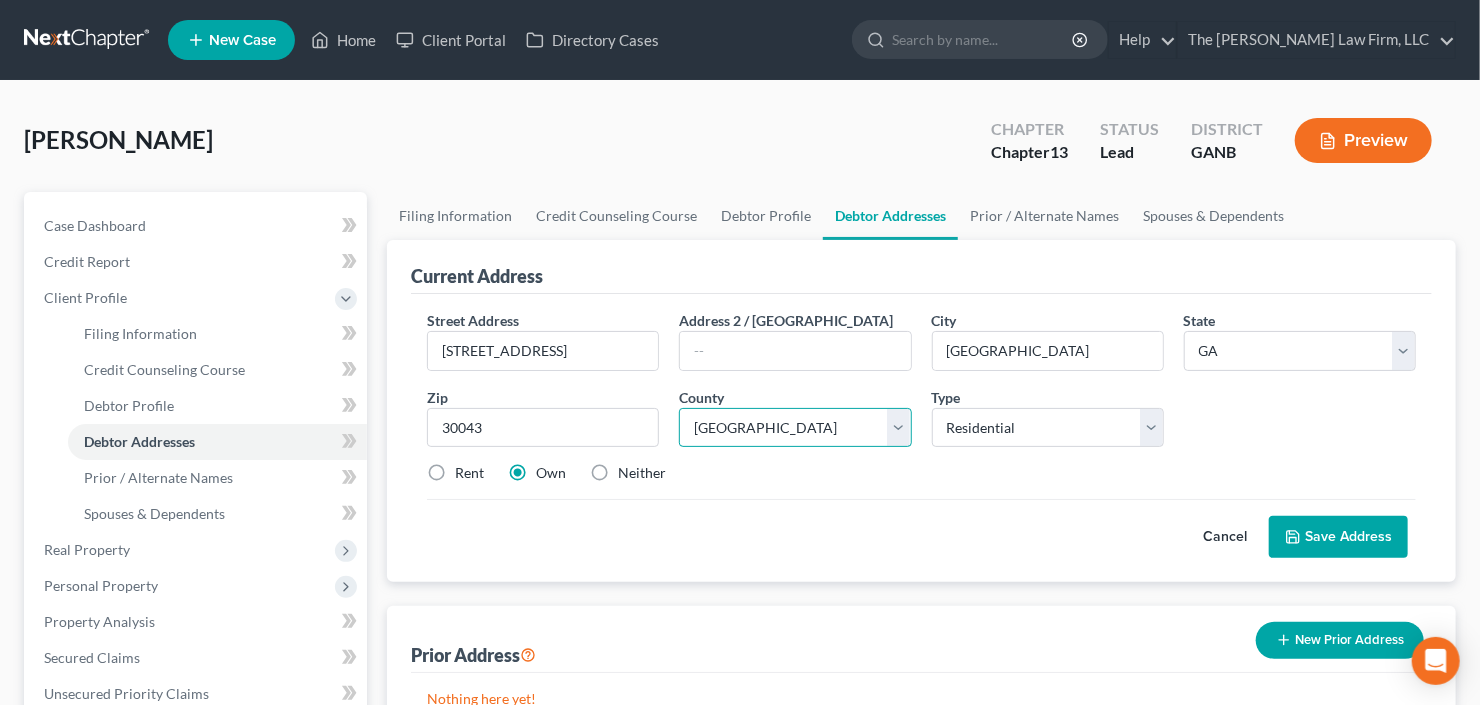 click on "County Appling County Atkinson County Bacon County Baker County Baldwin County Banks County Barrow County Bartow County Ben Hill County Berrien County Bibb County Bleckley County Brantley County Brooks County Bryan County Bulloch County Burke County Butts County Calhoun County Camden County Candler County Carroll County Catoosa County Charlton County Chatham County Chattahoochee County Chattooga County Cherokee County Clarke County Clay County Clayton County Clinch County Cobb County Coffee County Colquitt County Columbia County Cook County Coweta County Crawford County Crisp County Dade County Dawson County DeKalb County Decatur County Dodge County Dooly County Dougherty County Douglas County Early County Echols County Effingham County Elbert County Emanuel County Evans County Fannin County Fayette County Floyd County Forsyth County Franklin County Fulton County Gilmer County Glascock County Glynn County Gordon County Grady County Greene County Gwinnett County Habersham County Hall County Hancock County" at bounding box center [795, 428] 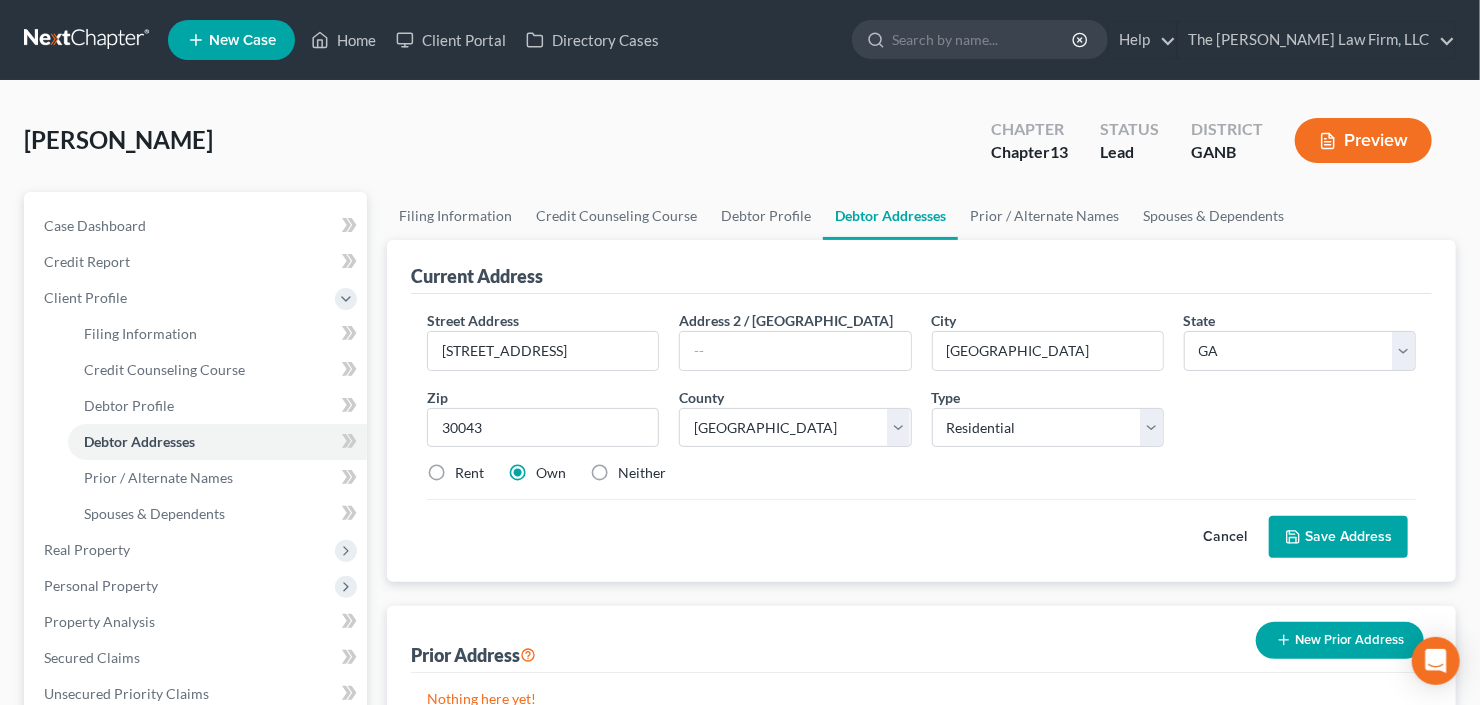 click on "Save Address" at bounding box center [1338, 537] 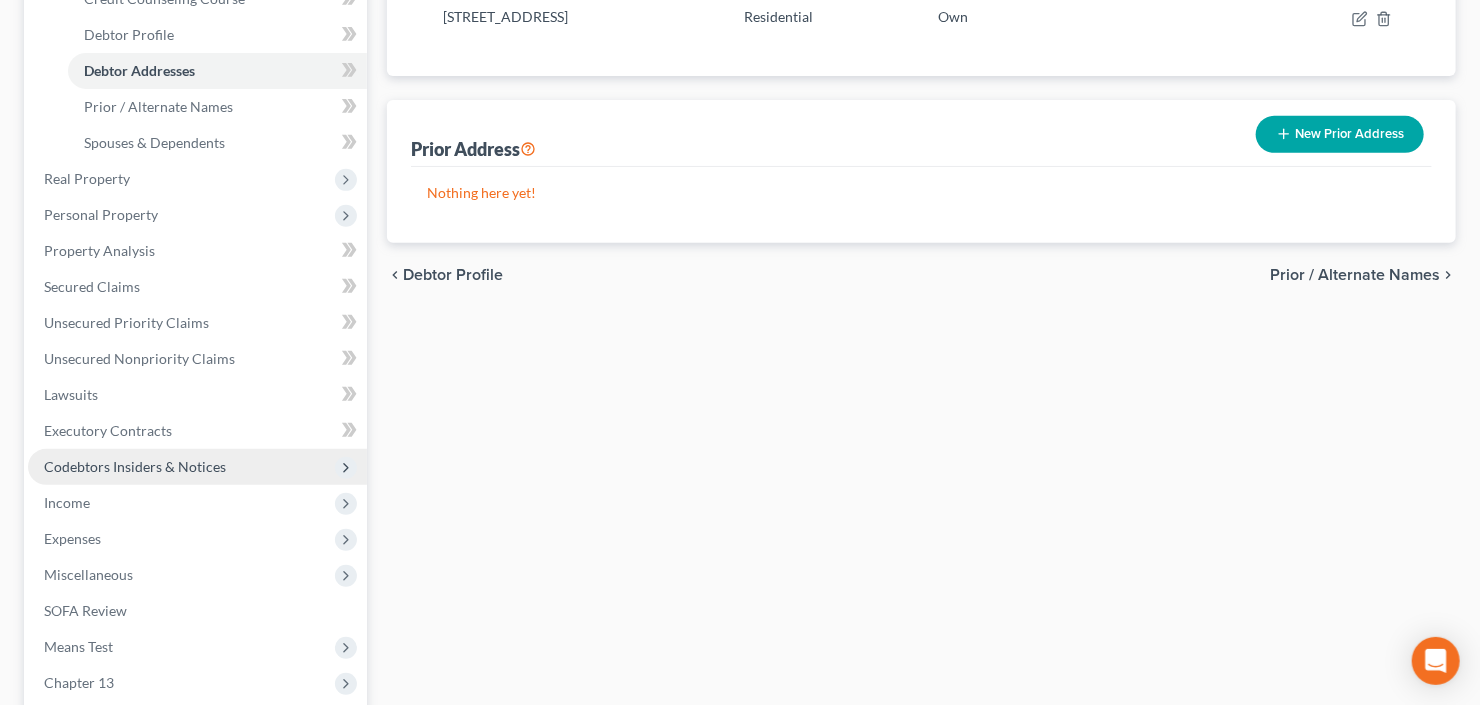 scroll, scrollTop: 400, scrollLeft: 0, axis: vertical 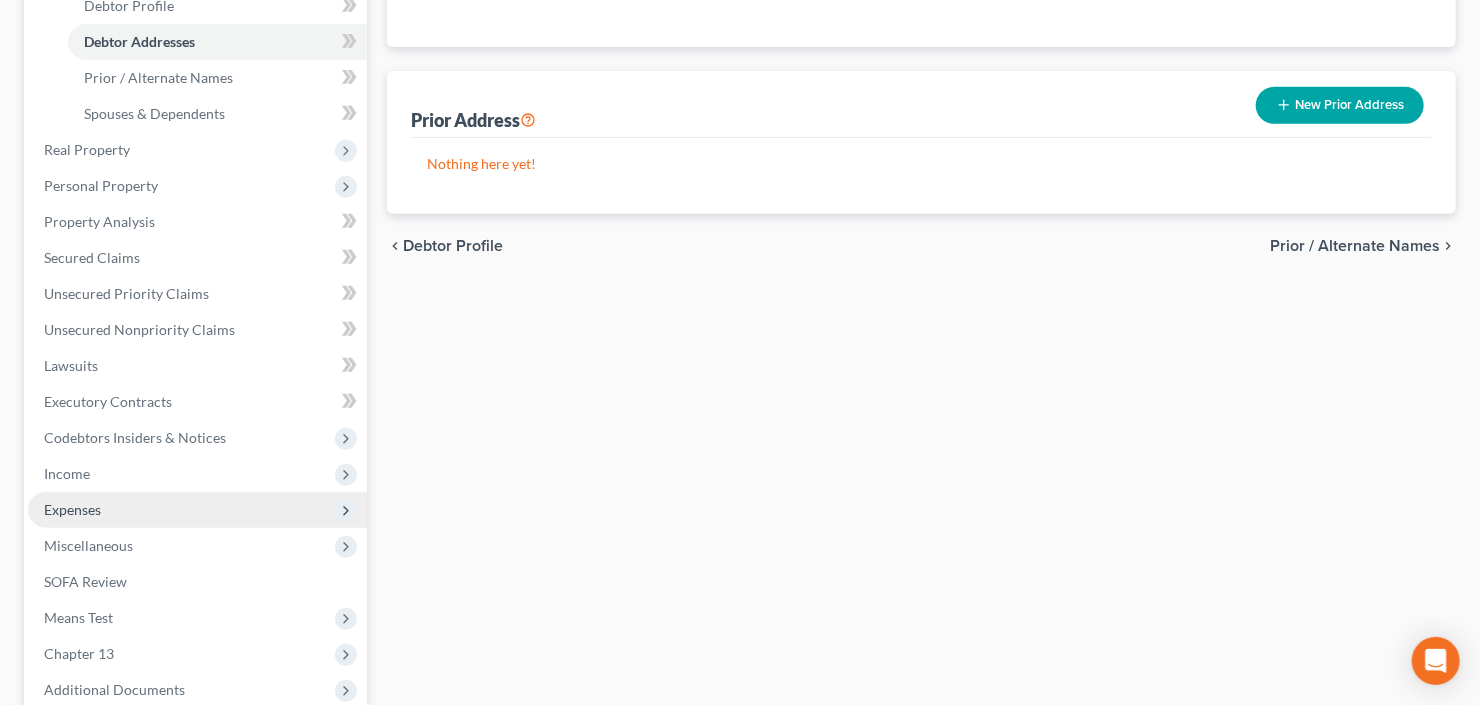 click on "Expenses" at bounding box center [197, 510] 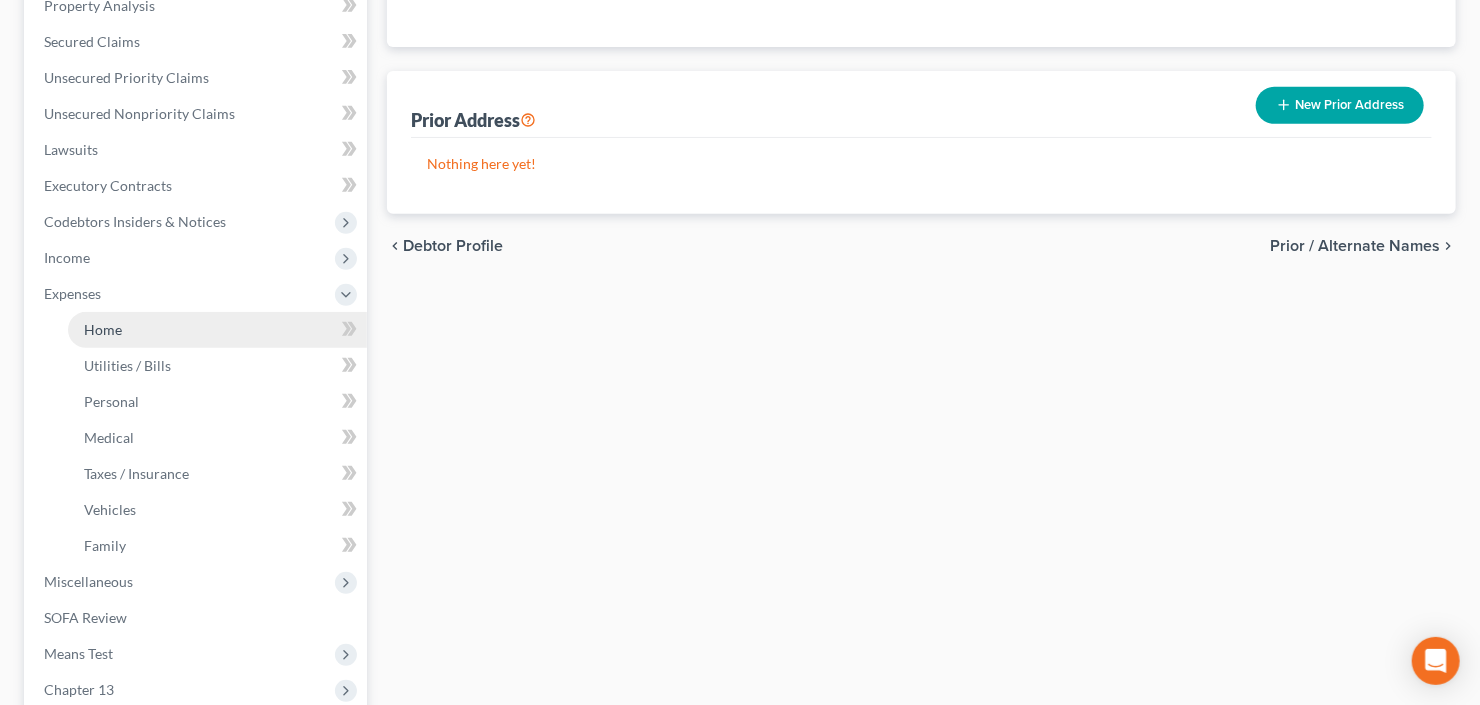 click on "Home" at bounding box center [217, 330] 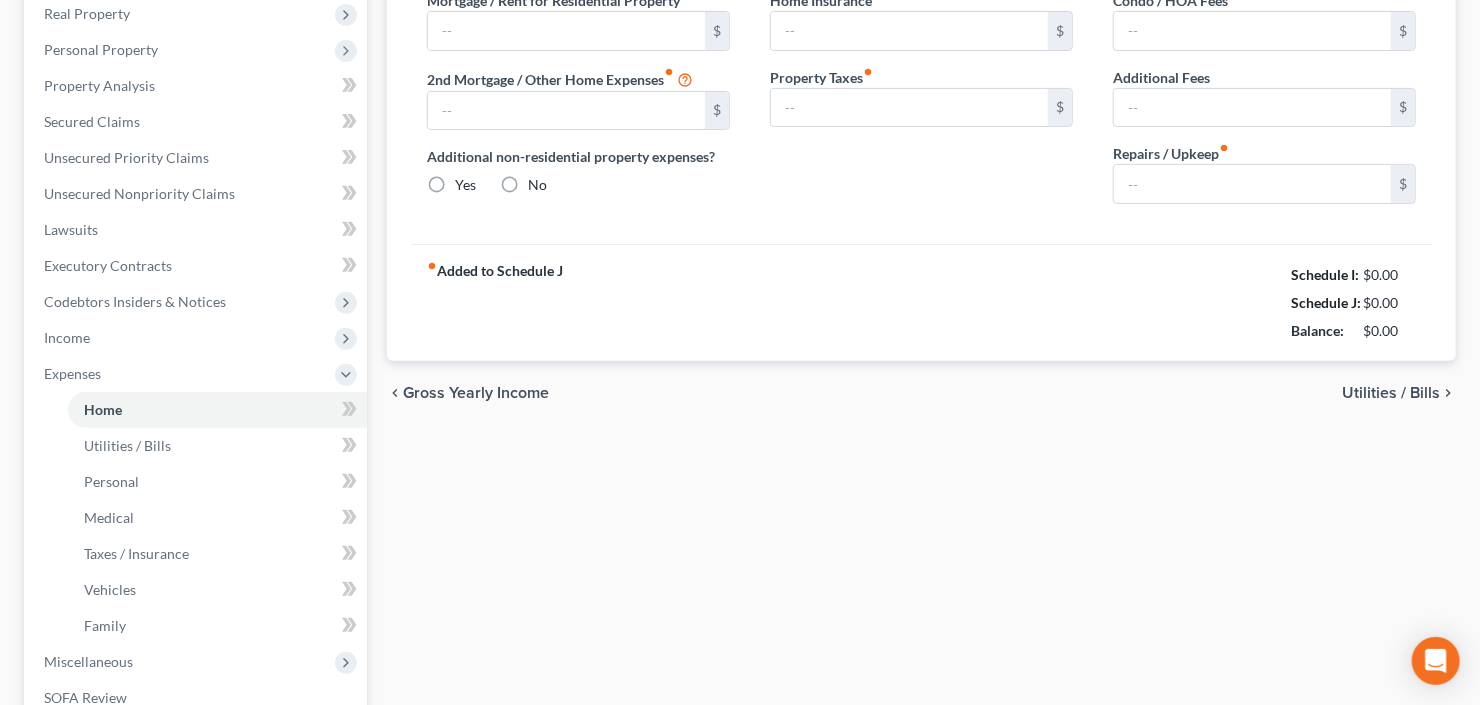 type on "0.00" 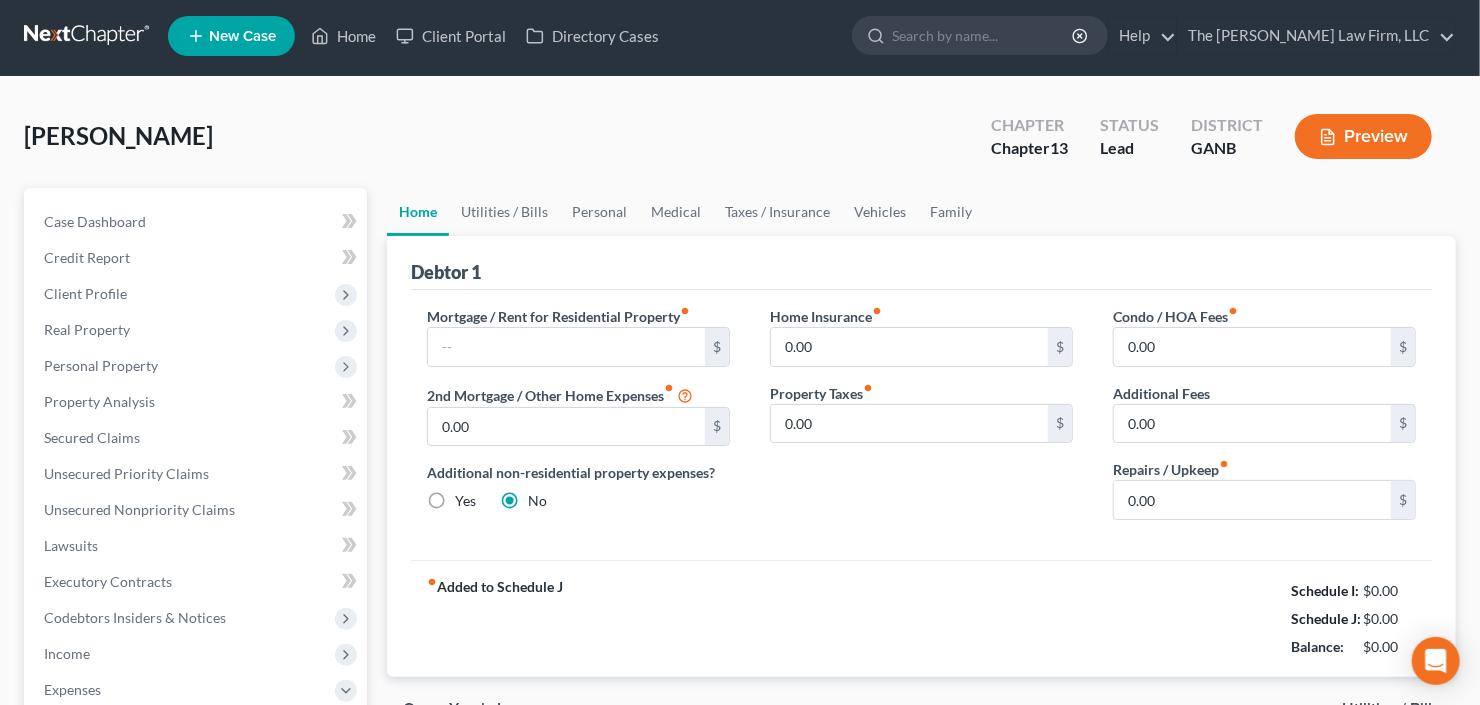 scroll, scrollTop: 0, scrollLeft: 0, axis: both 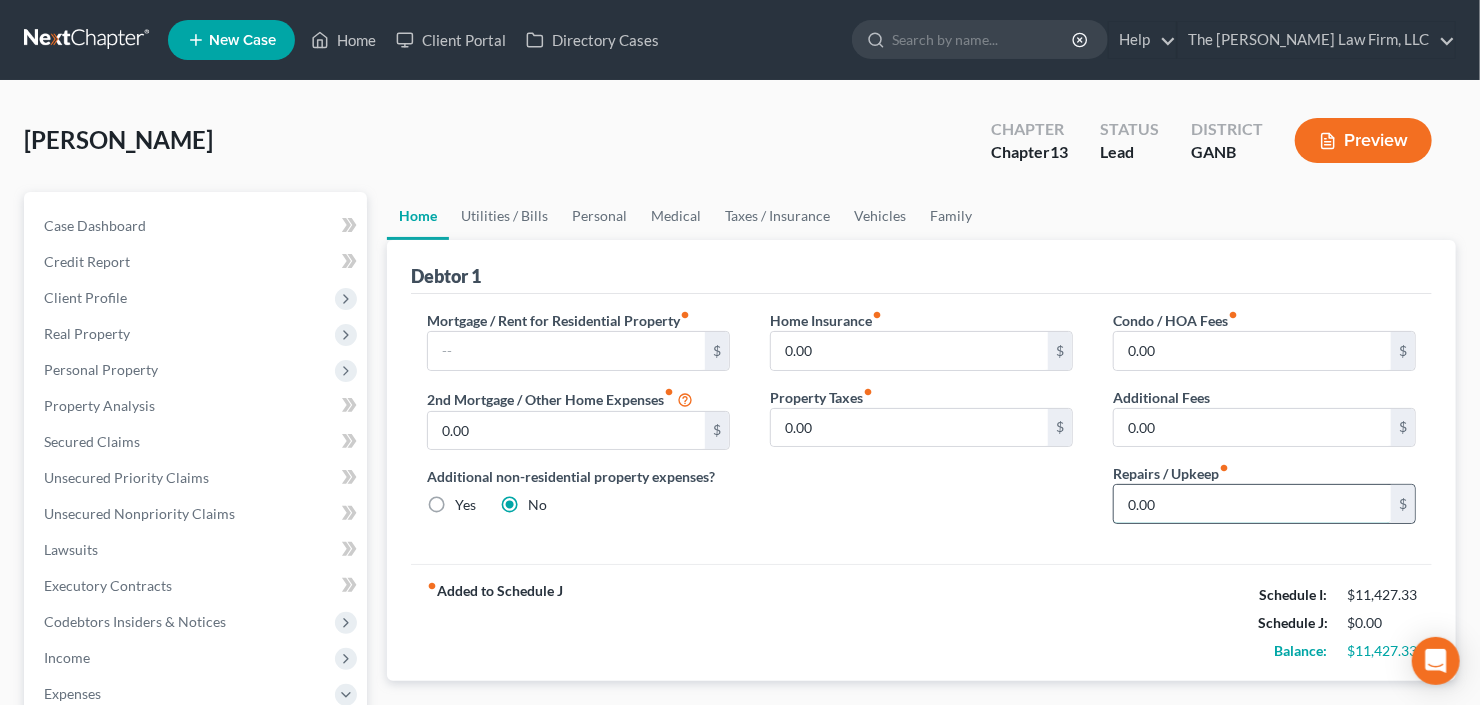 click on "0.00" at bounding box center [1252, 504] 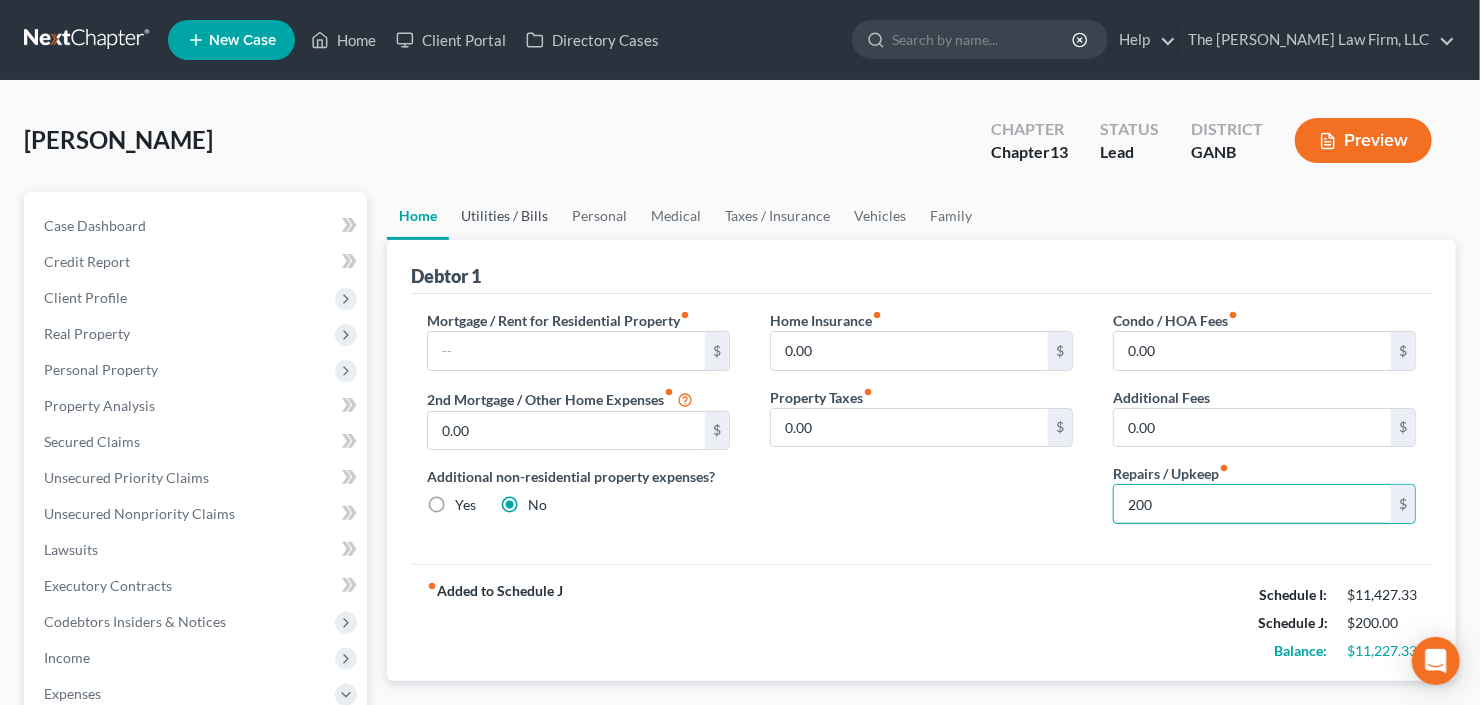 type on "200" 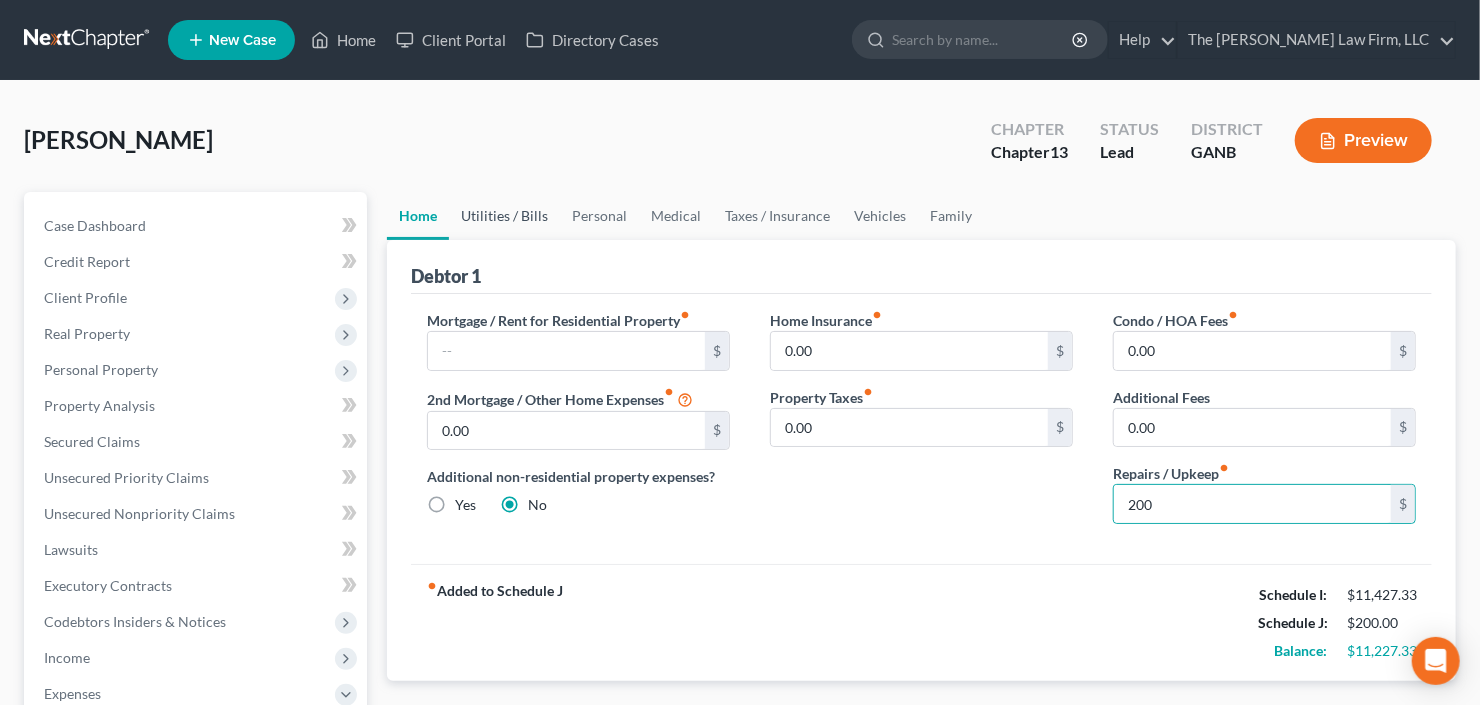 click on "Utilities / Bills" at bounding box center [504, 216] 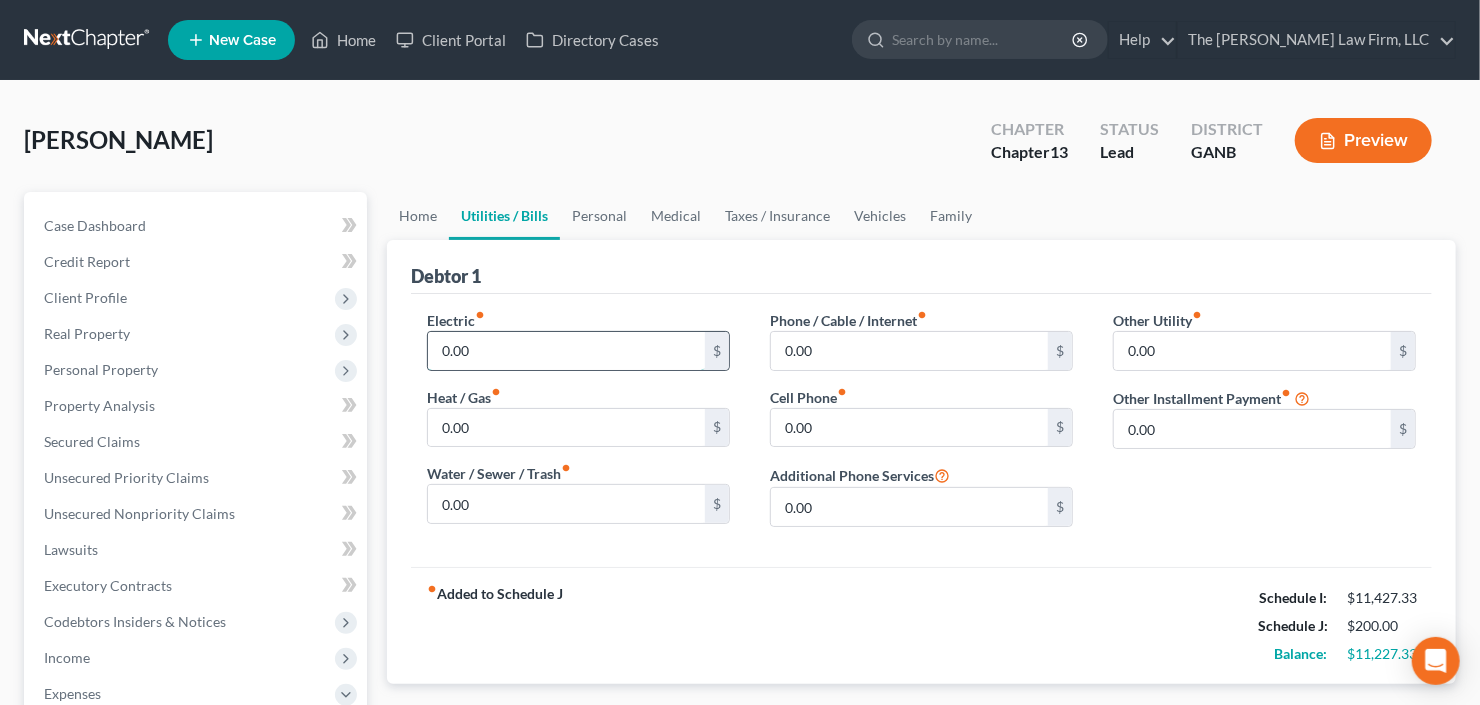 click on "0.00" at bounding box center (566, 351) 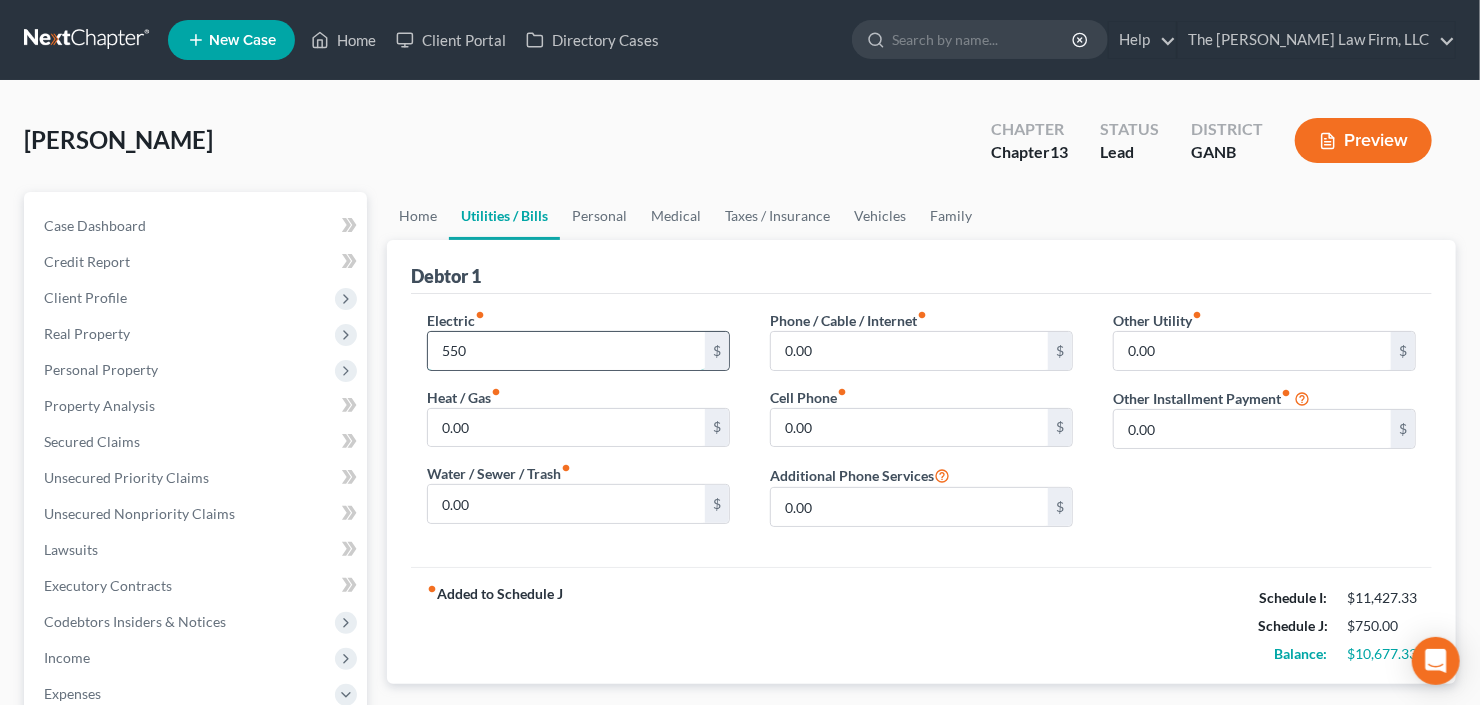 type on "550" 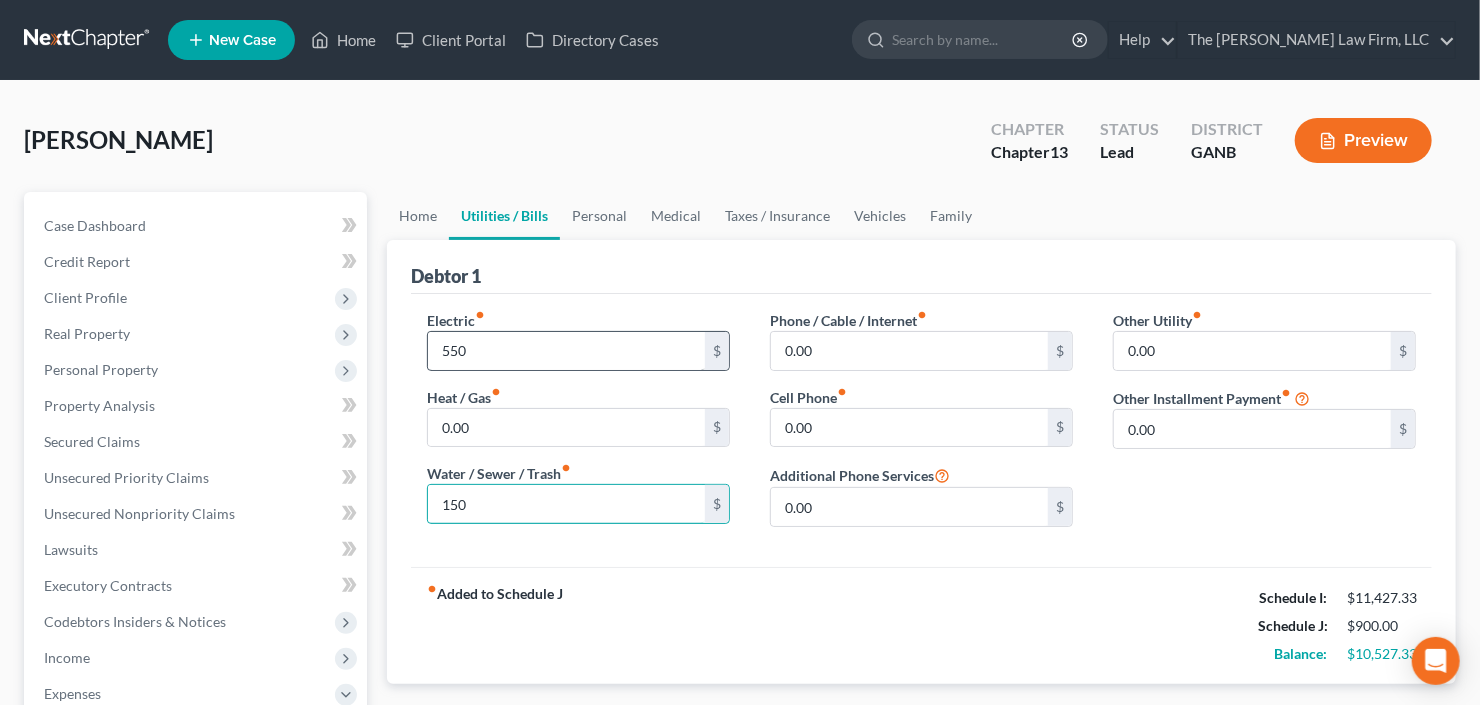 type on "150" 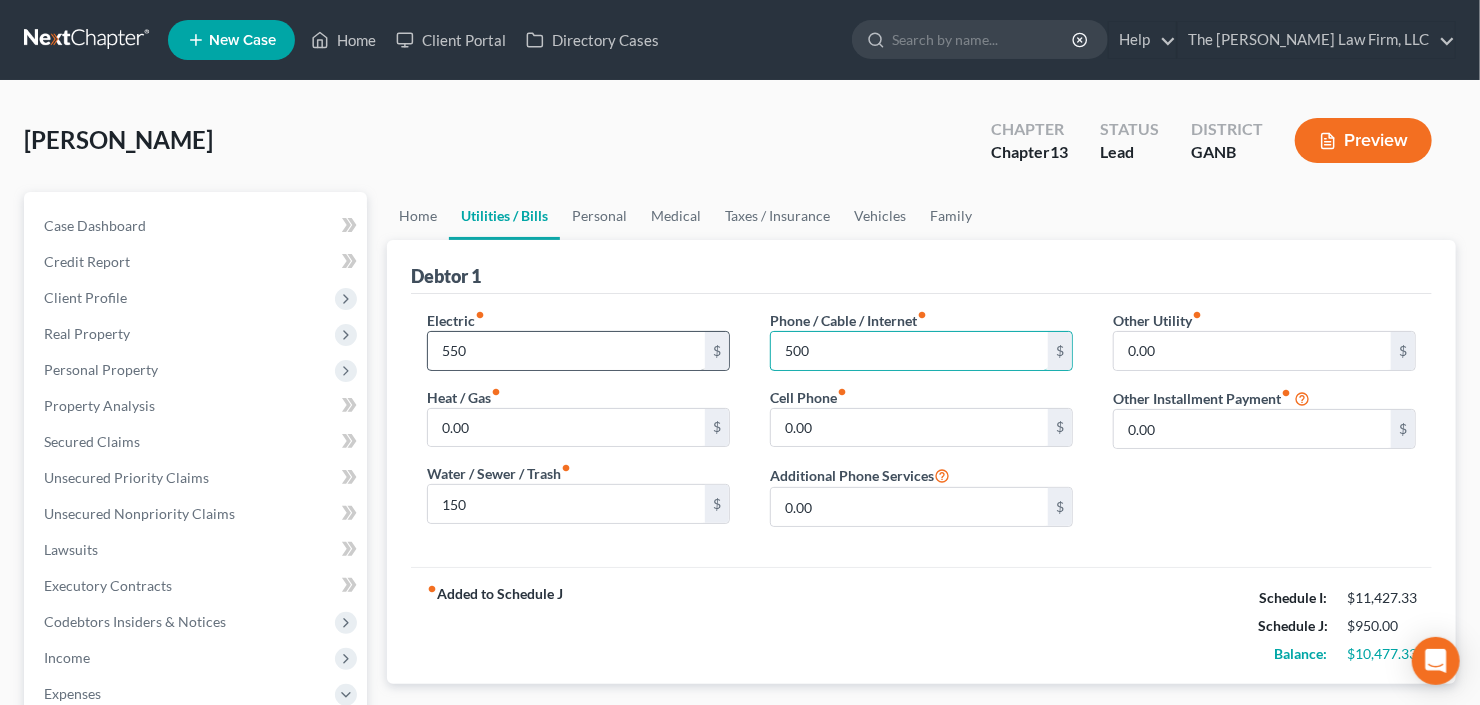 type on "500" 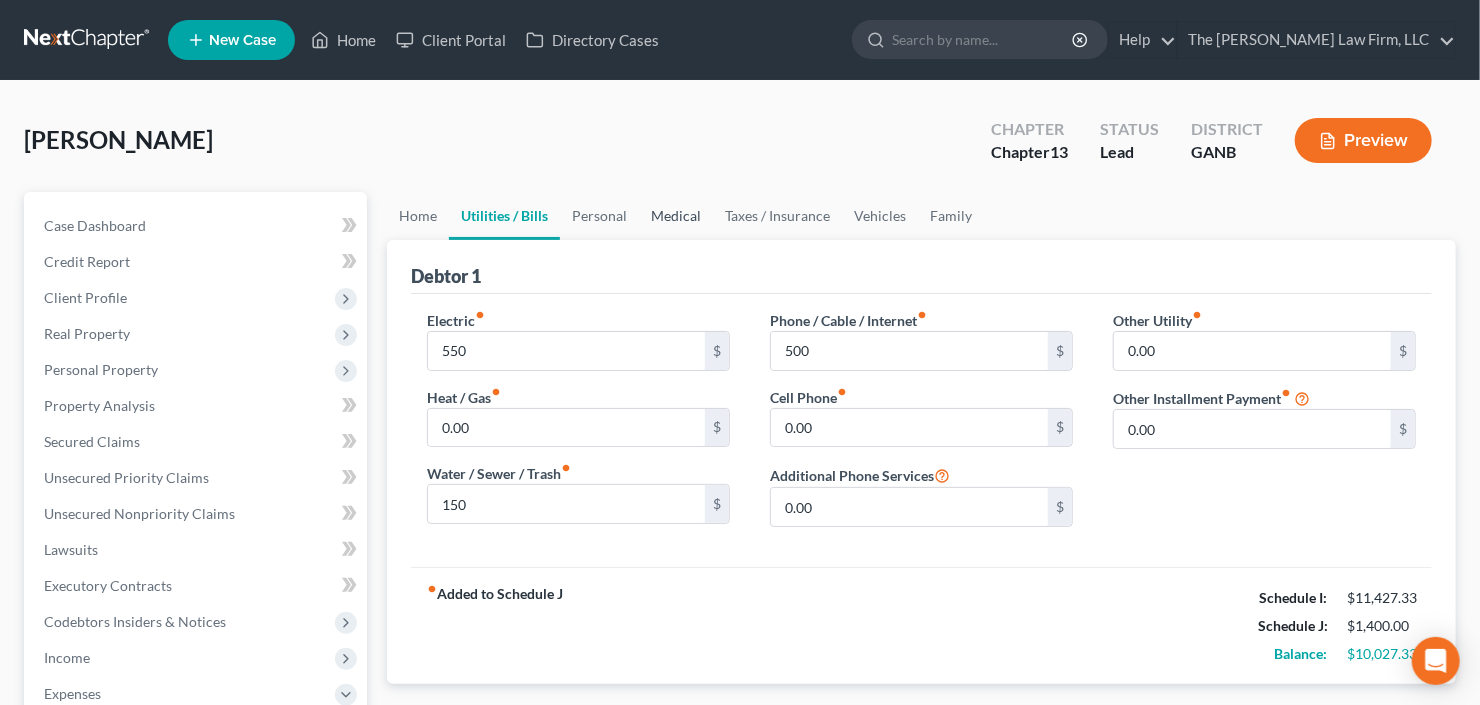 click on "Medical" at bounding box center [676, 216] 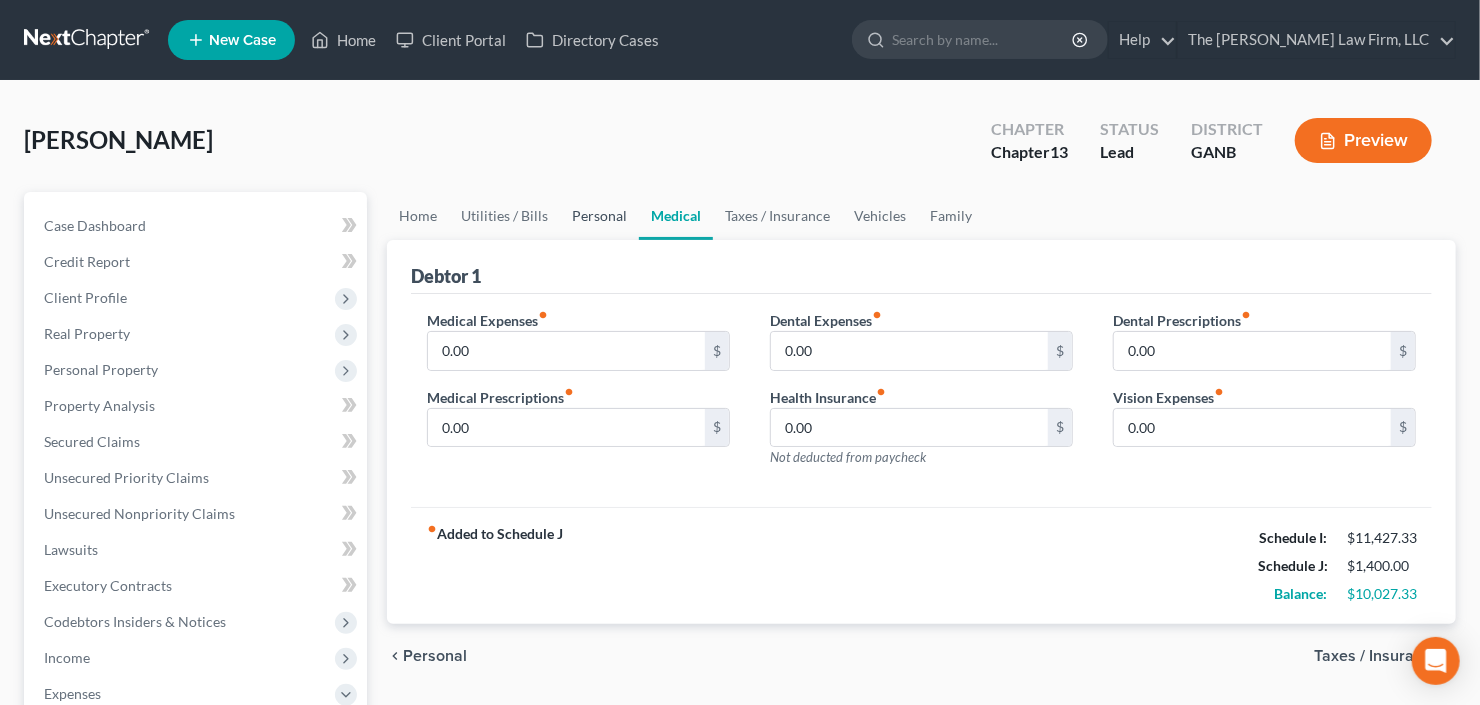 click on "Personal" at bounding box center (599, 216) 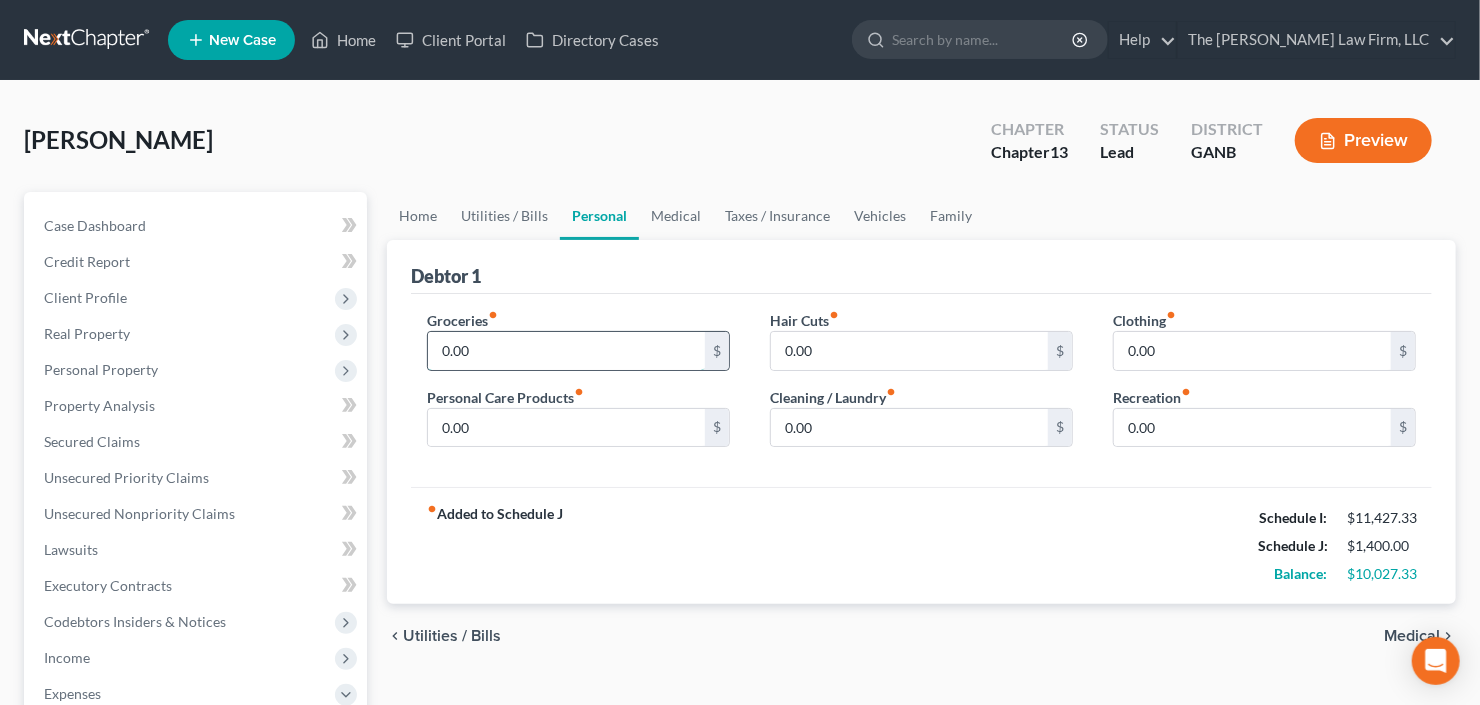 click on "0.00" at bounding box center [566, 351] 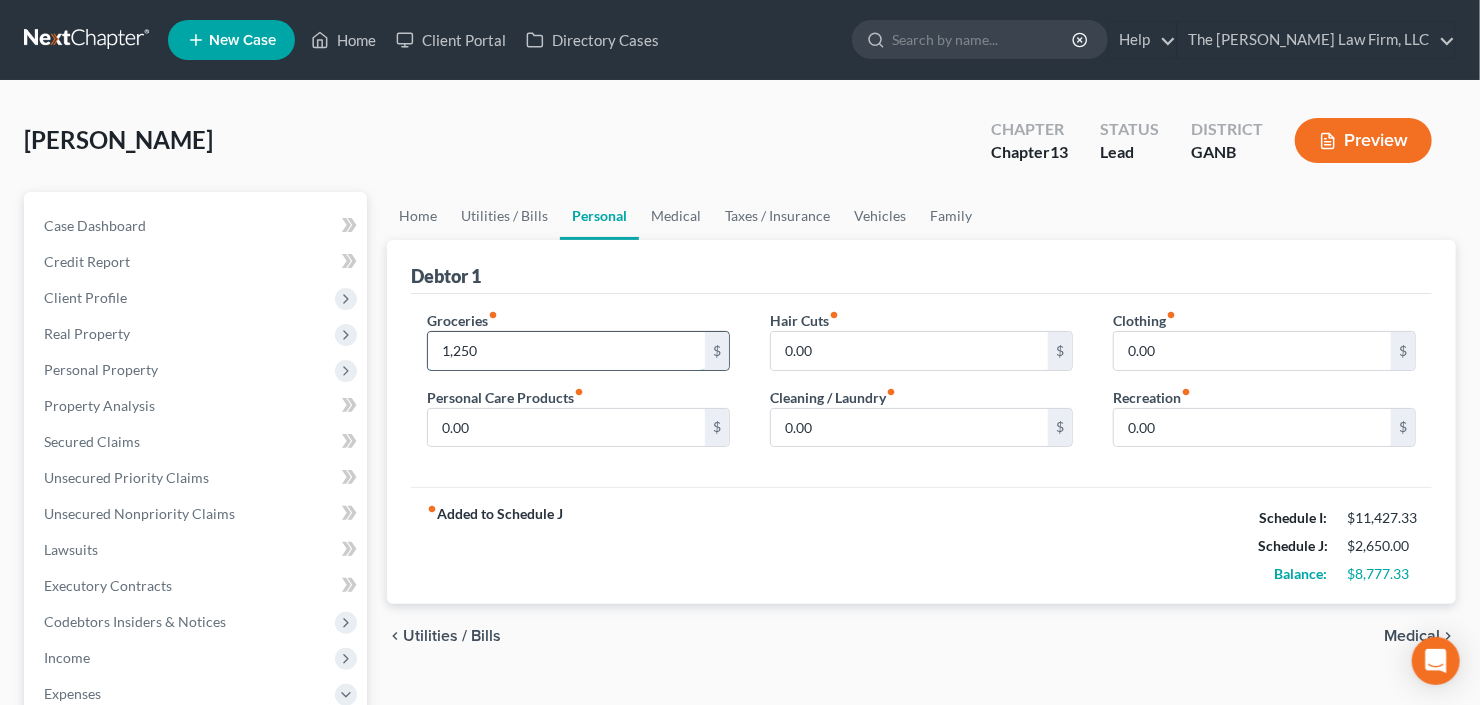 type on "1,250" 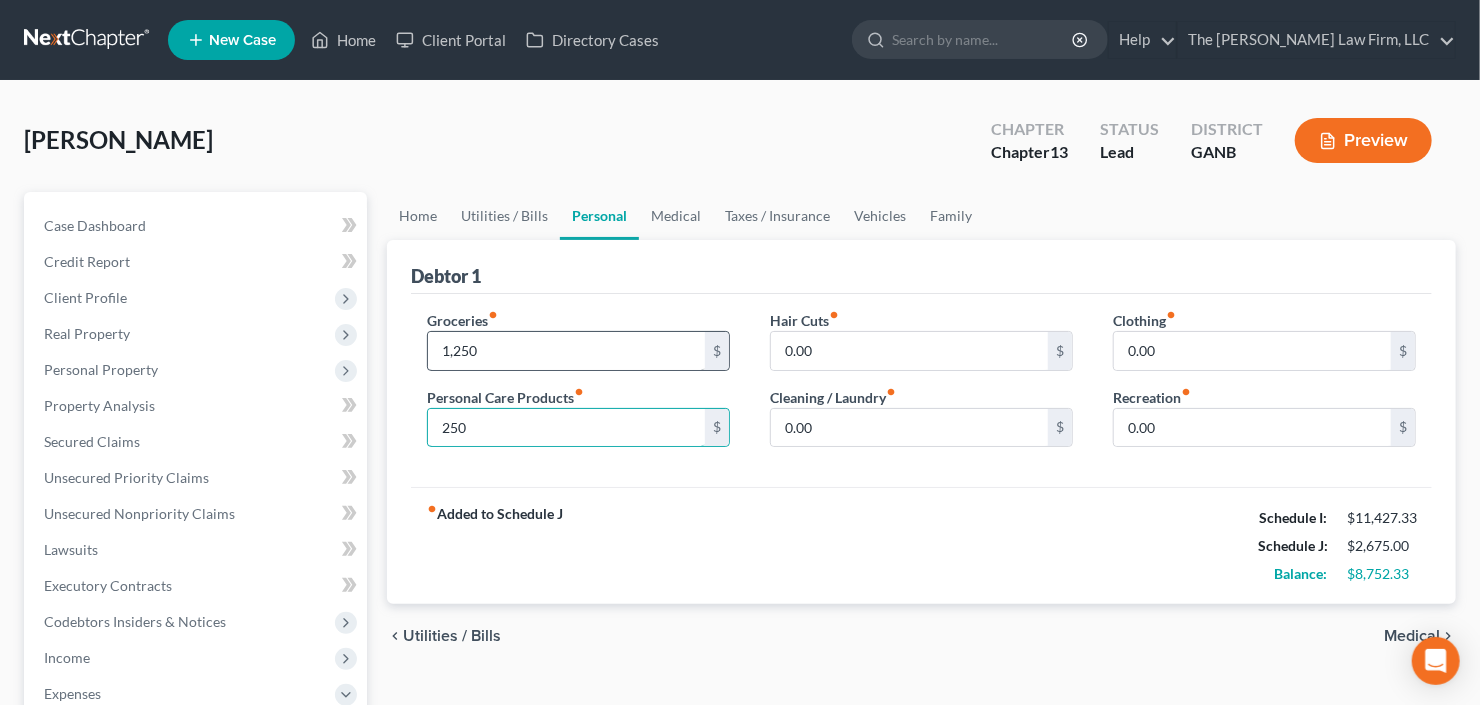 type on "250" 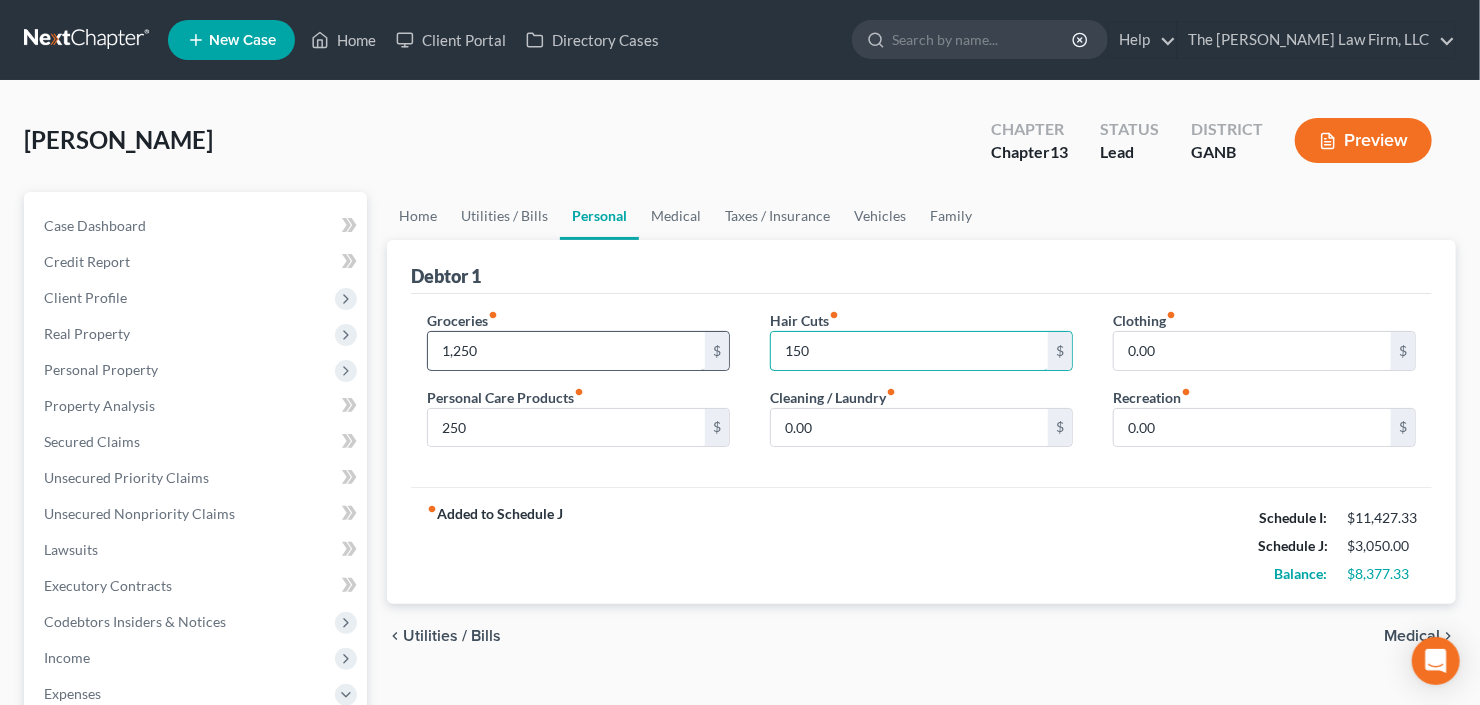 type on "150" 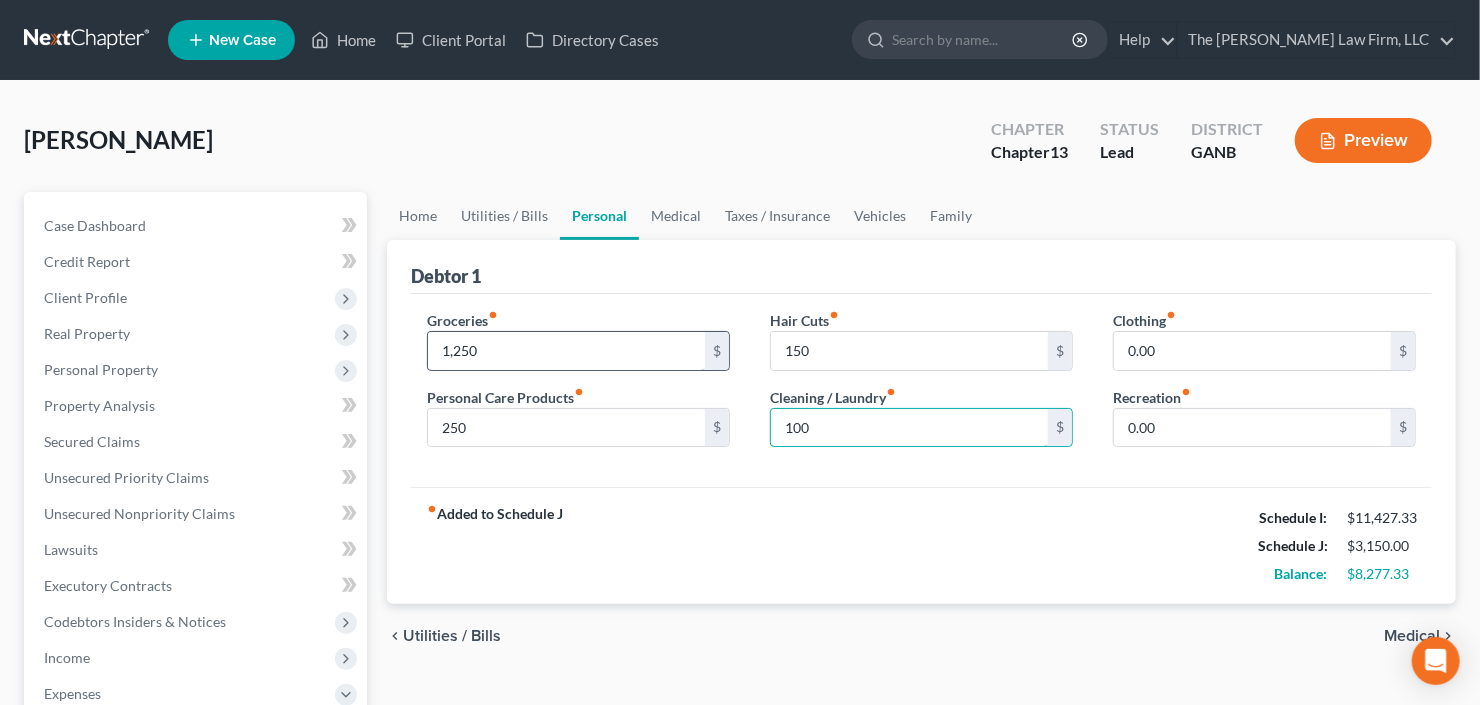 type on "100" 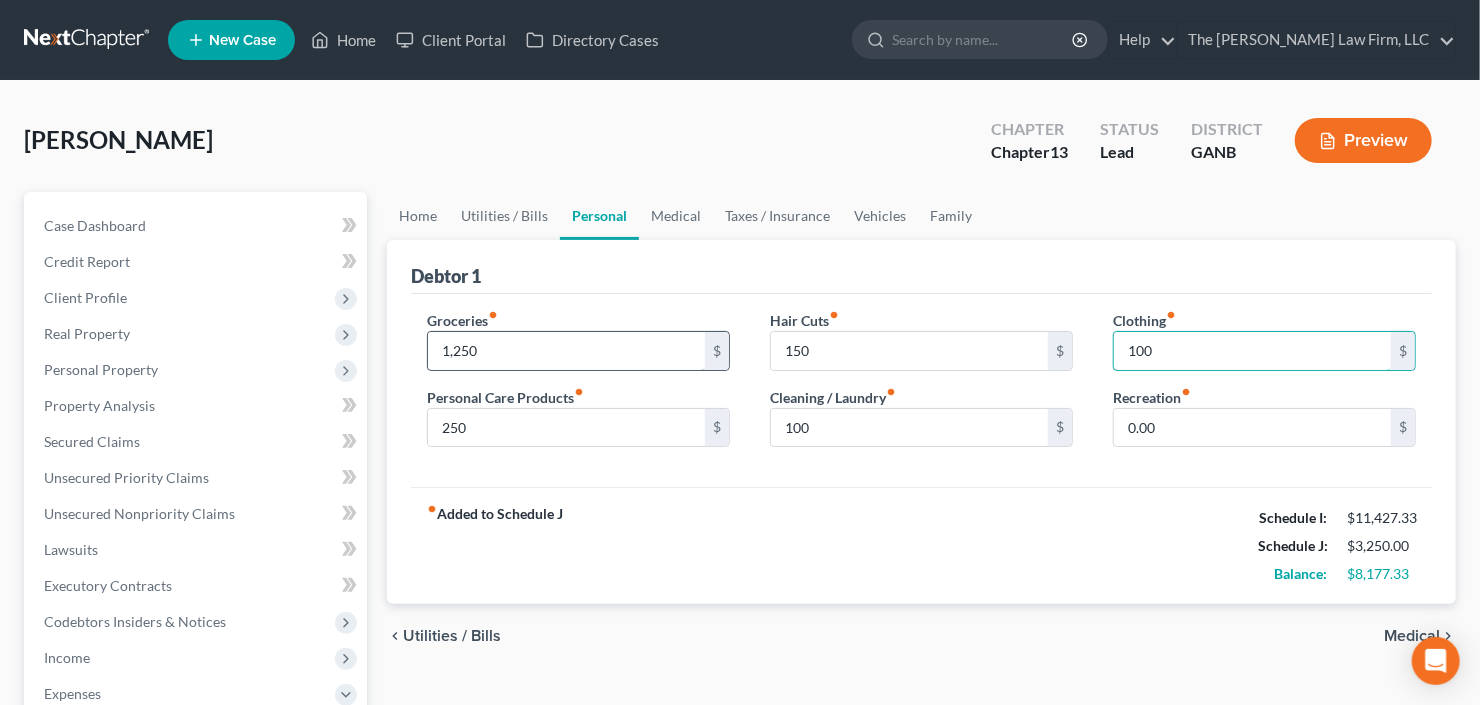 type on "100" 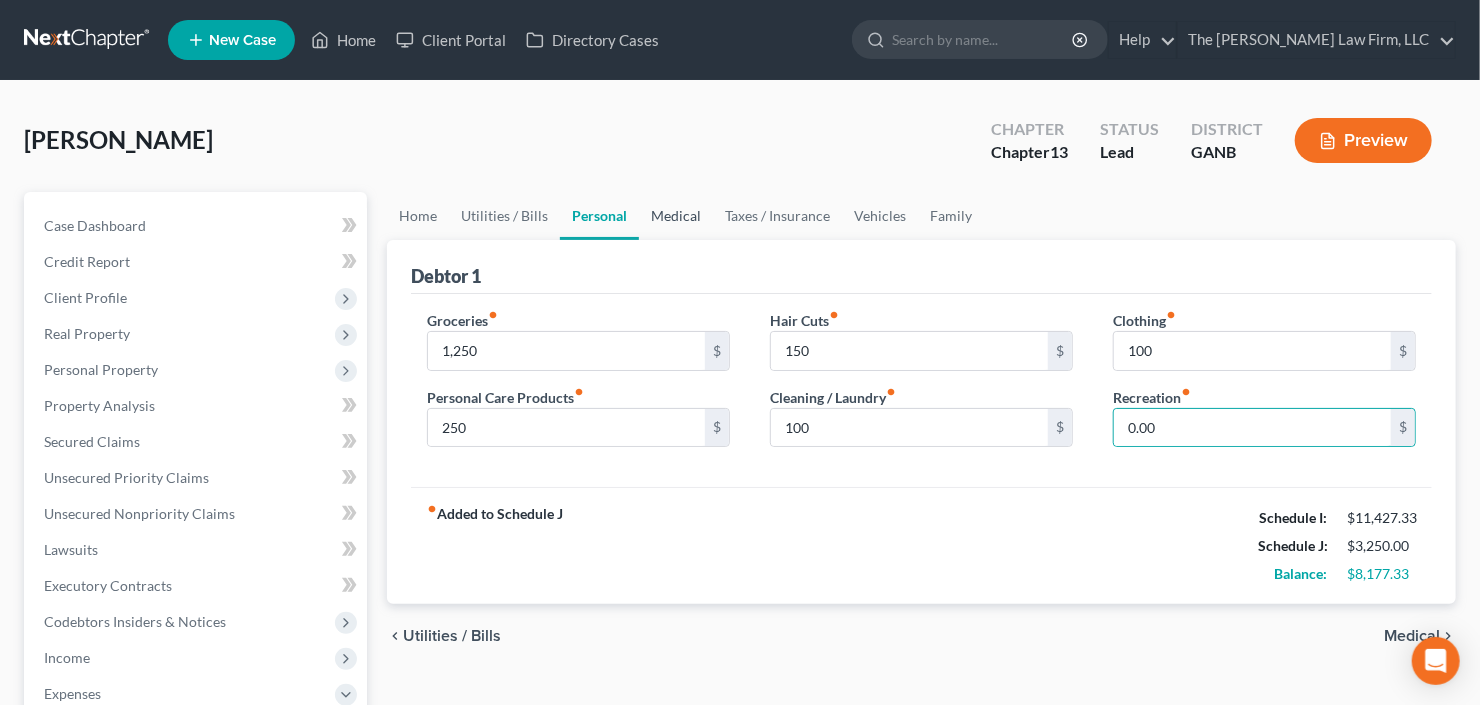 click on "Medical" at bounding box center [676, 216] 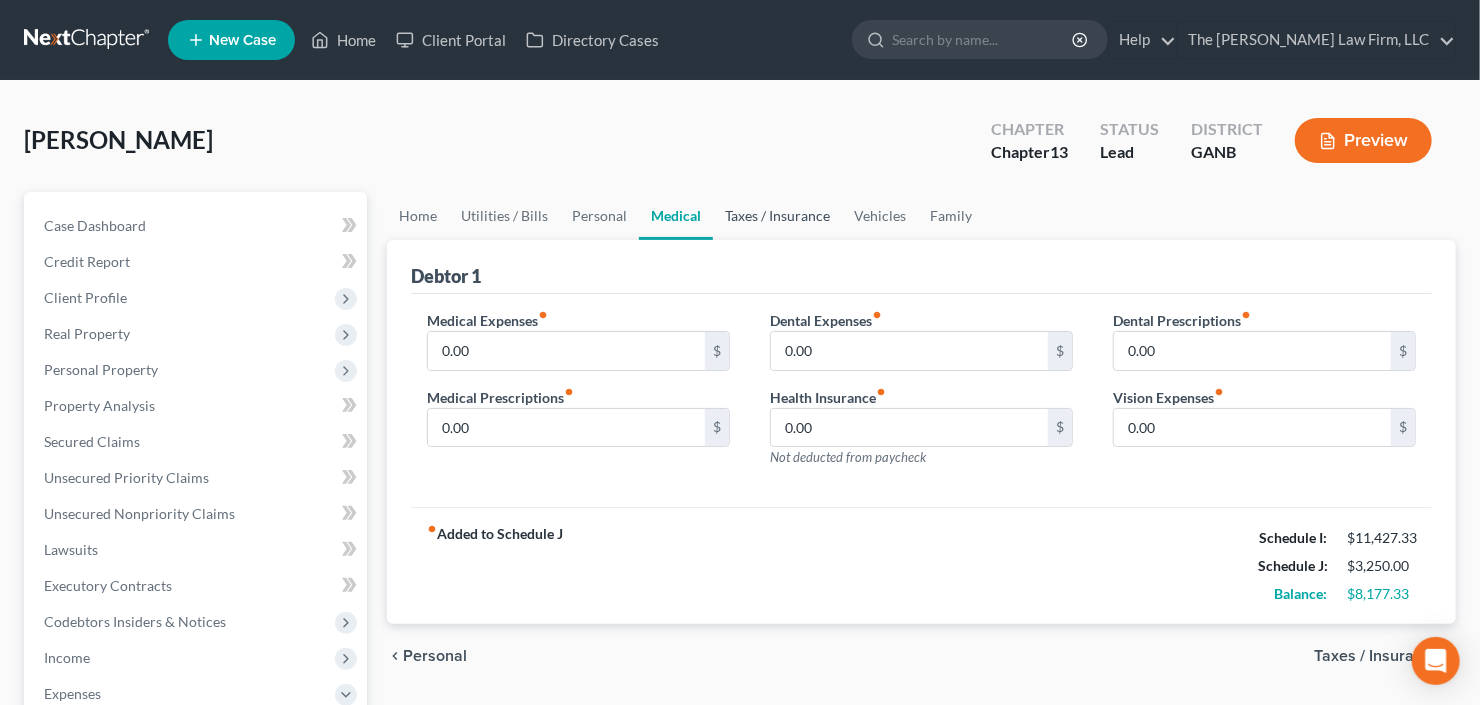 click on "Taxes / Insurance" at bounding box center [777, 216] 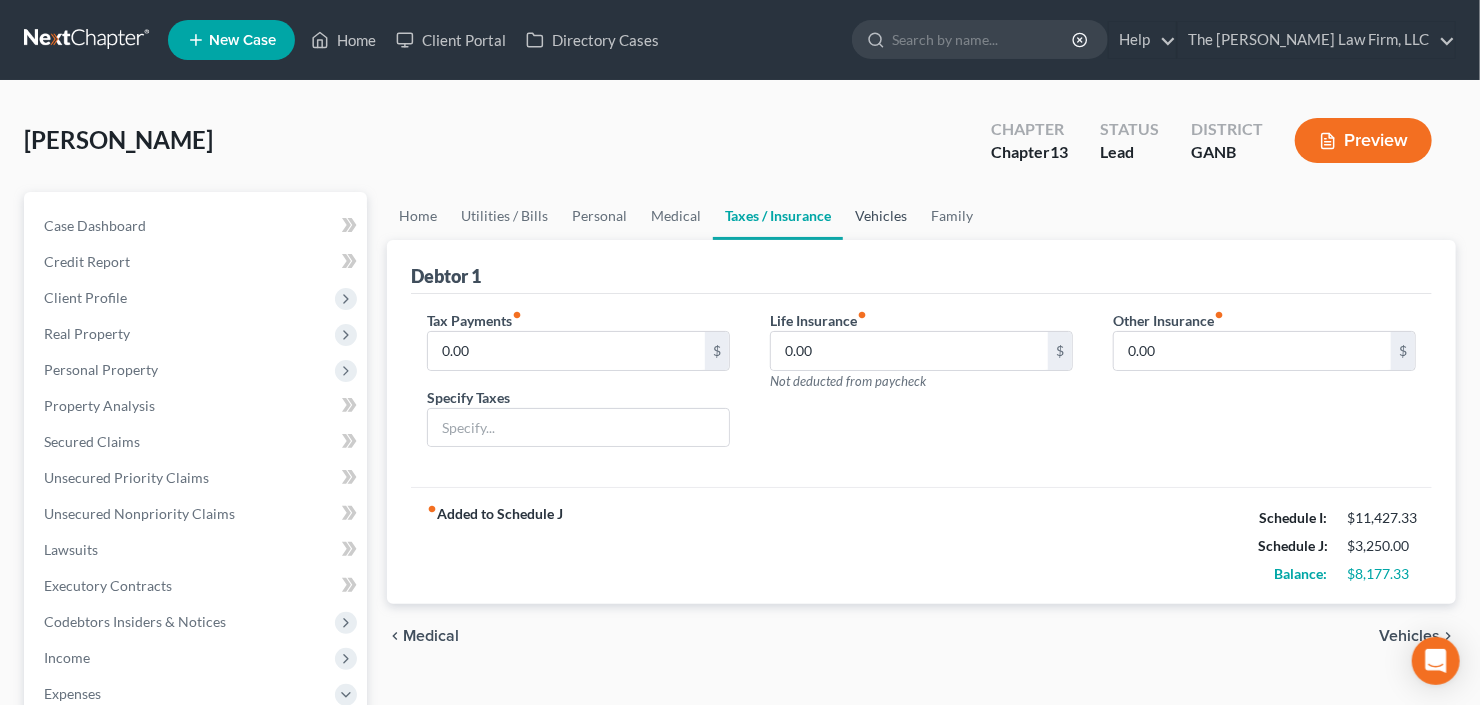 click on "Vehicles" at bounding box center [881, 216] 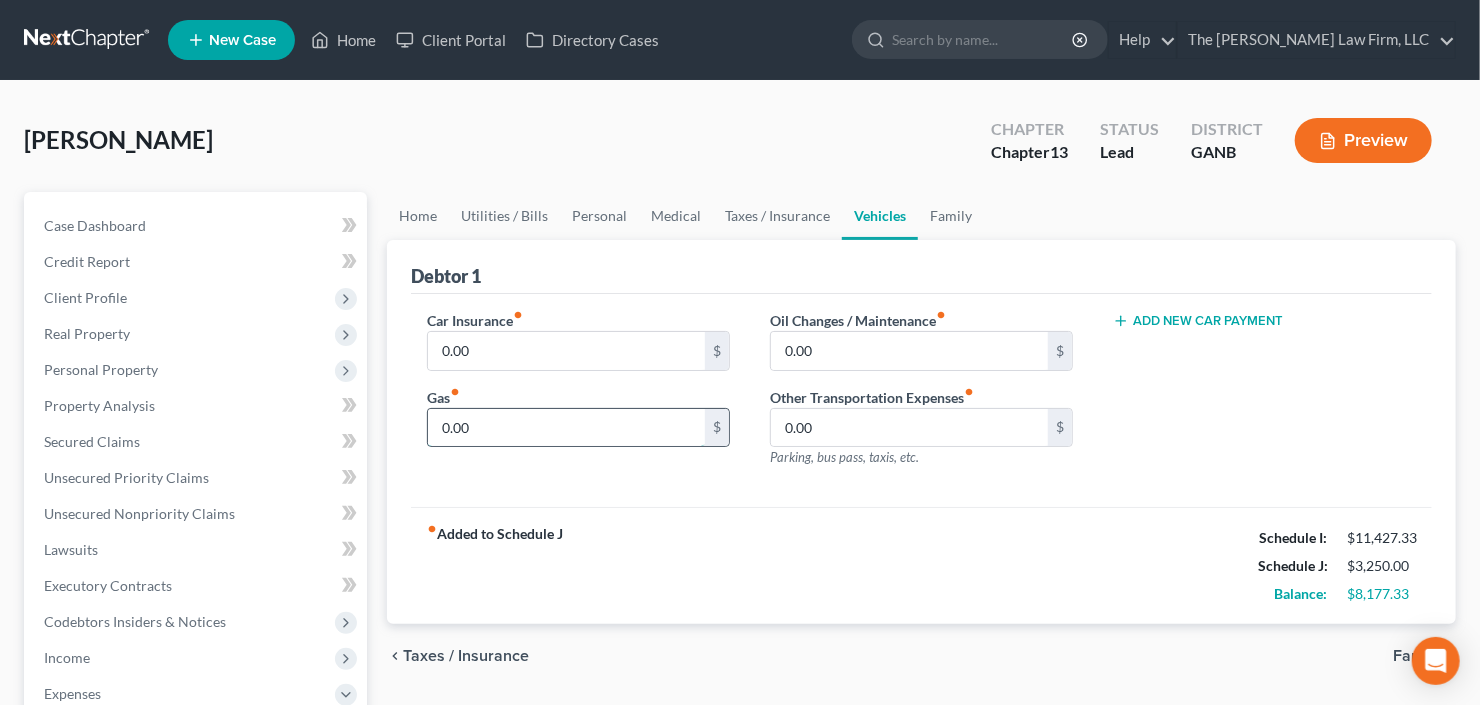 click on "0.00" at bounding box center [566, 428] 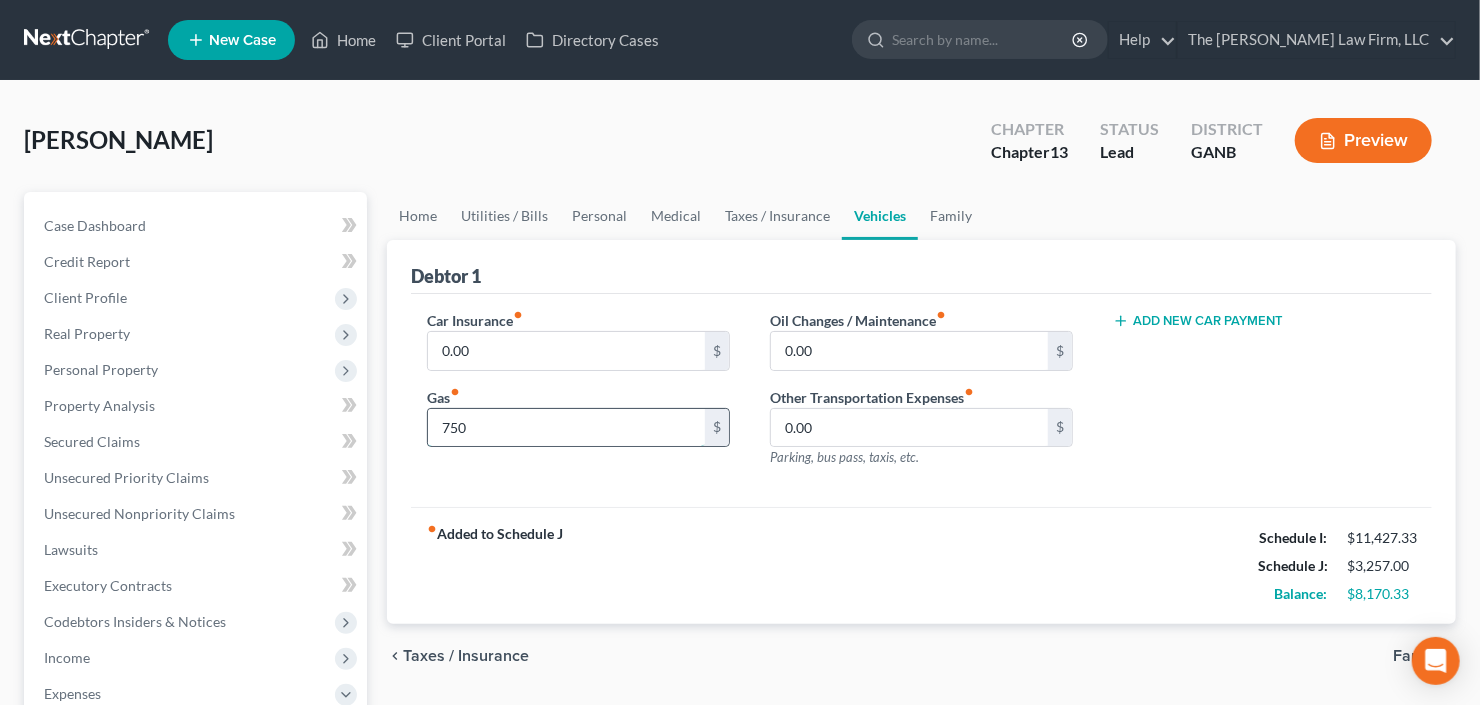 type on "750" 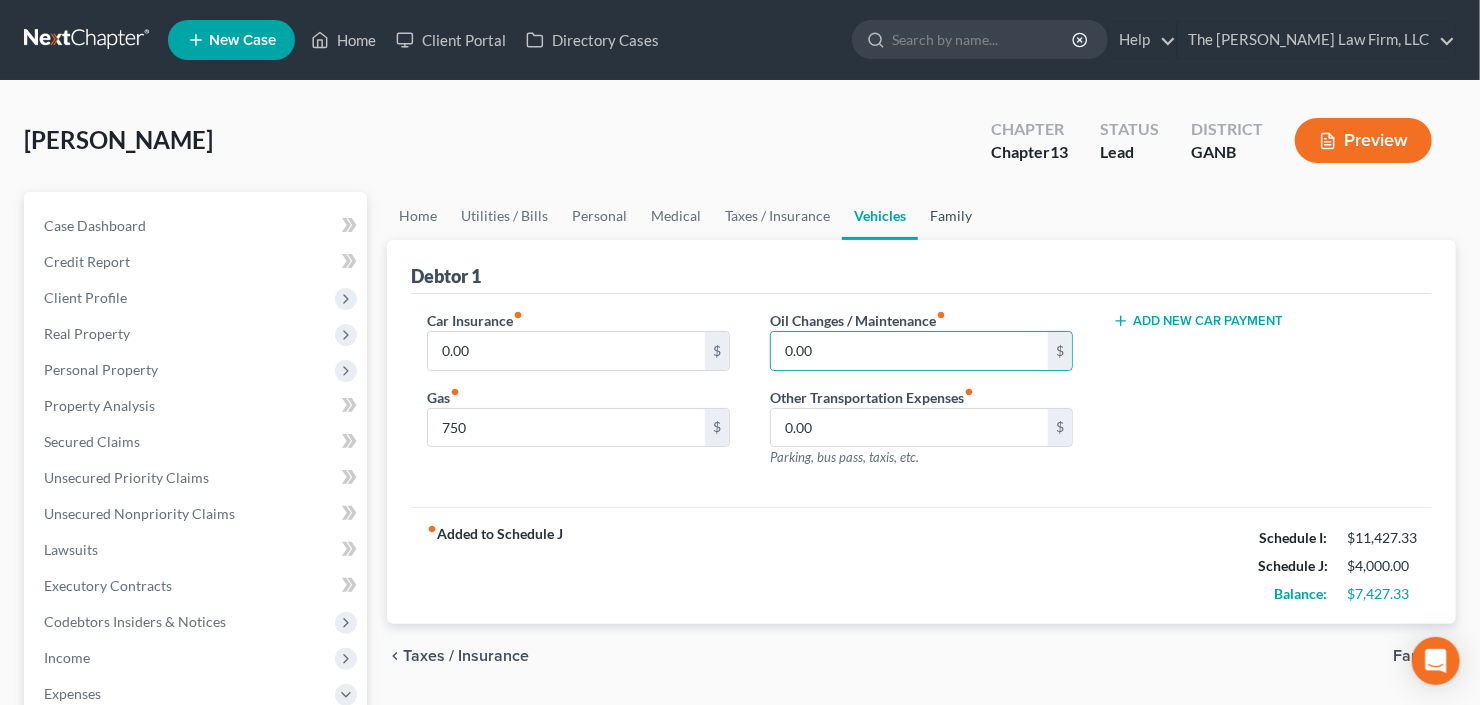 click on "Family" at bounding box center [951, 216] 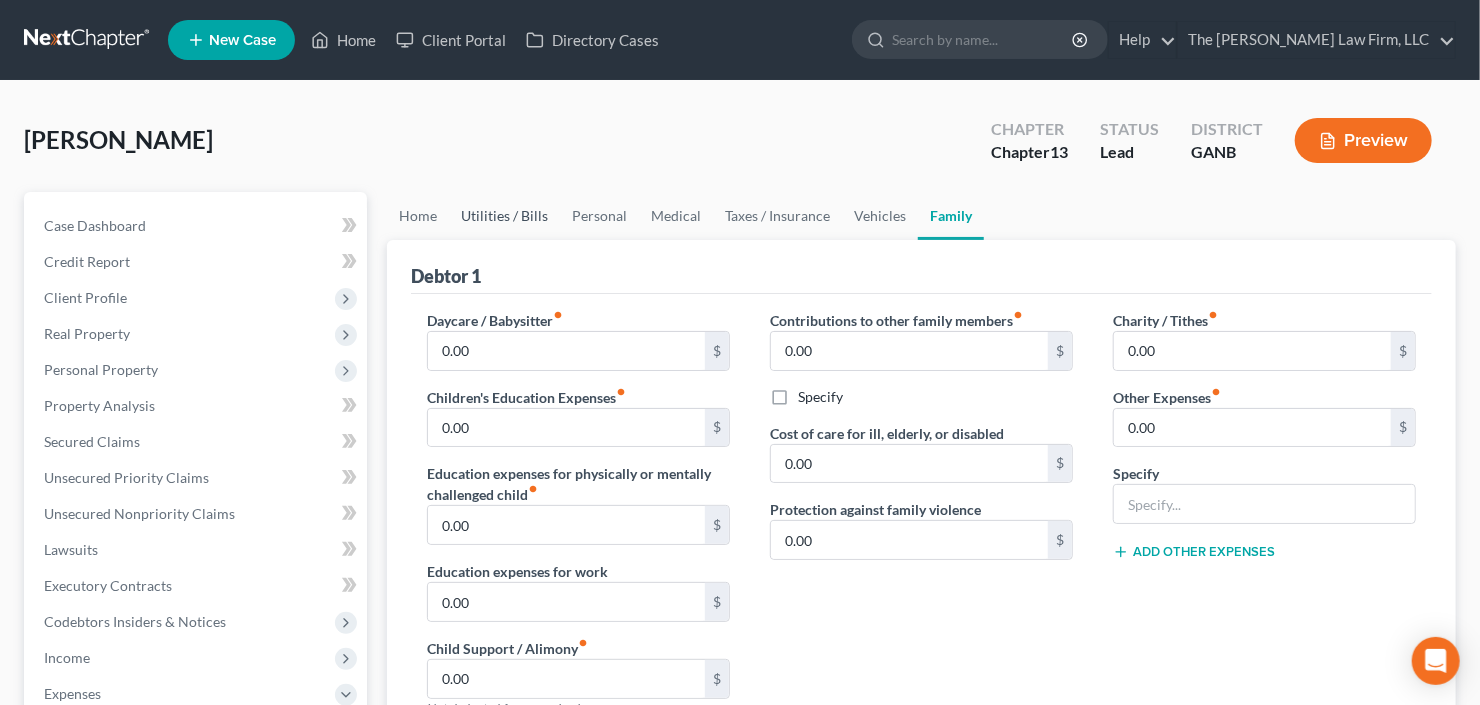 click on "Utilities / Bills" at bounding box center (504, 216) 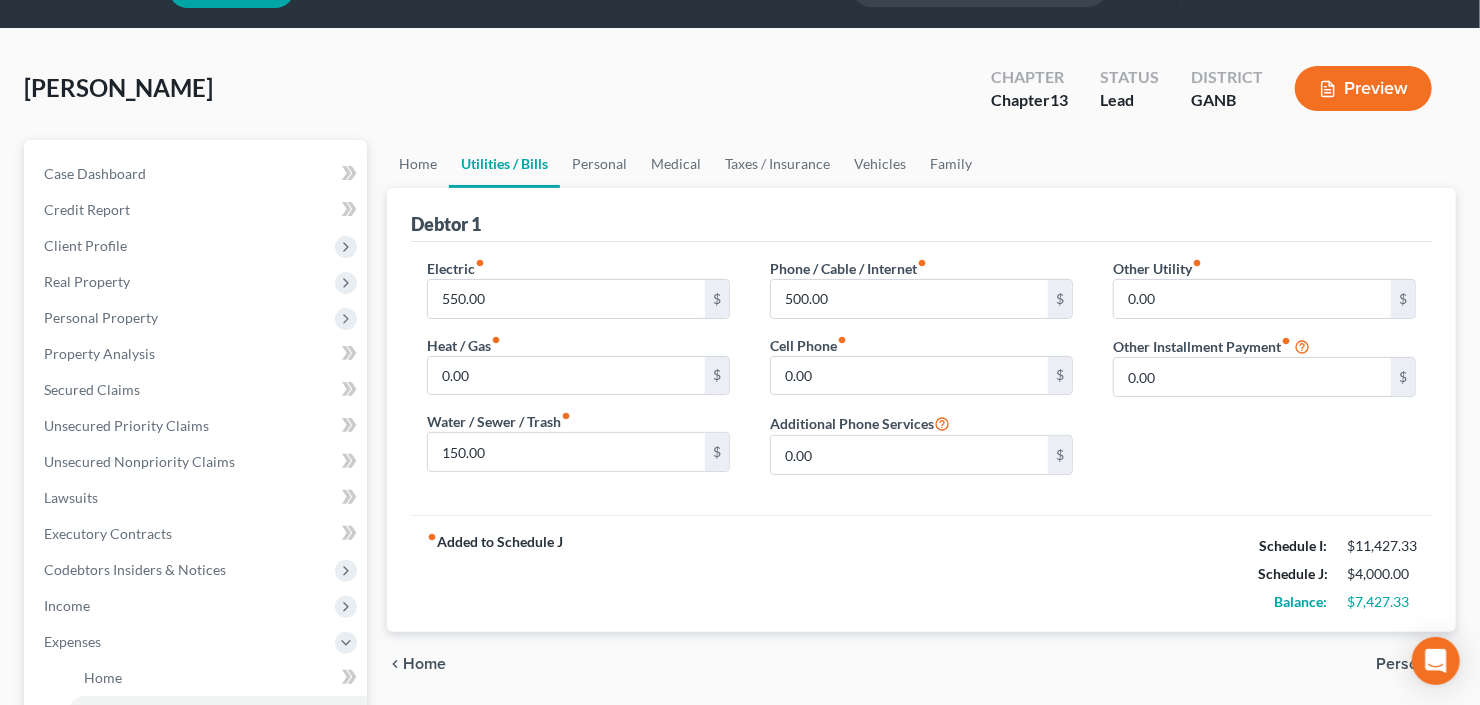 scroll, scrollTop: 80, scrollLeft: 0, axis: vertical 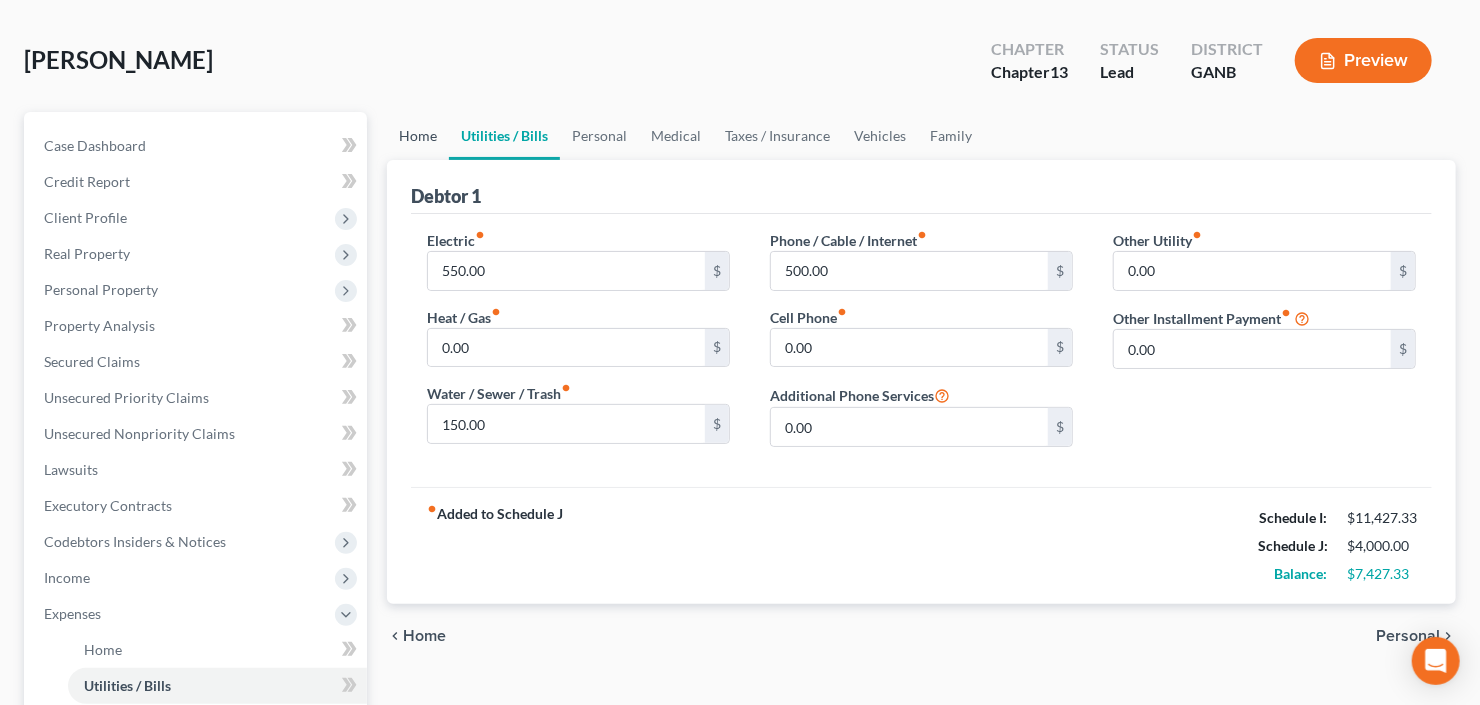 click on "Home" at bounding box center [418, 136] 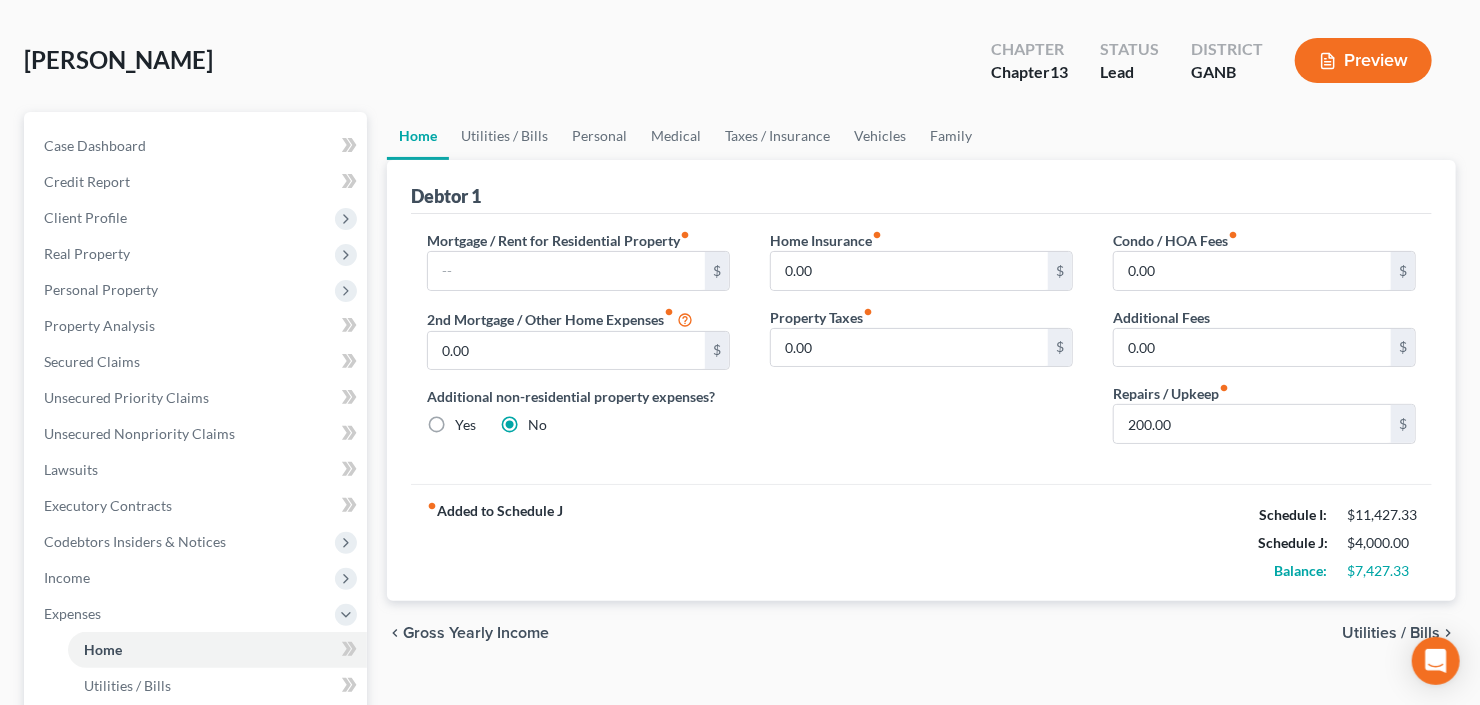 scroll, scrollTop: 0, scrollLeft: 0, axis: both 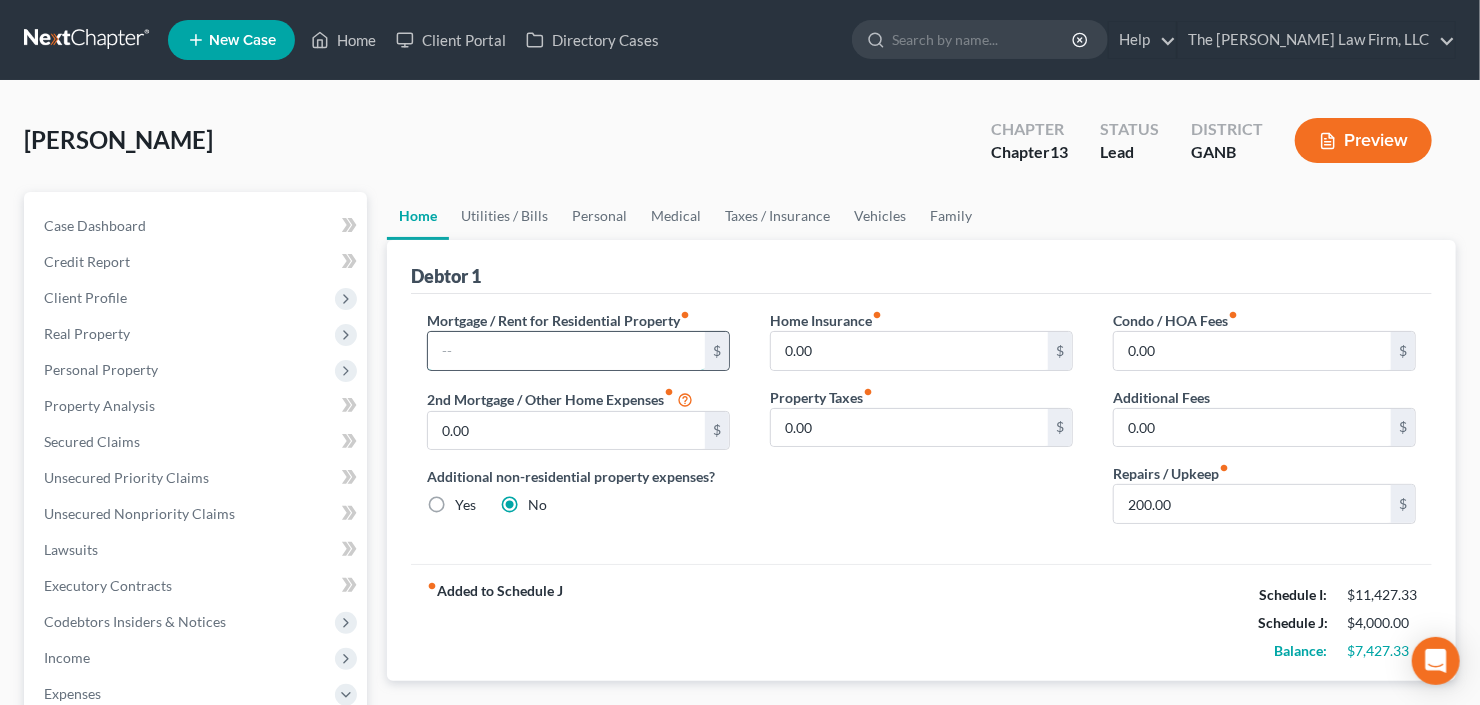 click at bounding box center (566, 351) 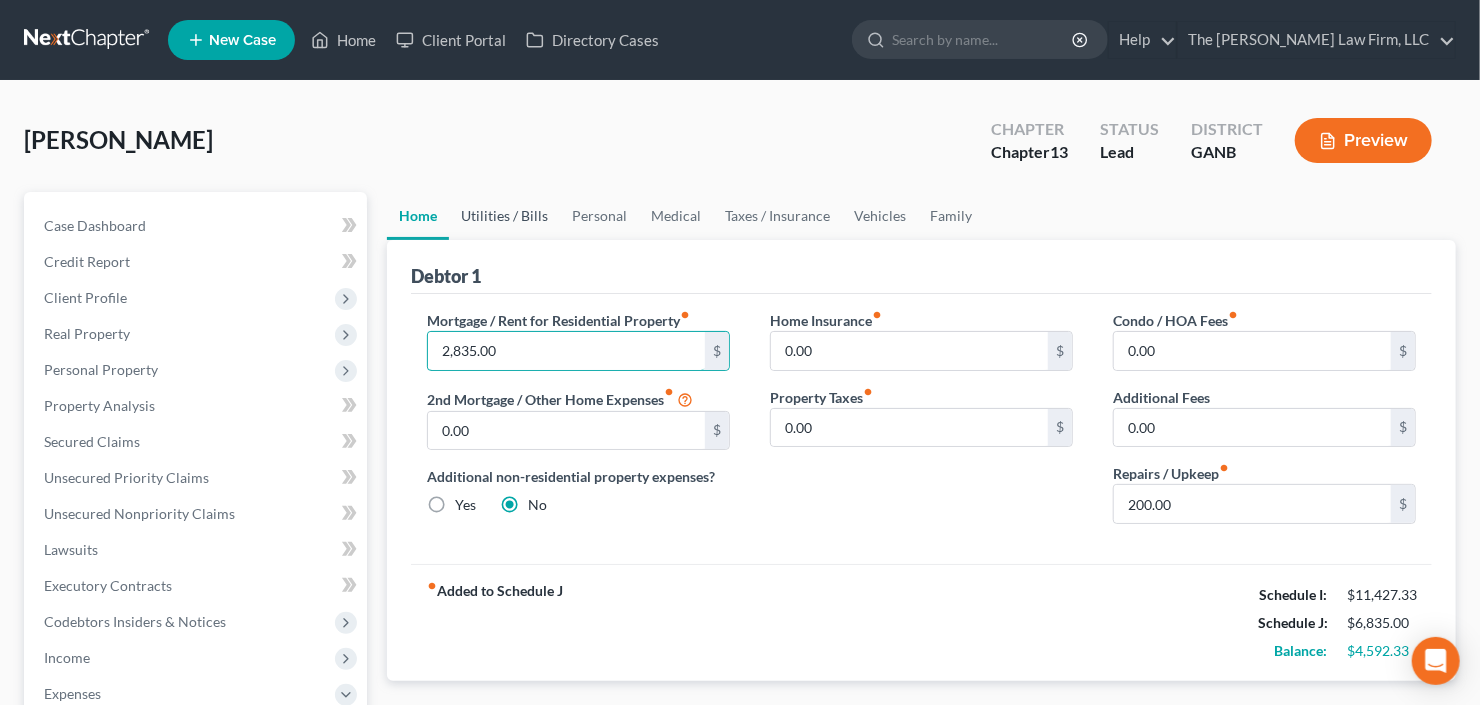 type on "2,835.00" 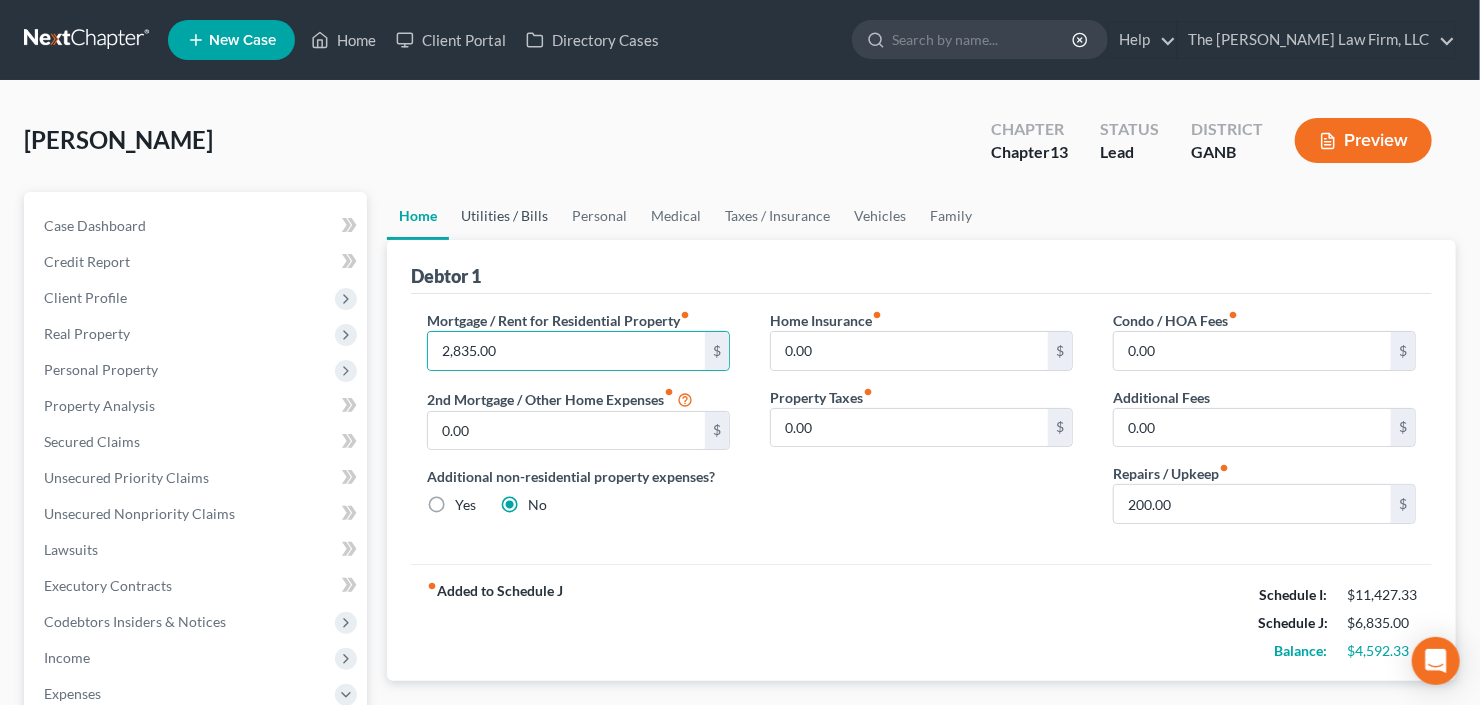 click on "Utilities / Bills" at bounding box center [504, 216] 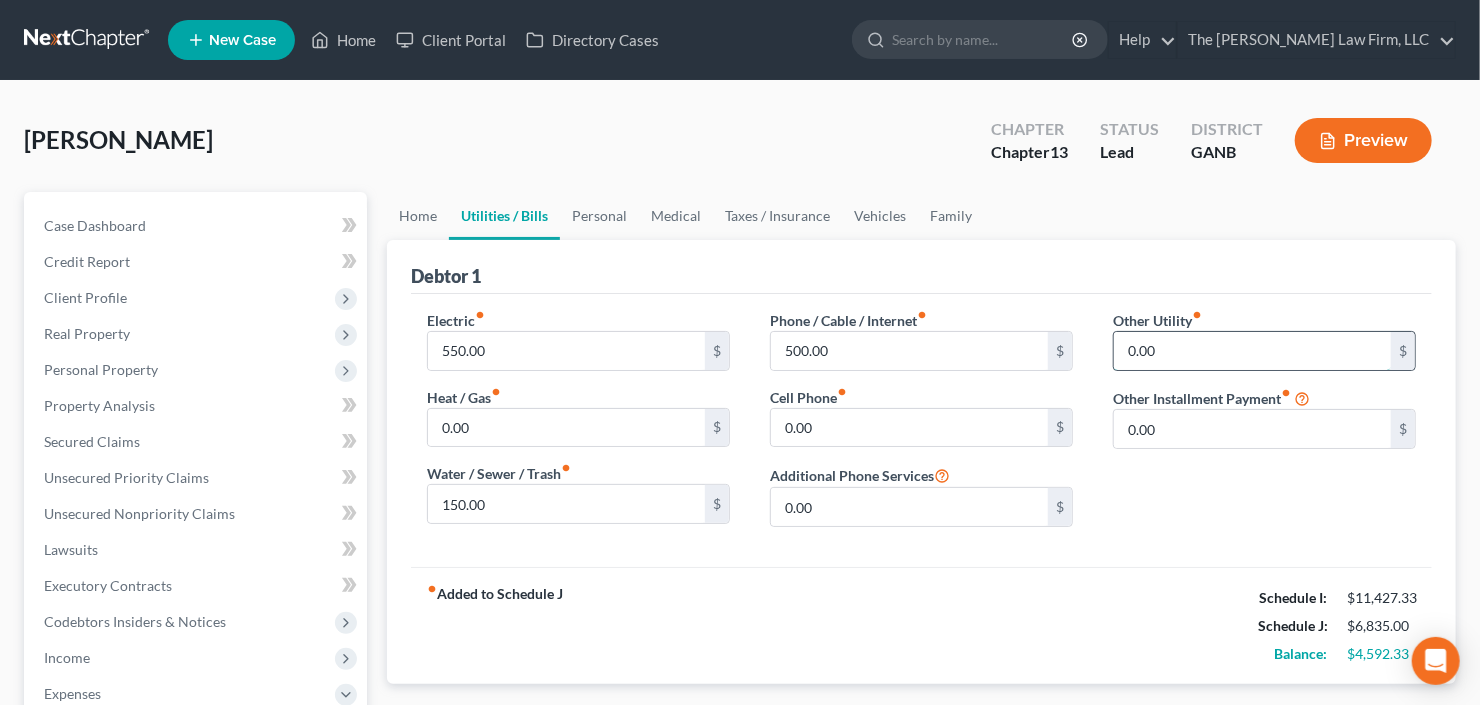 click on "0.00" at bounding box center [1252, 351] 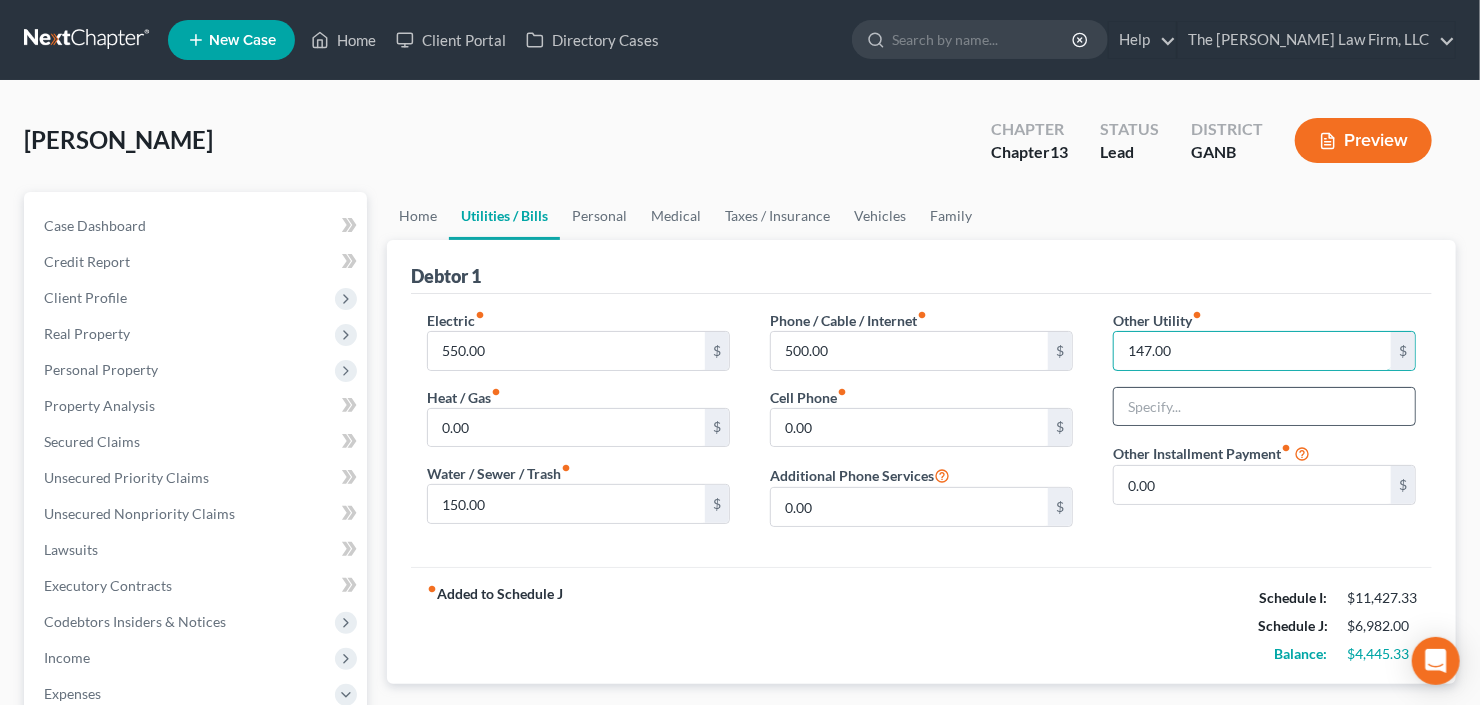 type on "147.00" 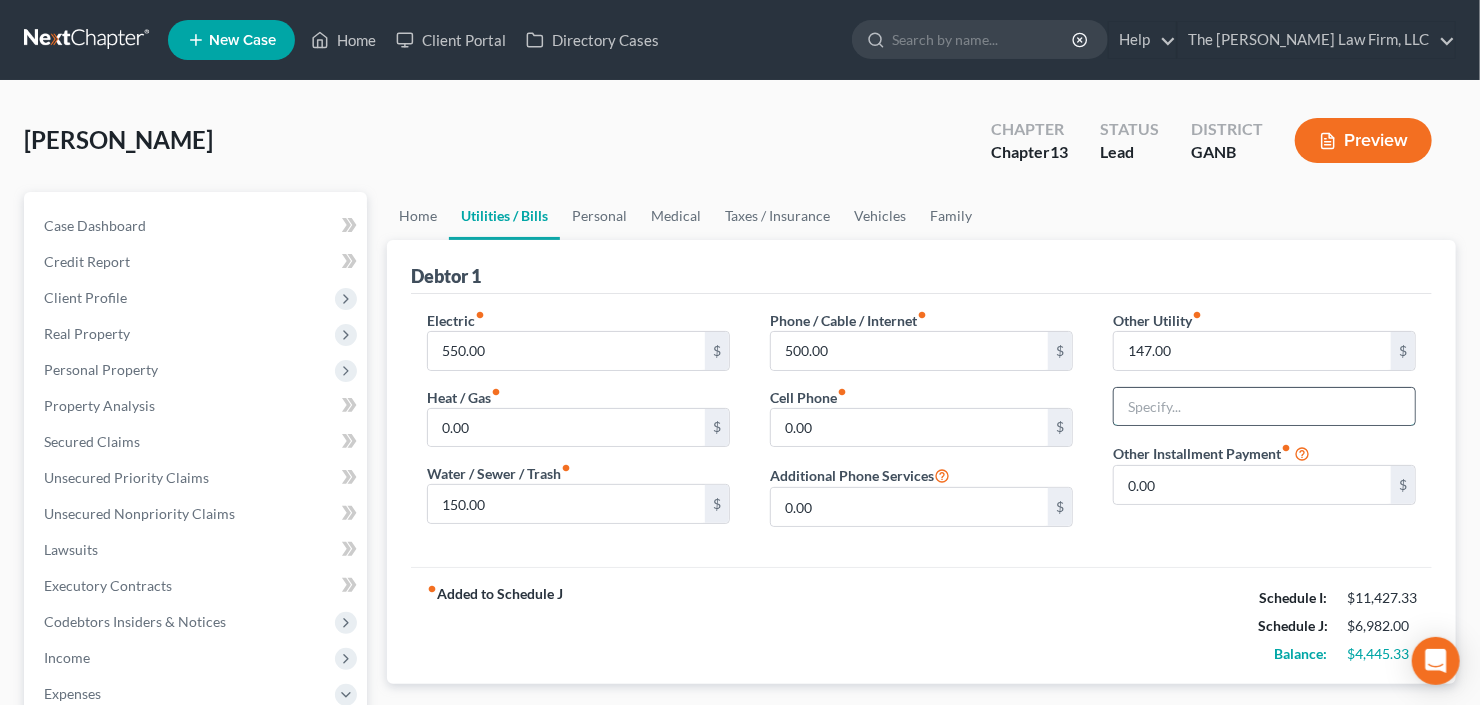 click at bounding box center [1264, 407] 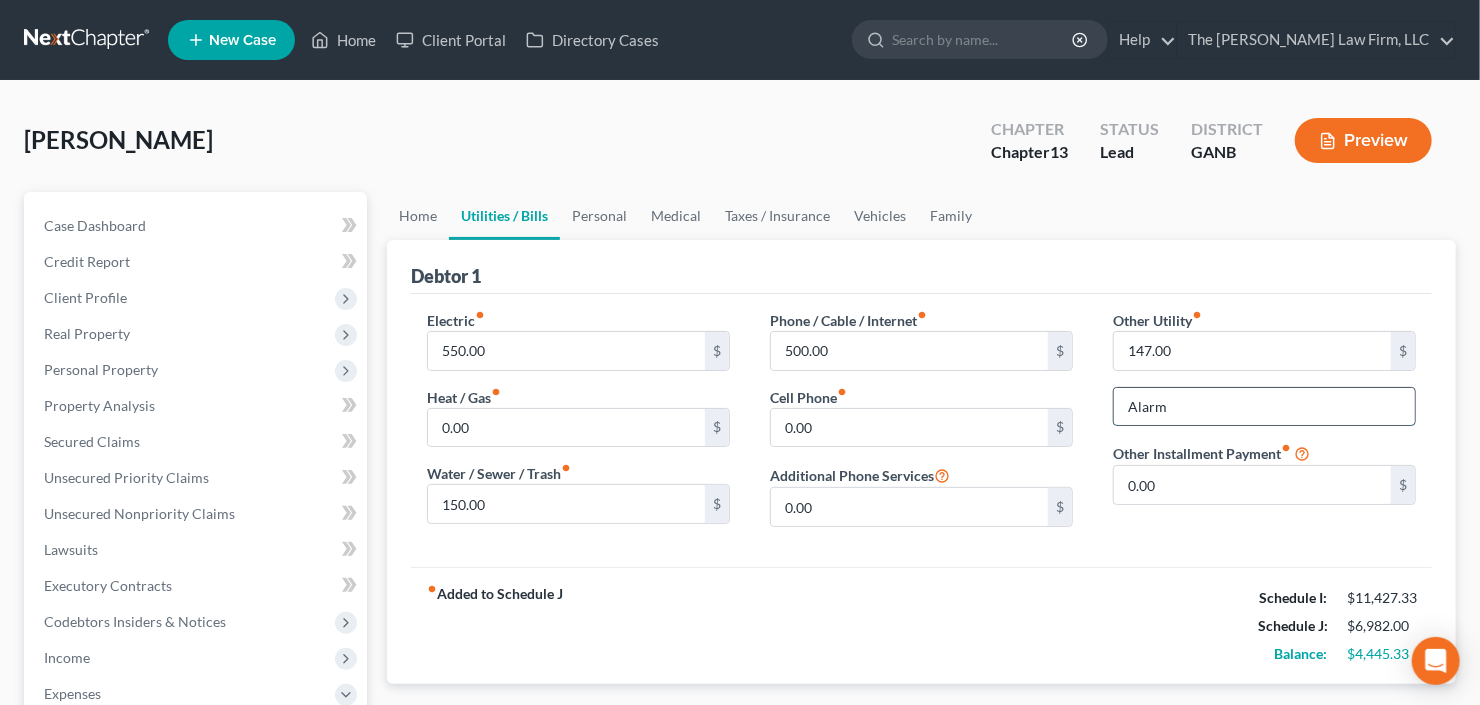 type on "Alarm" 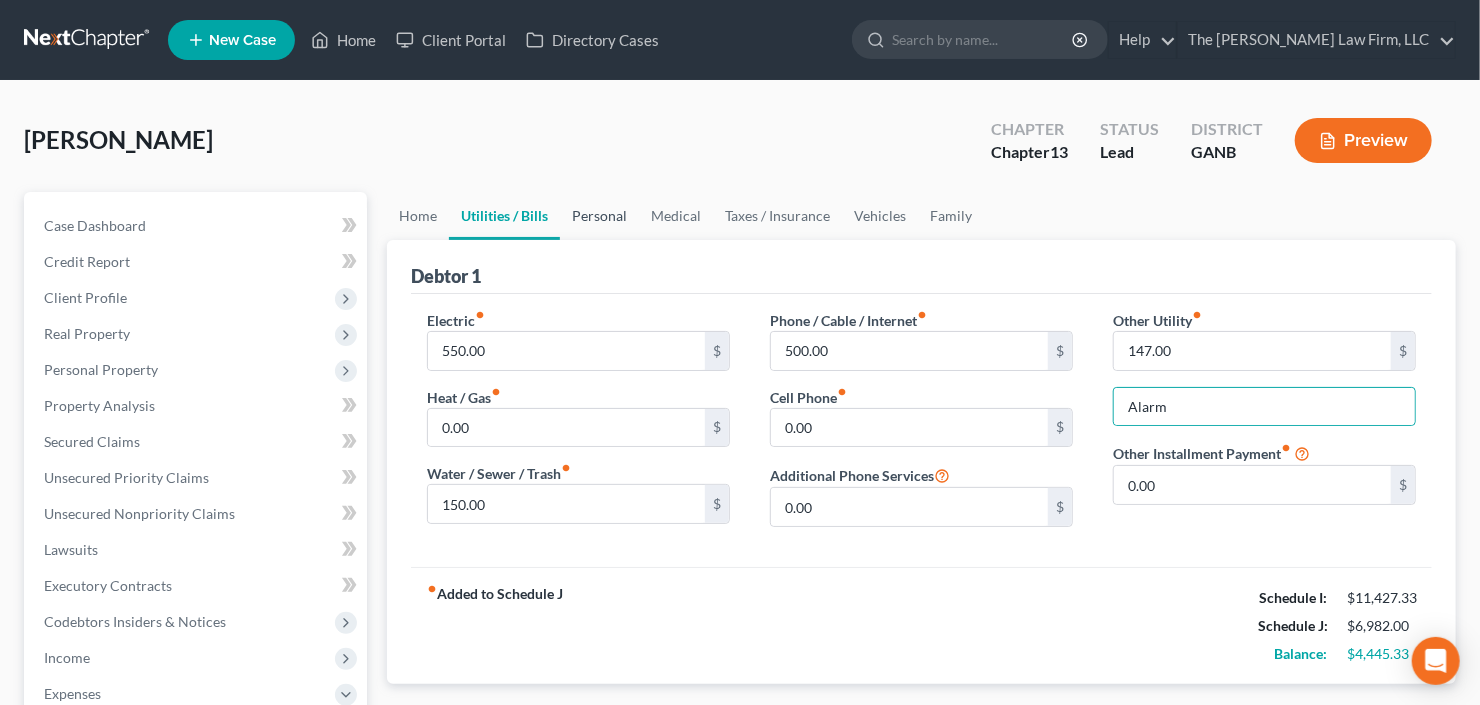 click on "Personal" at bounding box center [599, 216] 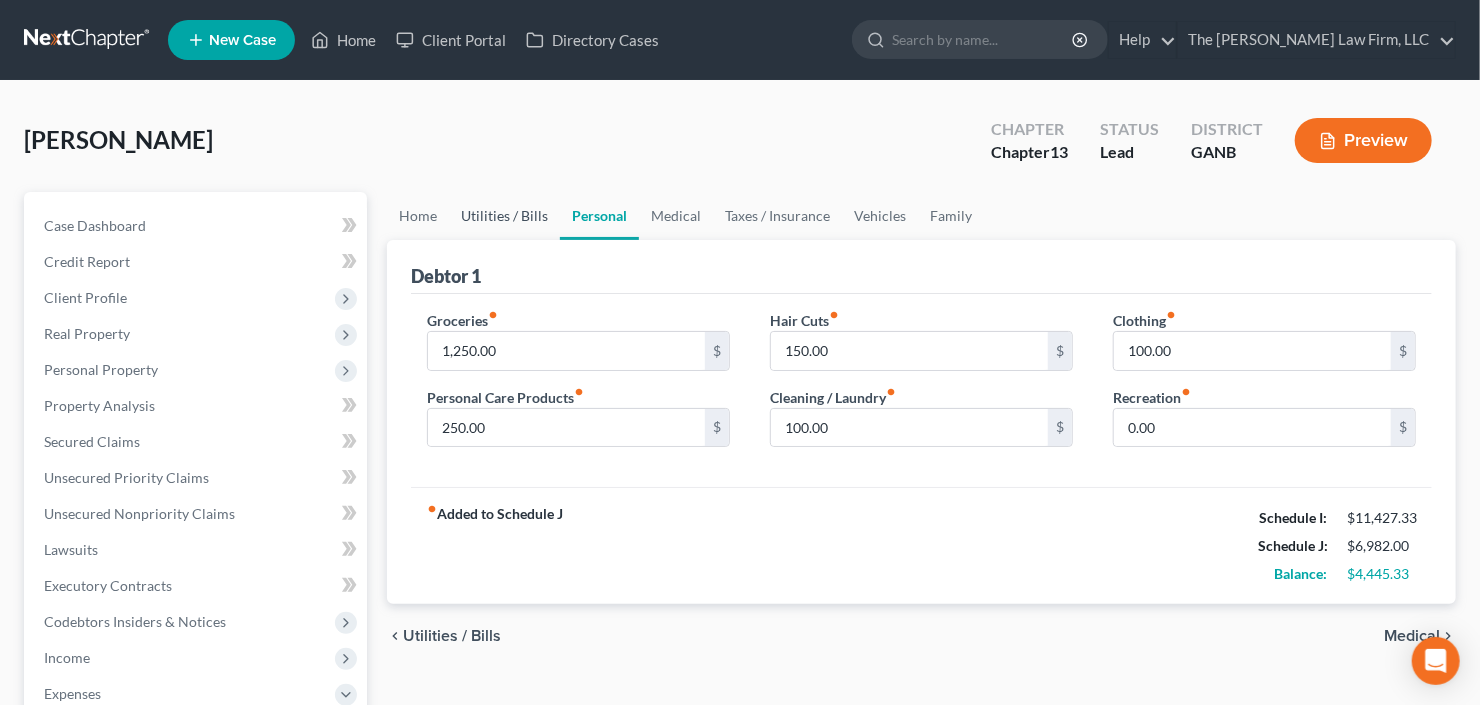 click on "Utilities / Bills" at bounding box center (504, 216) 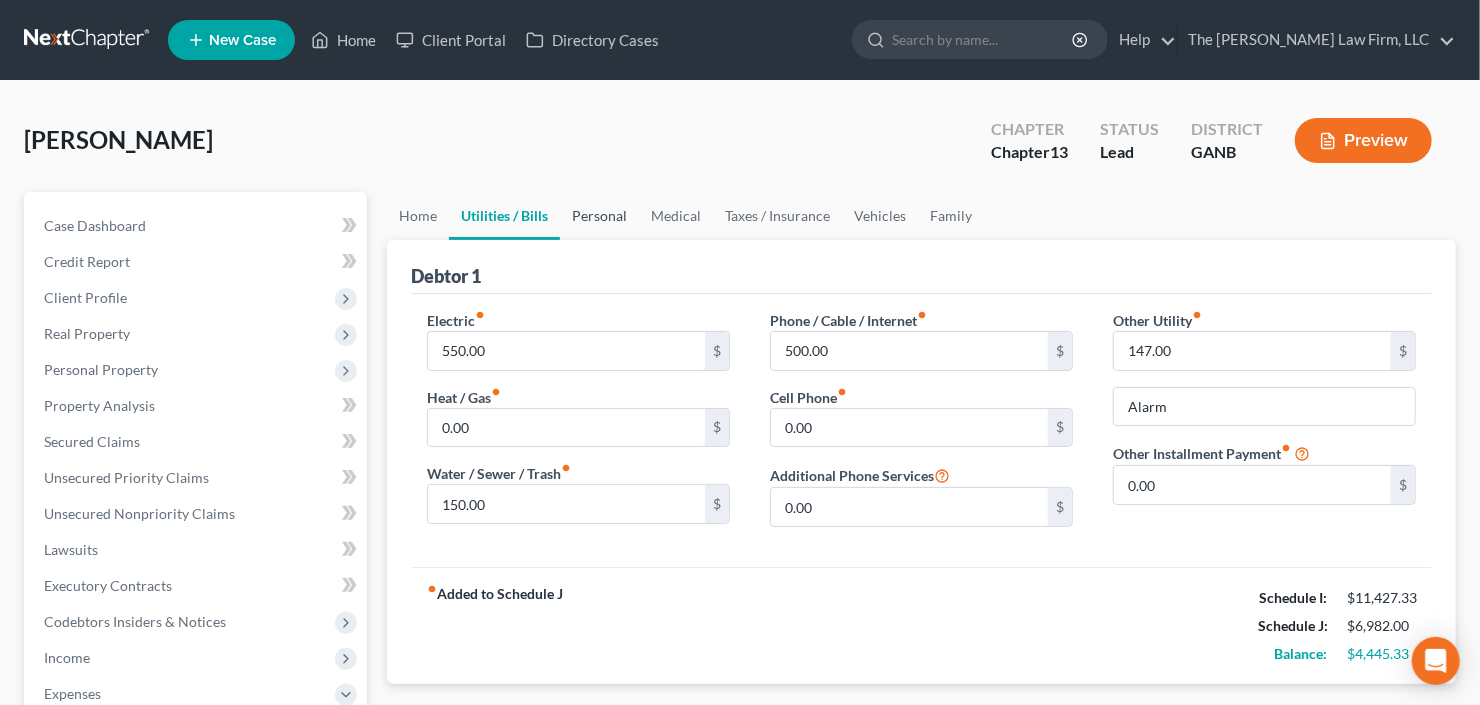 click on "Personal" at bounding box center [599, 216] 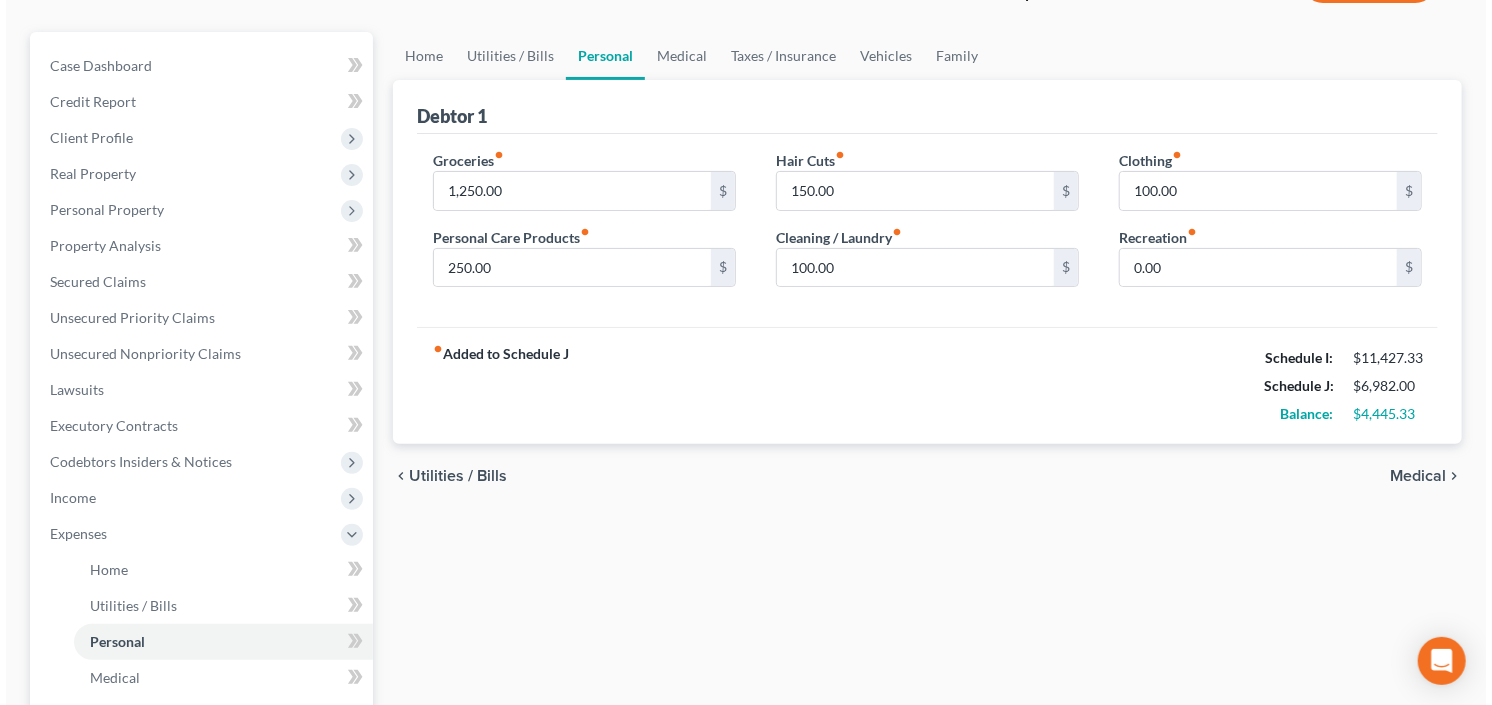 scroll, scrollTop: 320, scrollLeft: 0, axis: vertical 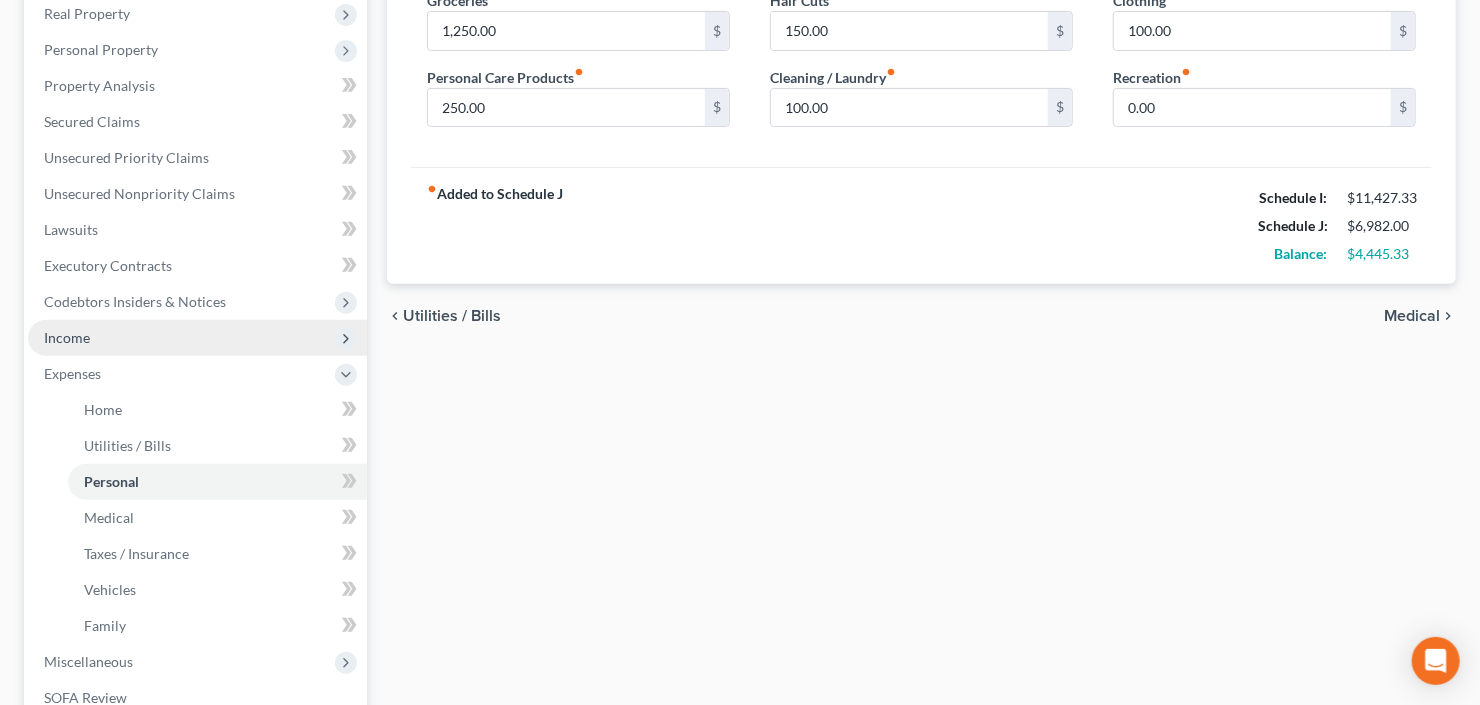 click on "Income" at bounding box center (197, 338) 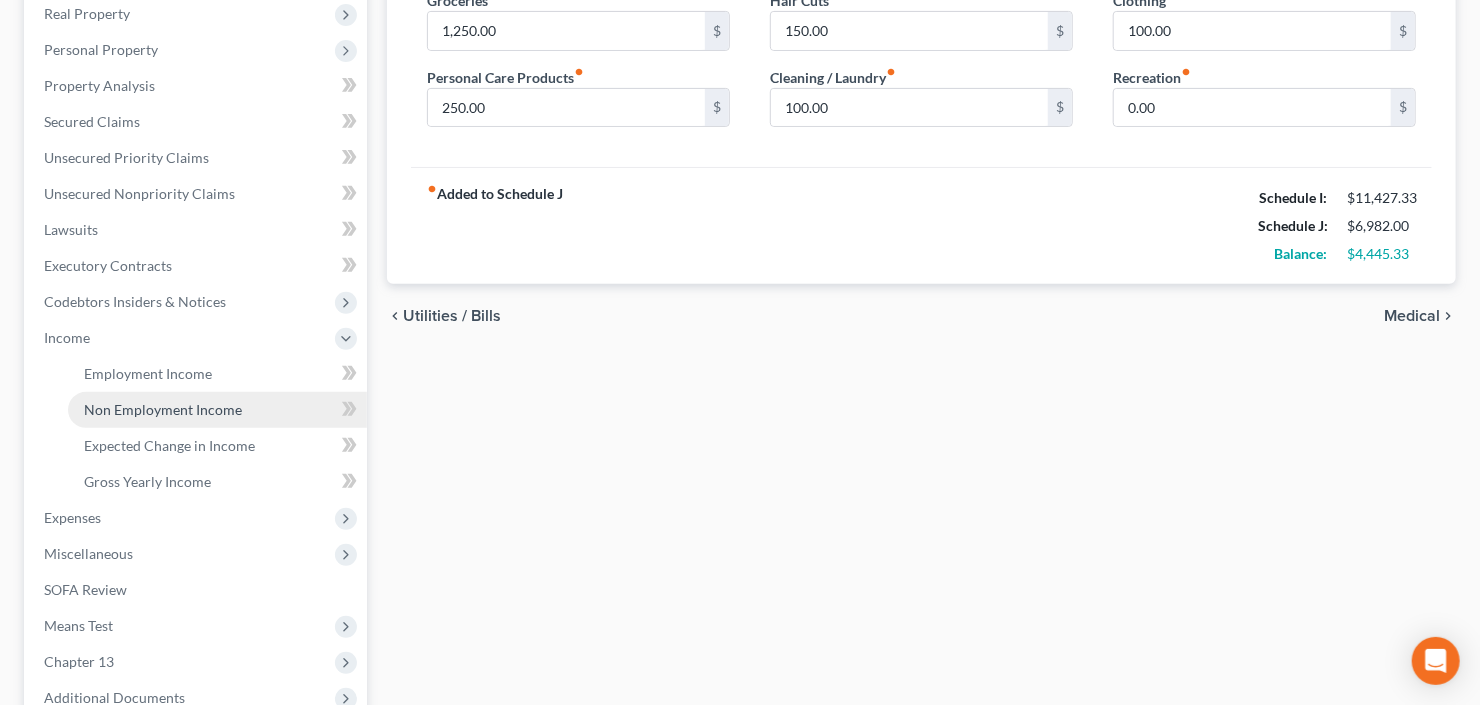 click on "Non Employment Income" at bounding box center (163, 409) 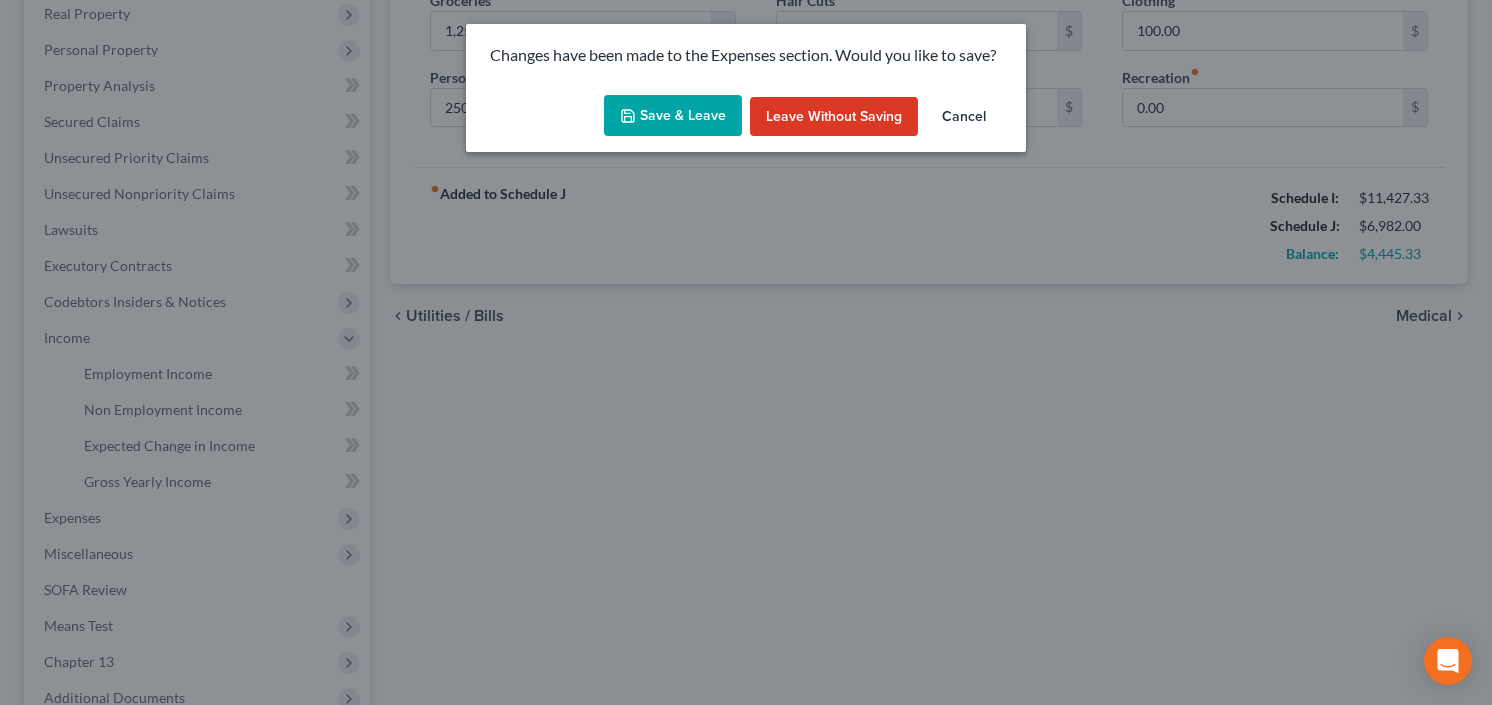 click on "Save & Leave" at bounding box center [673, 116] 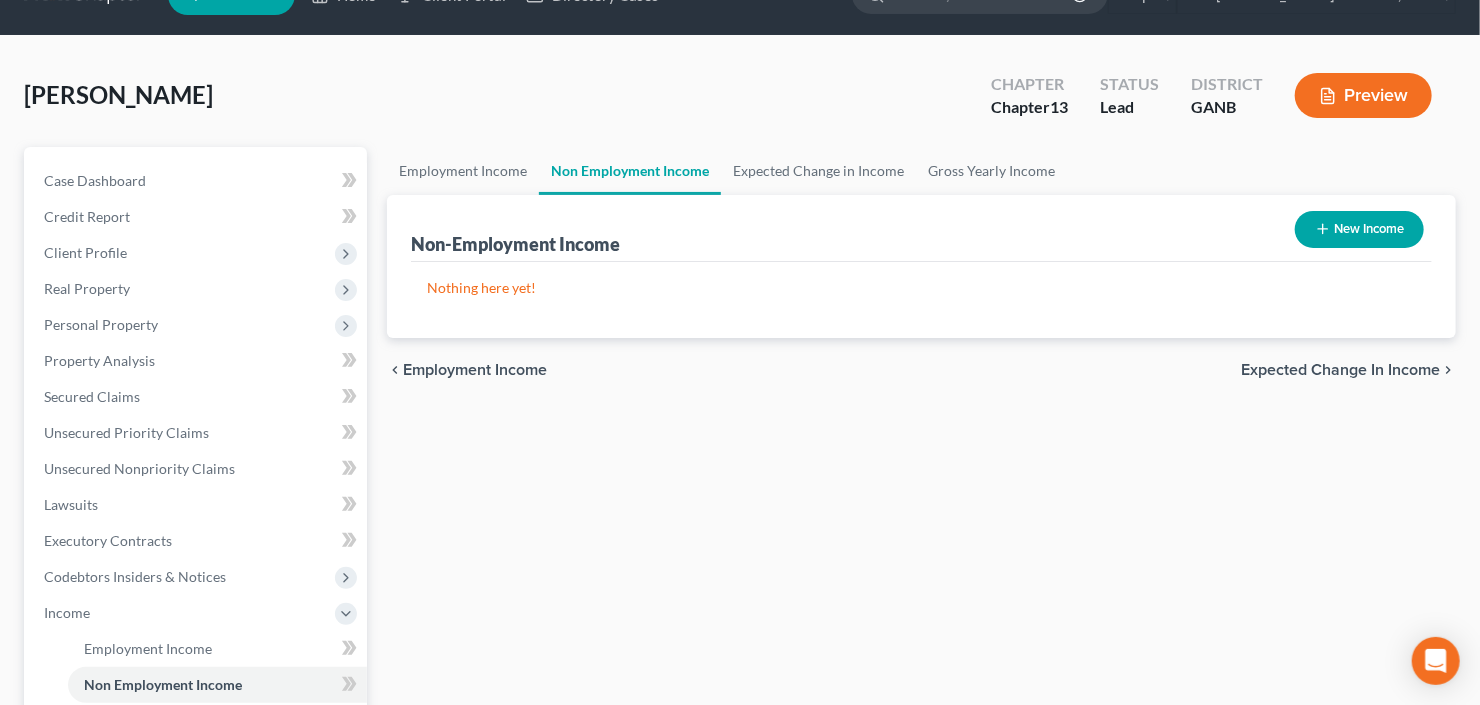scroll, scrollTop: 0, scrollLeft: 0, axis: both 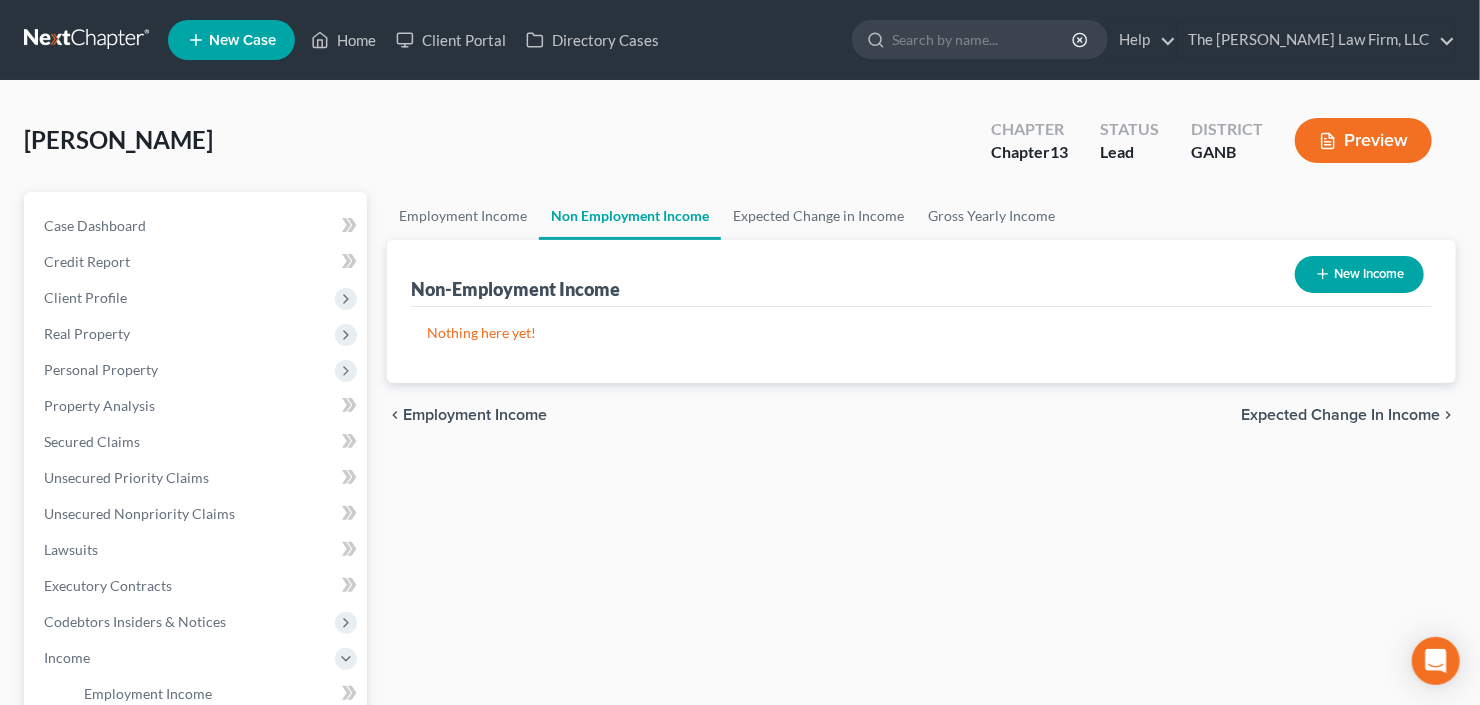 click on "New Income" at bounding box center (1359, 274) 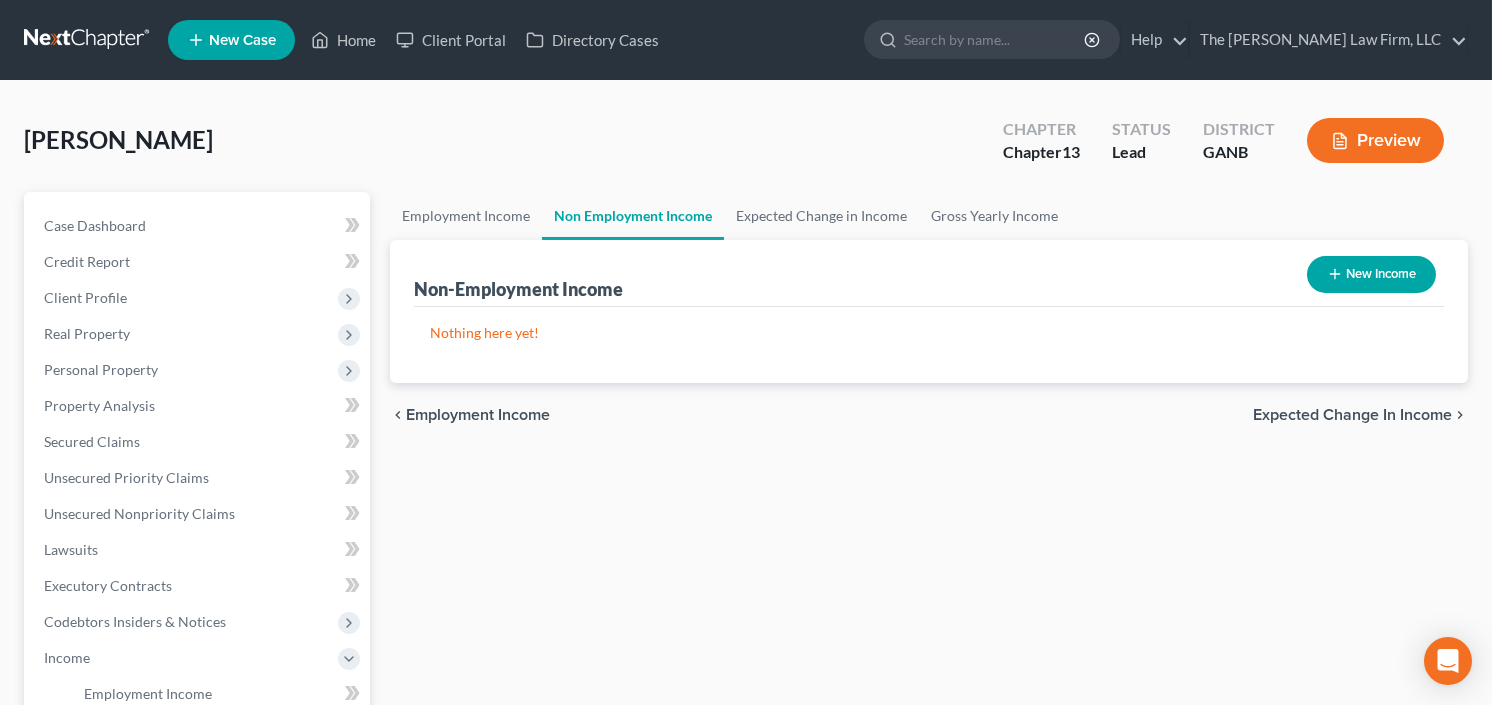 select on "0" 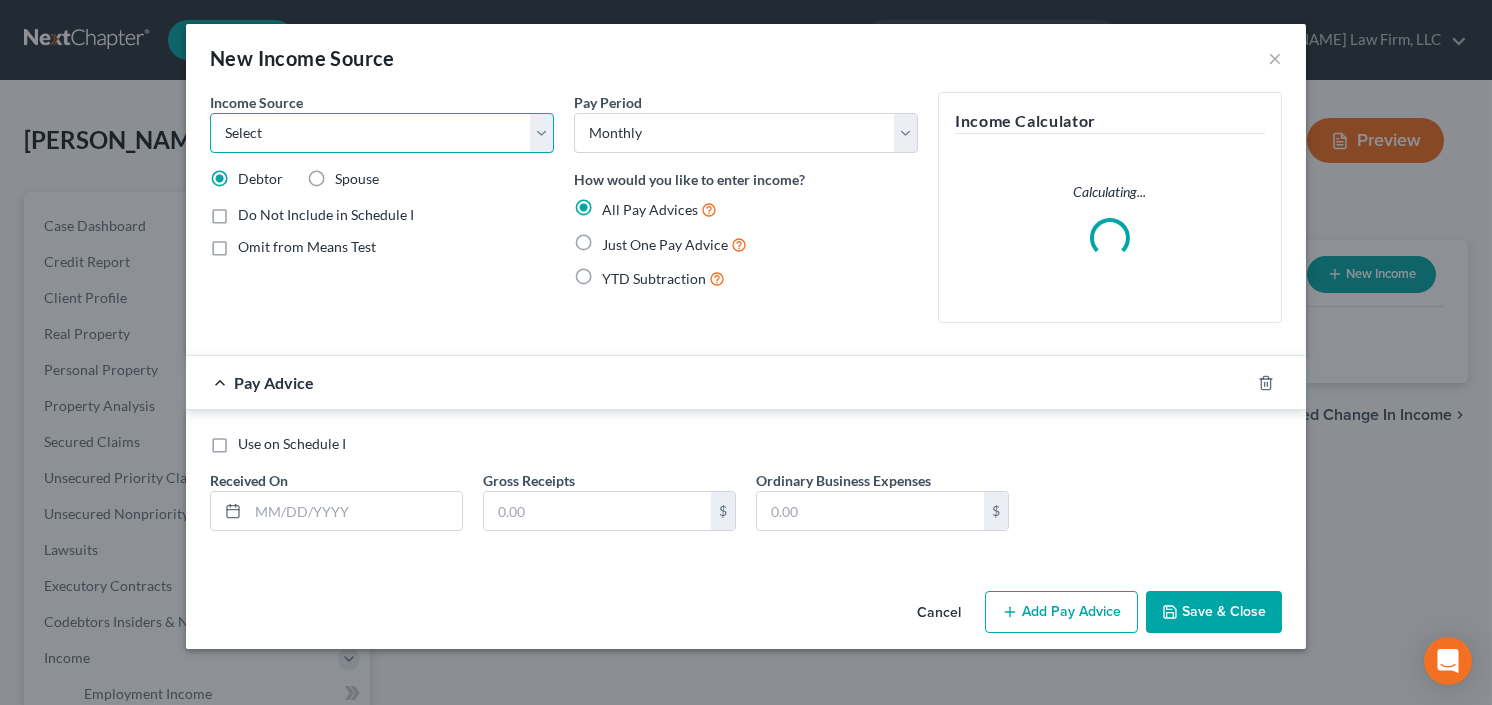click on "Select Unemployment Disability (from employer) Pension Retirement Social Security / Social Security Disability Other Government Assistance Interests, Dividends or Royalties Child / Family Support Contributions to Household Property / Rental Business, Professional or Farm Alimony / Maintenance Payments Military Disability Benefits Other Monthly Income" at bounding box center [382, 133] 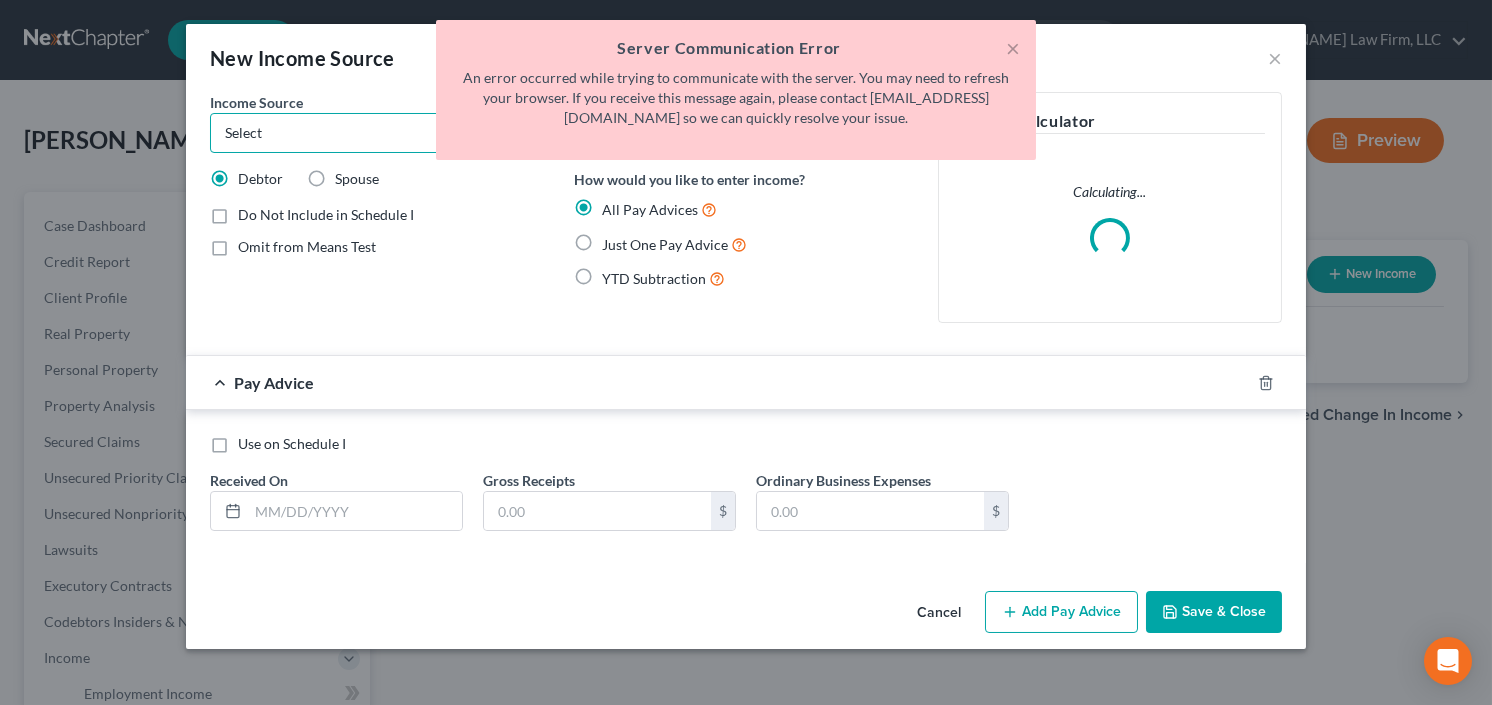 select on "9" 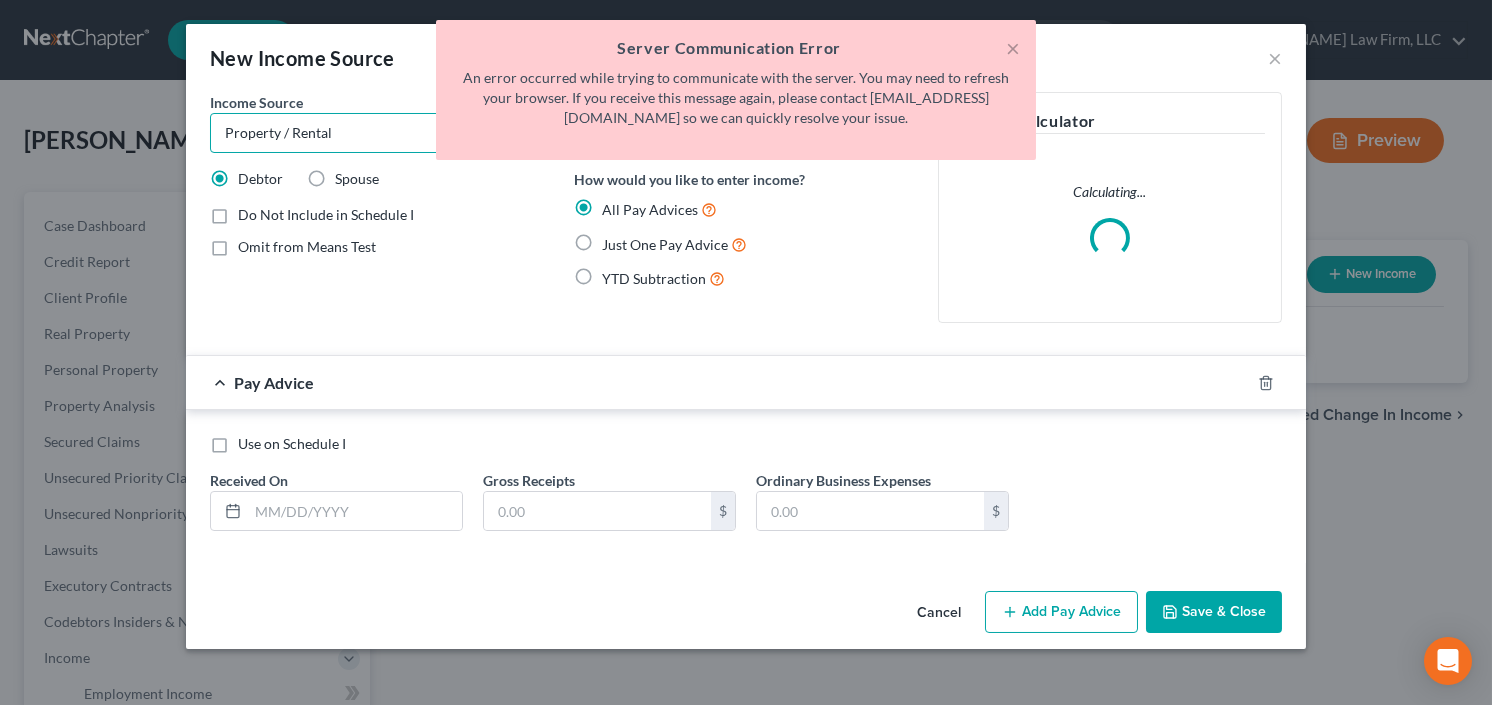 click on "Select Unemployment Disability (from employer) Pension Retirement Social Security / Social Security Disability Other Government Assistance Interests, Dividends or Royalties Child / Family Support Contributions to Household Property / Rental Business, Professional or Farm Alimony / Maintenance Payments Military Disability Benefits Other Monthly Income" at bounding box center [382, 133] 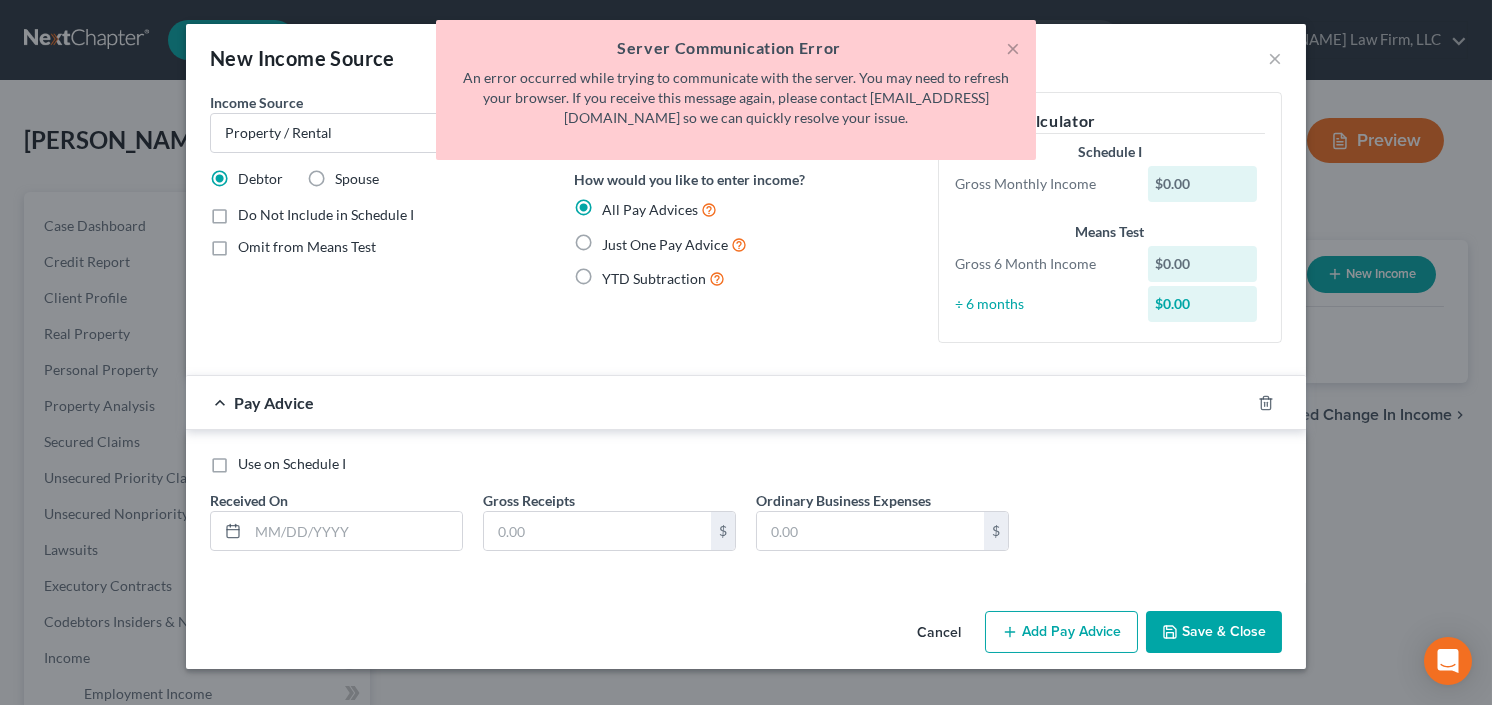 click on "Just One Pay Advice" at bounding box center [674, 244] 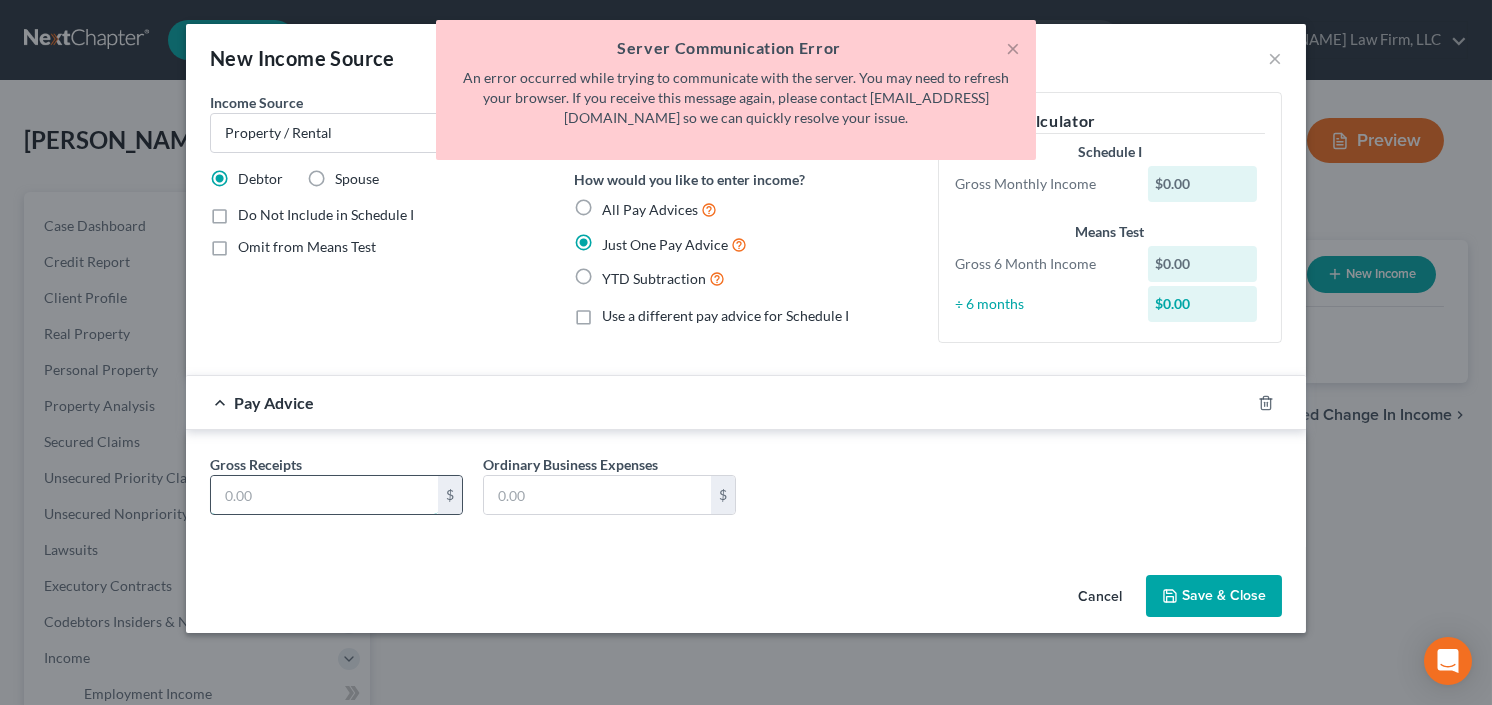 click at bounding box center (324, 495) 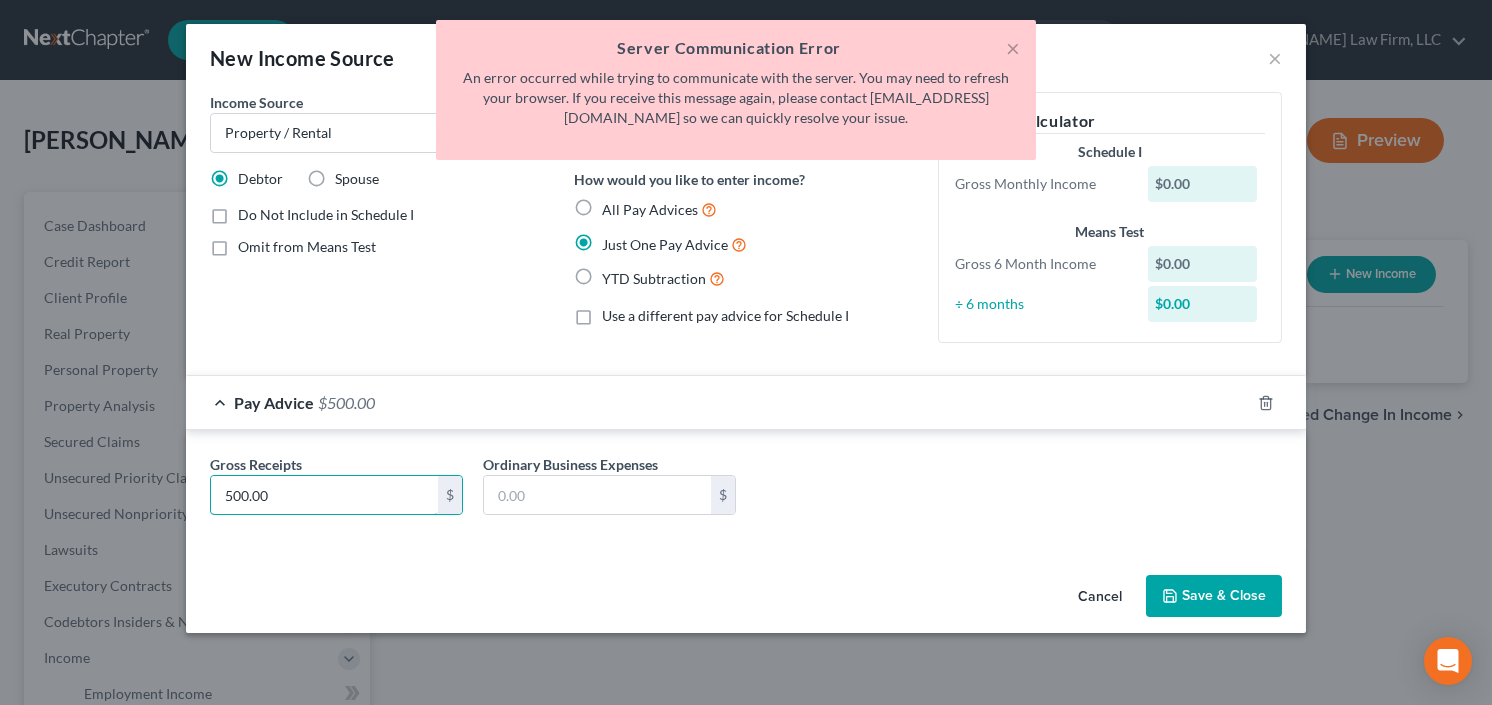 type on "500.00" 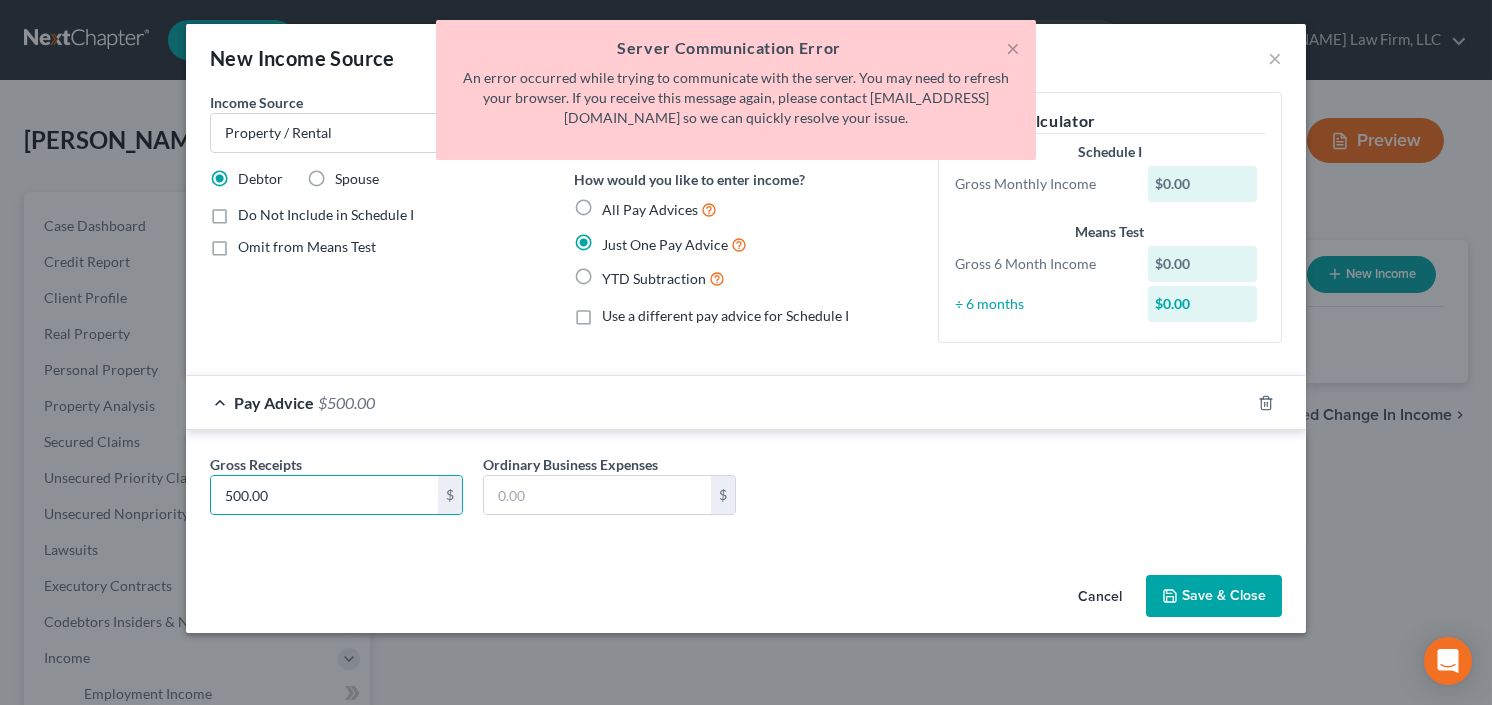 click on "Cancel Save & Close" at bounding box center [746, 600] 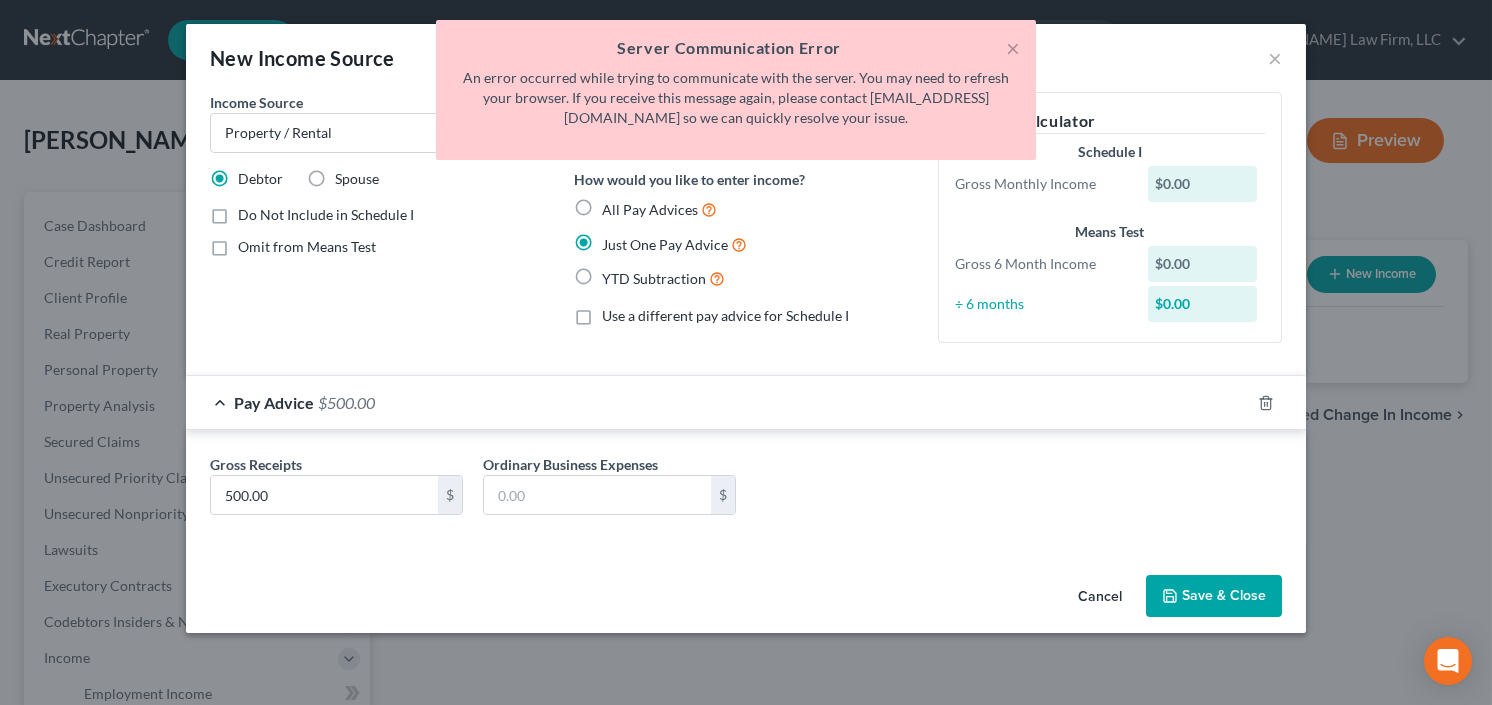 click on "Save & Close" at bounding box center [1214, 596] 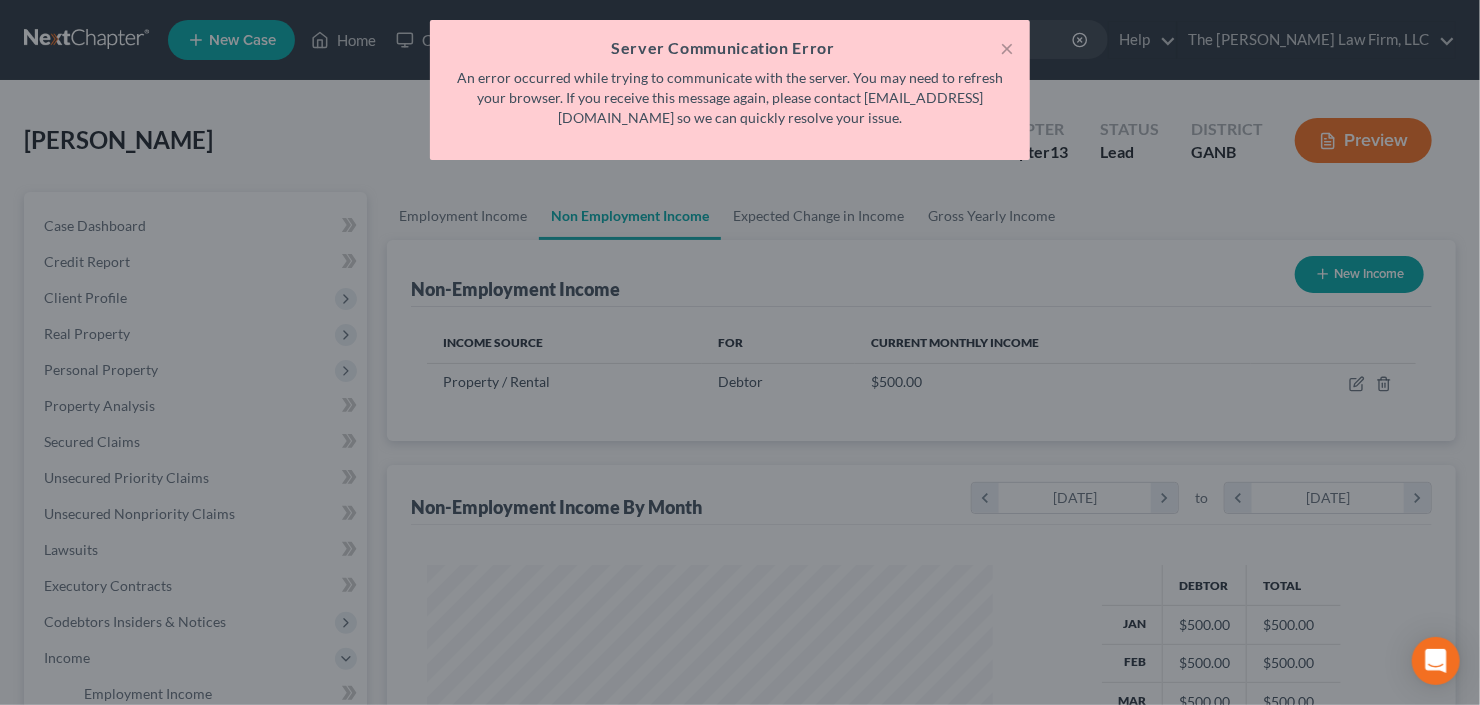 scroll, scrollTop: 357, scrollLeft: 600, axis: both 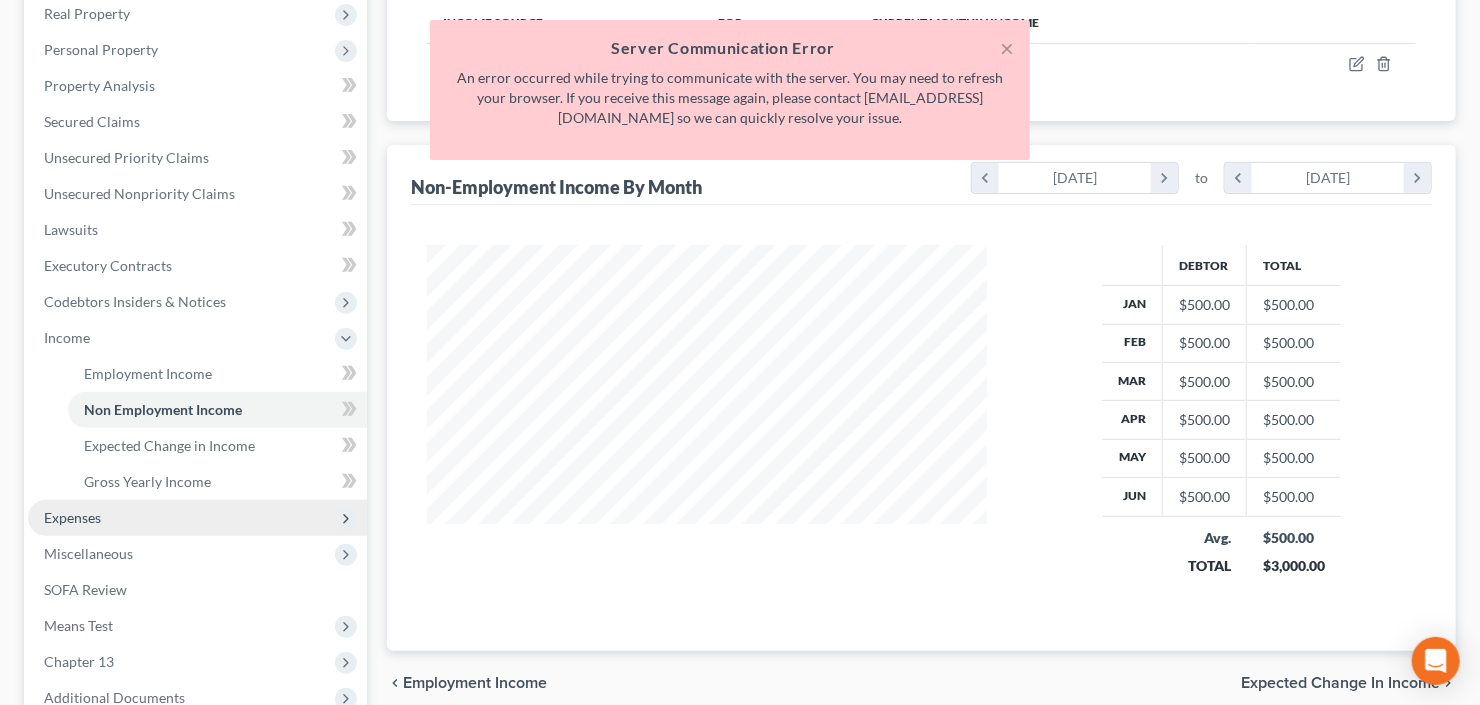 click on "Expenses" at bounding box center (197, 518) 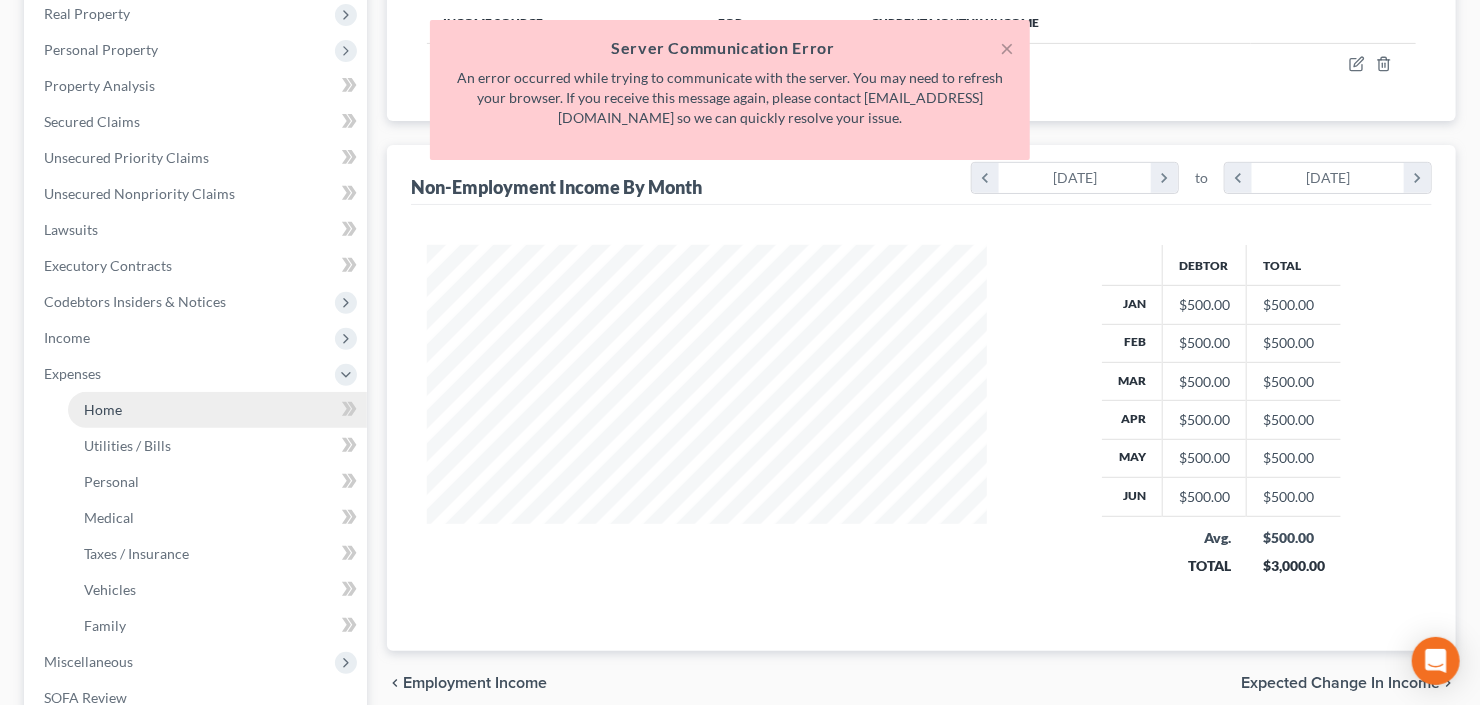 click on "Home" at bounding box center (217, 410) 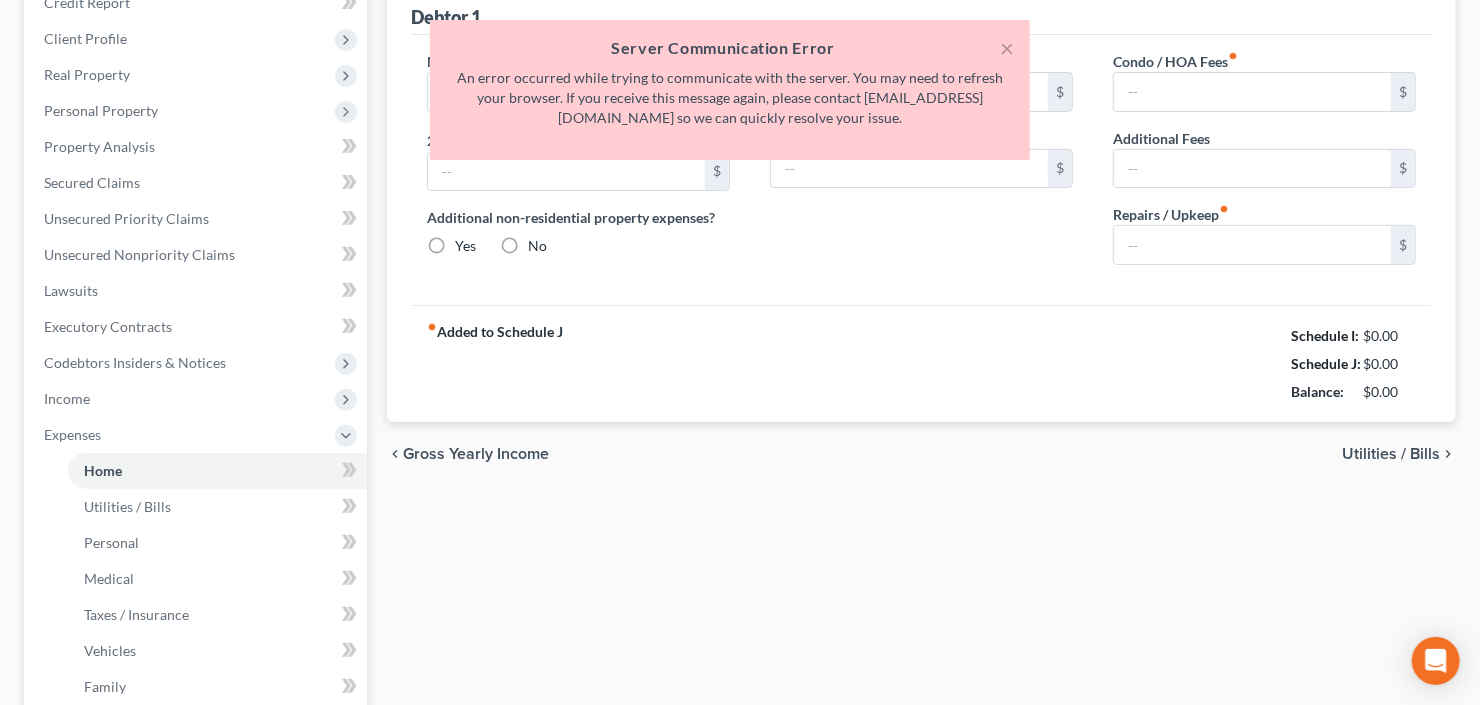 type on "2,835.00" 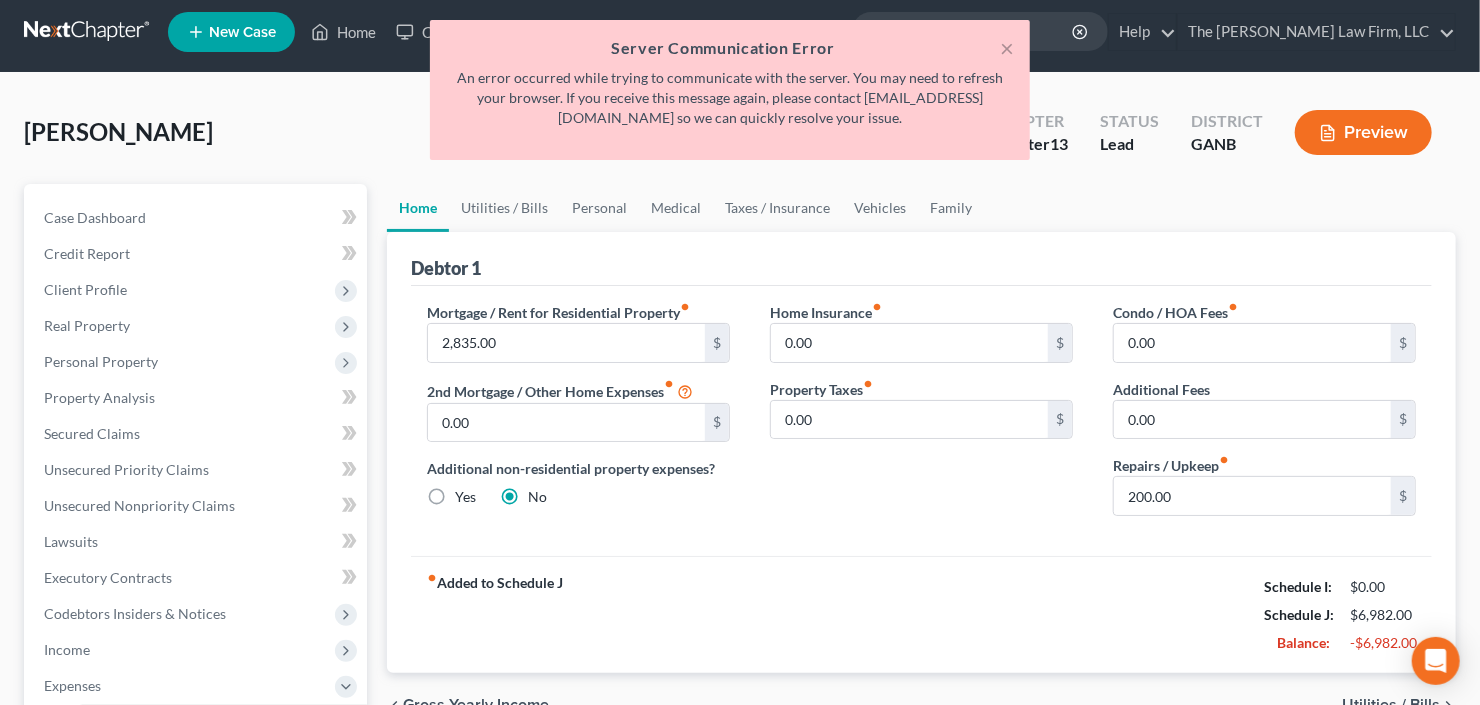 scroll, scrollTop: 0, scrollLeft: 0, axis: both 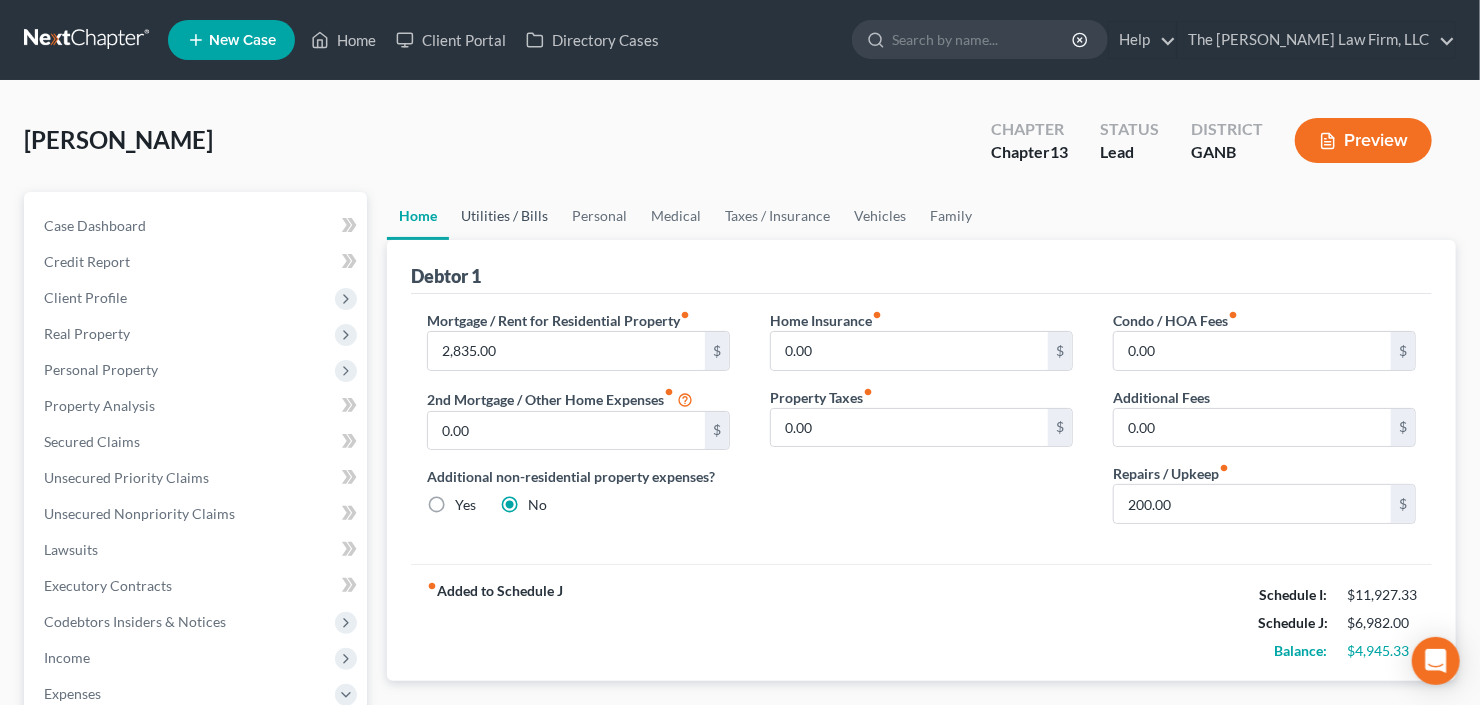 click on "Utilities / Bills" at bounding box center [504, 216] 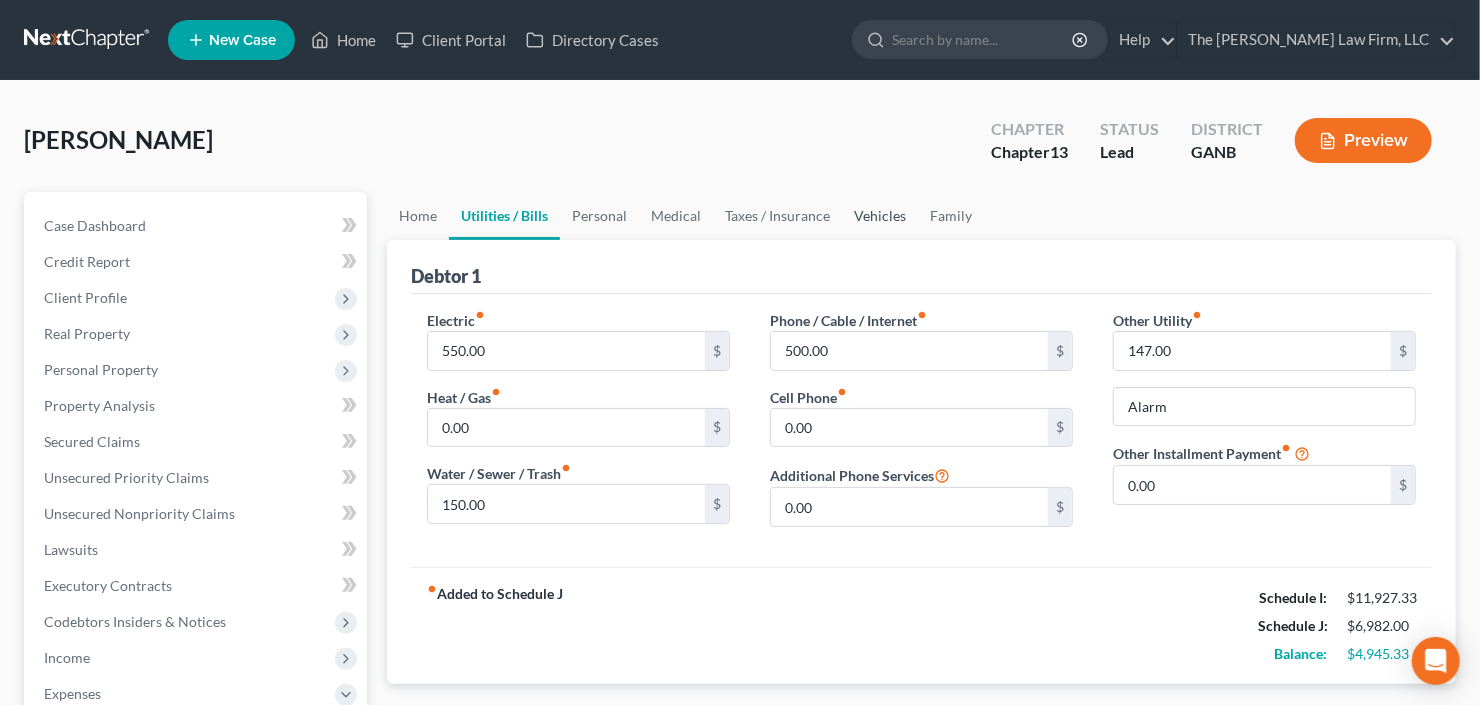 click on "Vehicles" at bounding box center (880, 216) 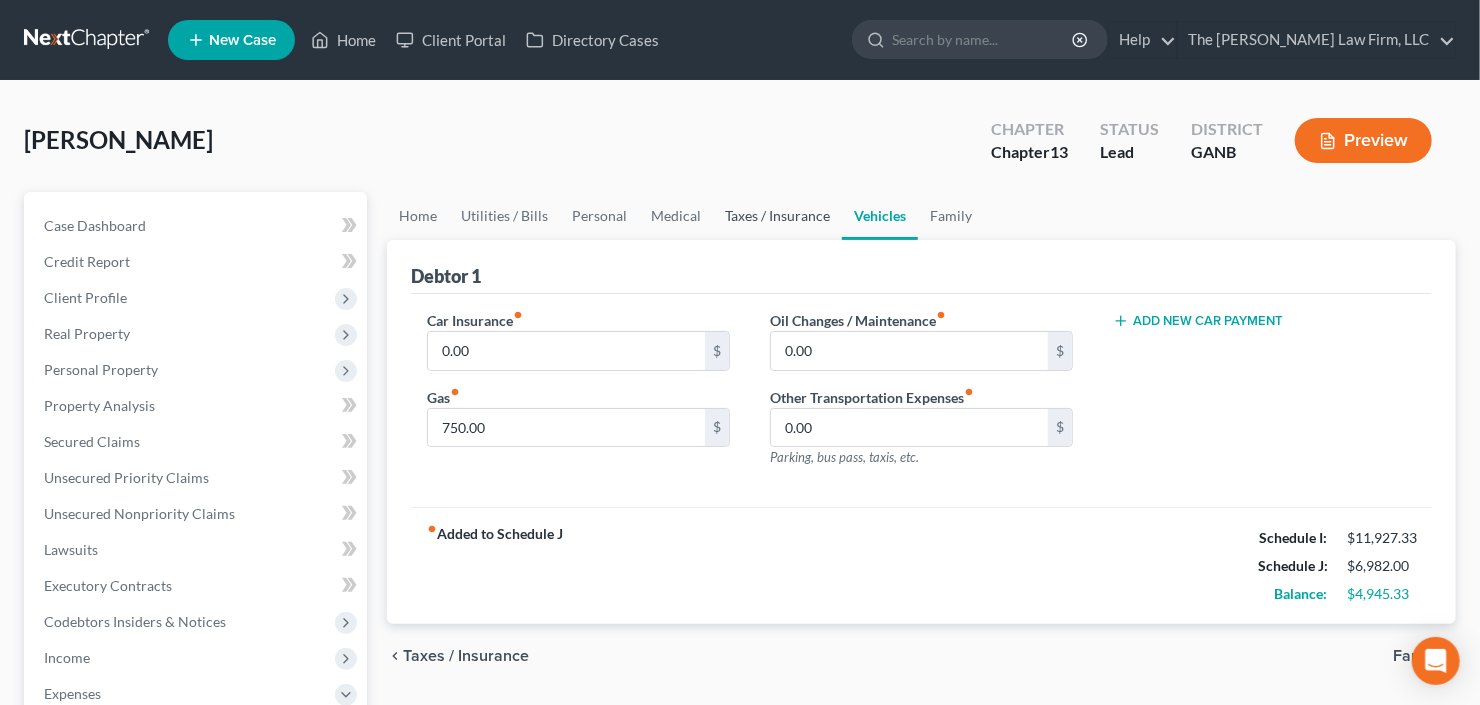 click on "Taxes / Insurance" at bounding box center (777, 216) 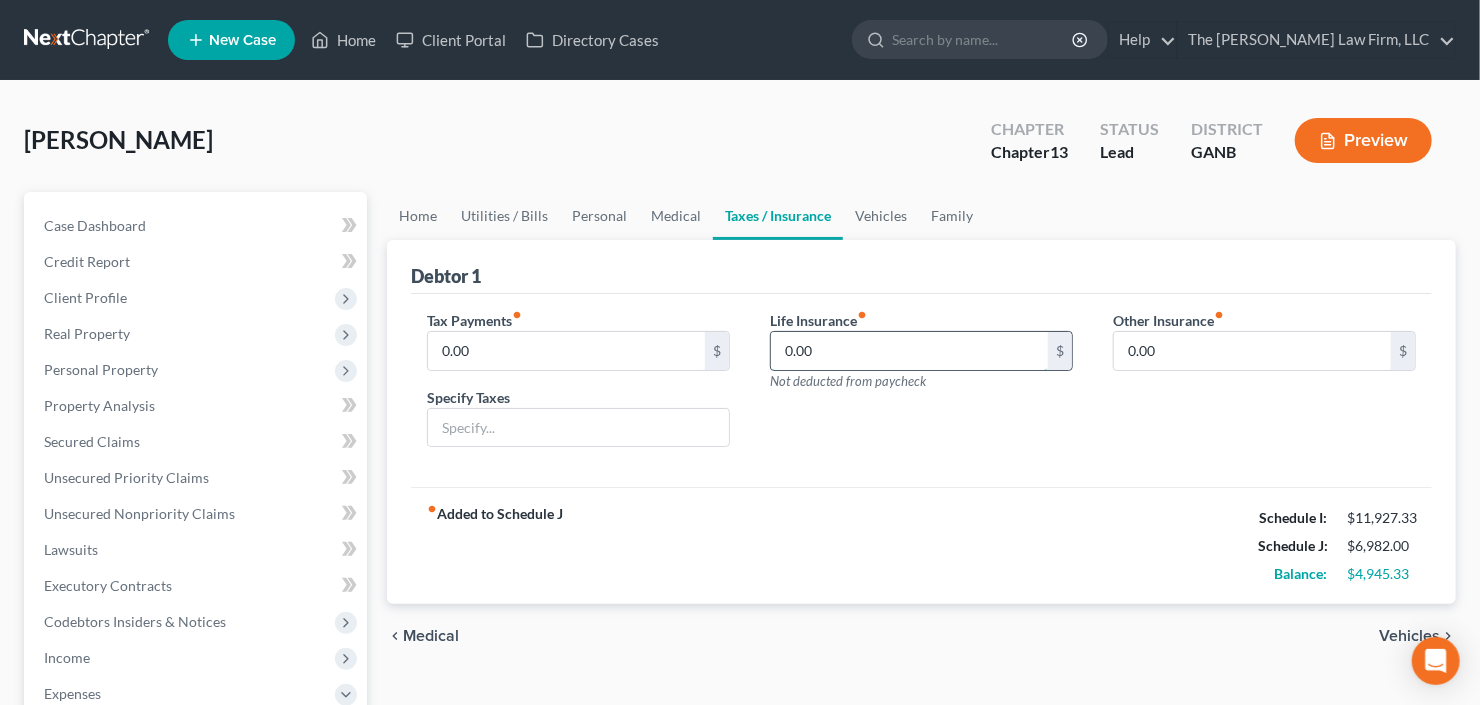 click on "0.00" at bounding box center (909, 351) 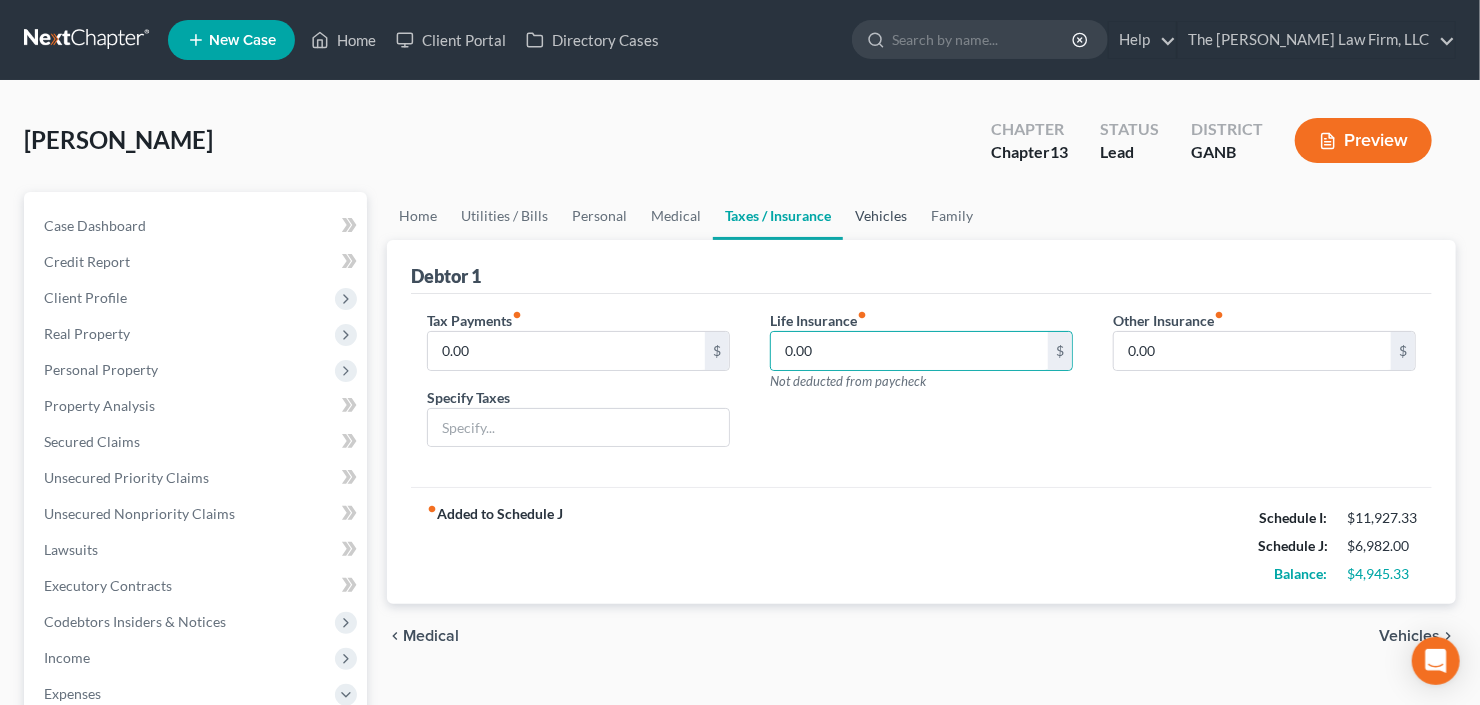 click on "Vehicles" at bounding box center [881, 216] 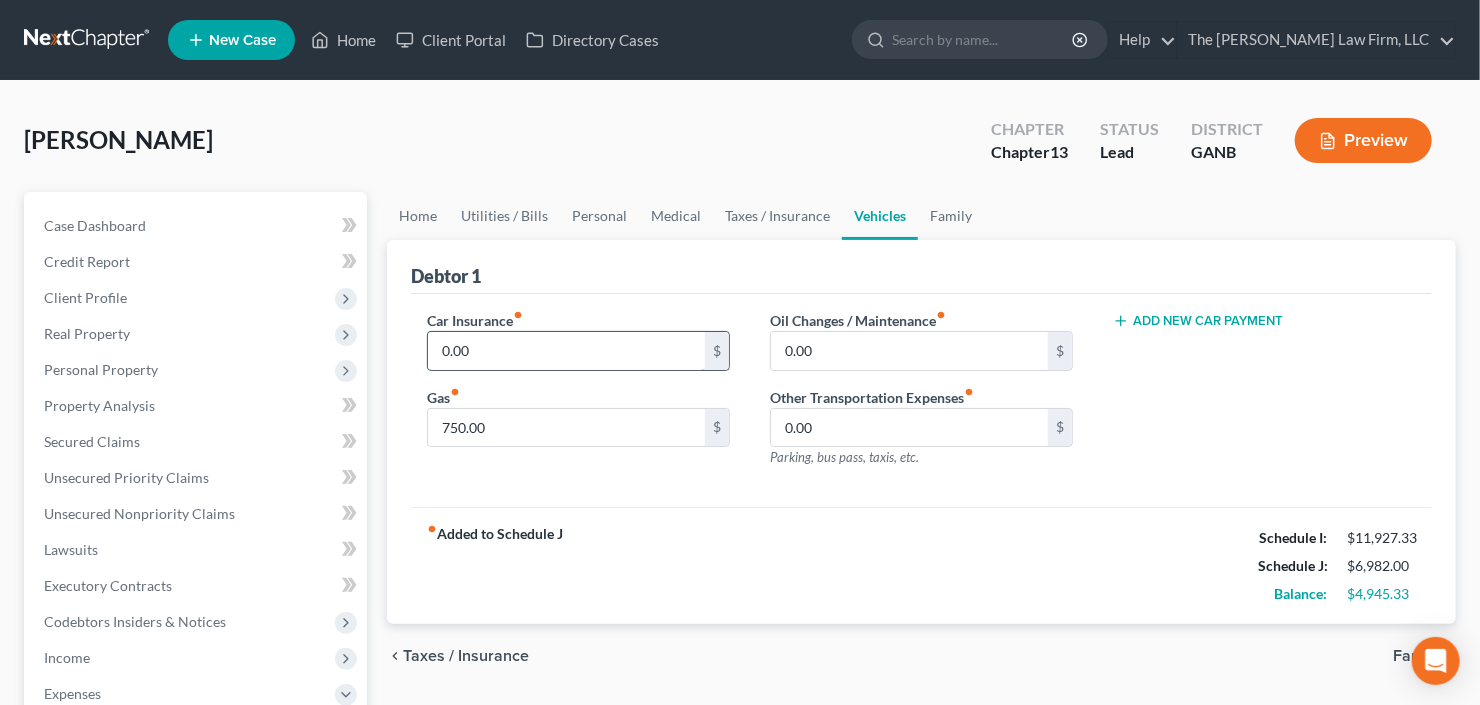 click on "0.00" at bounding box center [566, 351] 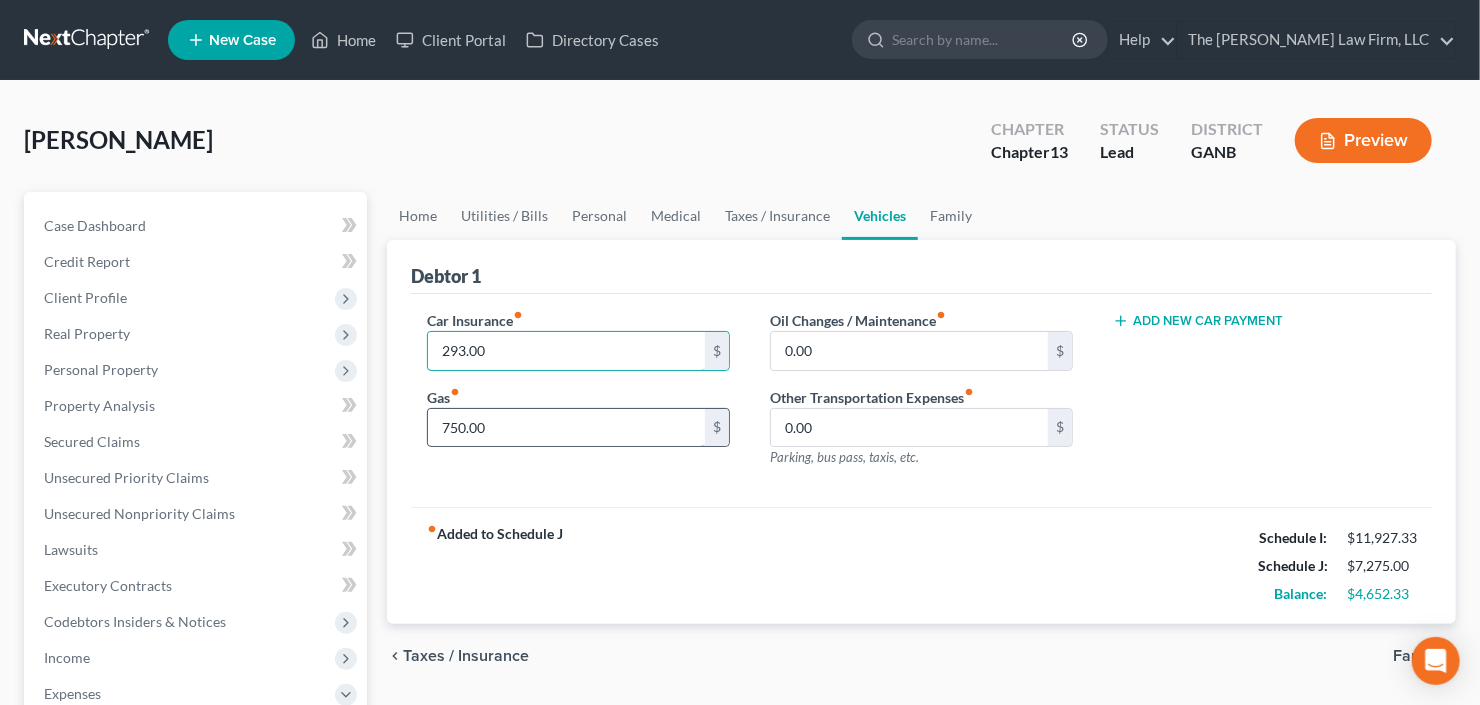 type on "293.00" 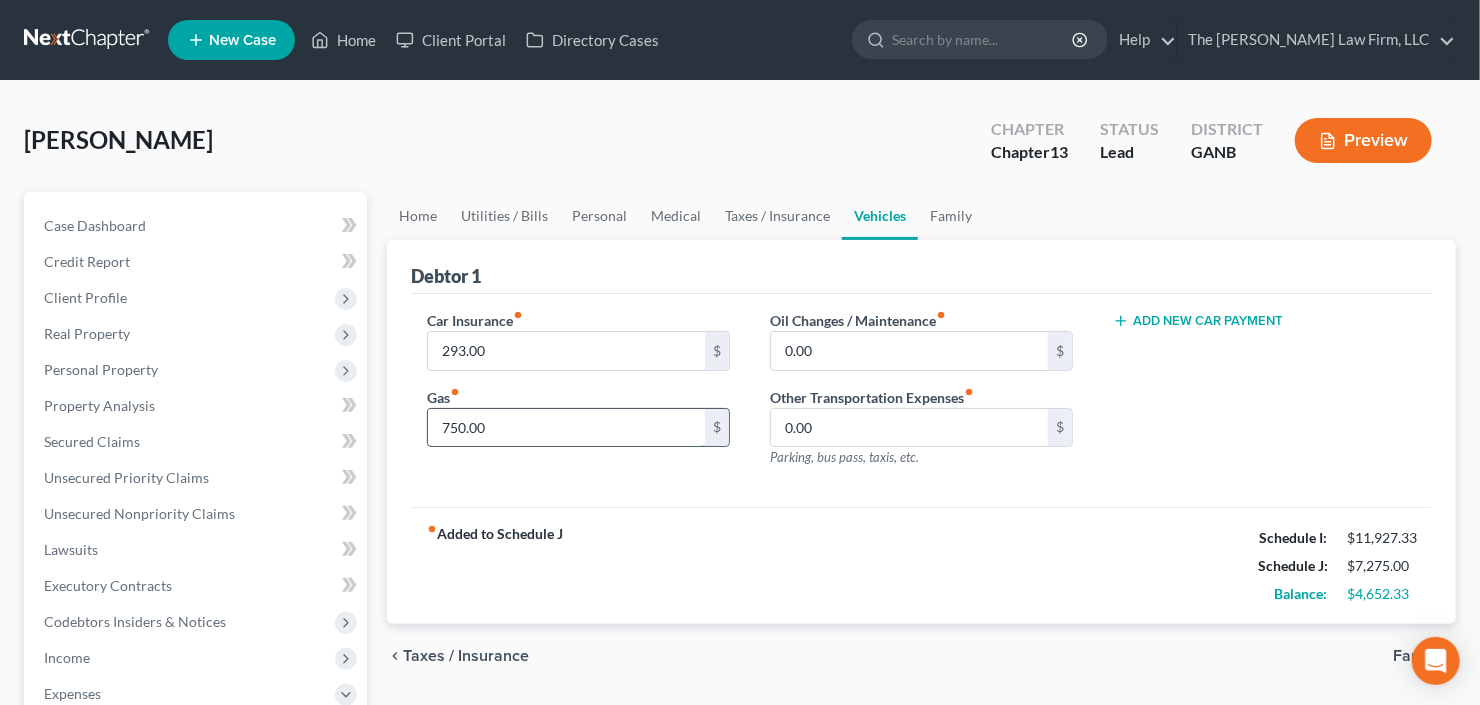 click on "750.00" at bounding box center (566, 428) 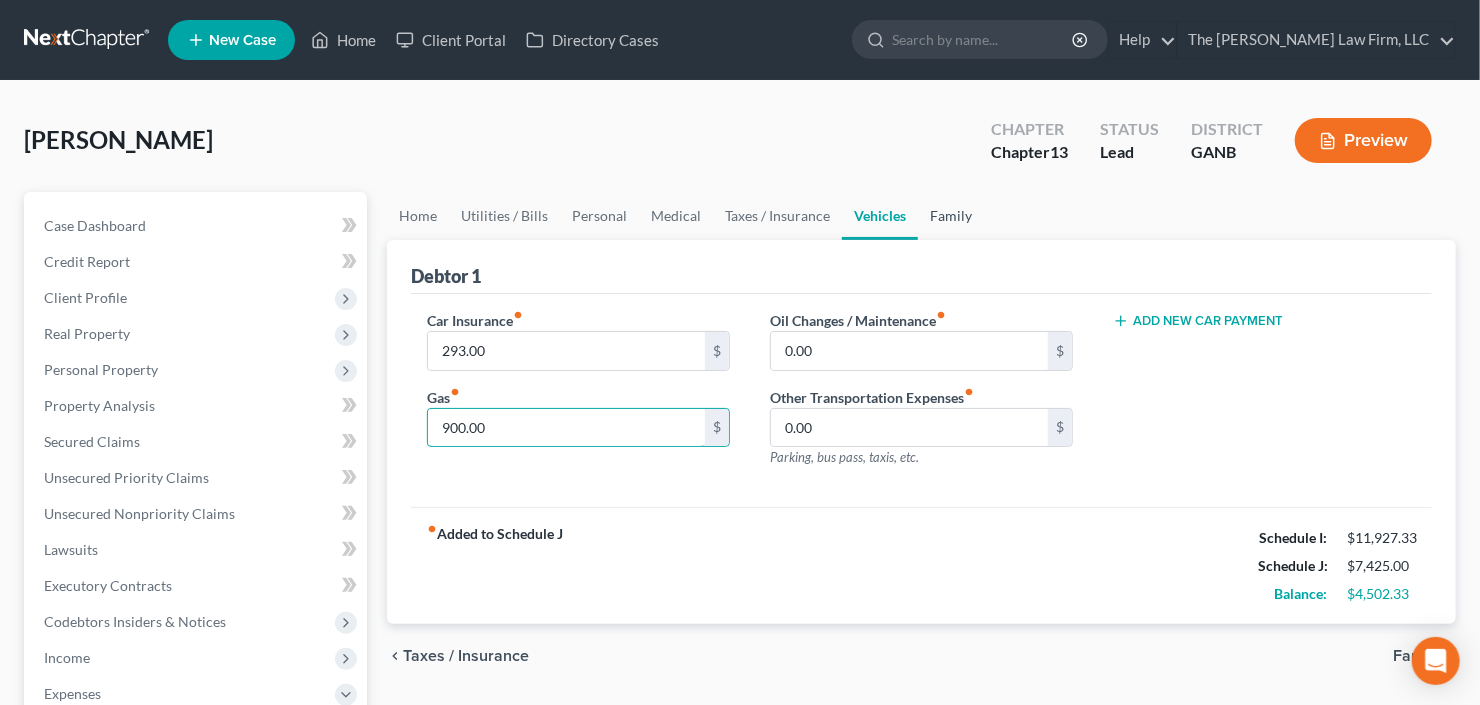 type on "900.00" 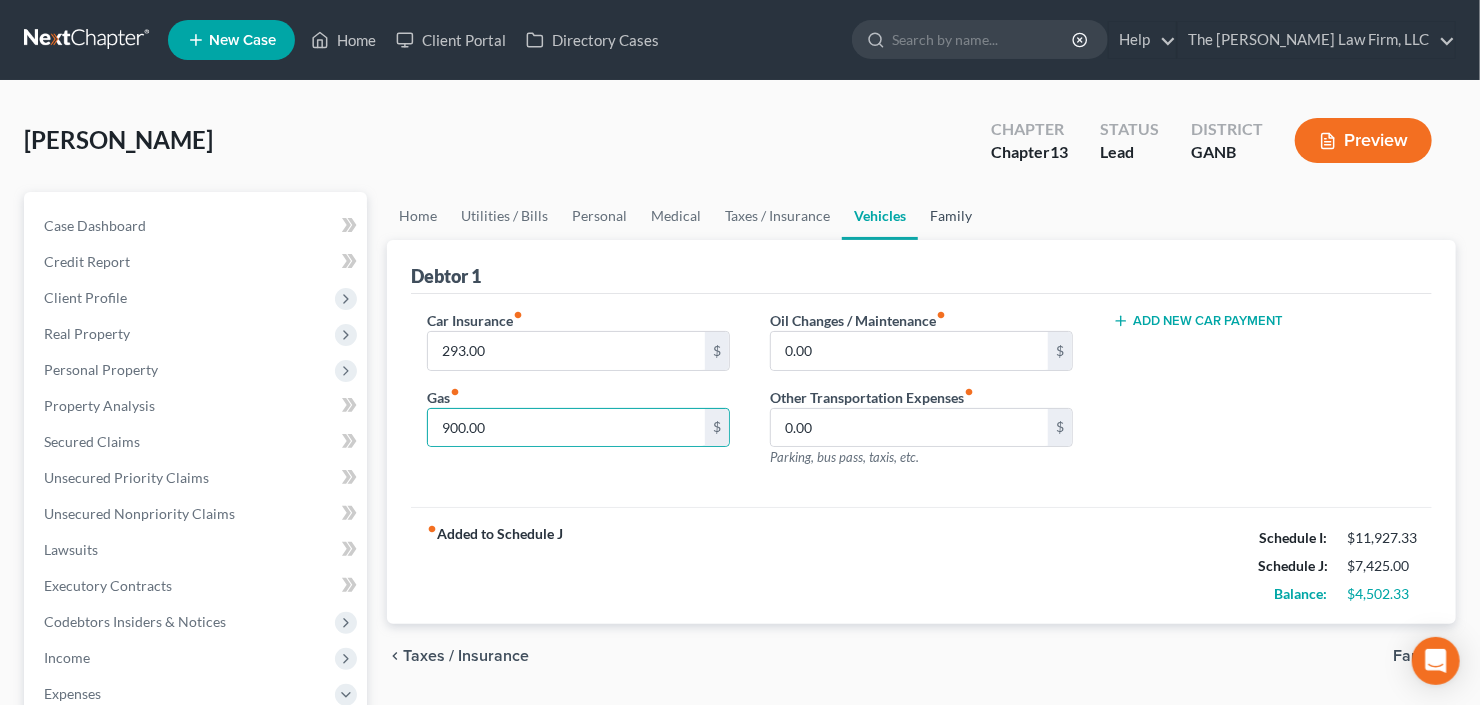 click on "Family" at bounding box center [951, 216] 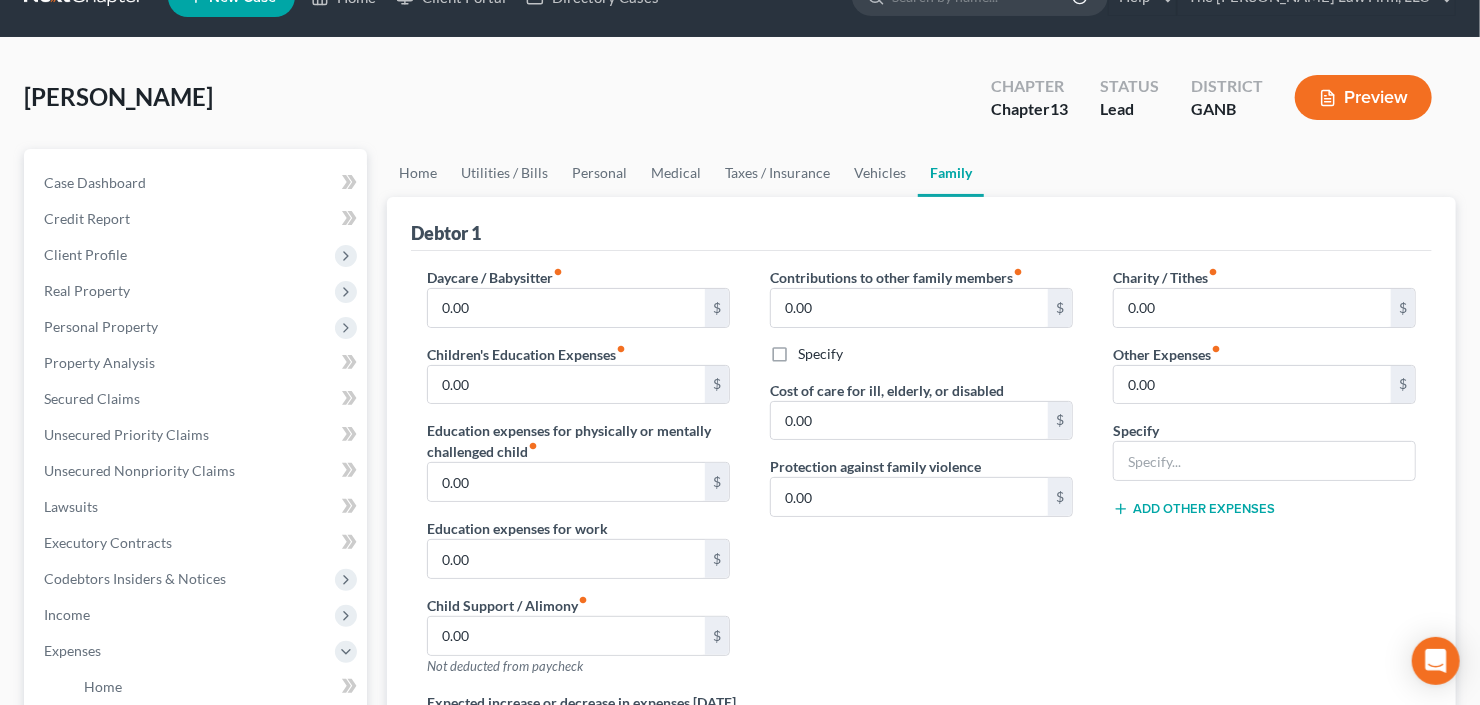 scroll, scrollTop: 80, scrollLeft: 0, axis: vertical 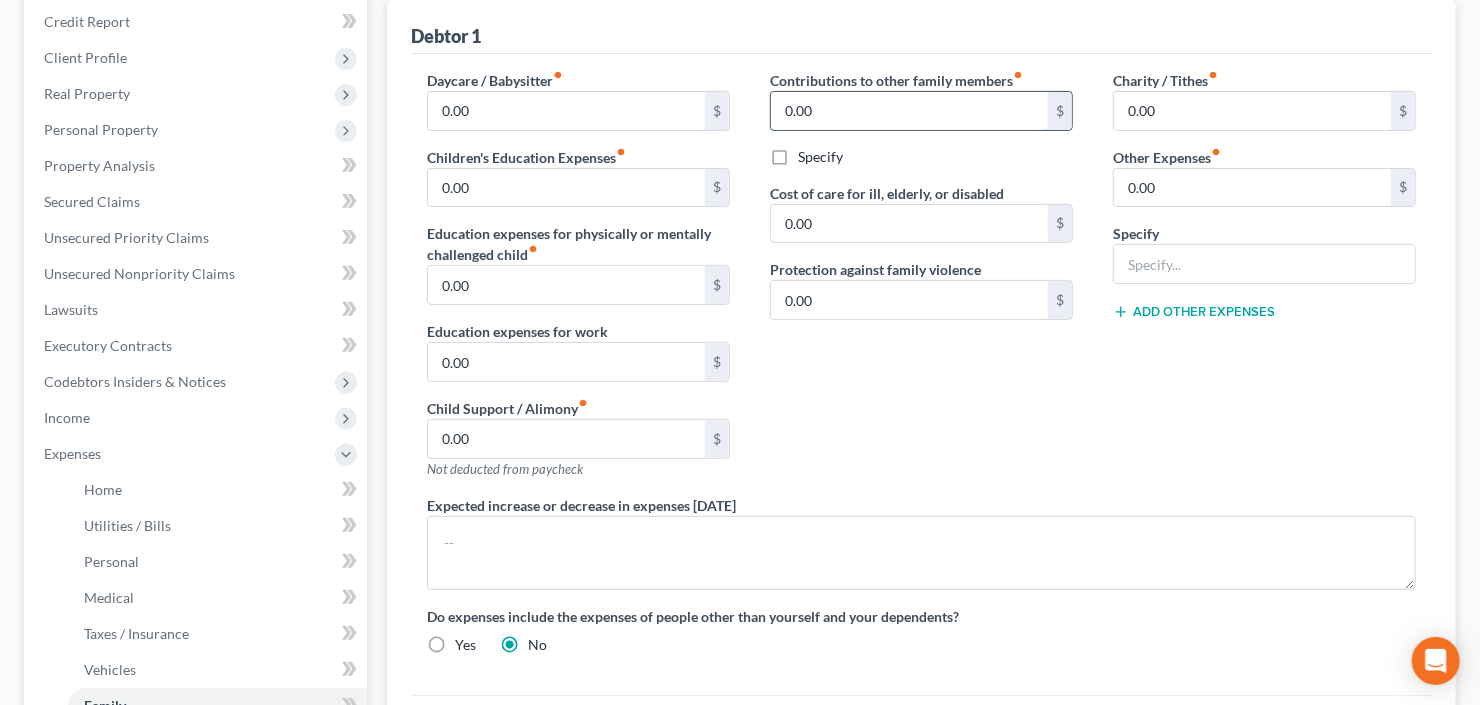 click on "0.00" at bounding box center (909, 111) 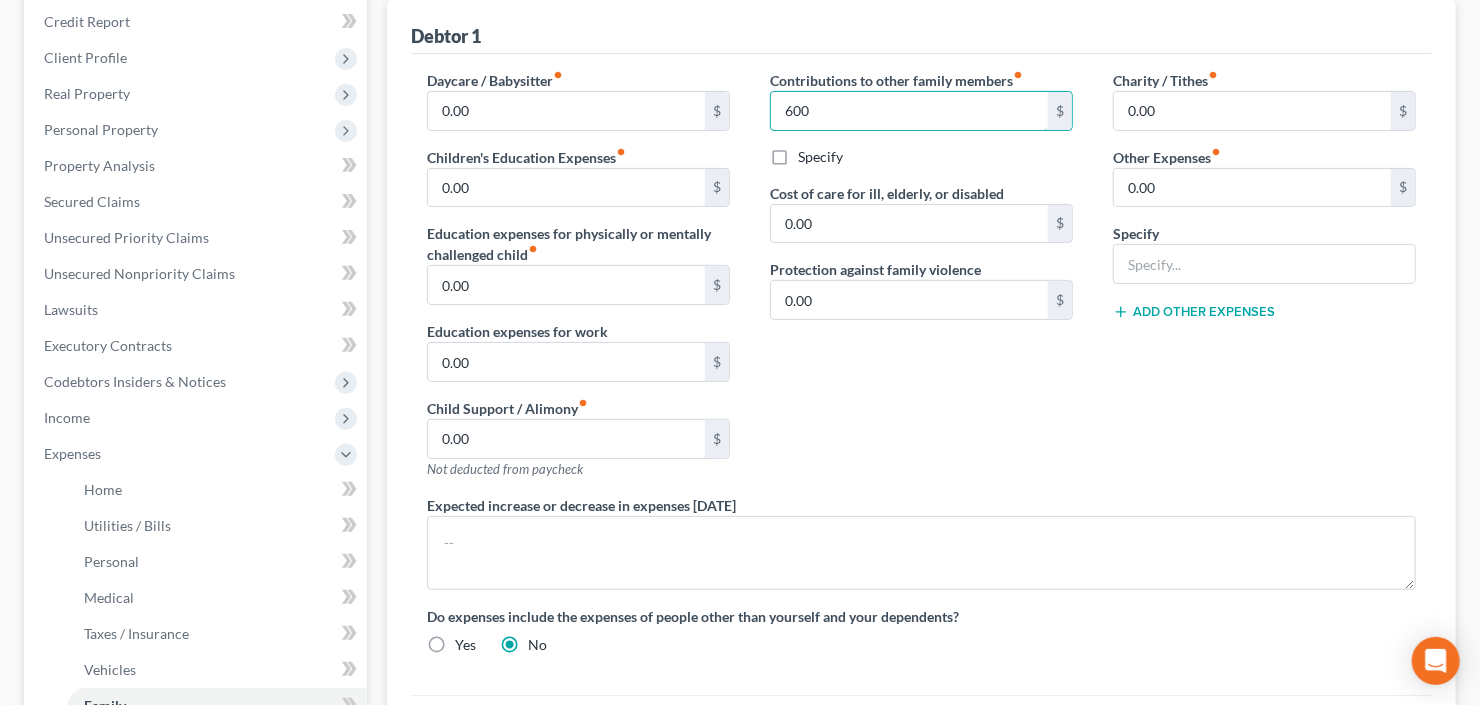 type on "600" 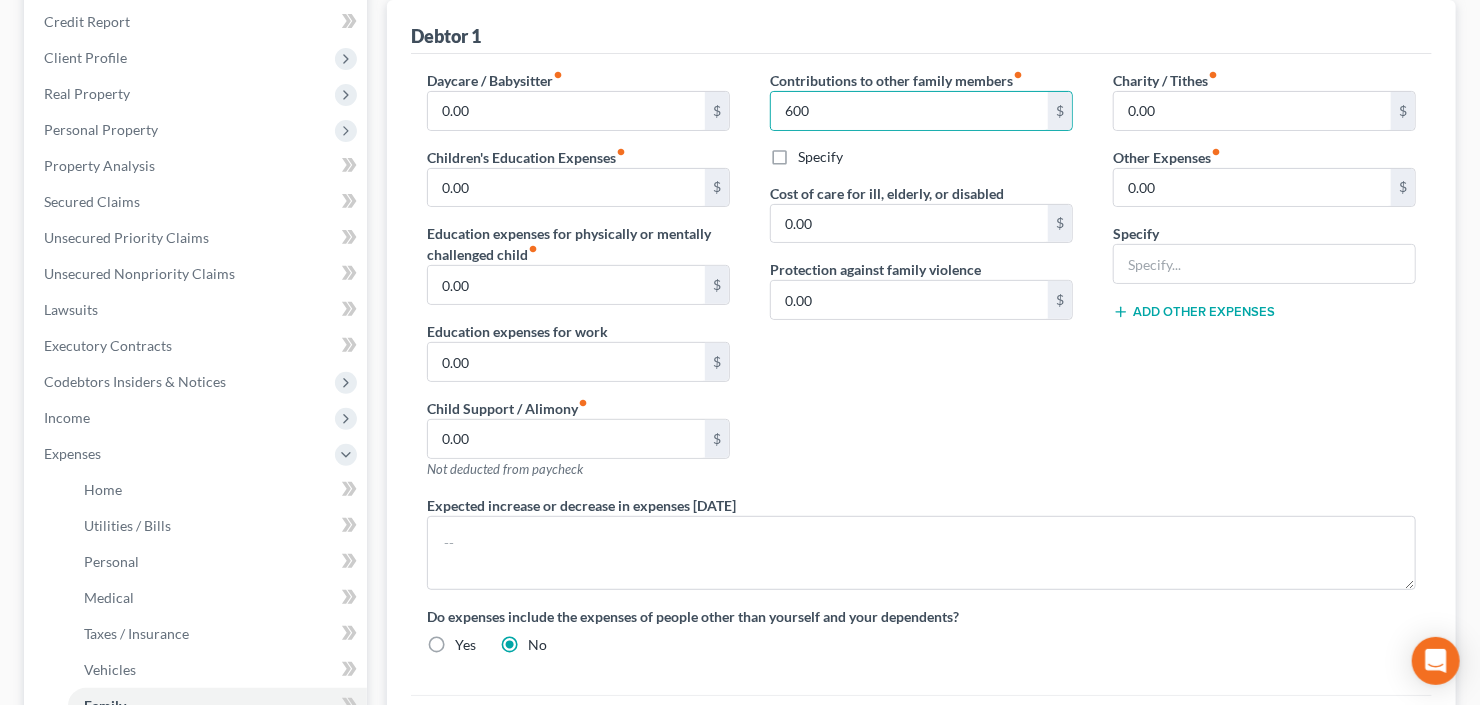 click on "Specify" at bounding box center [820, 157] 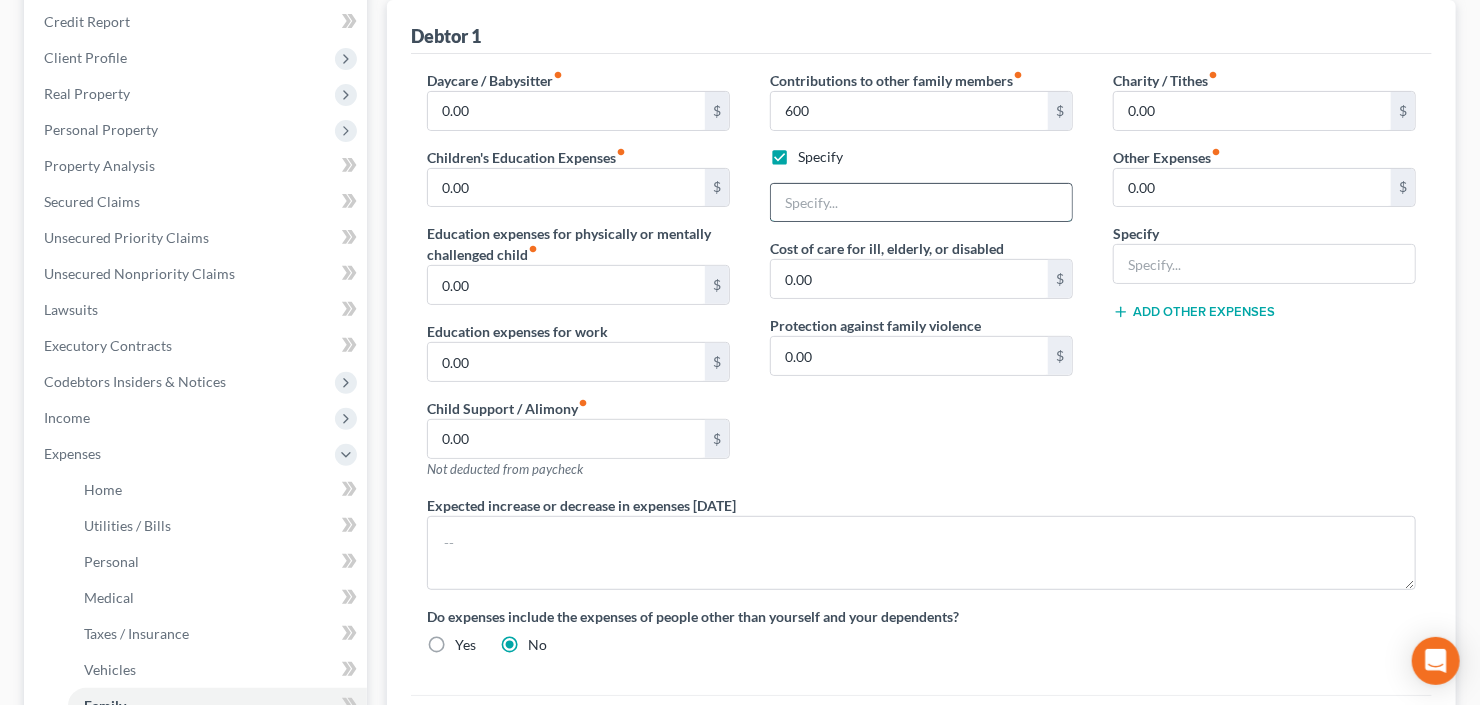 click at bounding box center (921, 203) 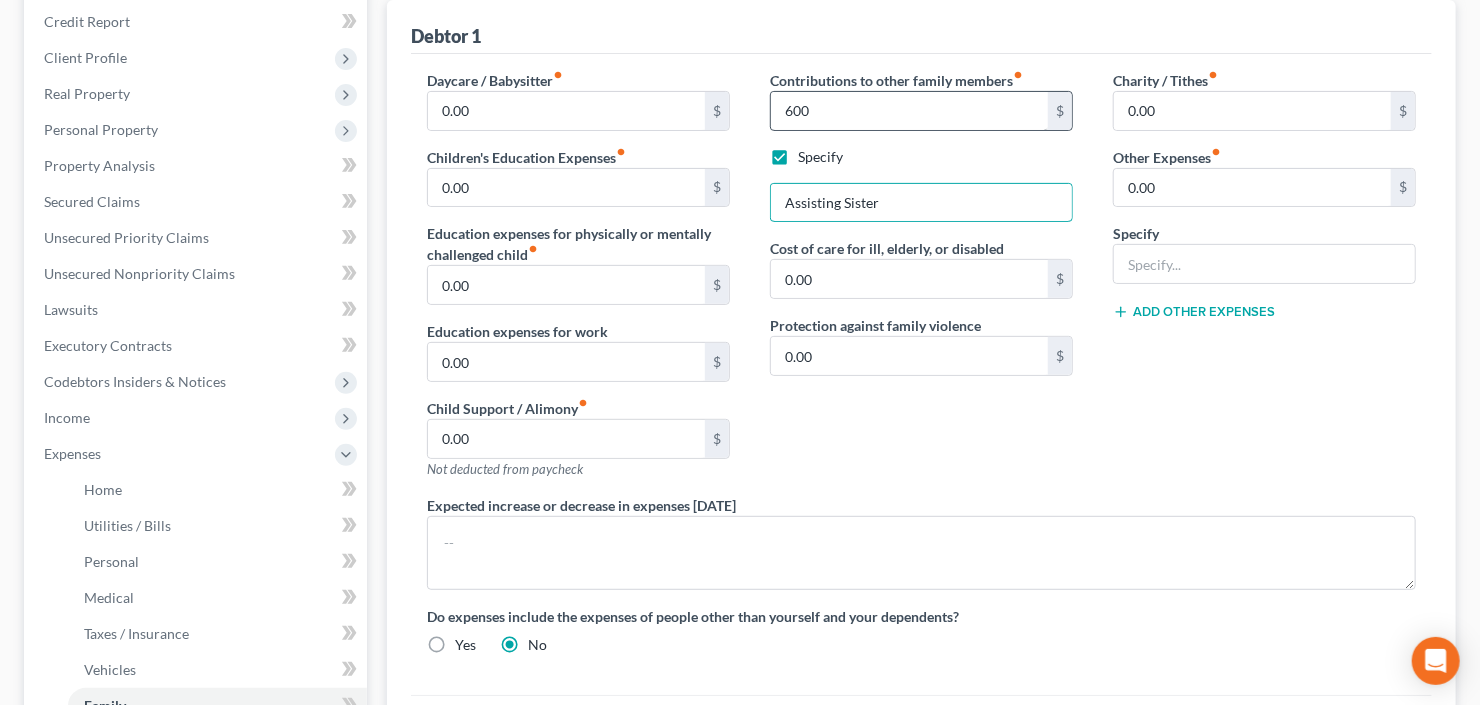 type on "Assisting Sister" 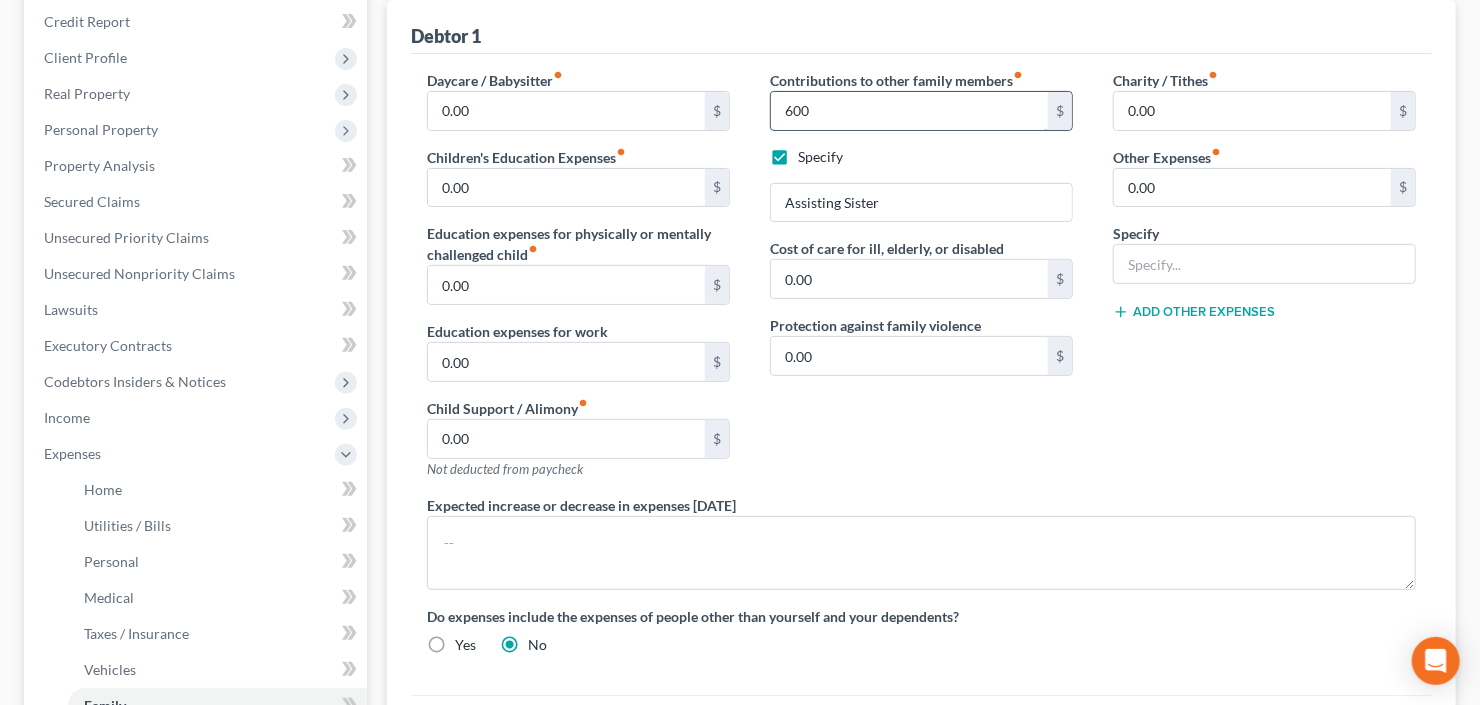 click on "600" at bounding box center (909, 111) 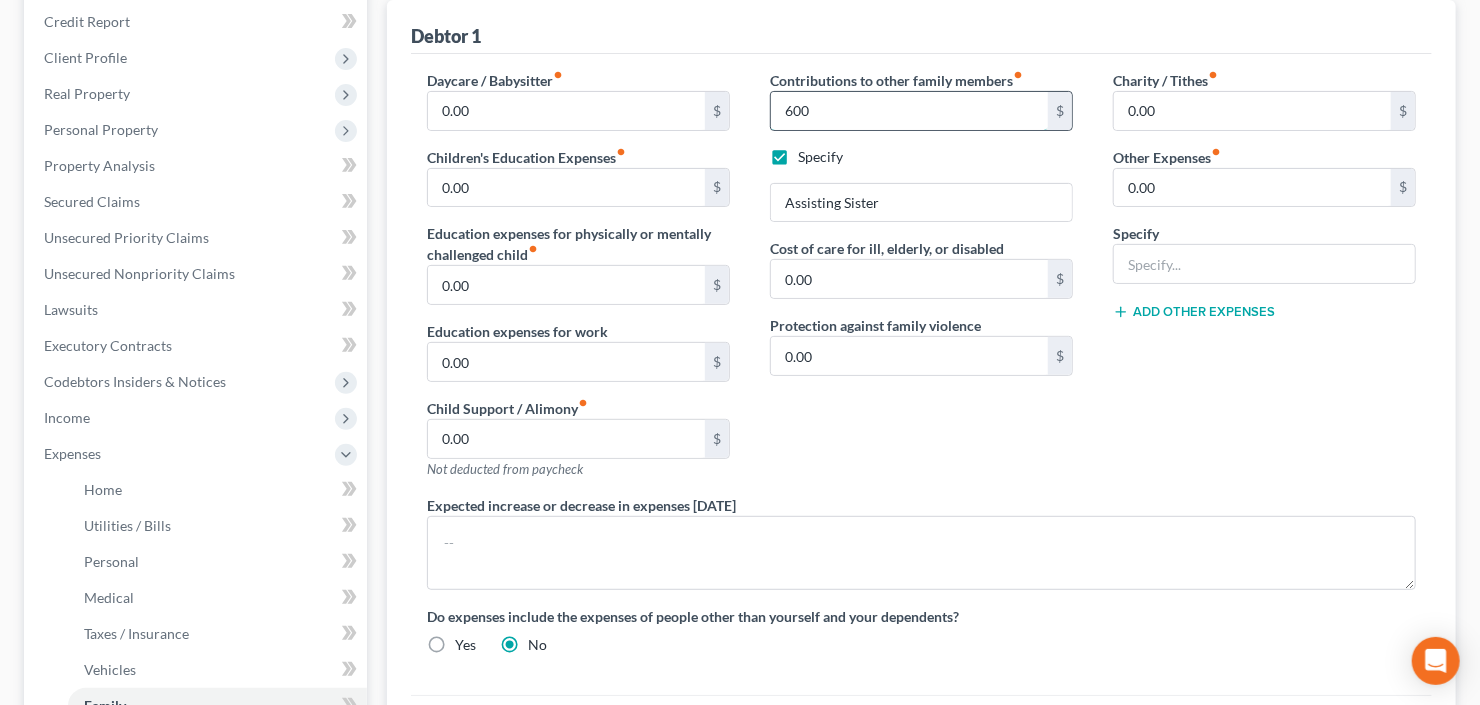 click on "600" at bounding box center [909, 111] 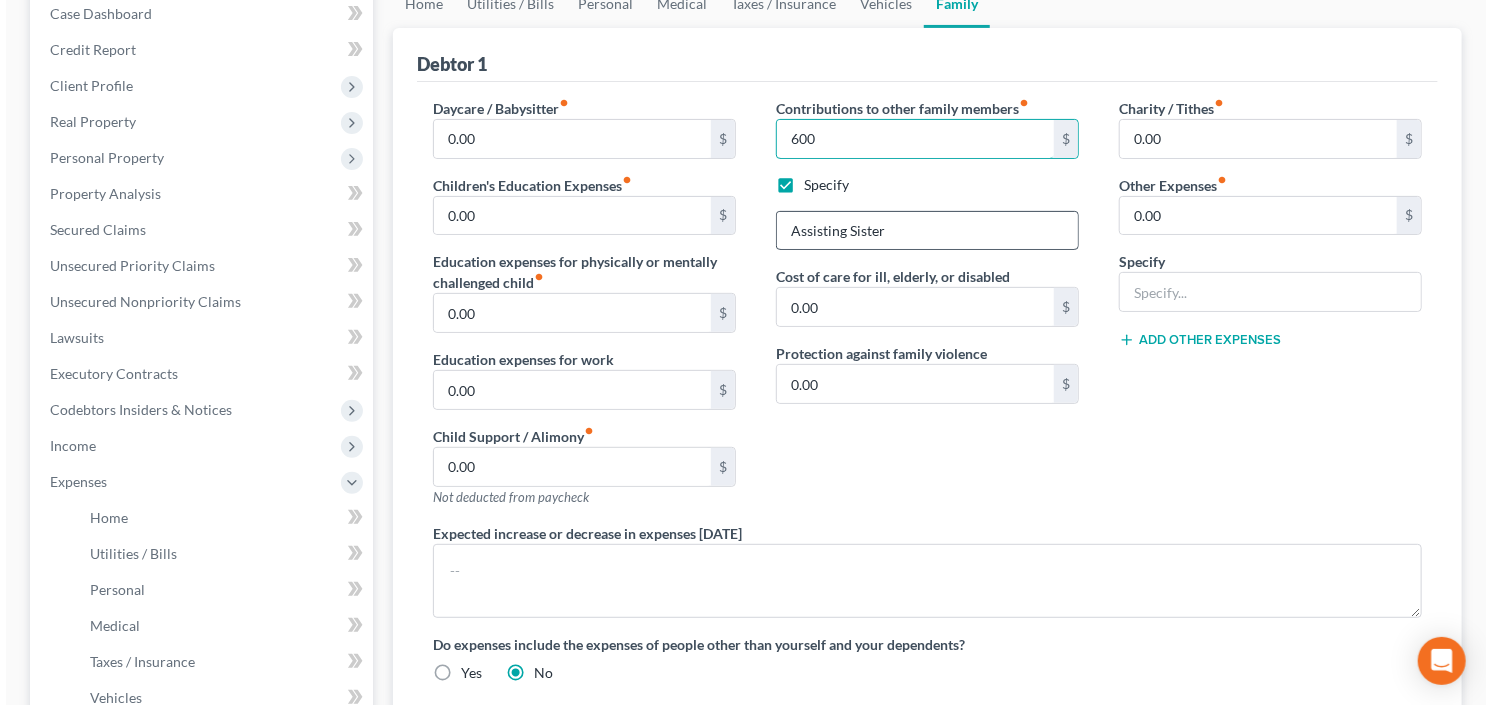 scroll, scrollTop: 80, scrollLeft: 0, axis: vertical 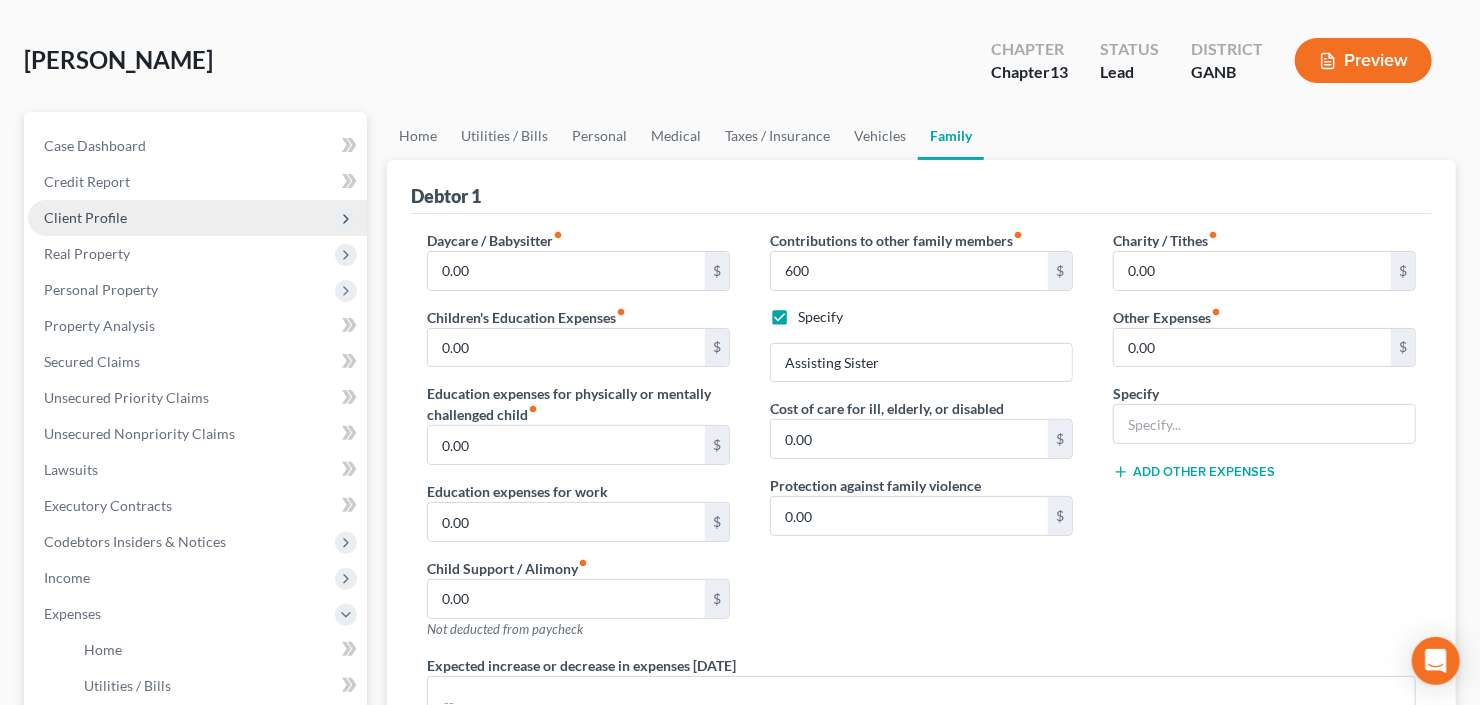 click on "Client Profile" at bounding box center (197, 218) 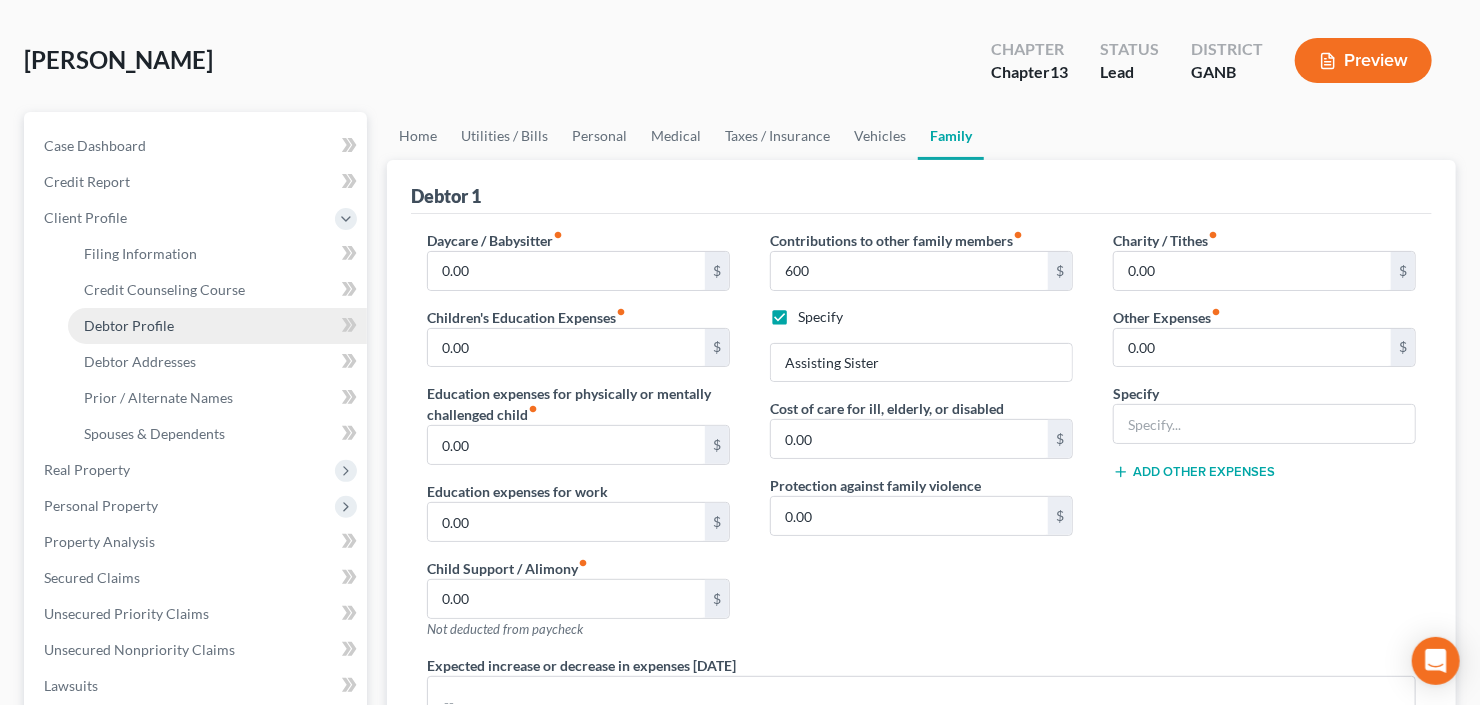click on "Debtor Profile" at bounding box center (217, 326) 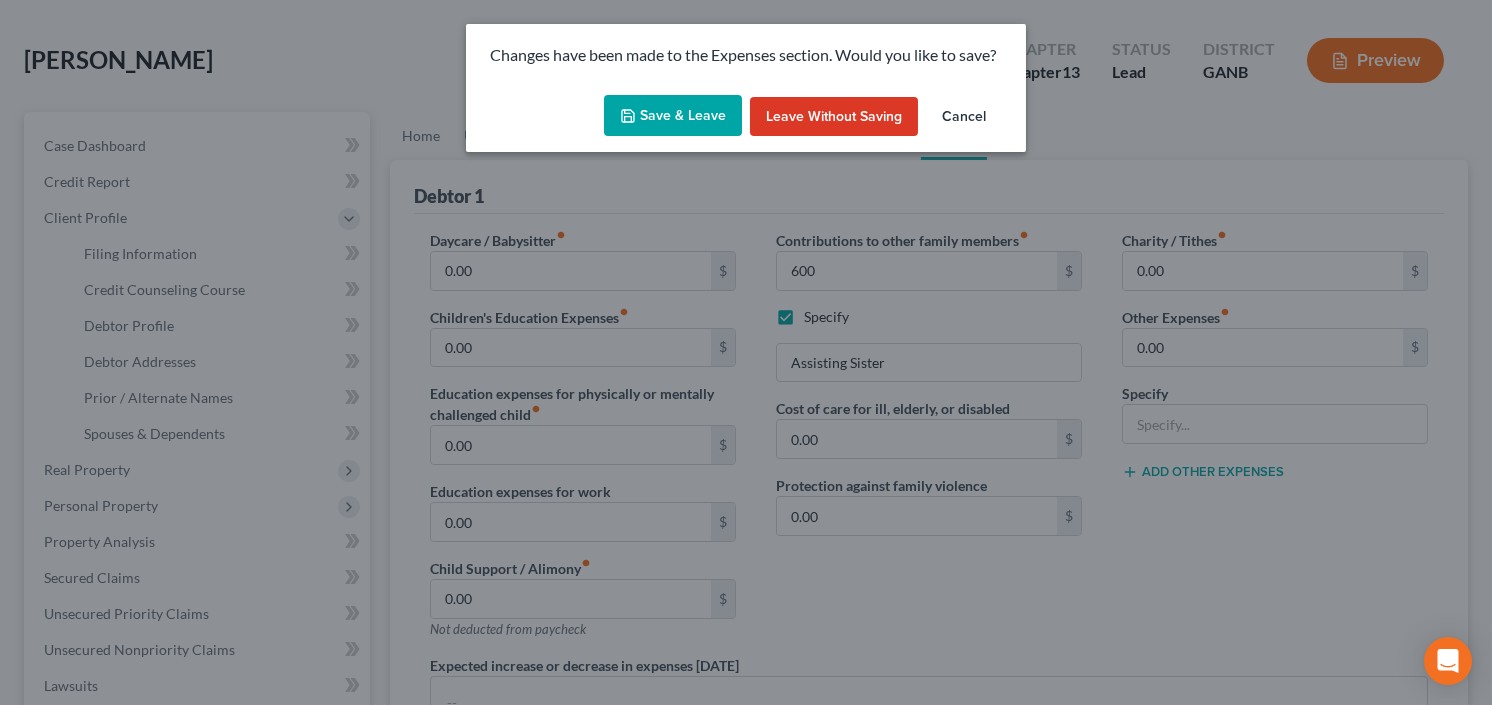 click on "Save & Leave" at bounding box center [673, 116] 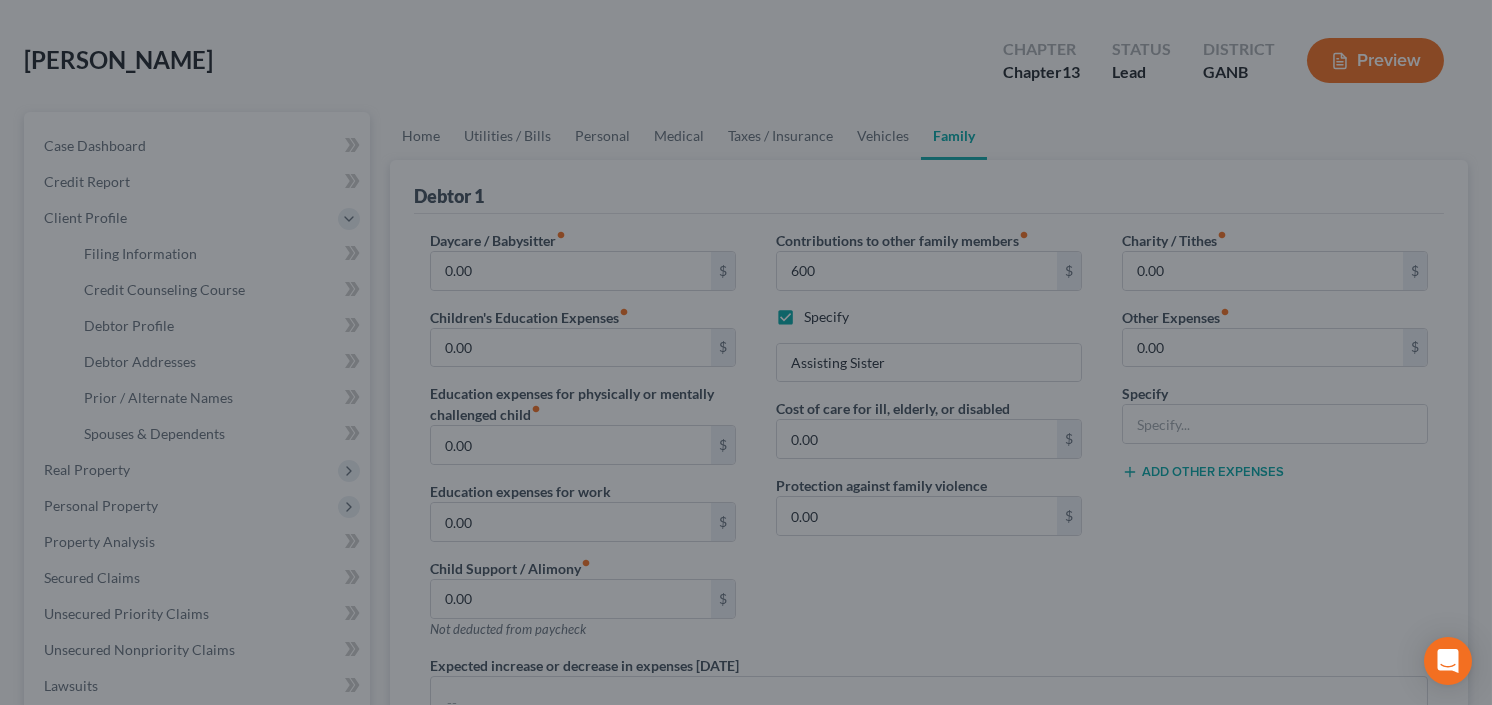 type on "600.00" 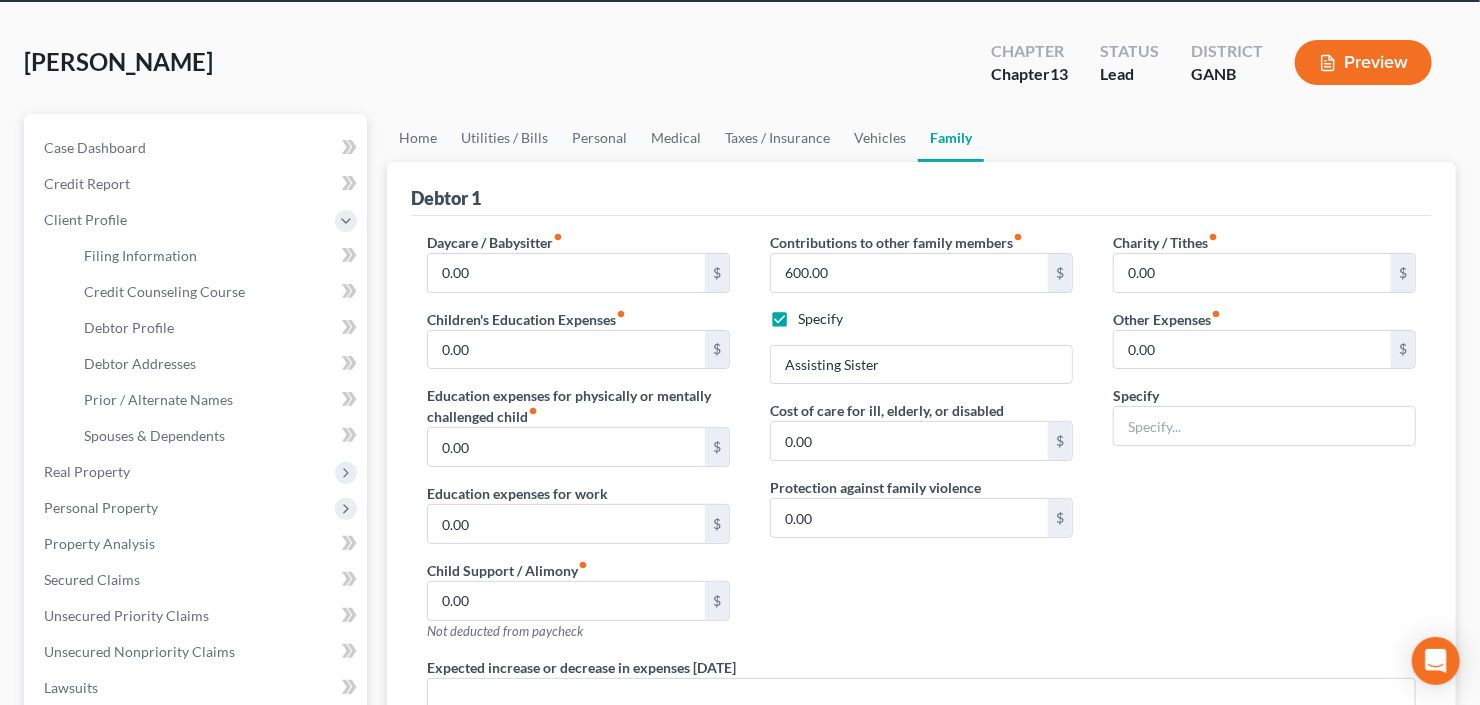 select on "1" 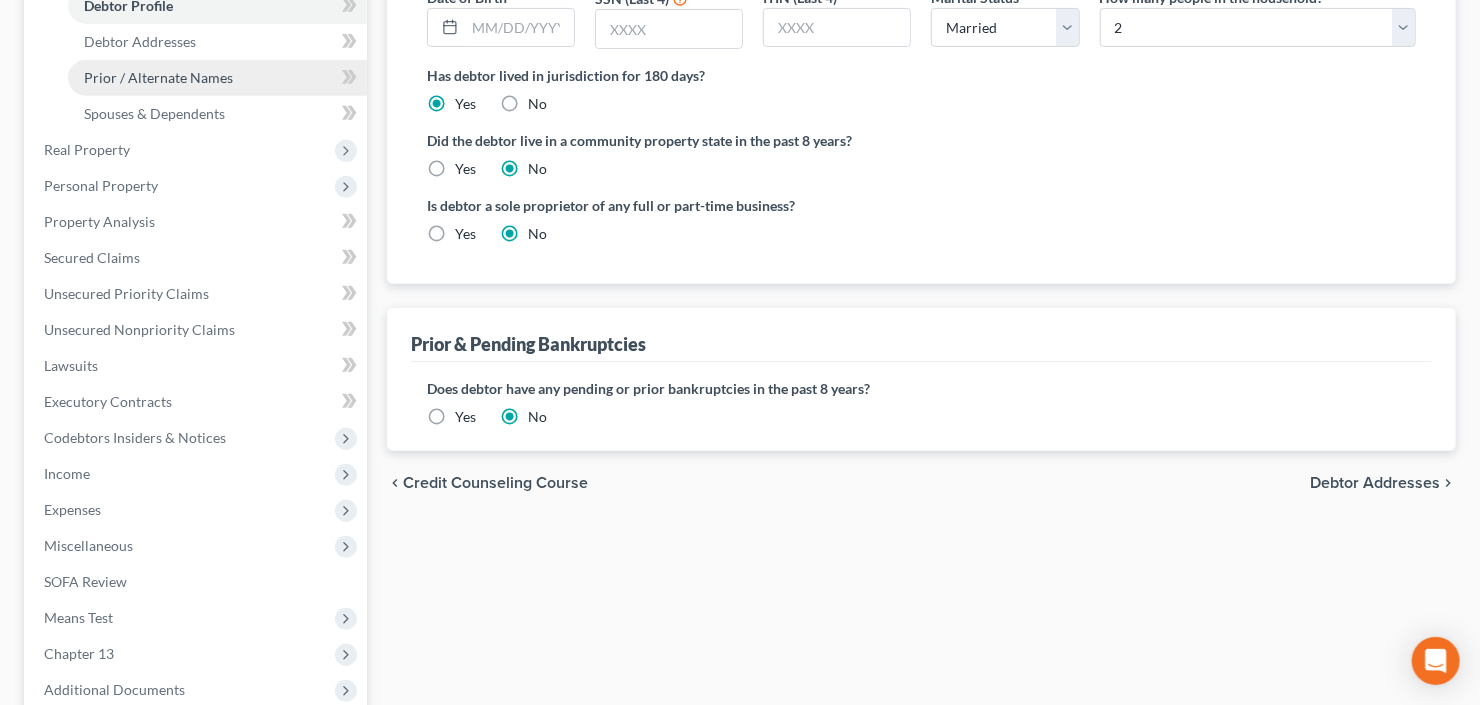 scroll, scrollTop: 480, scrollLeft: 0, axis: vertical 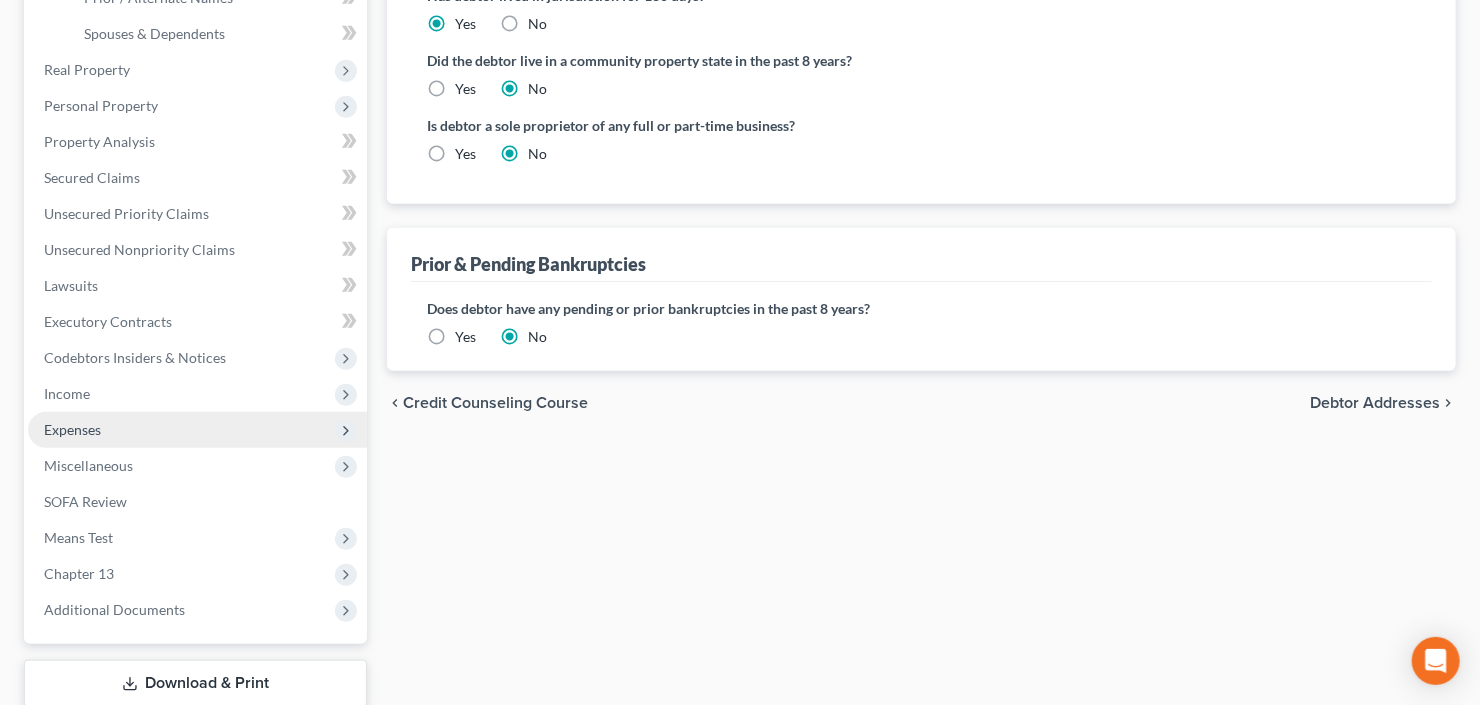 click on "Expenses" at bounding box center (197, 430) 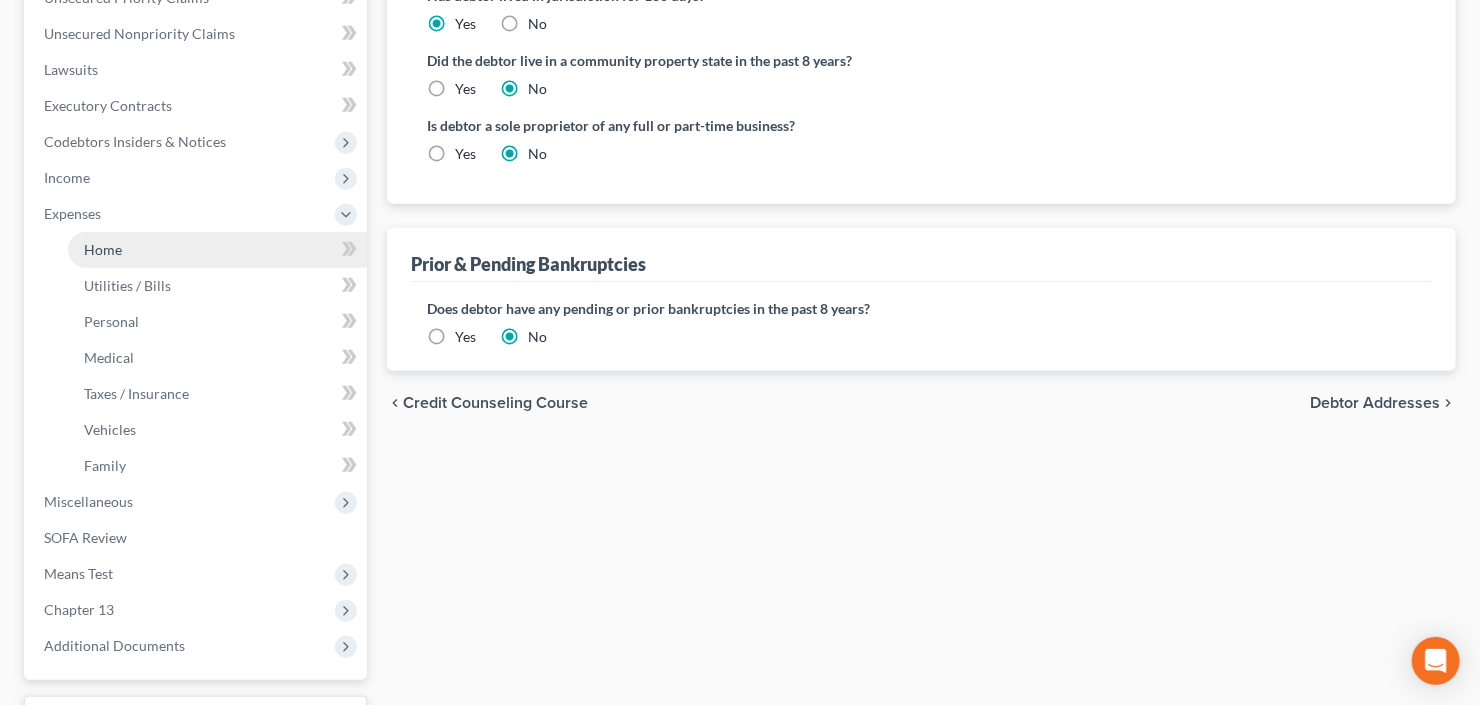click on "Home" at bounding box center (217, 250) 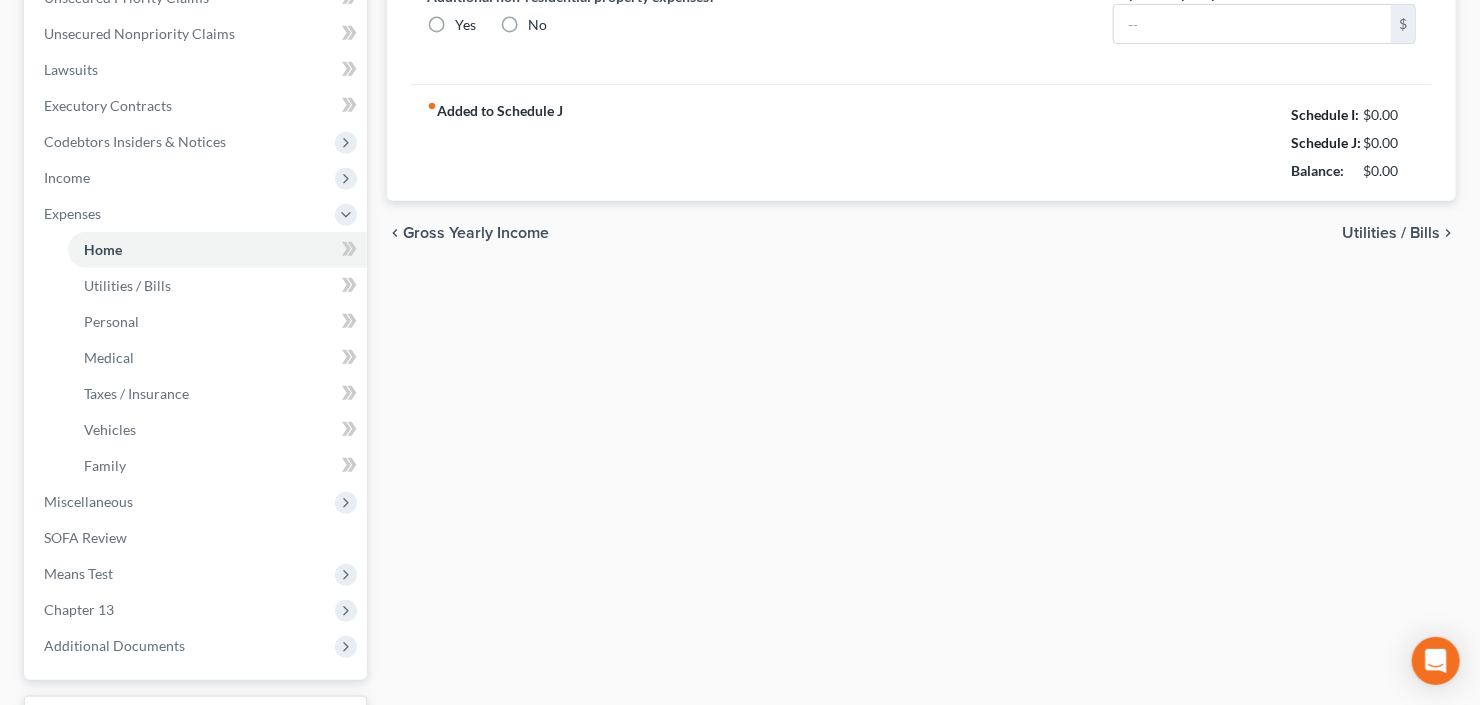 type on "2,835.00" 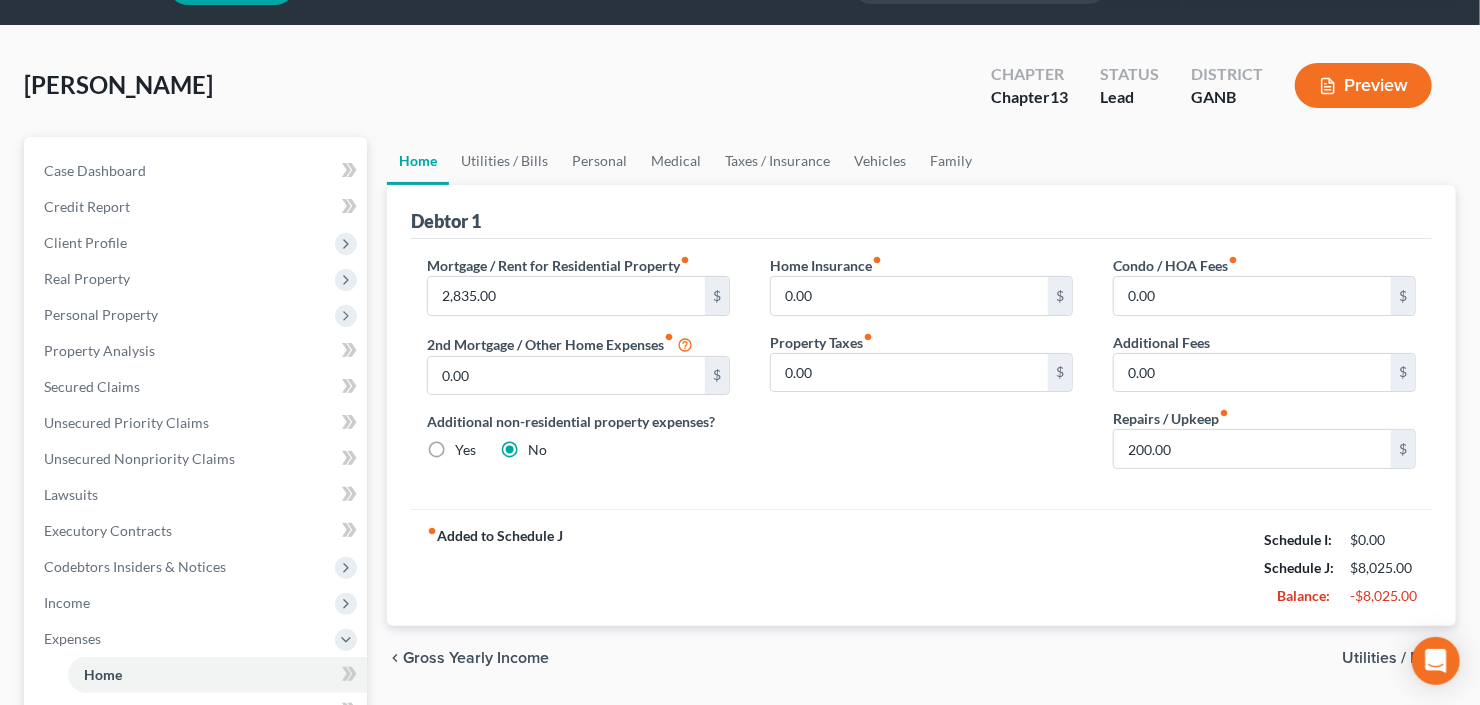 scroll, scrollTop: 0, scrollLeft: 0, axis: both 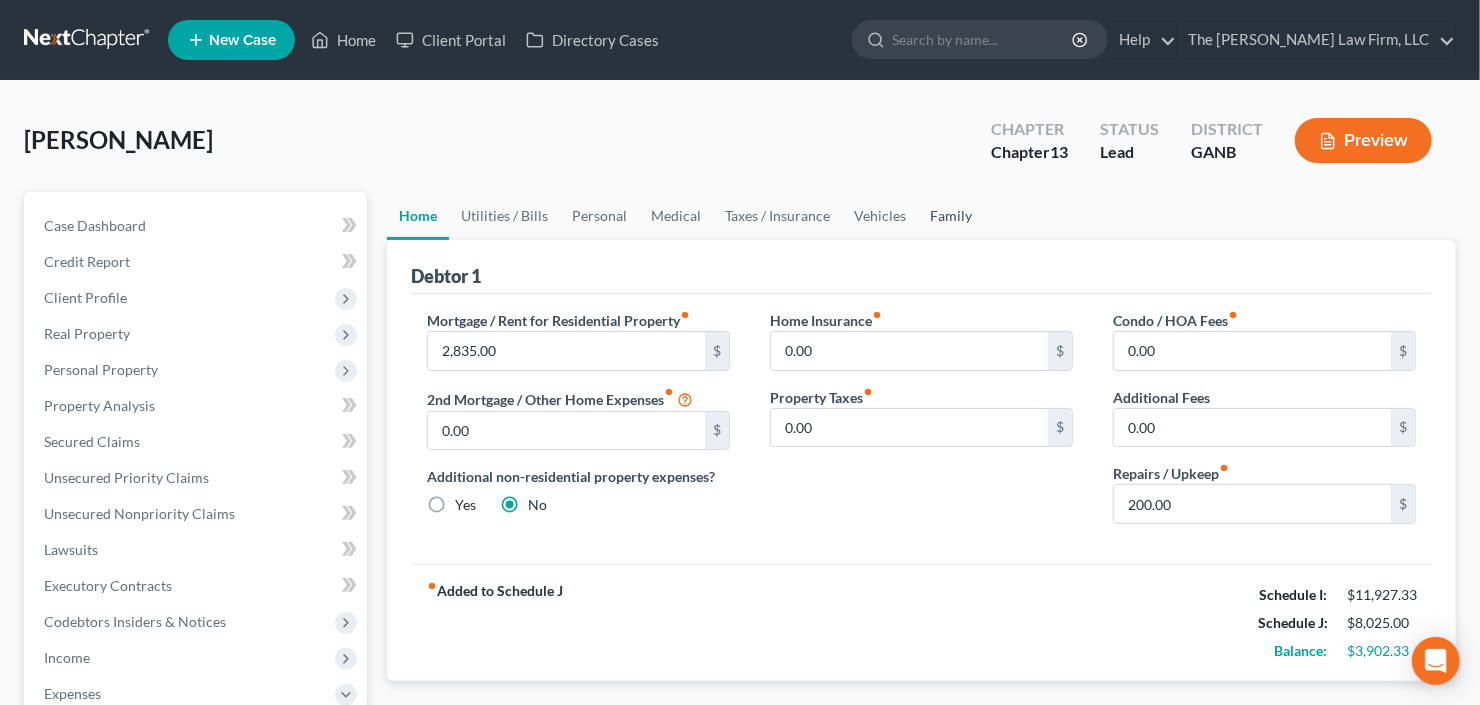 click on "Family" at bounding box center (951, 216) 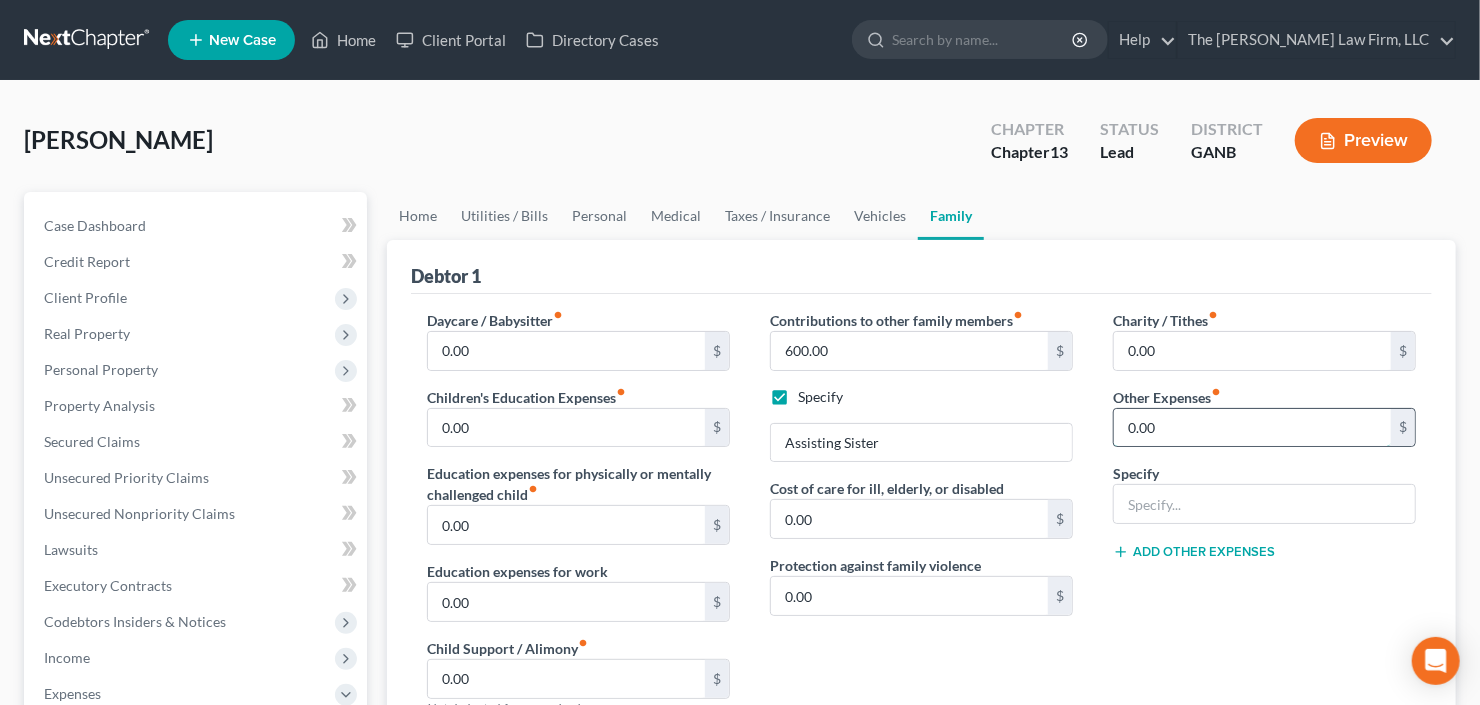 click on "0.00" at bounding box center (1252, 428) 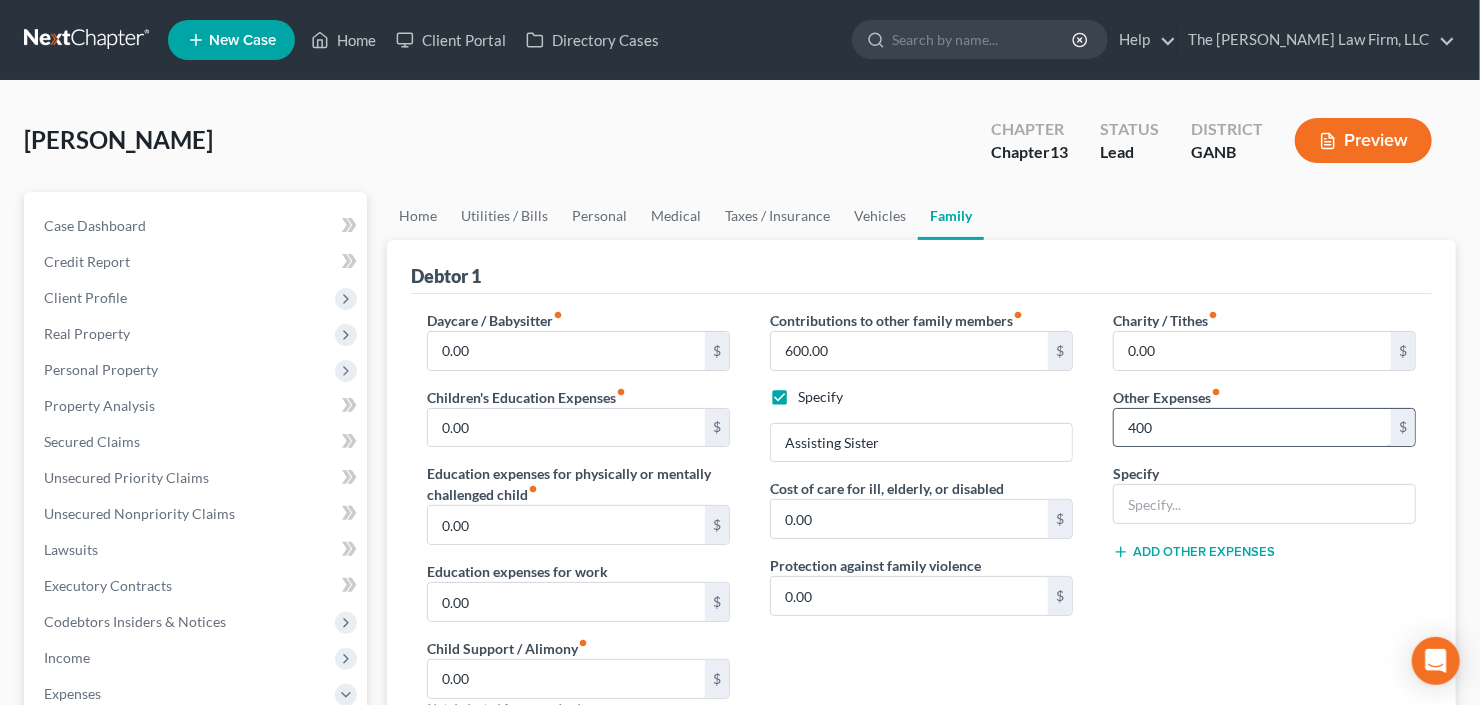 type on "400" 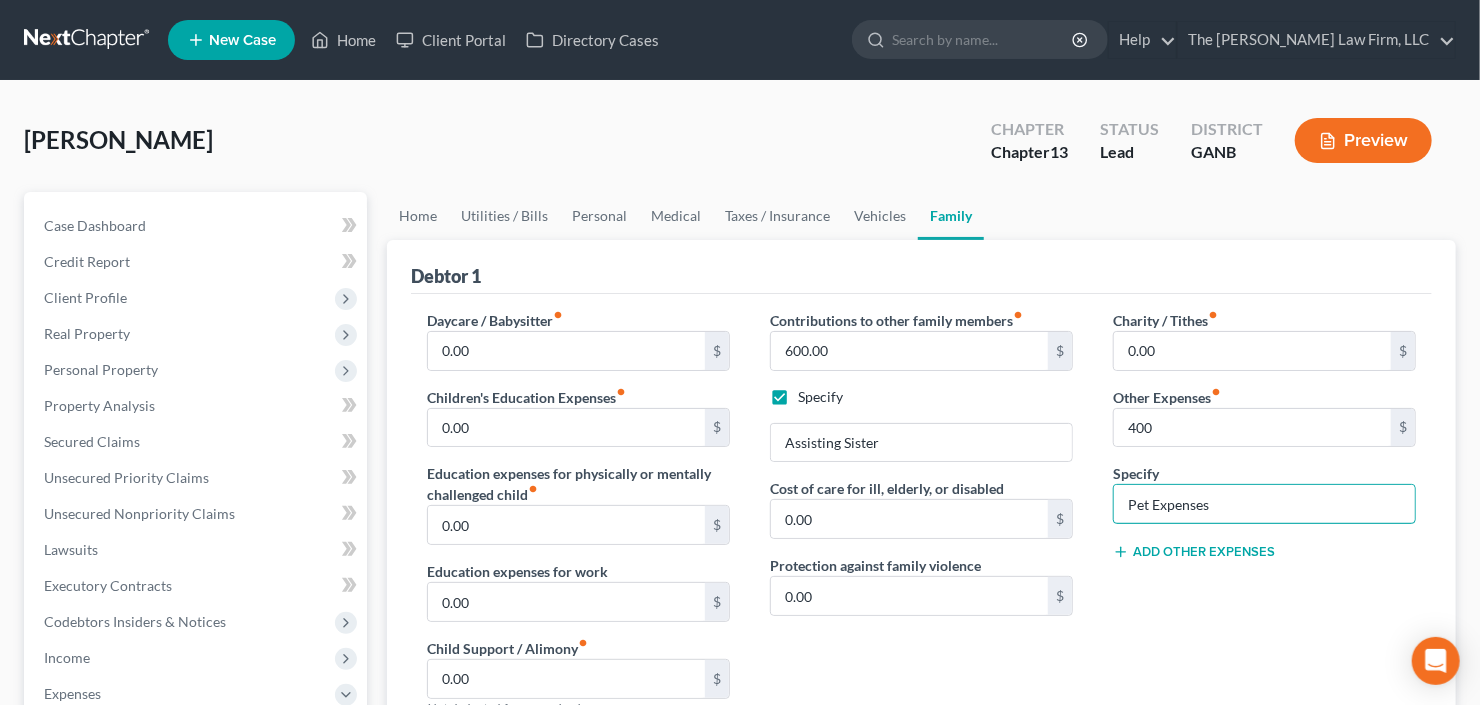 type on "Pet Expenses" 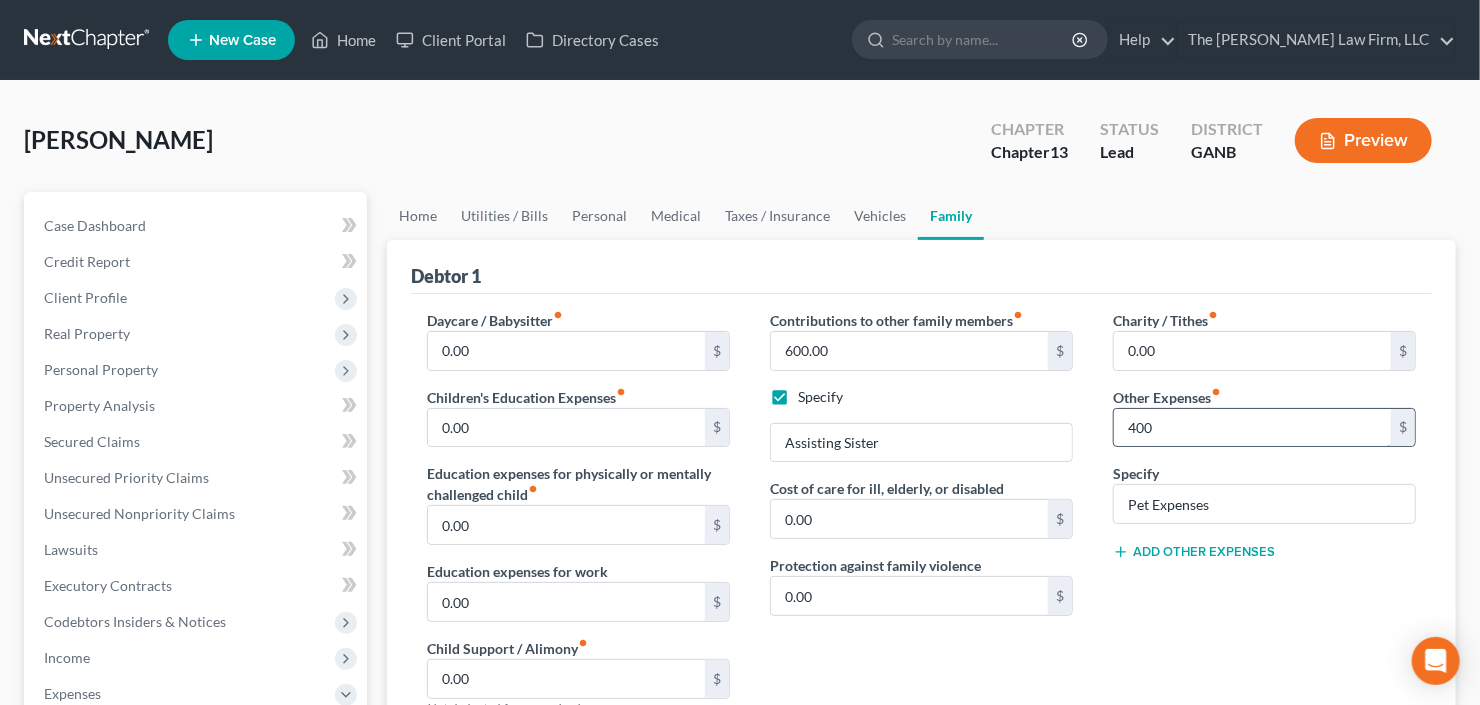 click on "400" at bounding box center [1252, 428] 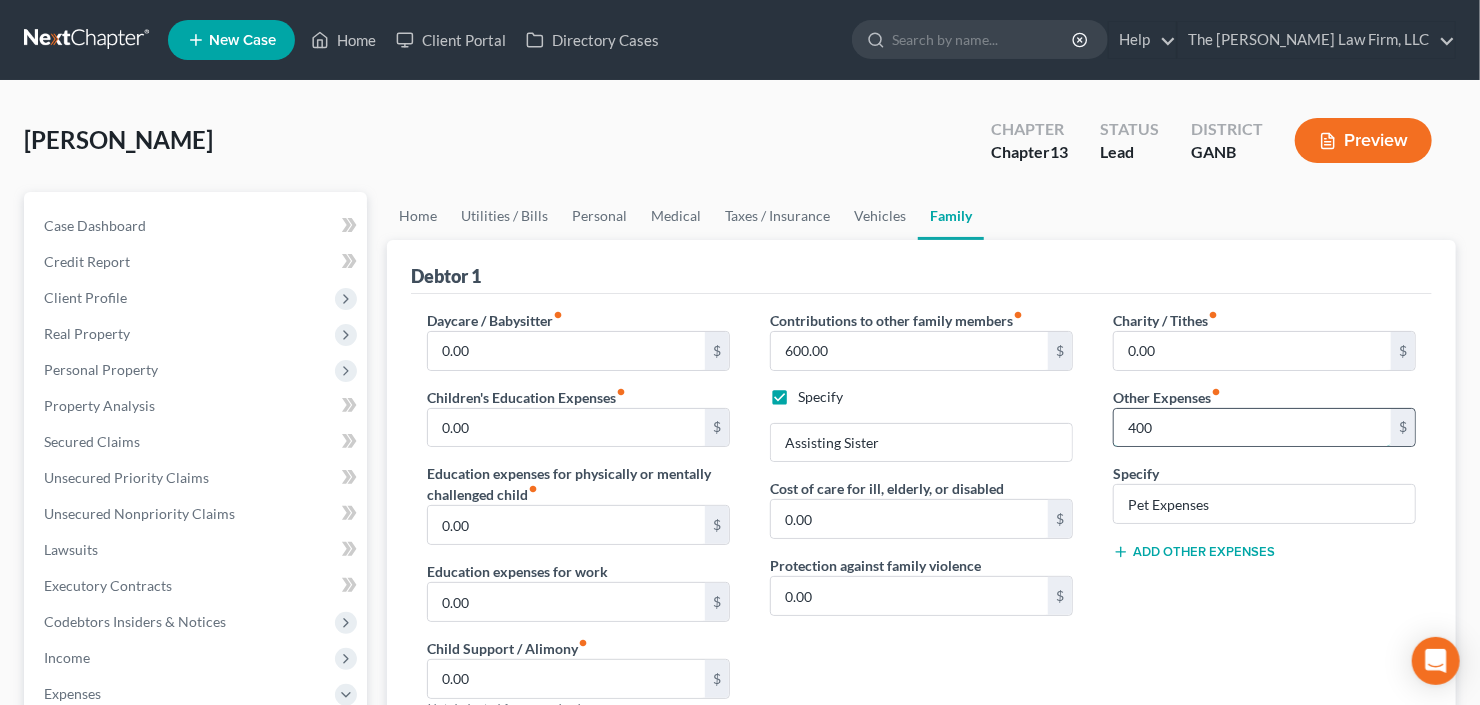 click on "400" at bounding box center [1252, 428] 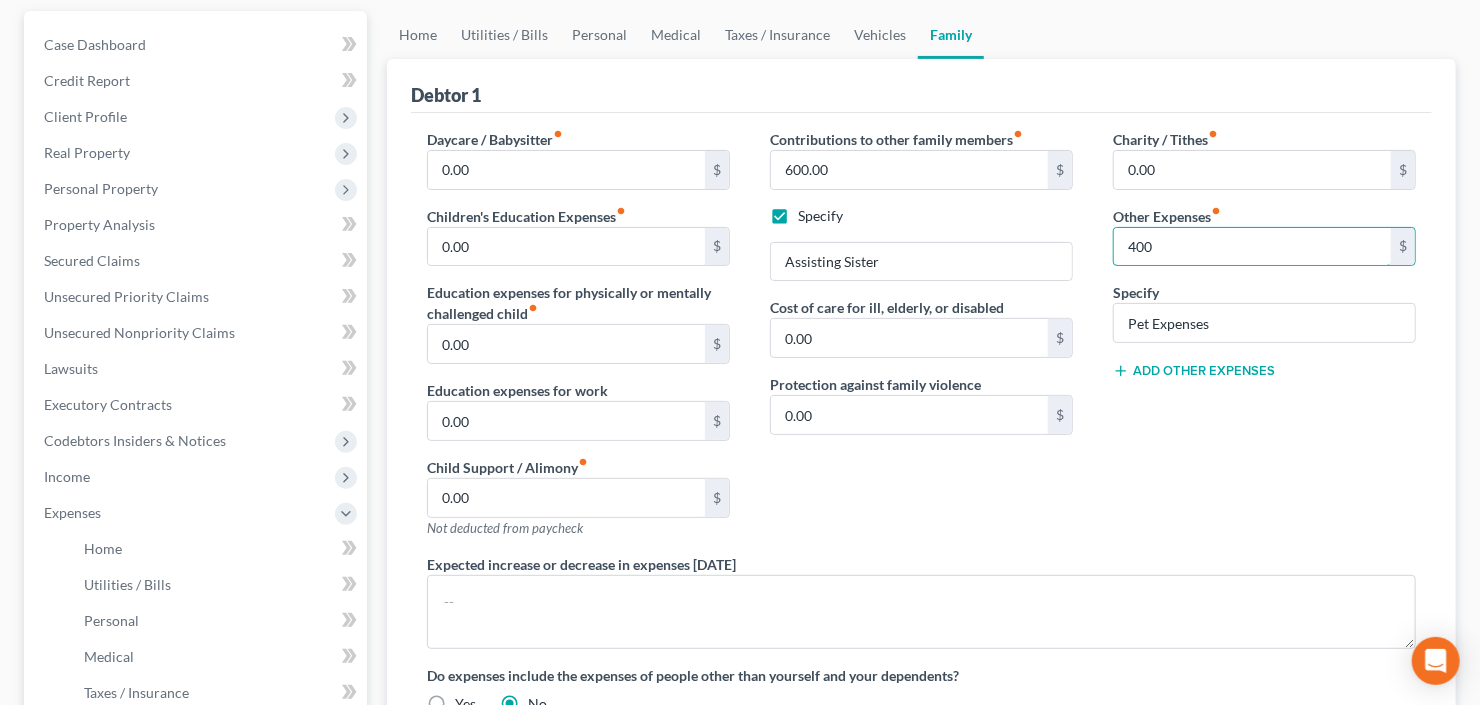 scroll, scrollTop: 80, scrollLeft: 0, axis: vertical 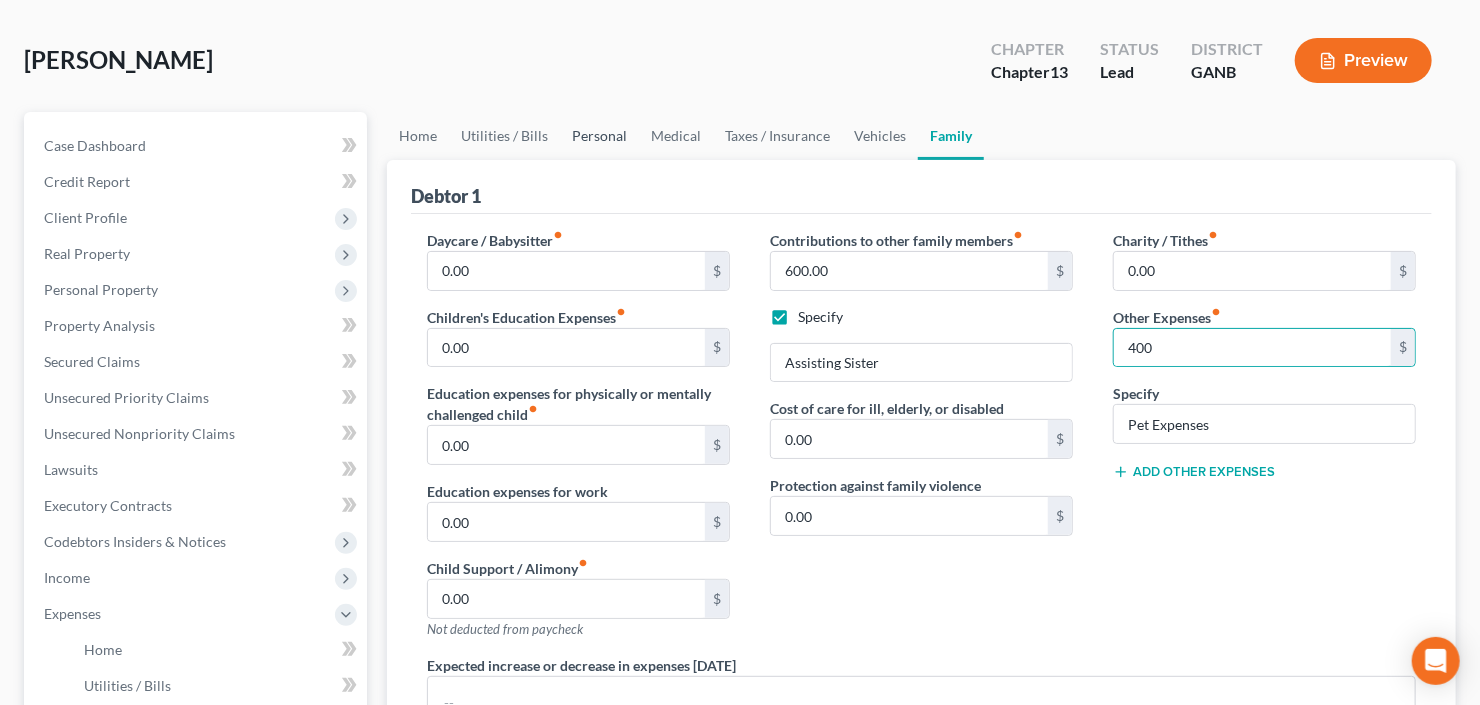 click on "Personal" at bounding box center [599, 136] 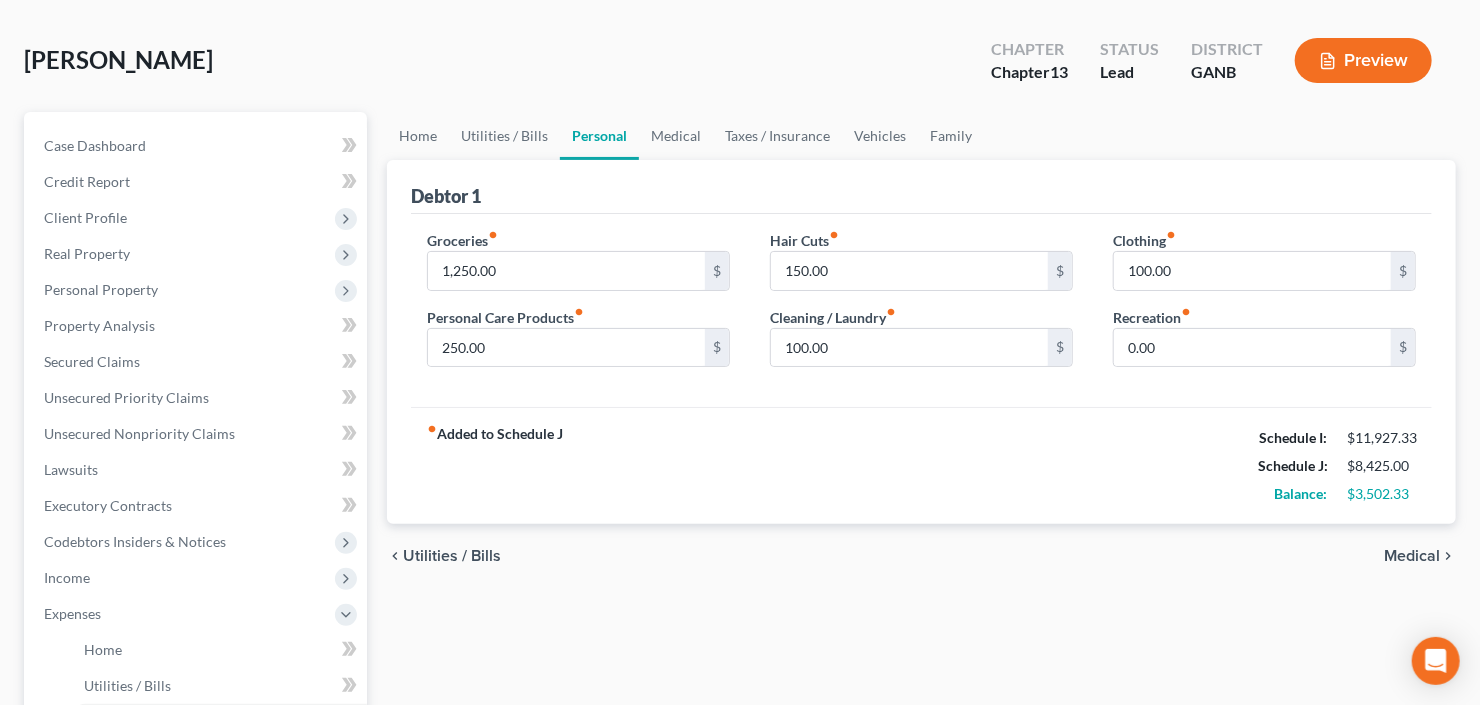 scroll, scrollTop: 0, scrollLeft: 0, axis: both 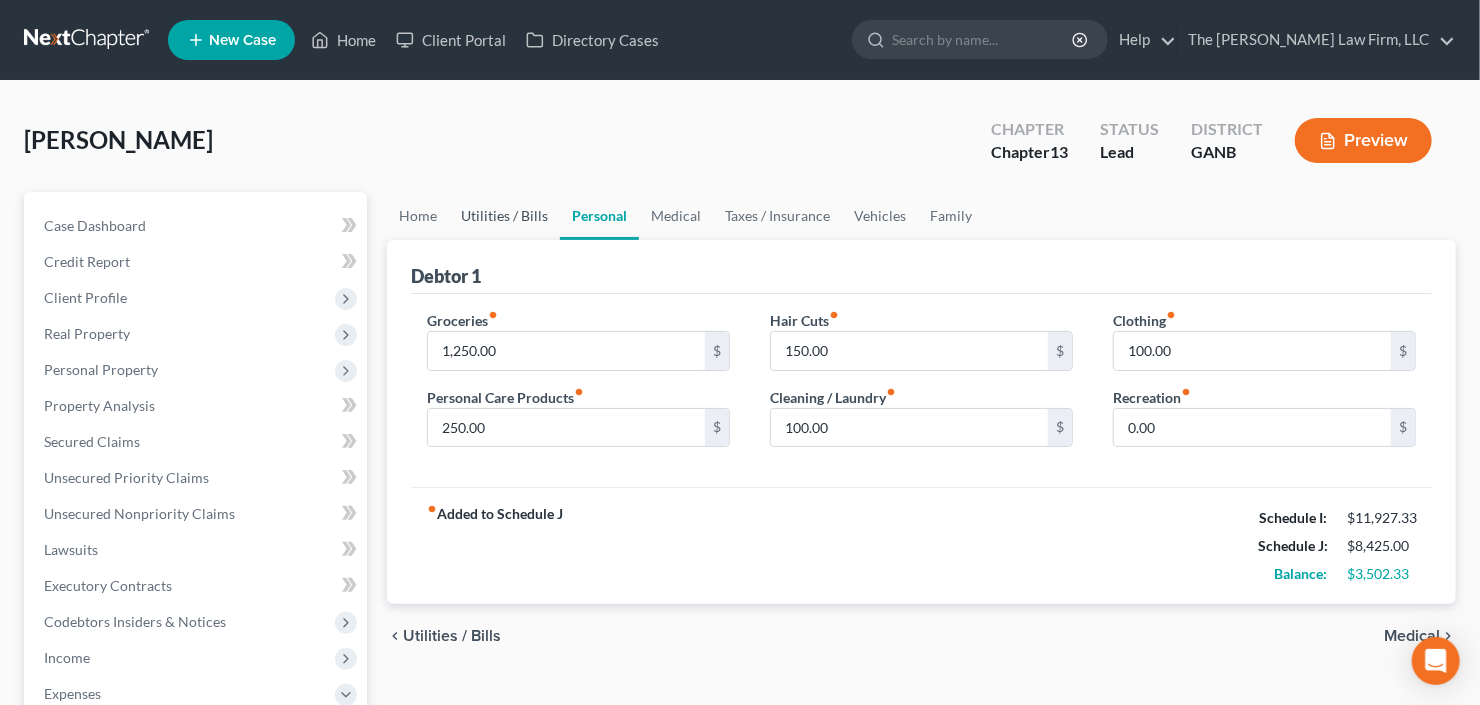 click on "Utilities / Bills" at bounding box center (504, 216) 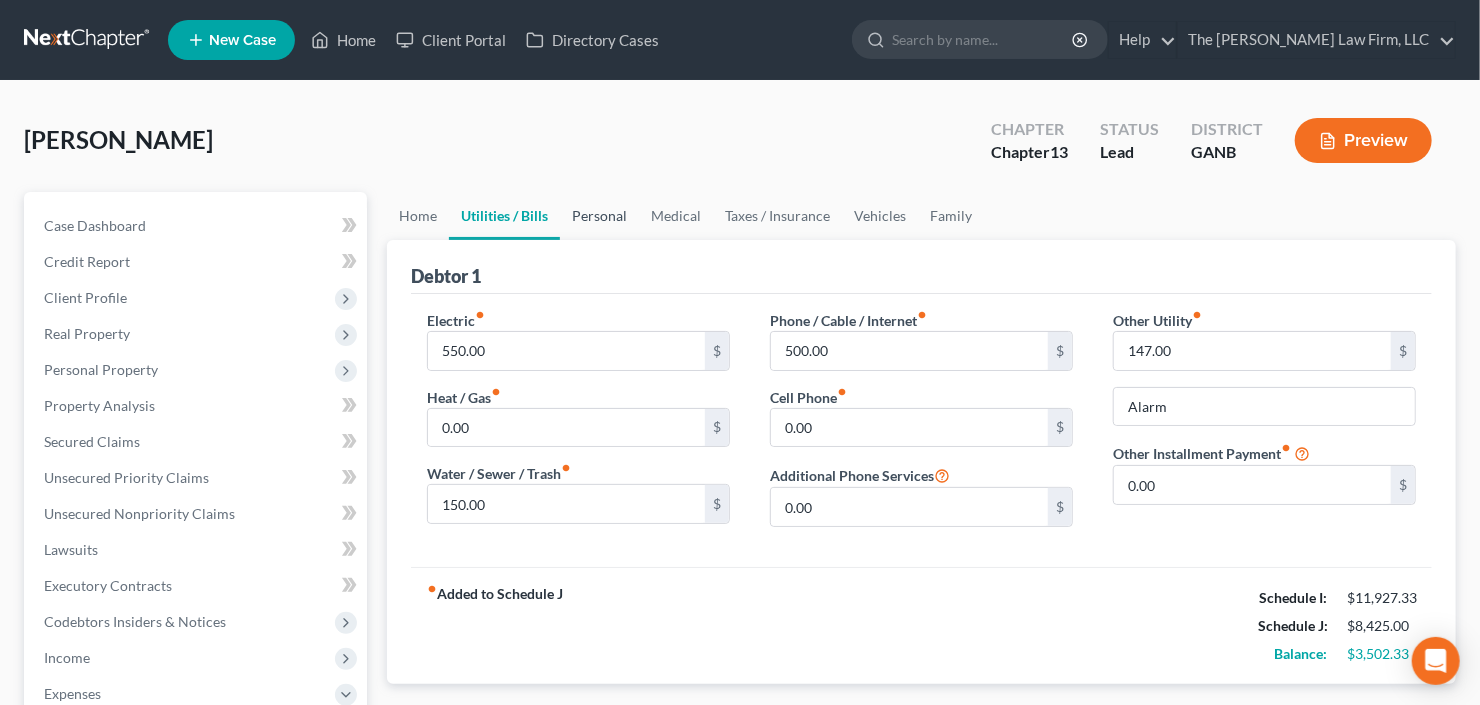 scroll, scrollTop: 0, scrollLeft: 0, axis: both 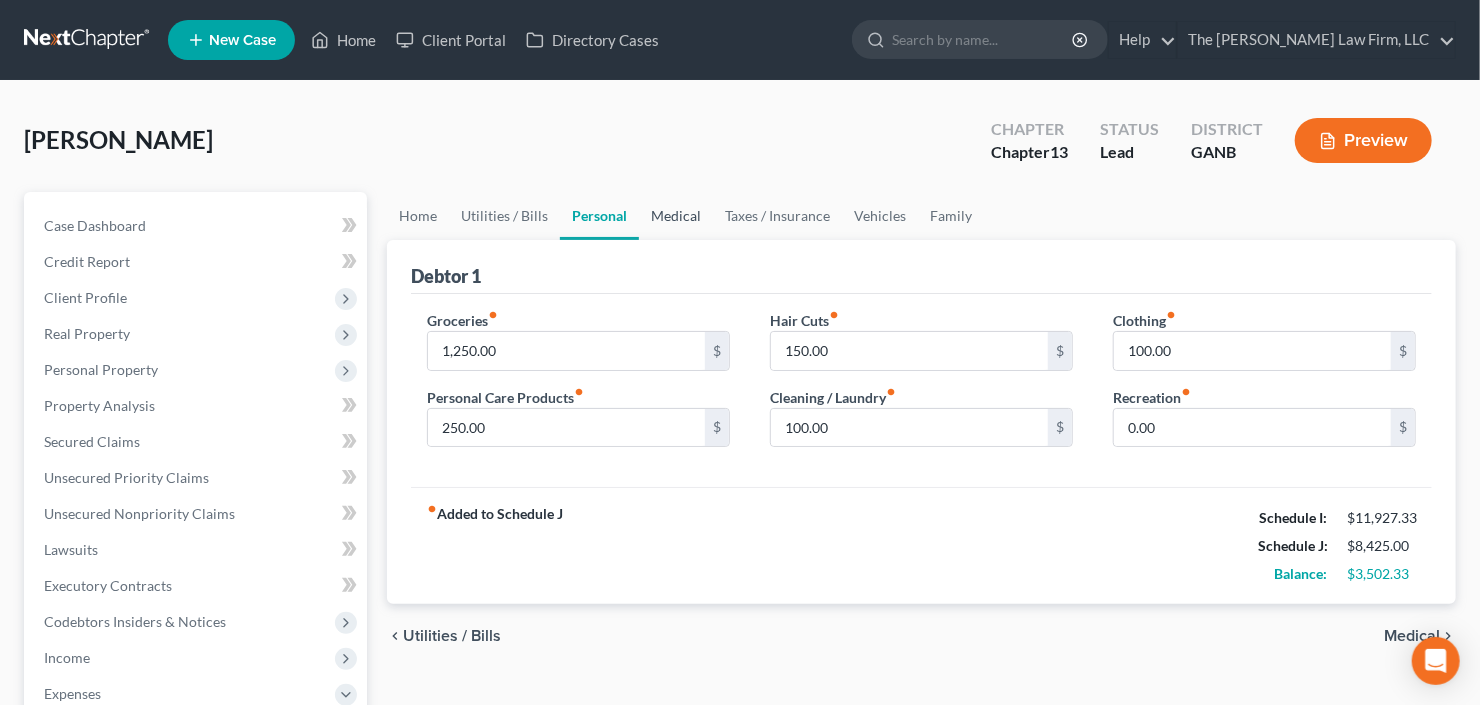 click on "Medical" at bounding box center [676, 216] 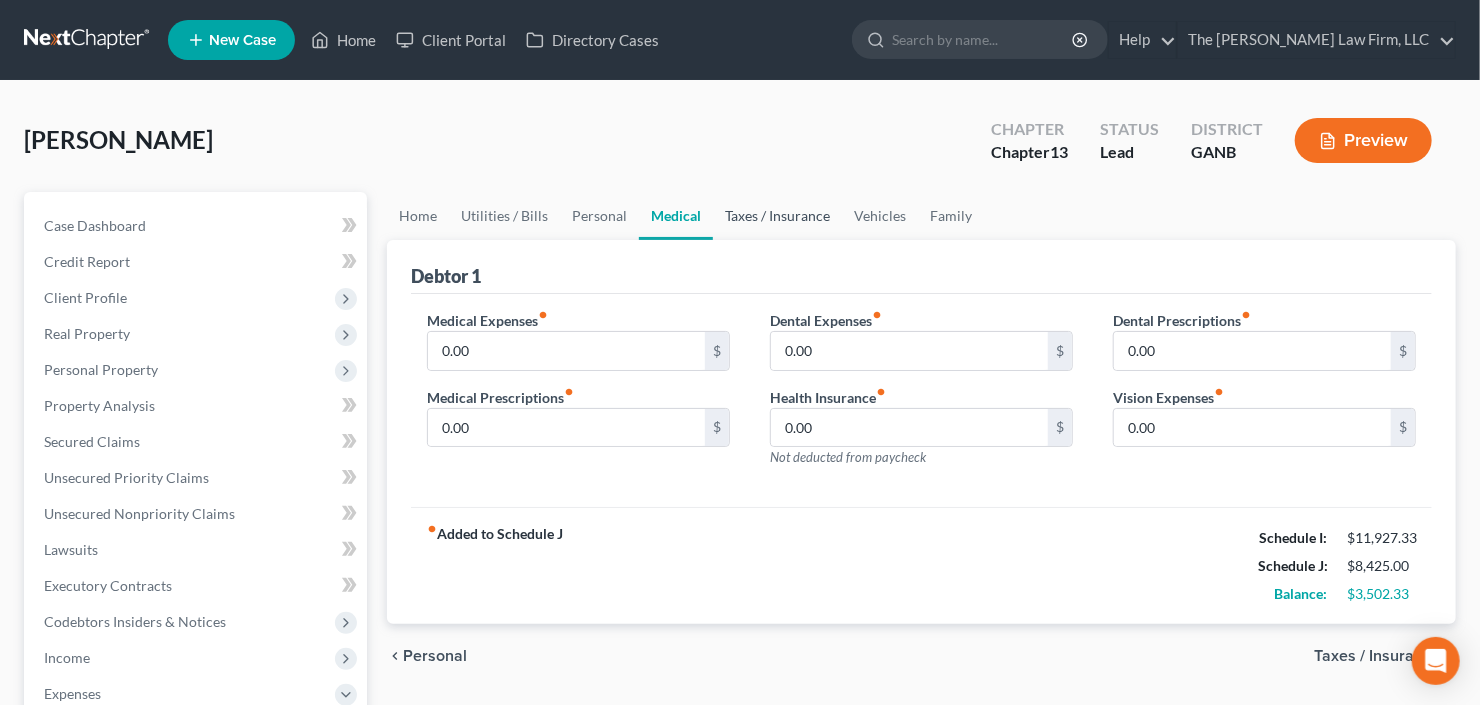 click on "Taxes / Insurance" at bounding box center (777, 216) 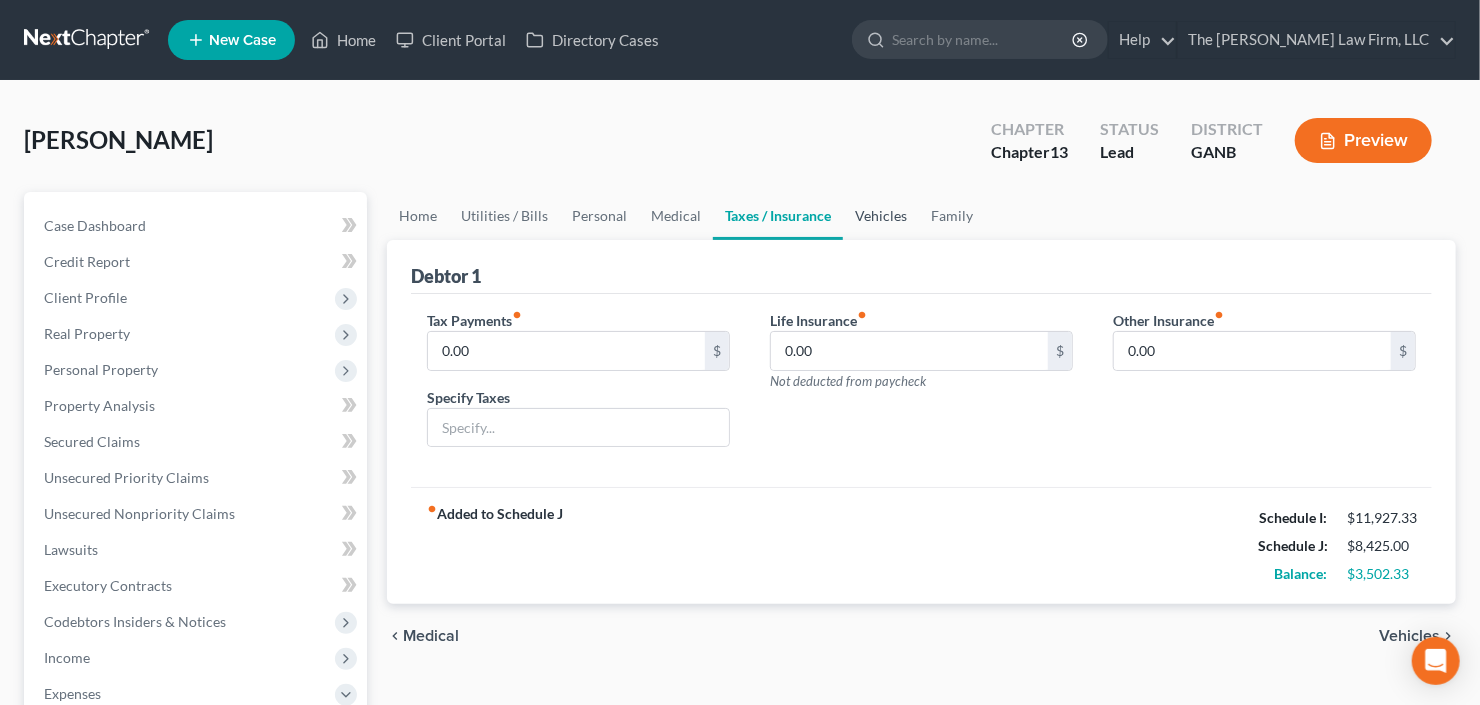 click on "Vehicles" at bounding box center [881, 216] 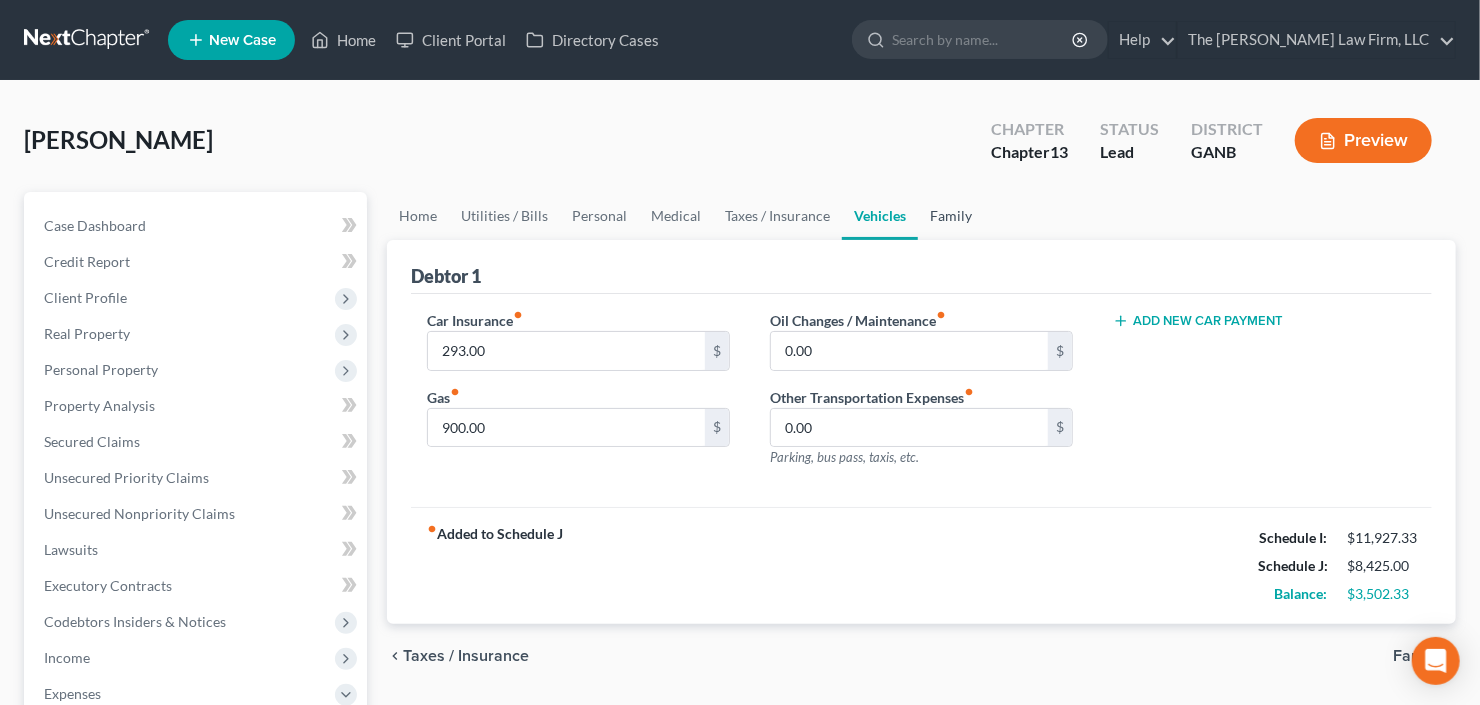 click on "Family" at bounding box center [951, 216] 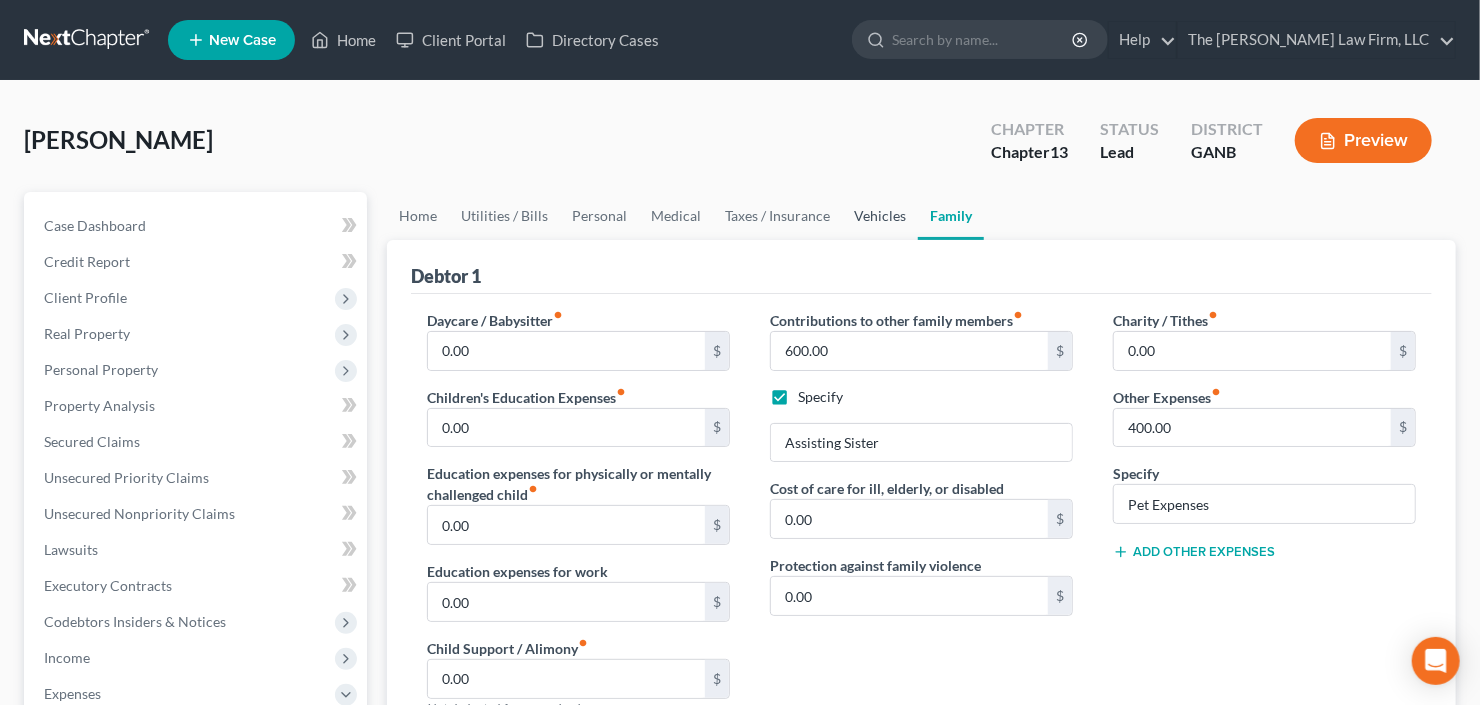 click on "Vehicles" at bounding box center (880, 216) 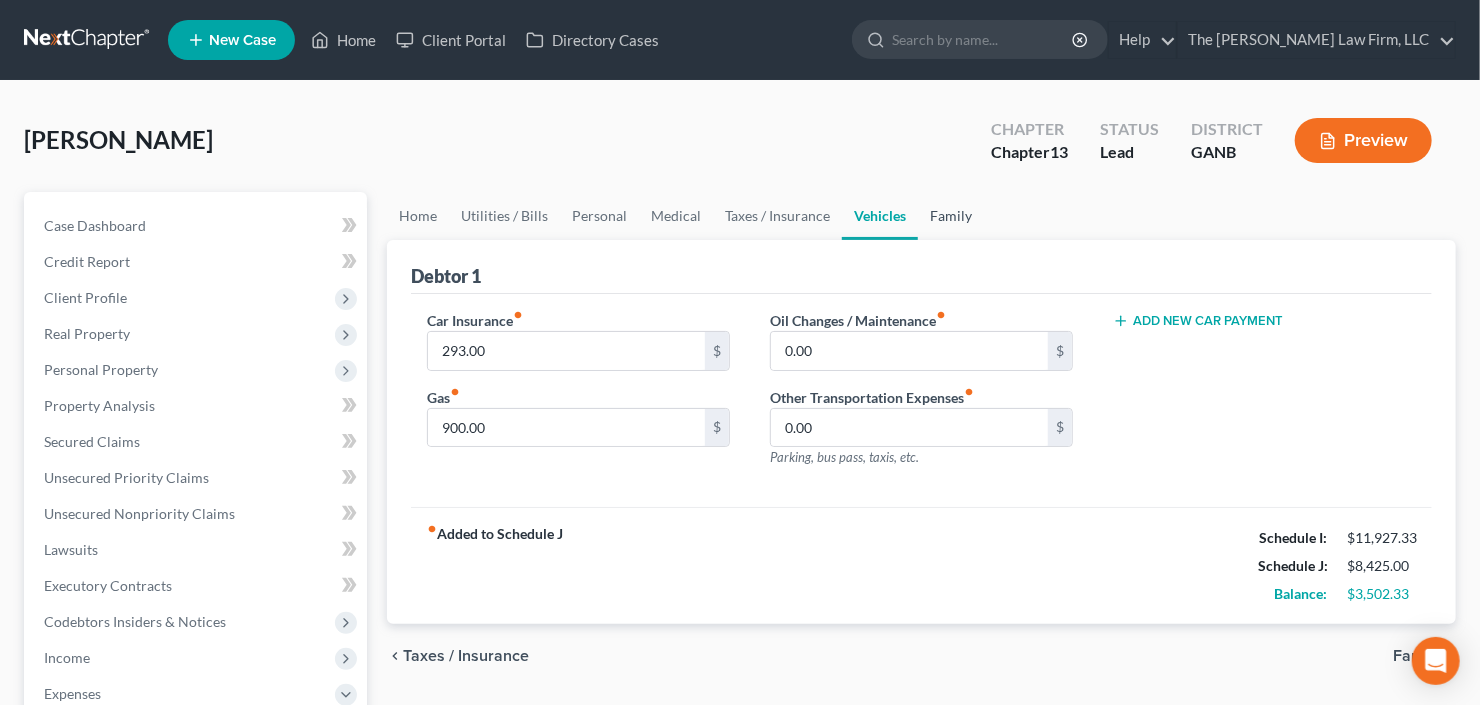 click on "Family" at bounding box center [951, 216] 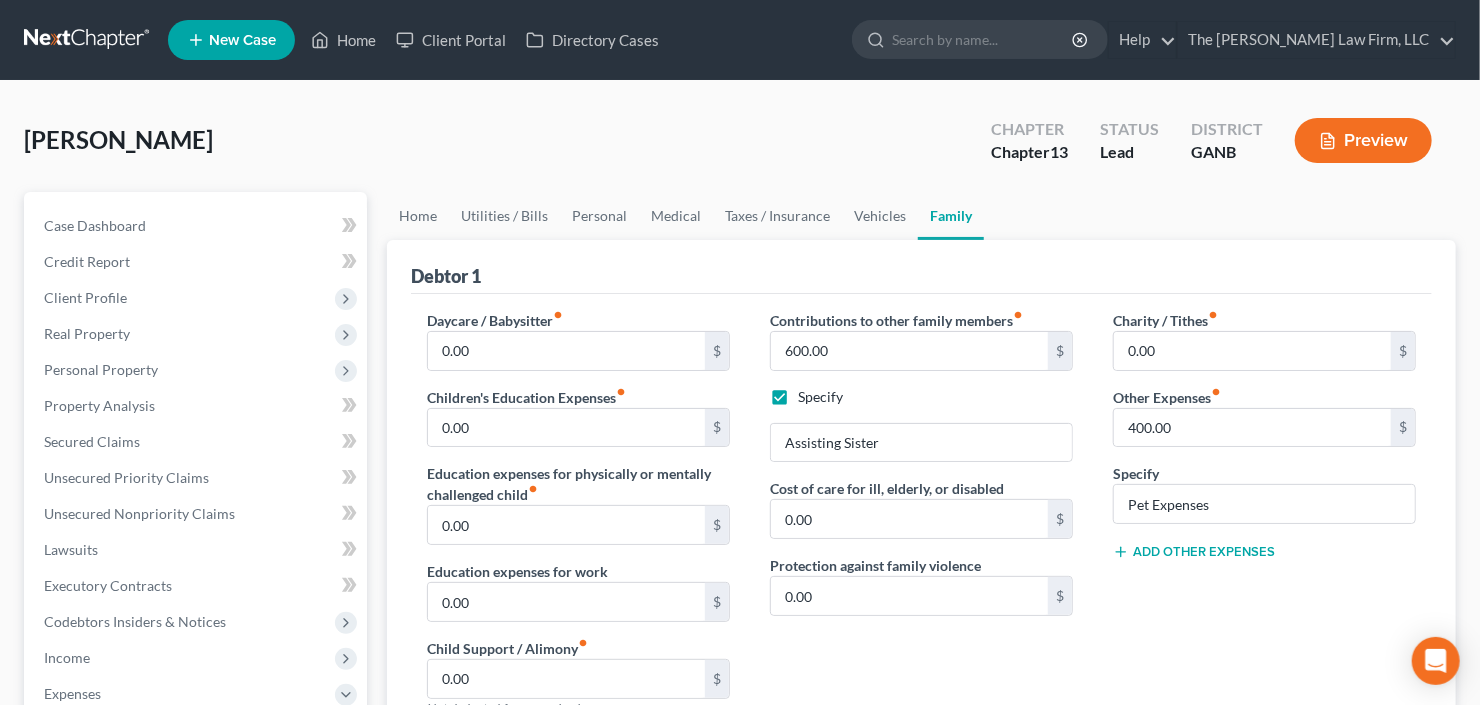 click on "Contributions to other family members  fiber_manual_record 600.00 $ Specify Assisting Sister Cost of care for ill, elderly, or disabled 0.00 $ Protection against family violence 0.00 $" at bounding box center [921, 522] 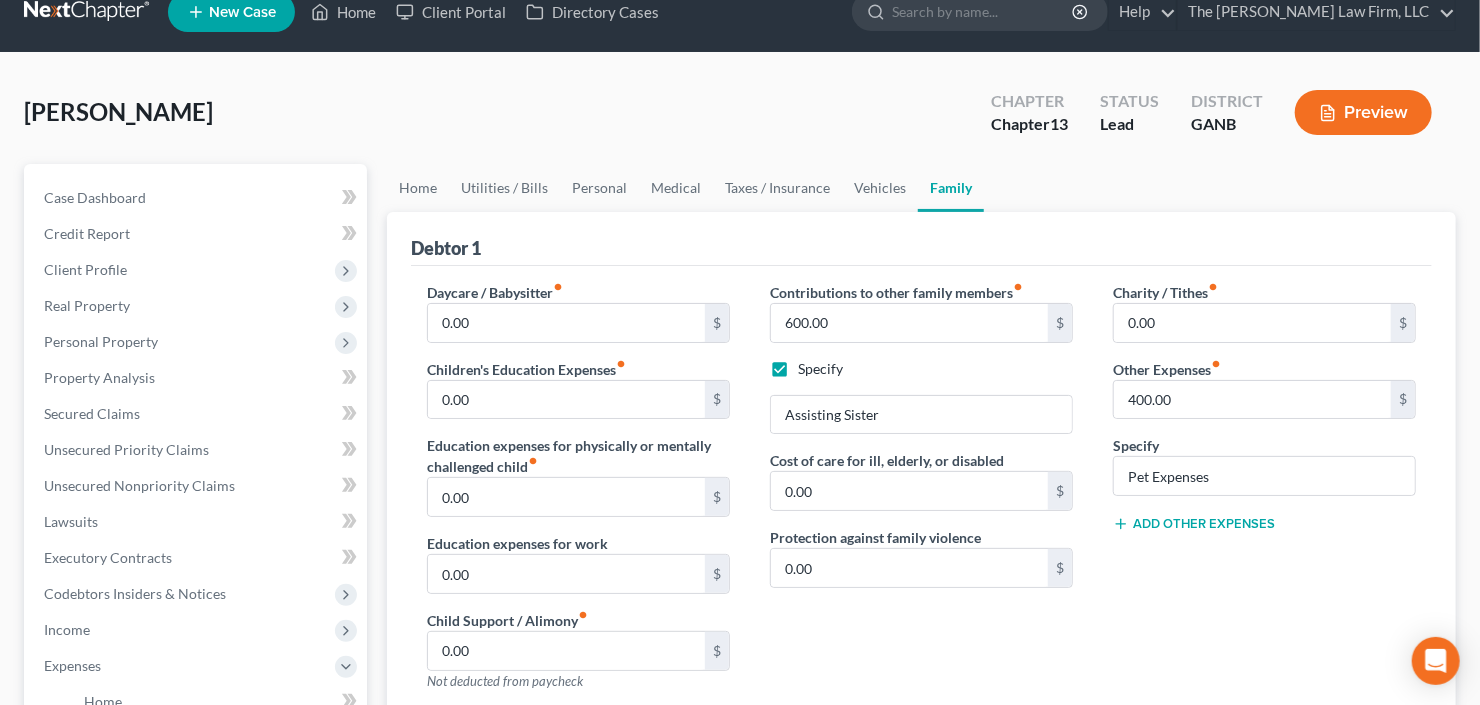 scroll, scrollTop: 0, scrollLeft: 0, axis: both 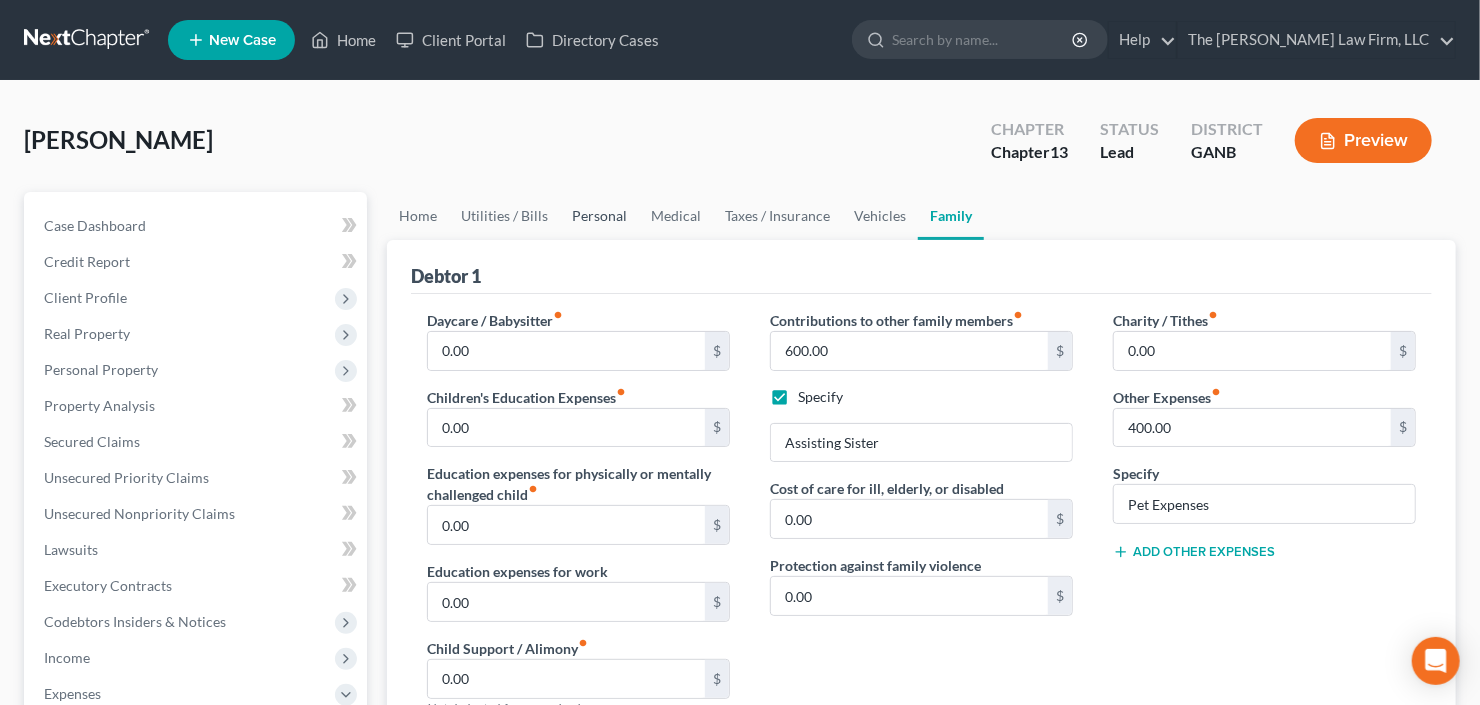 click on "Personal" at bounding box center (599, 216) 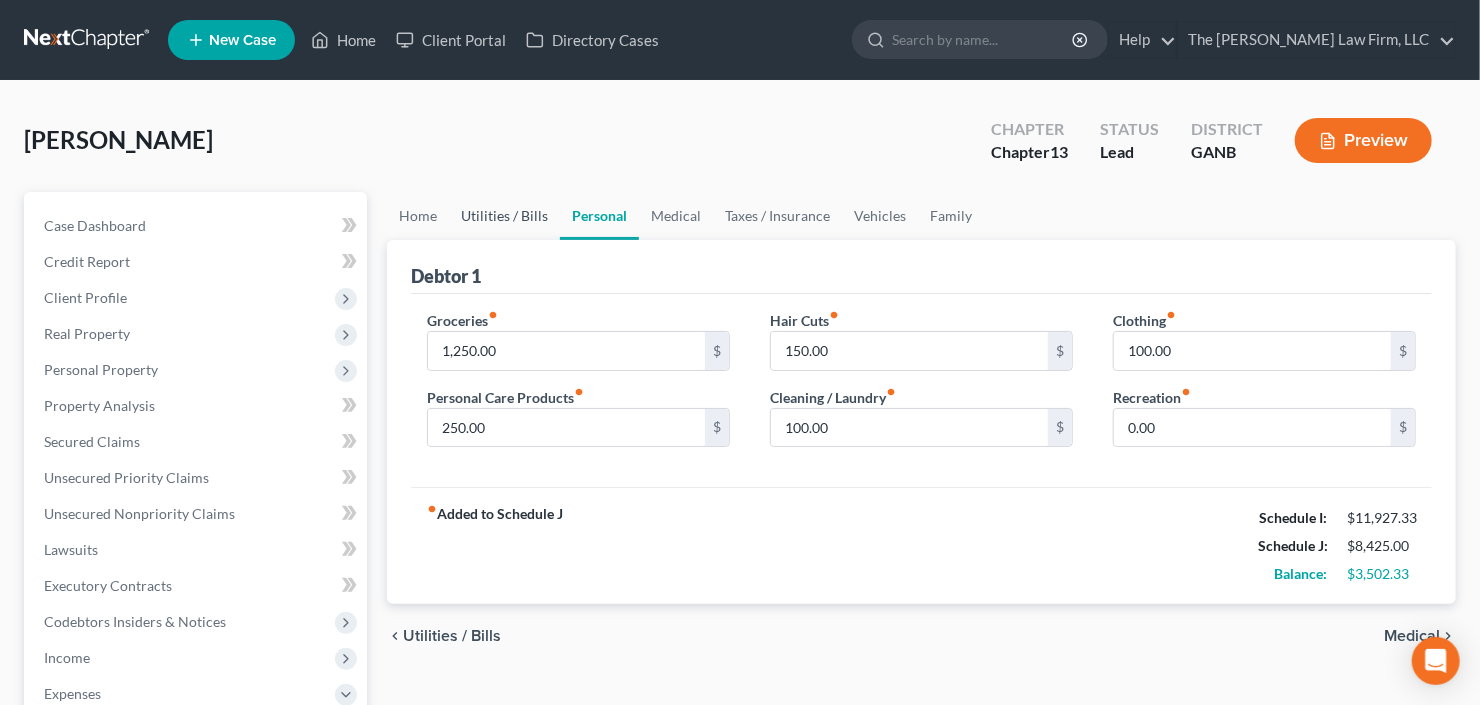 click on "Utilities / Bills" at bounding box center (504, 216) 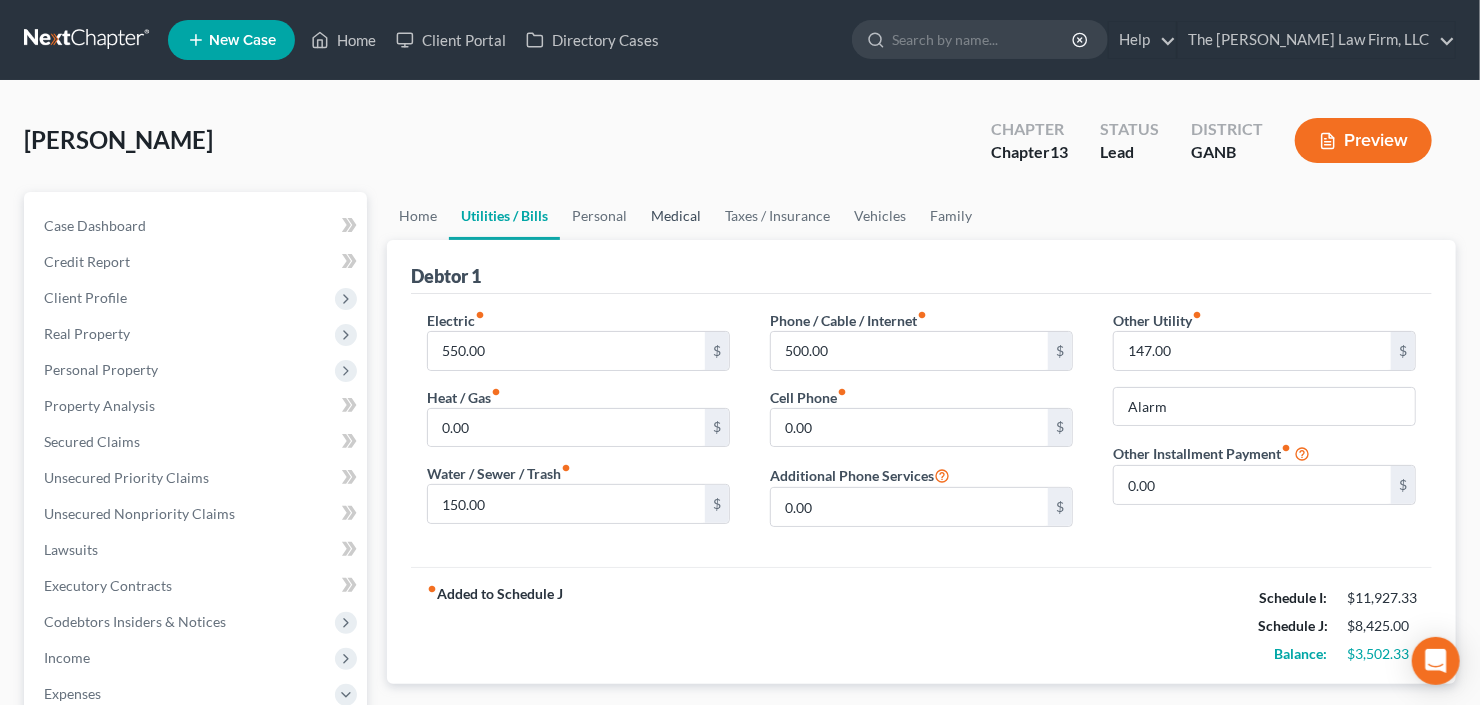 click on "Medical" at bounding box center (676, 216) 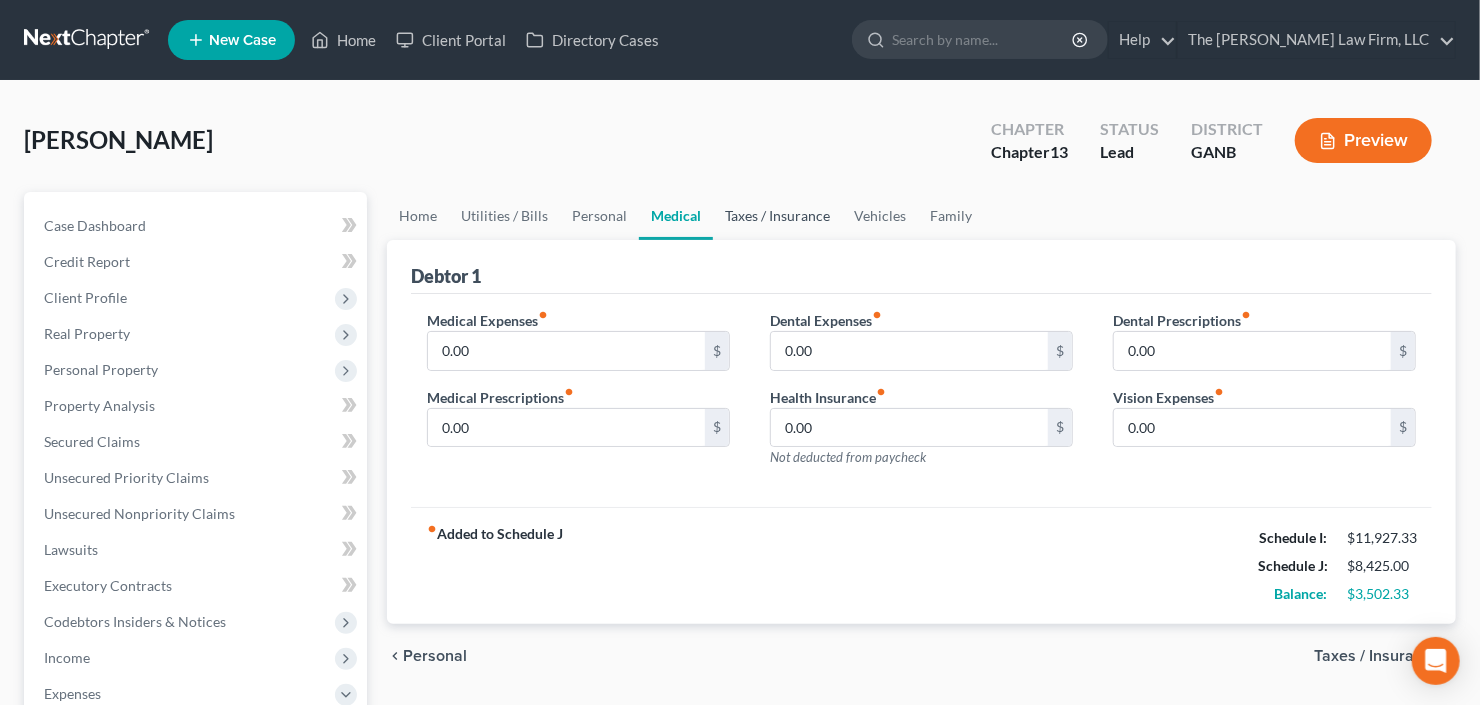 click on "Taxes / Insurance" at bounding box center (777, 216) 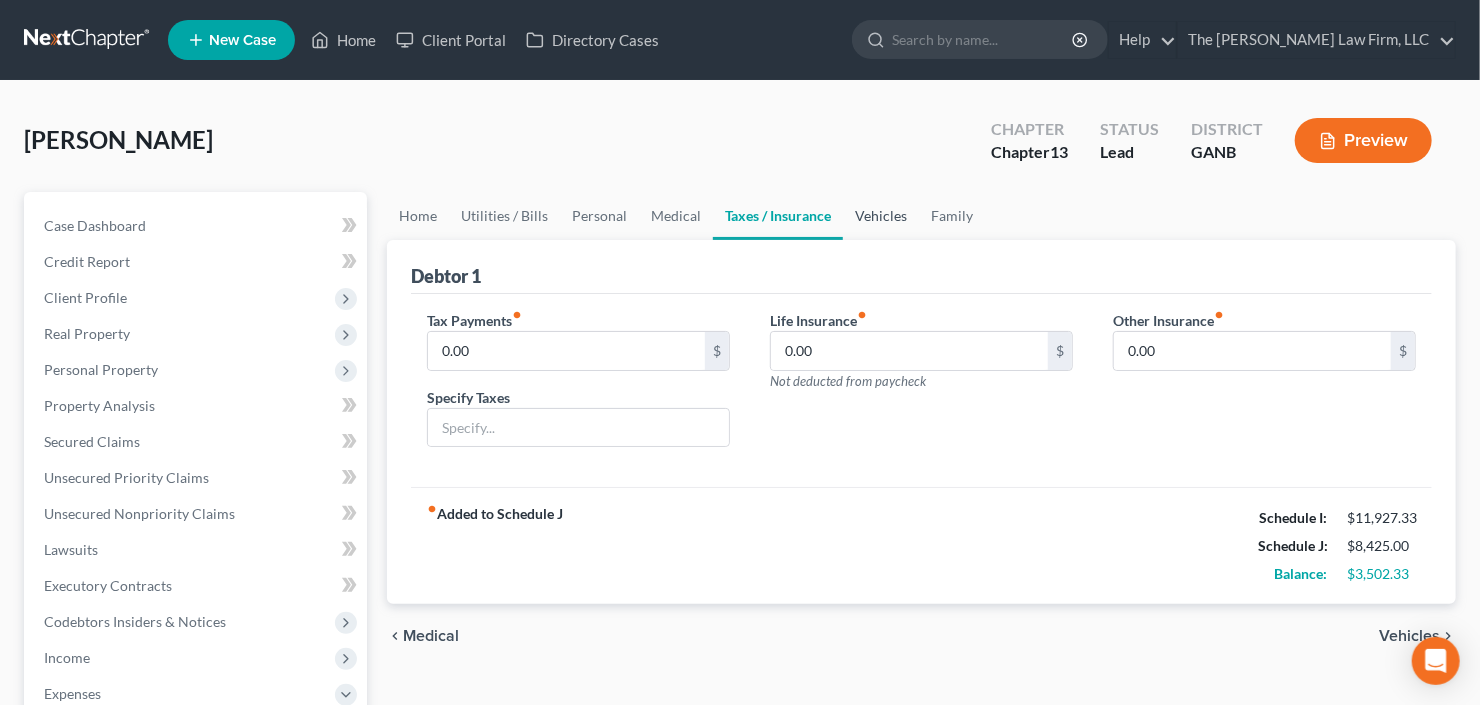 click on "Vehicles" at bounding box center [881, 216] 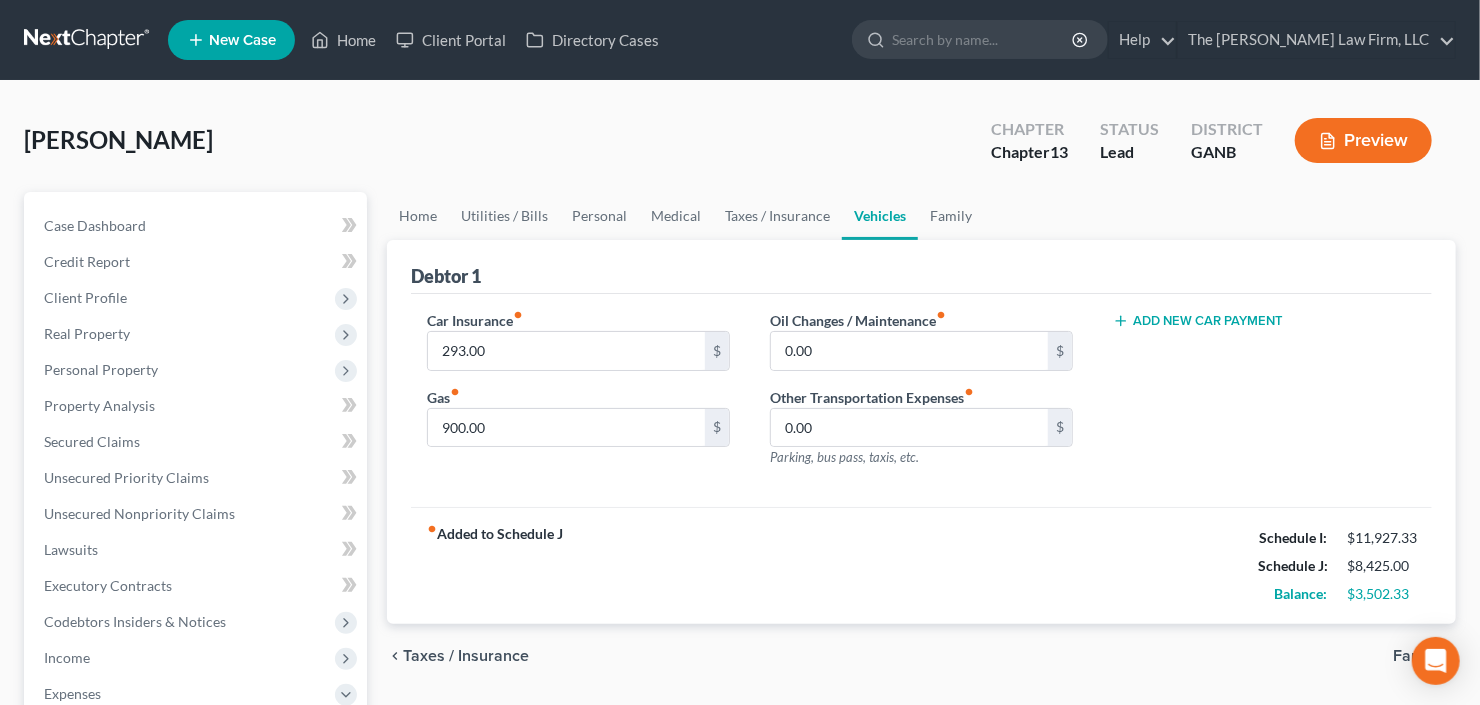 click on "Home
Utilities / Bills
Personal
Medical
Taxes / Insurance
Vehicles
Family" at bounding box center [921, 216] 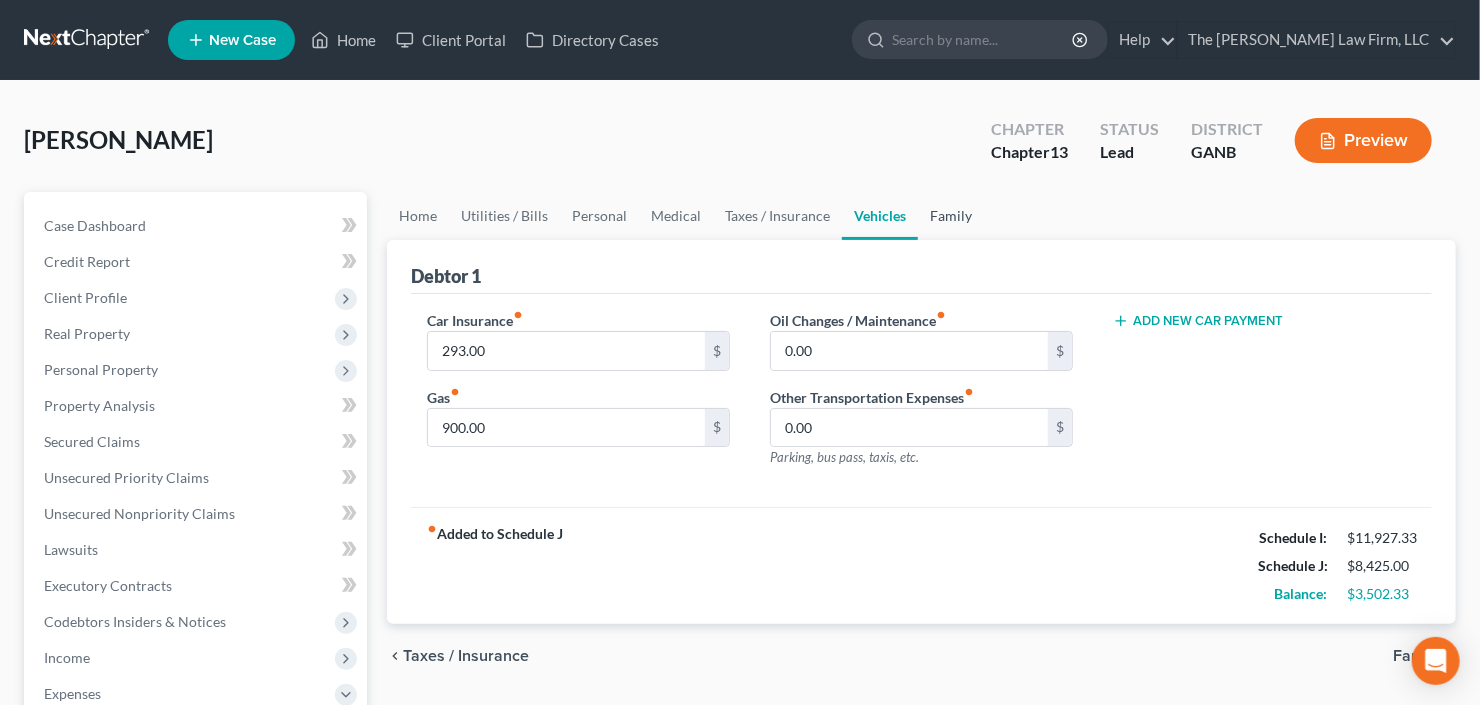 click on "Family" at bounding box center (951, 216) 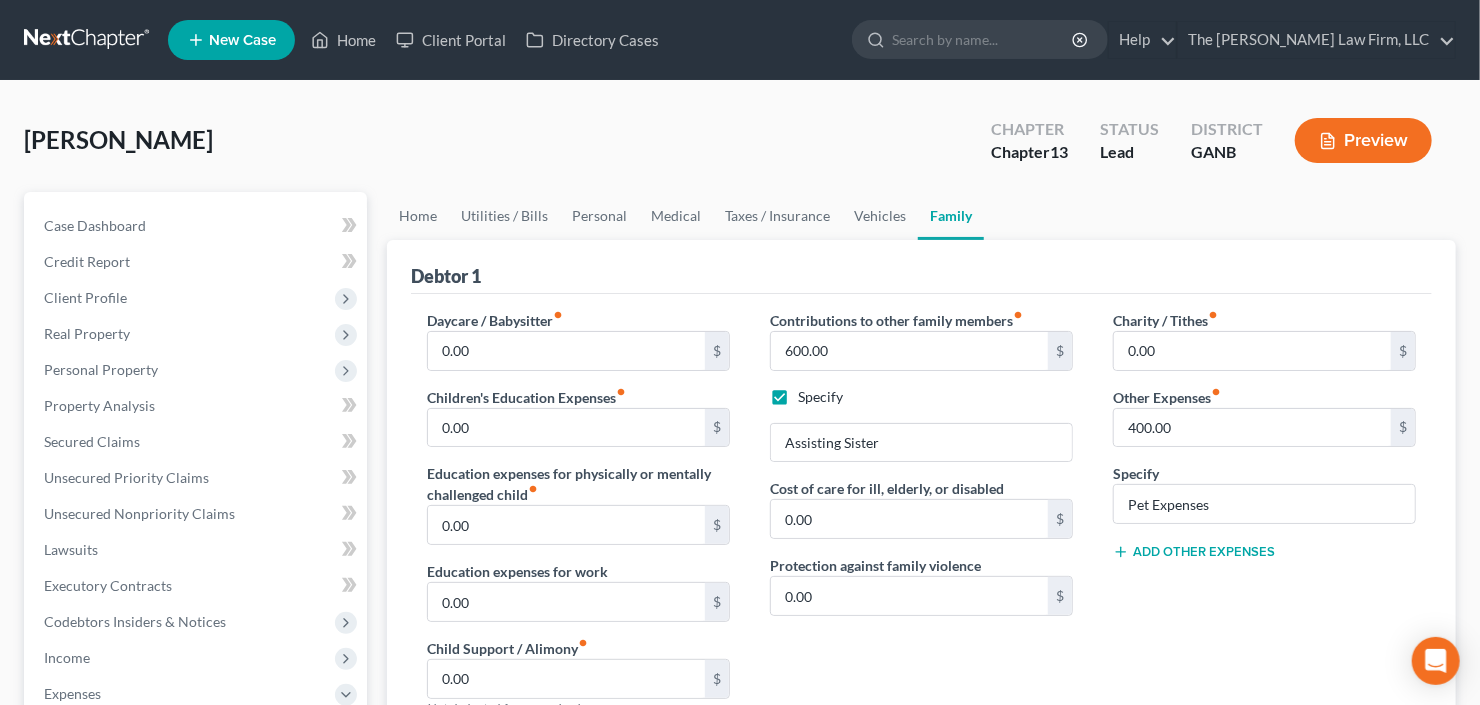 click on "Add Other Expenses" at bounding box center [1194, 552] 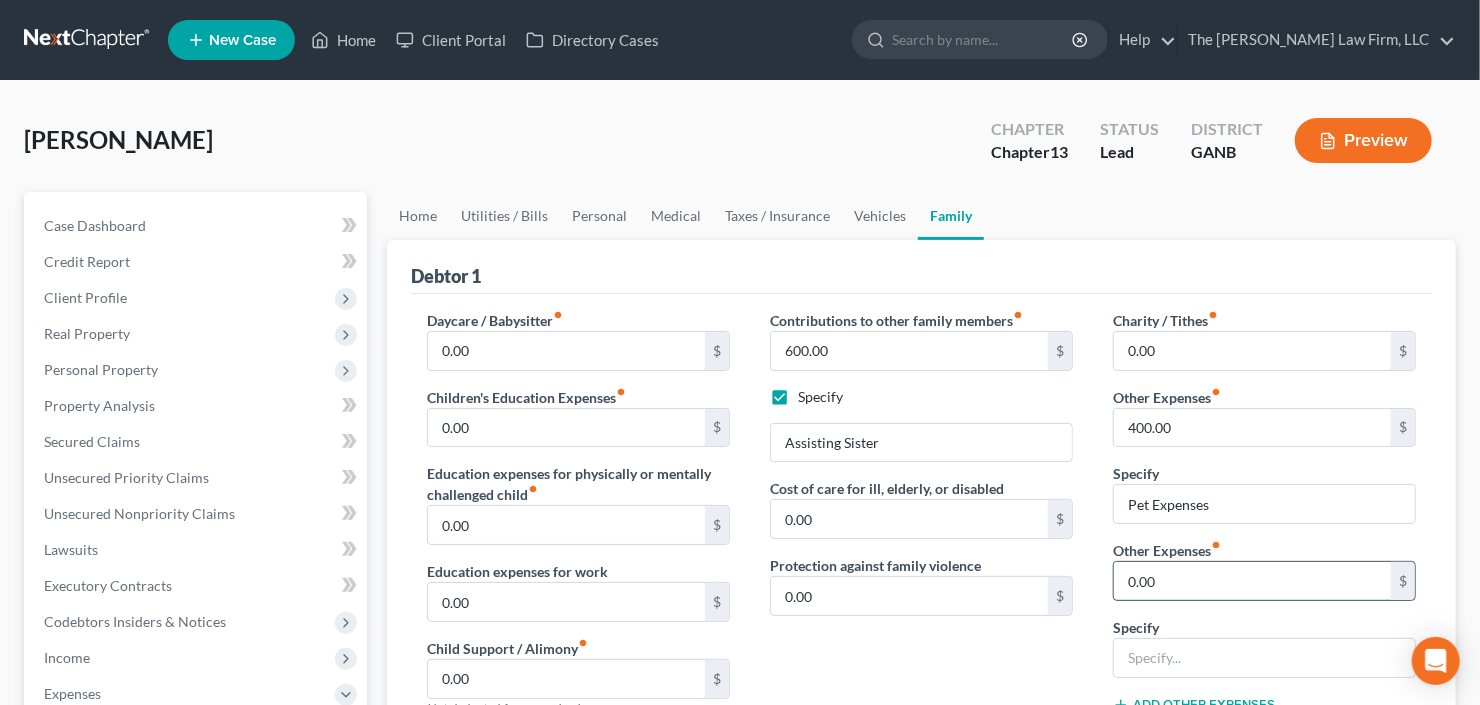 click on "0.00" at bounding box center (1252, 581) 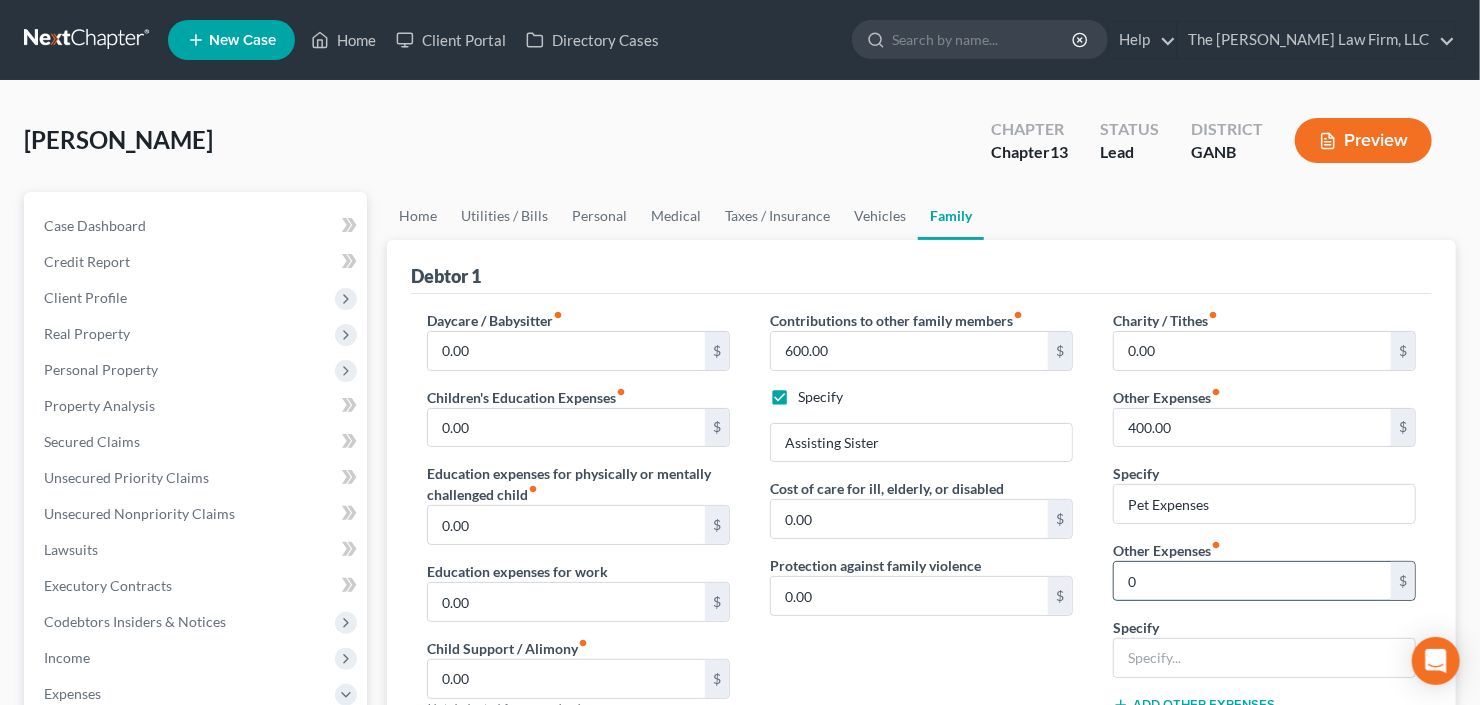 type on "0" 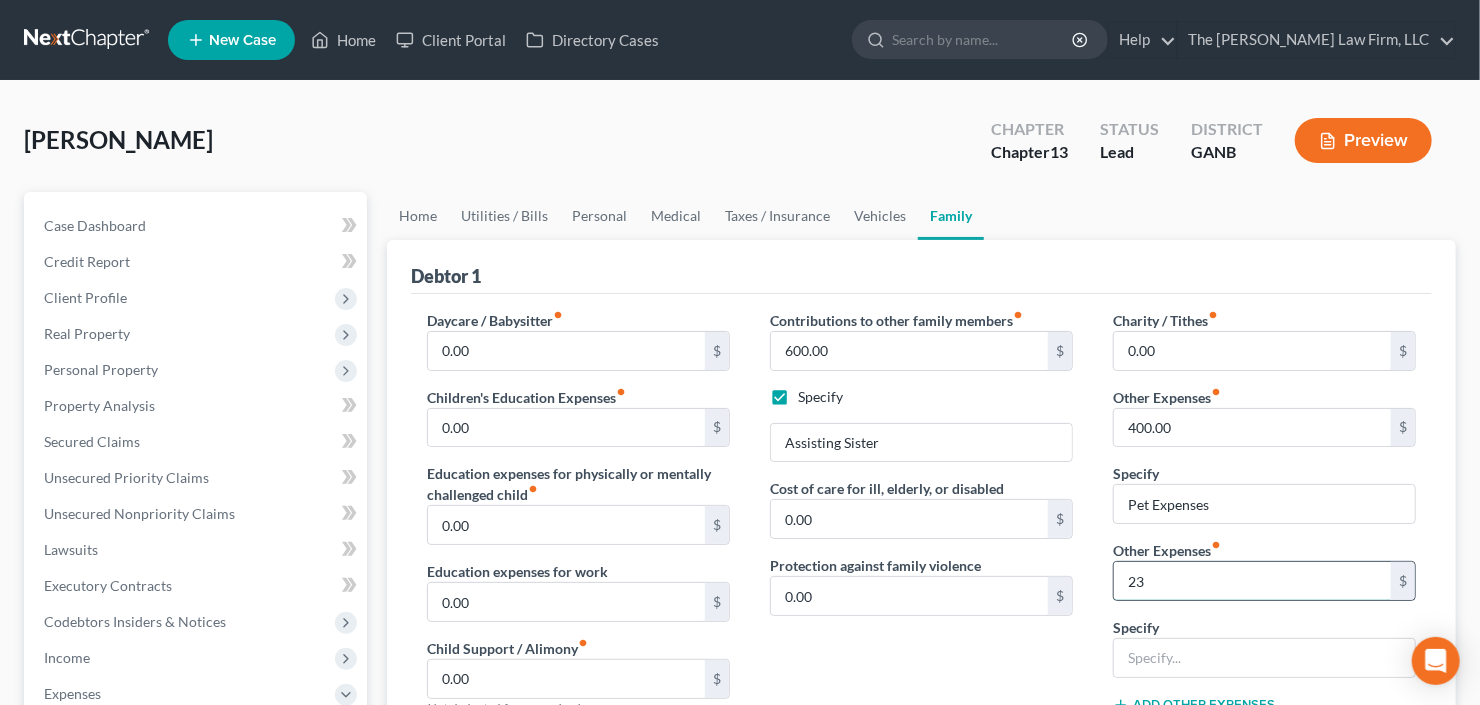 type on "2" 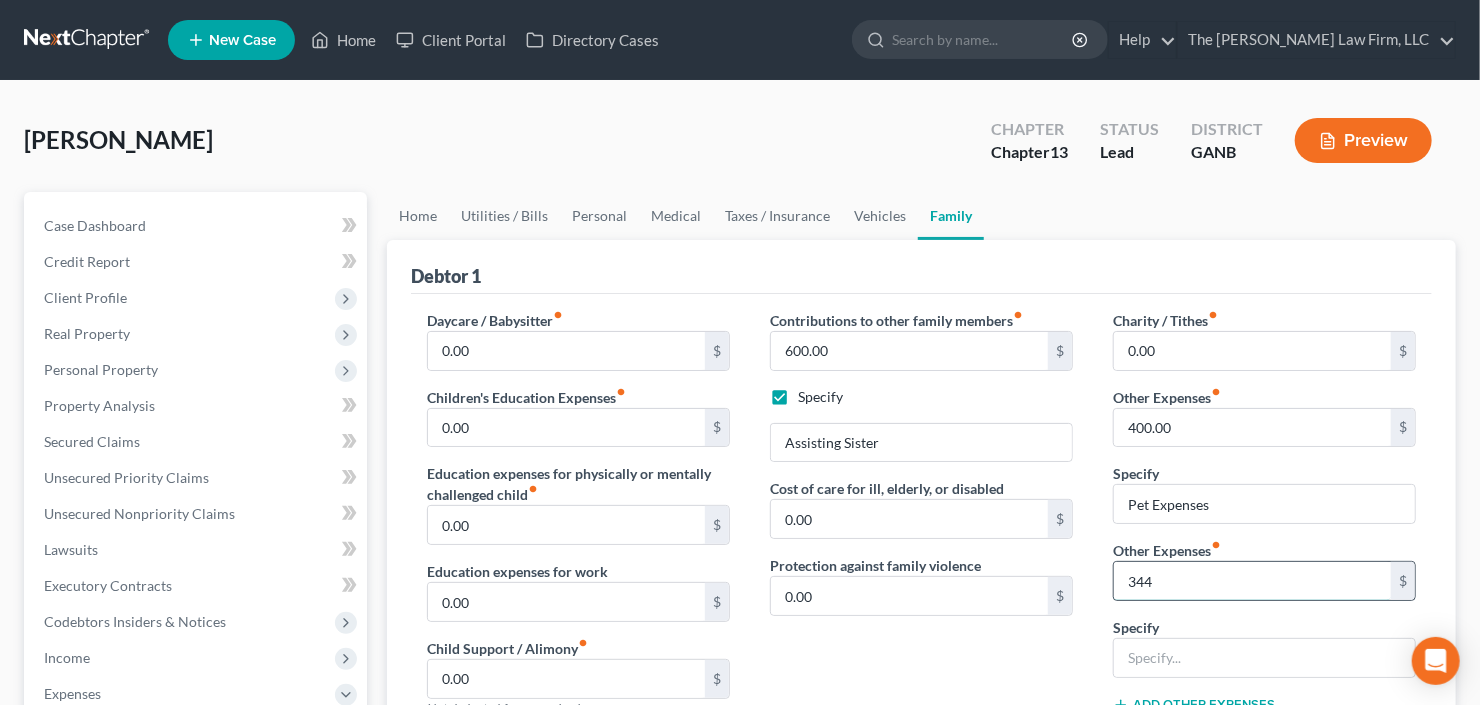 type on "344" 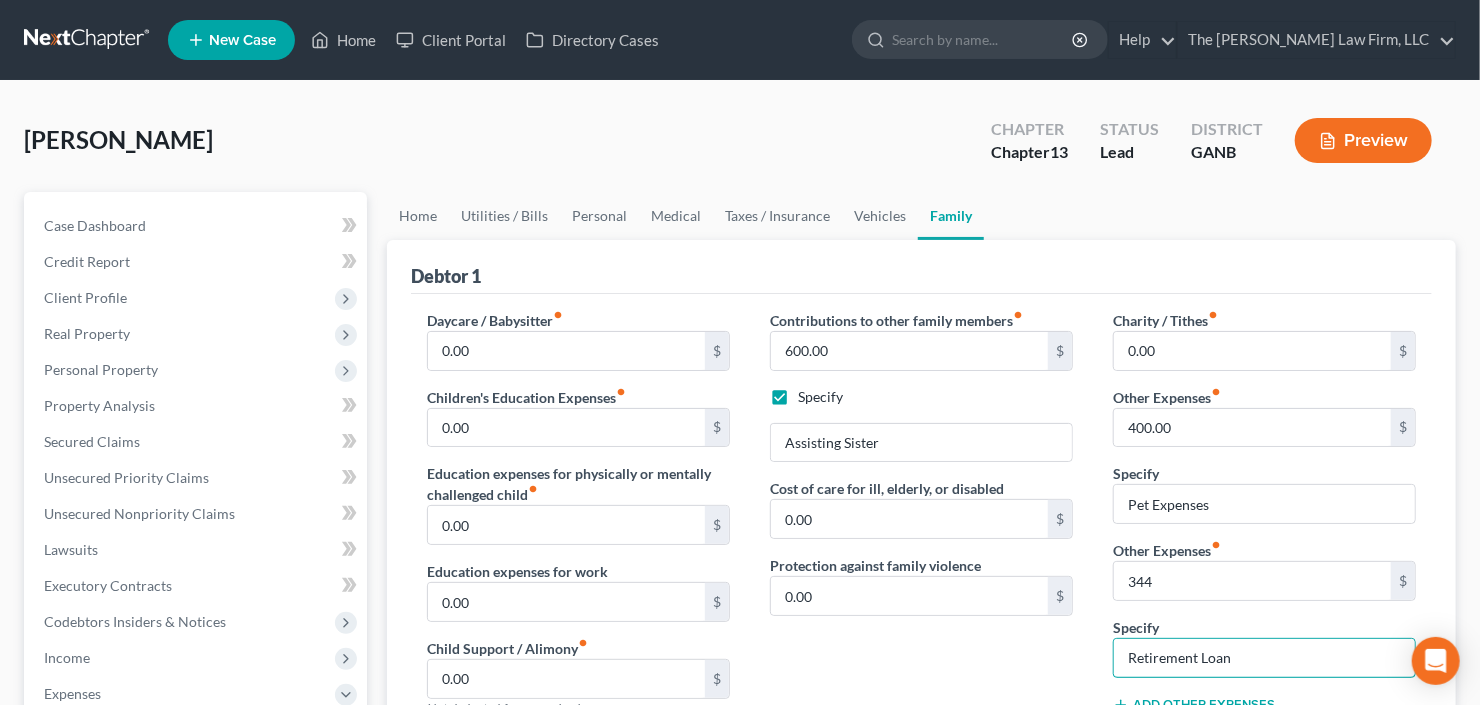 type on "Retirement Loan" 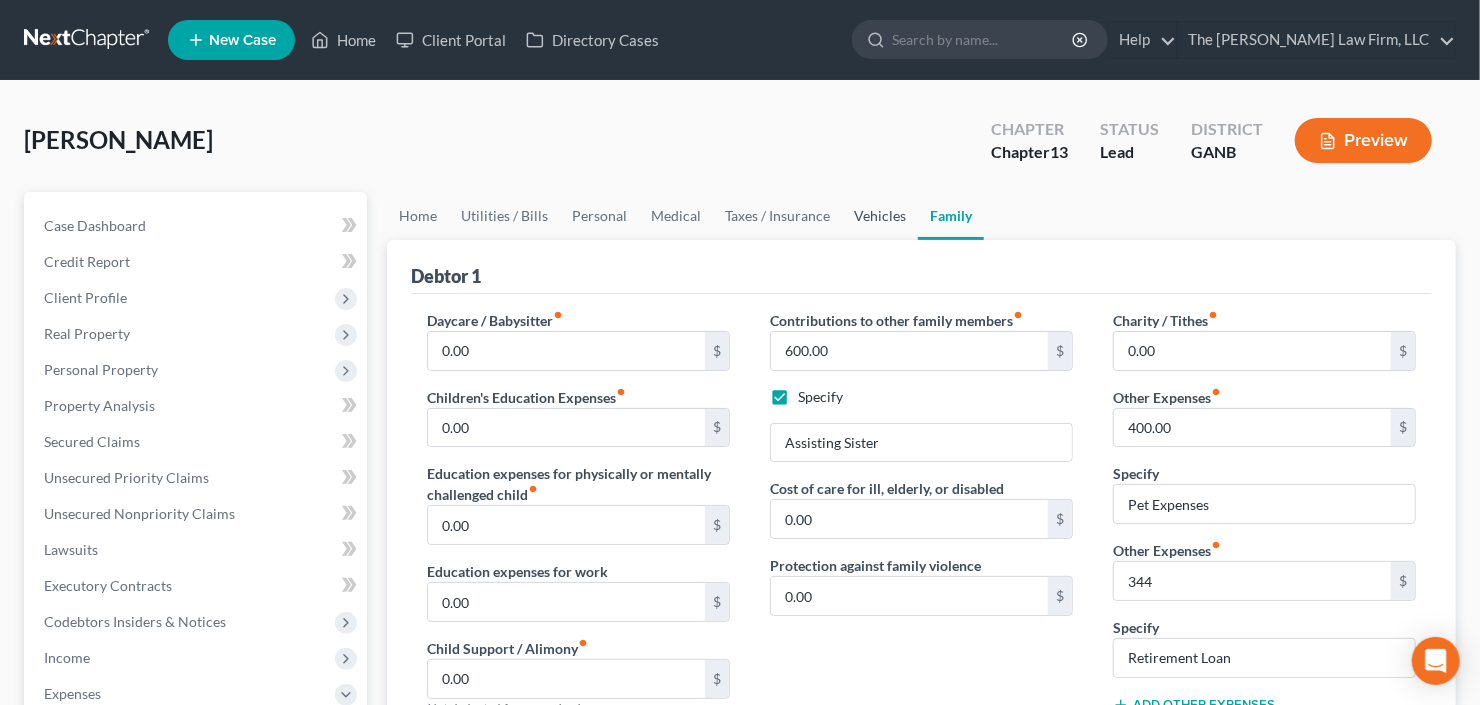 click on "Vehicles" at bounding box center [880, 216] 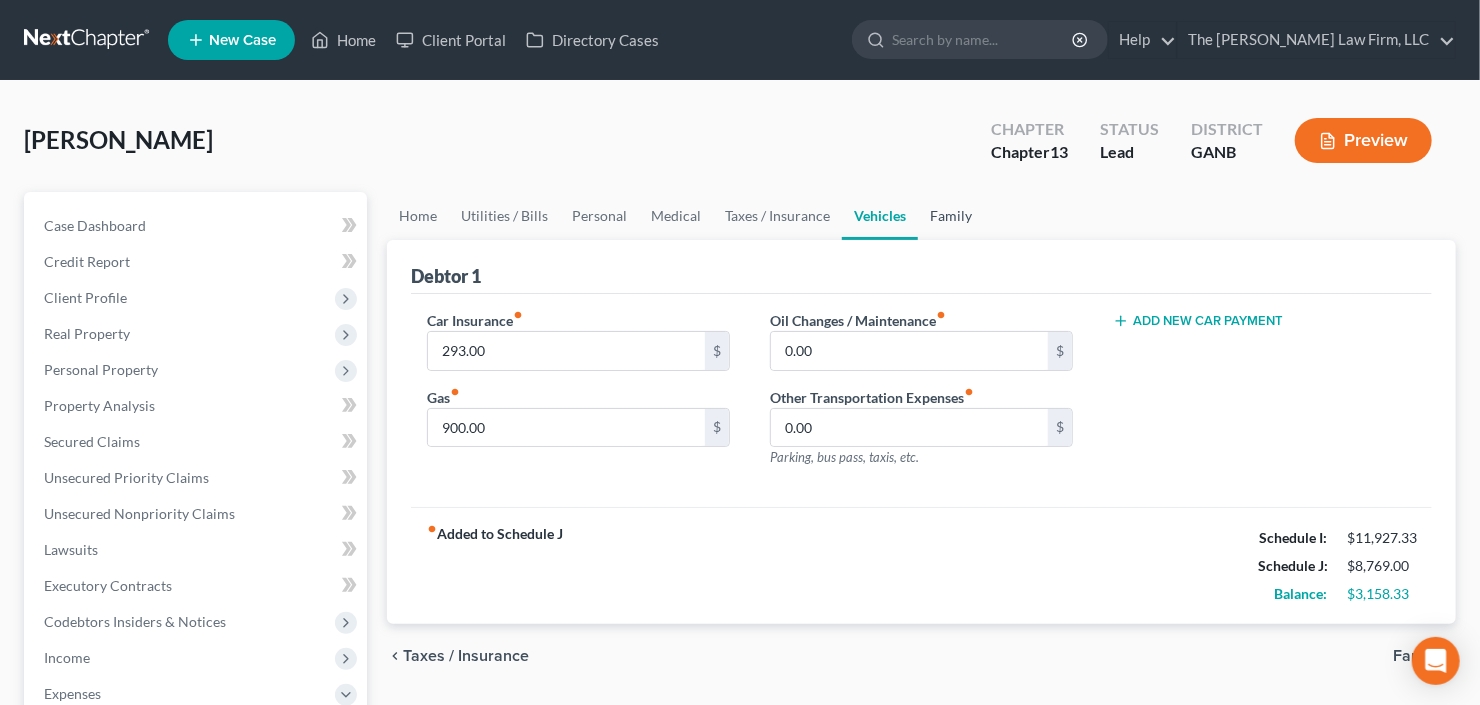 click on "Family" at bounding box center (951, 216) 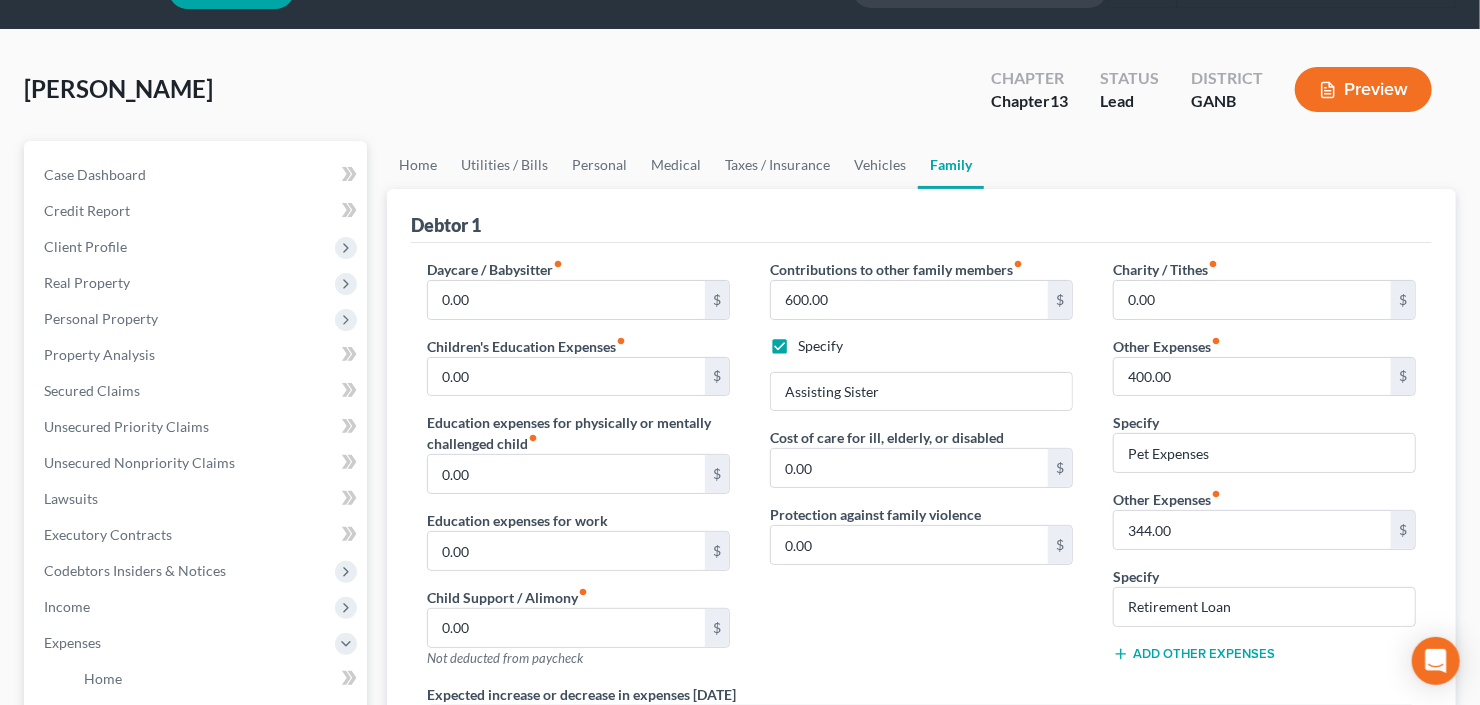 scroll, scrollTop: 240, scrollLeft: 0, axis: vertical 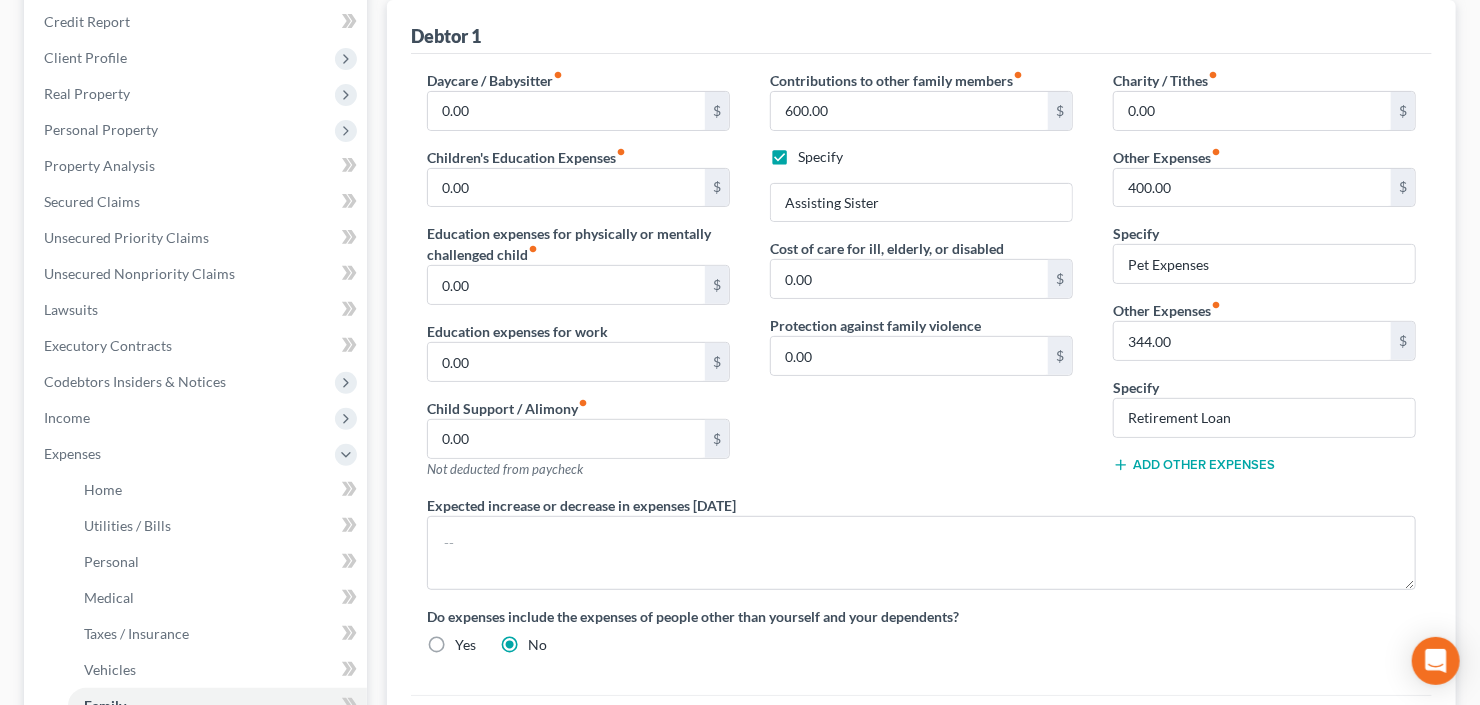 click on "Add Other Expenses" at bounding box center [1194, 465] 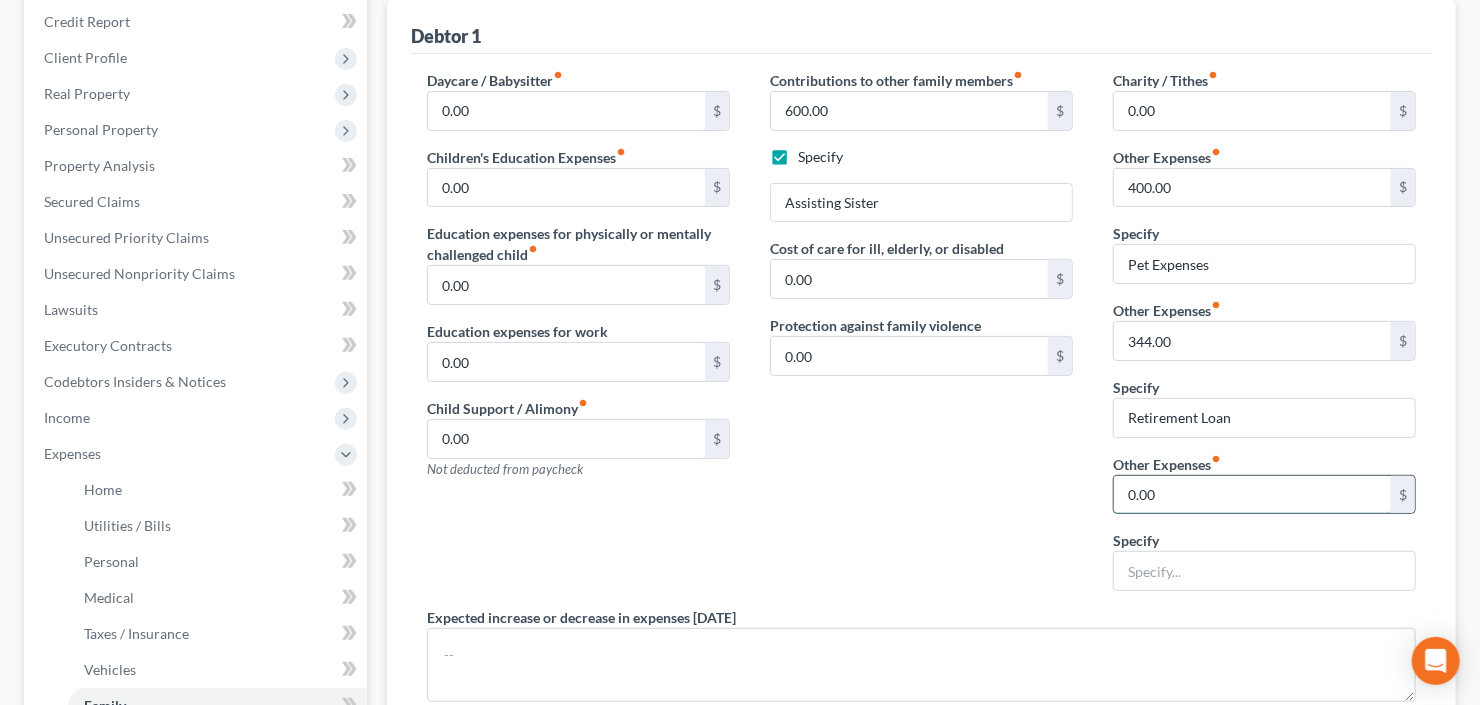 click on "0.00" at bounding box center (1252, 495) 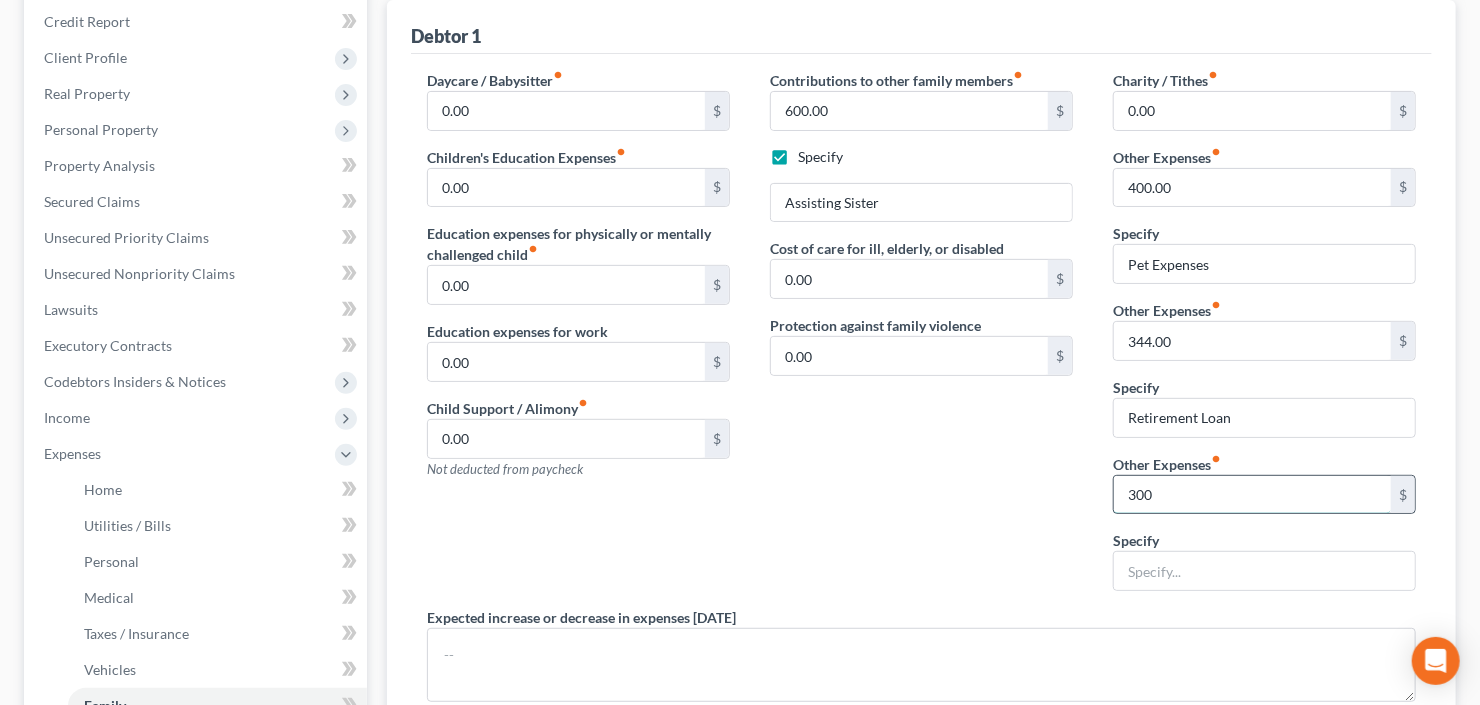 type on "300" 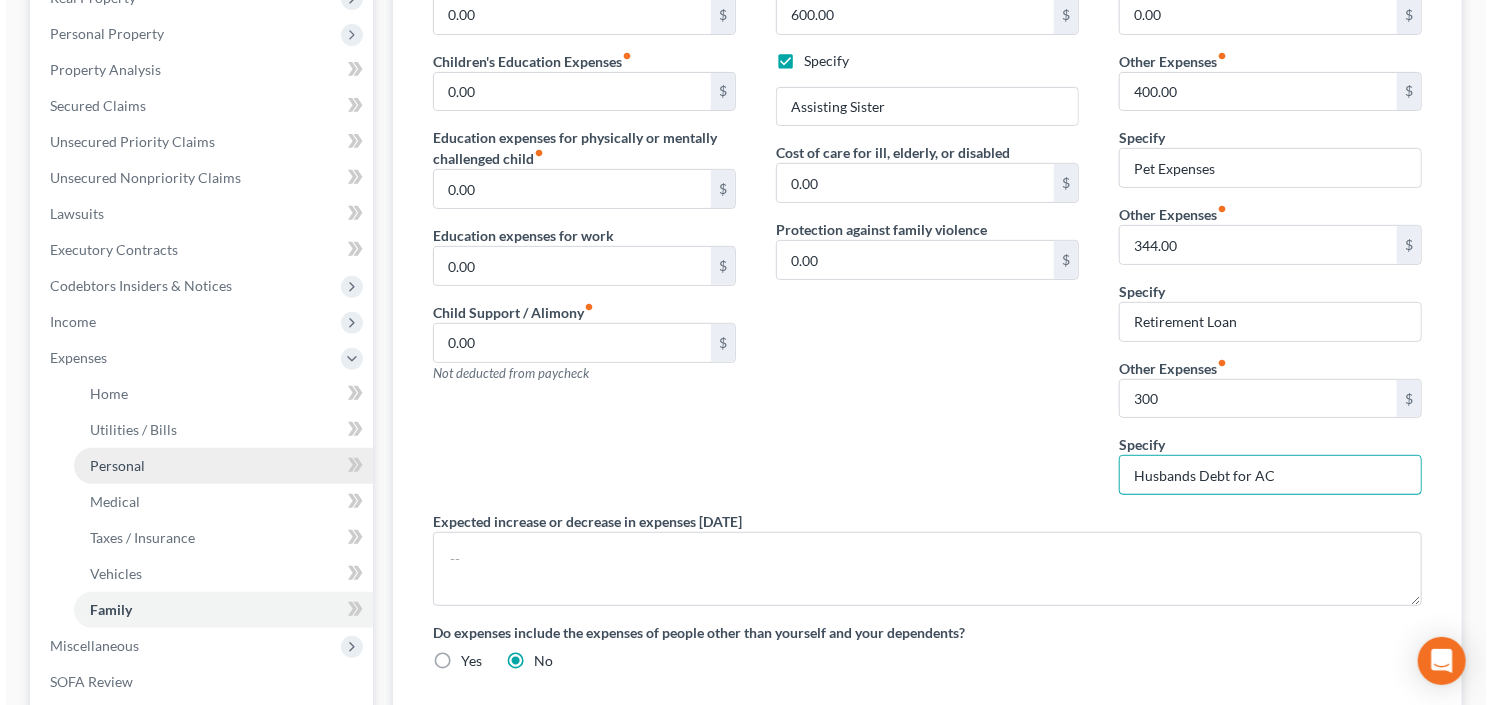 scroll, scrollTop: 480, scrollLeft: 0, axis: vertical 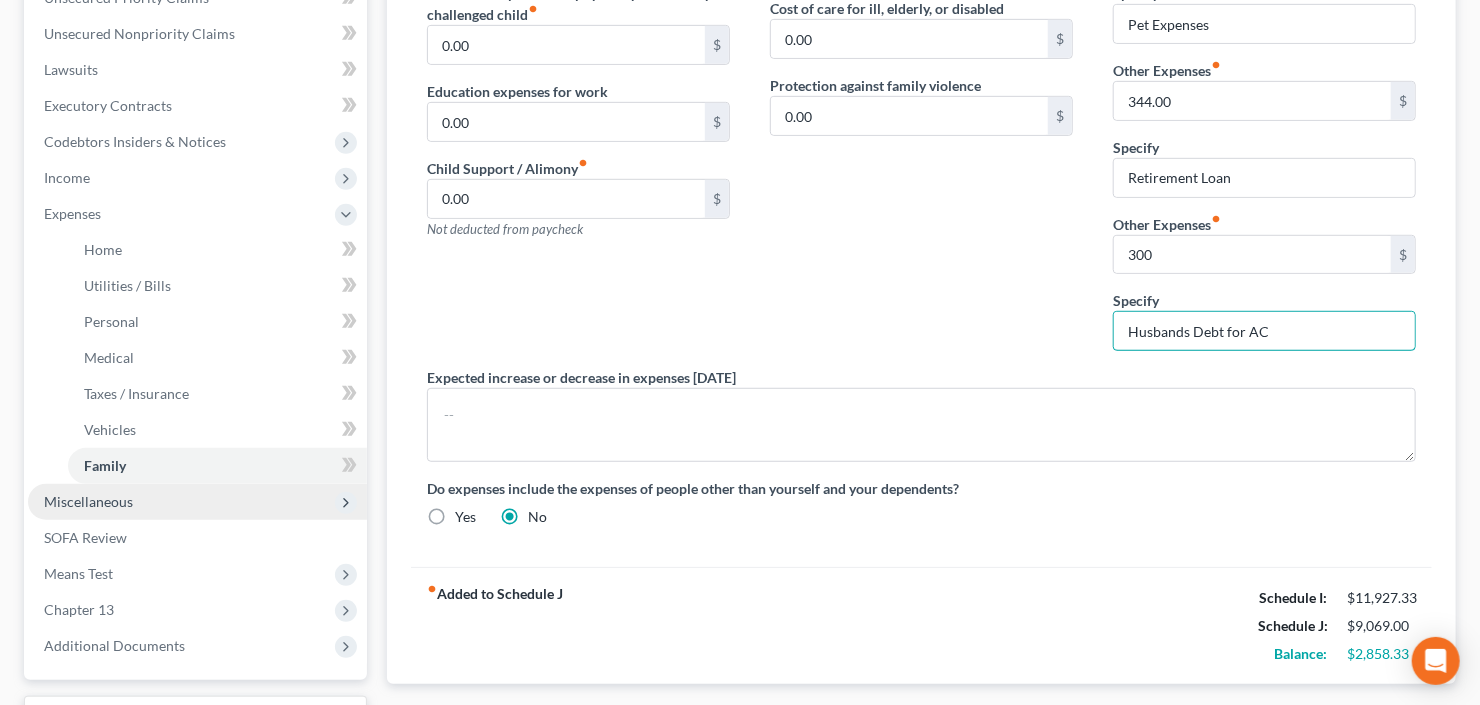 type on "Husbands Debt for AC" 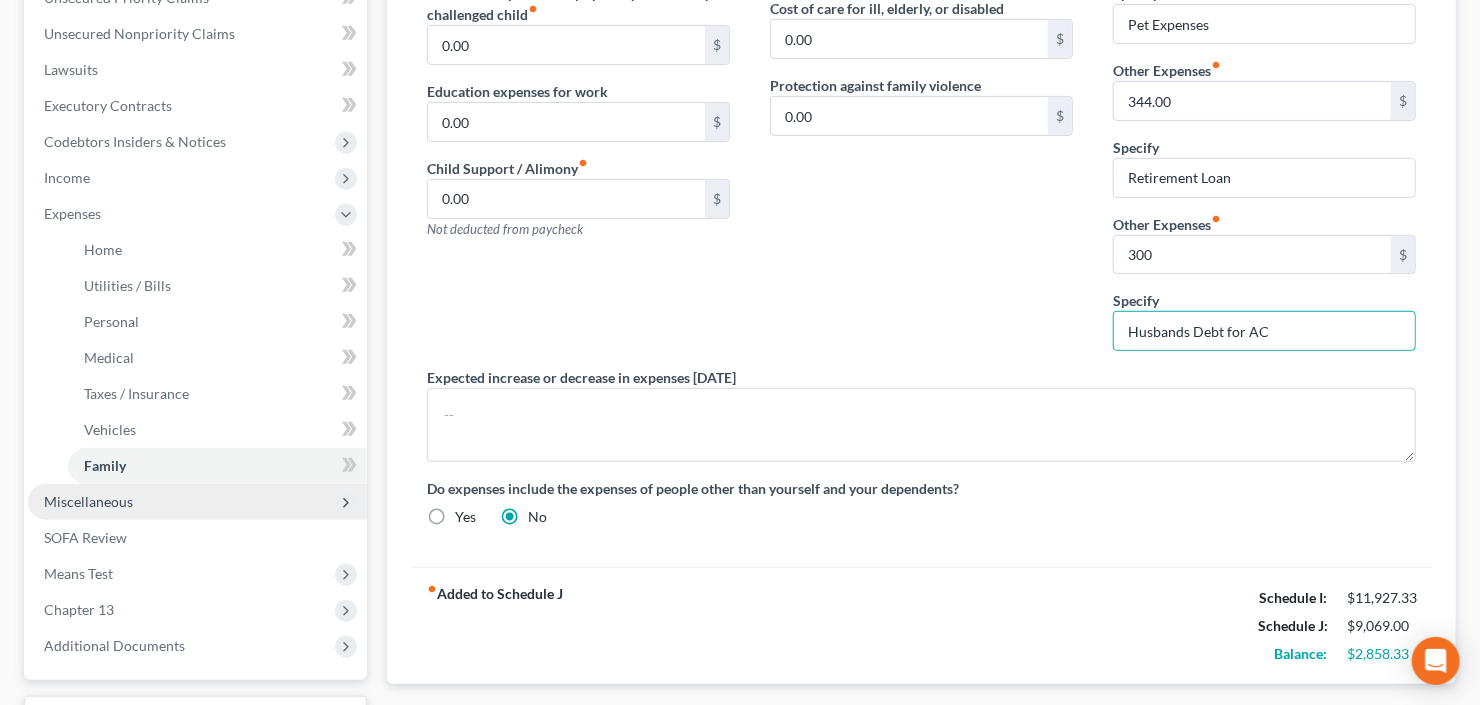 click on "Miscellaneous" at bounding box center (197, 502) 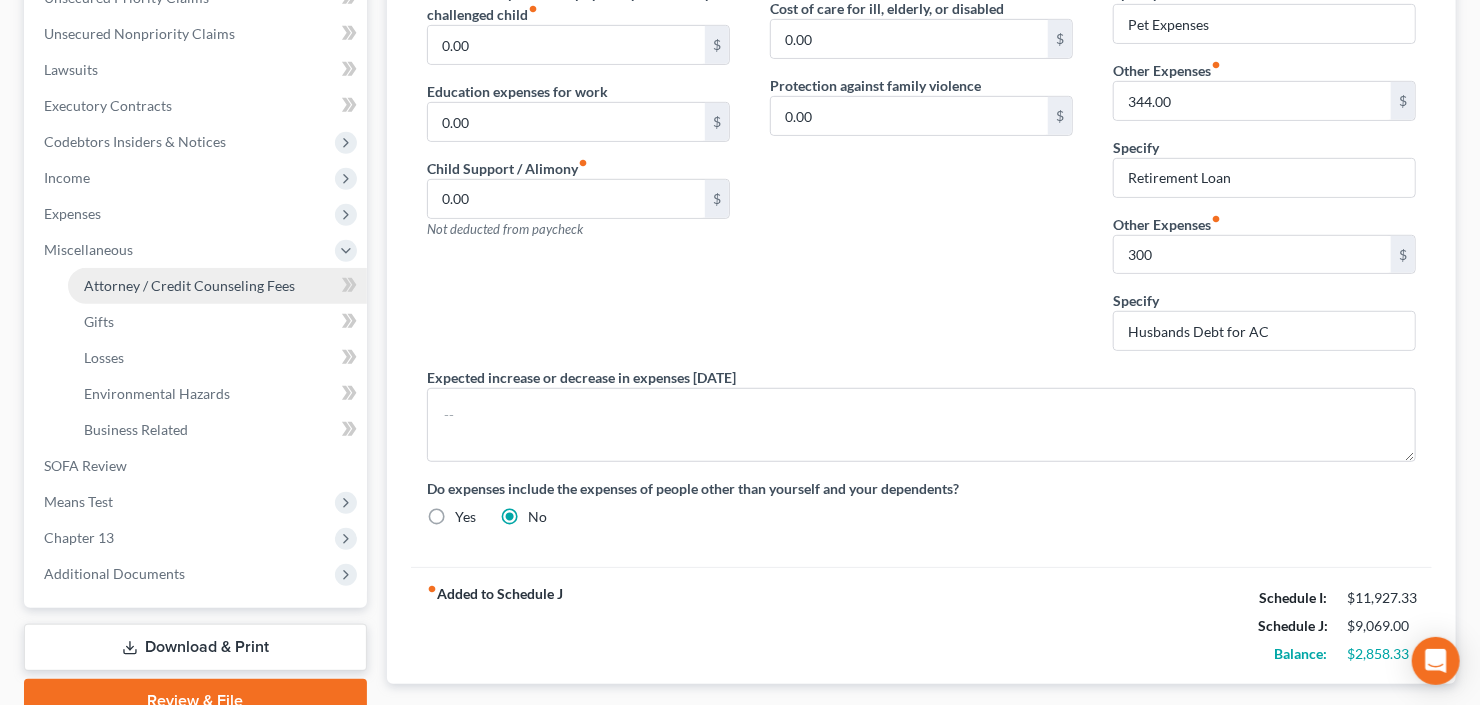 click on "Attorney / Credit Counseling Fees" at bounding box center [189, 285] 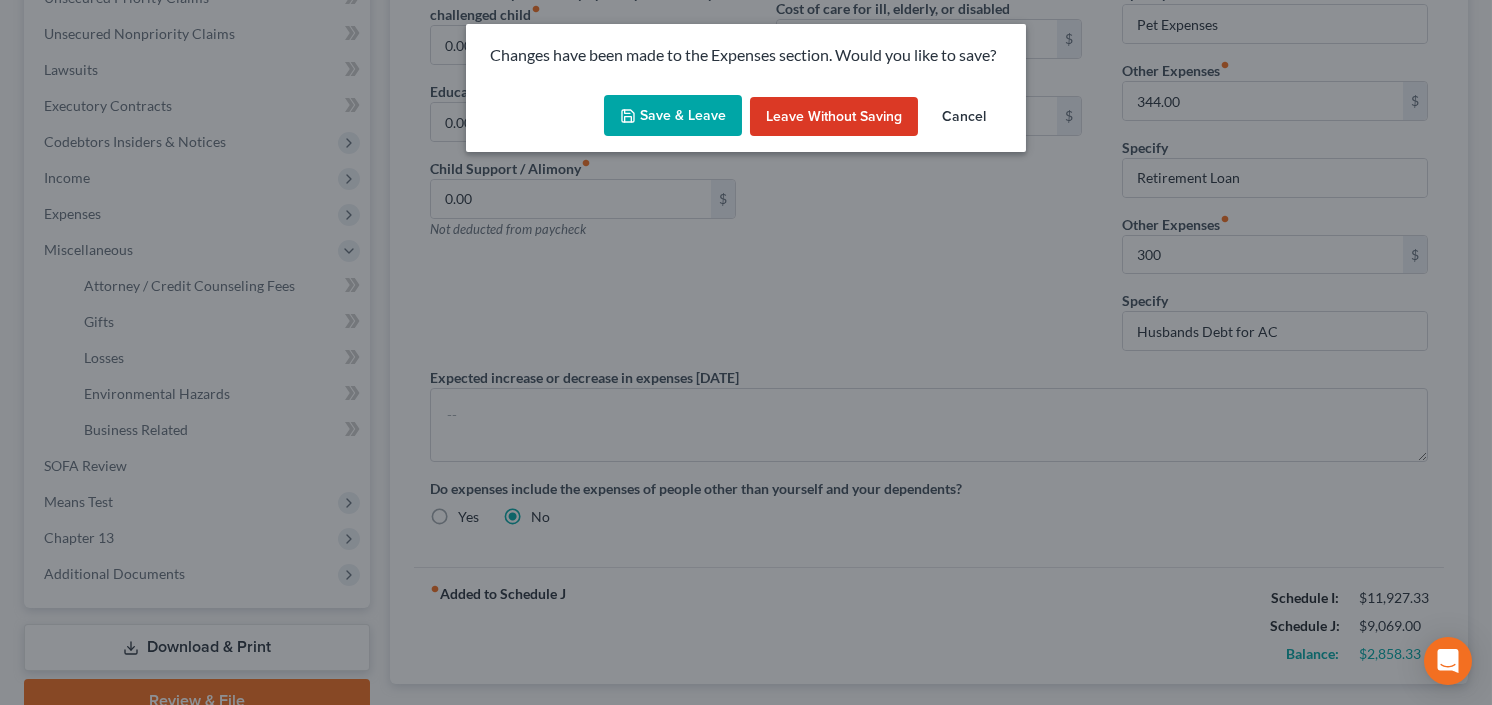 click on "Save & Leave" at bounding box center (673, 116) 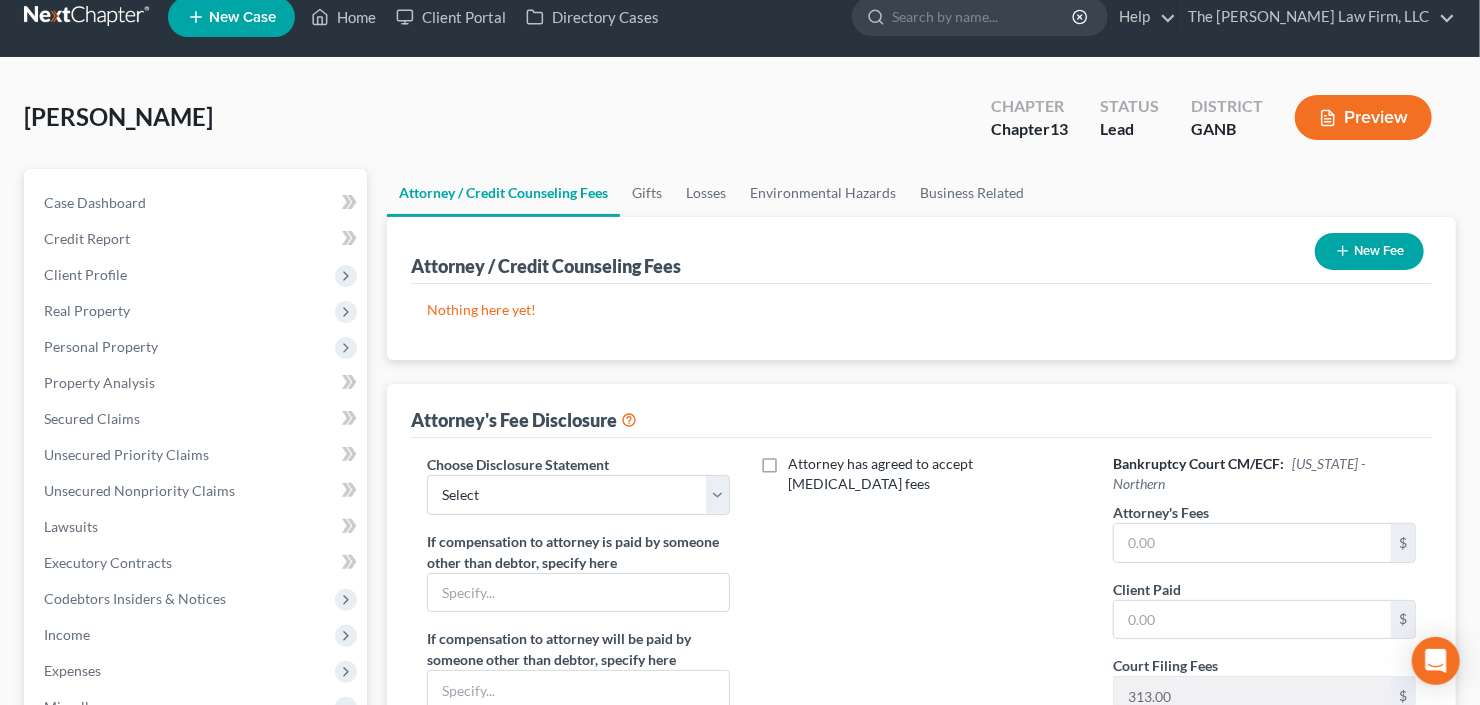 scroll, scrollTop: 0, scrollLeft: 0, axis: both 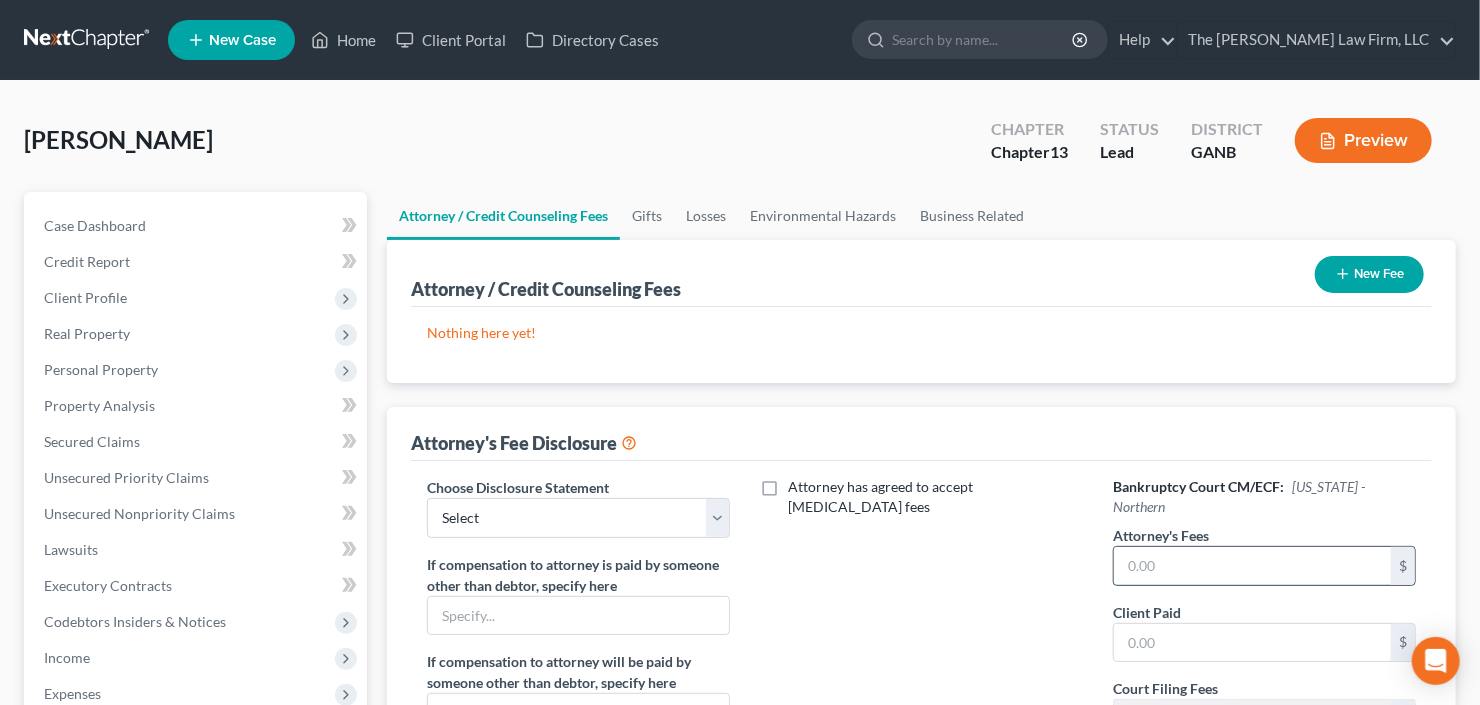 click at bounding box center (1252, 566) 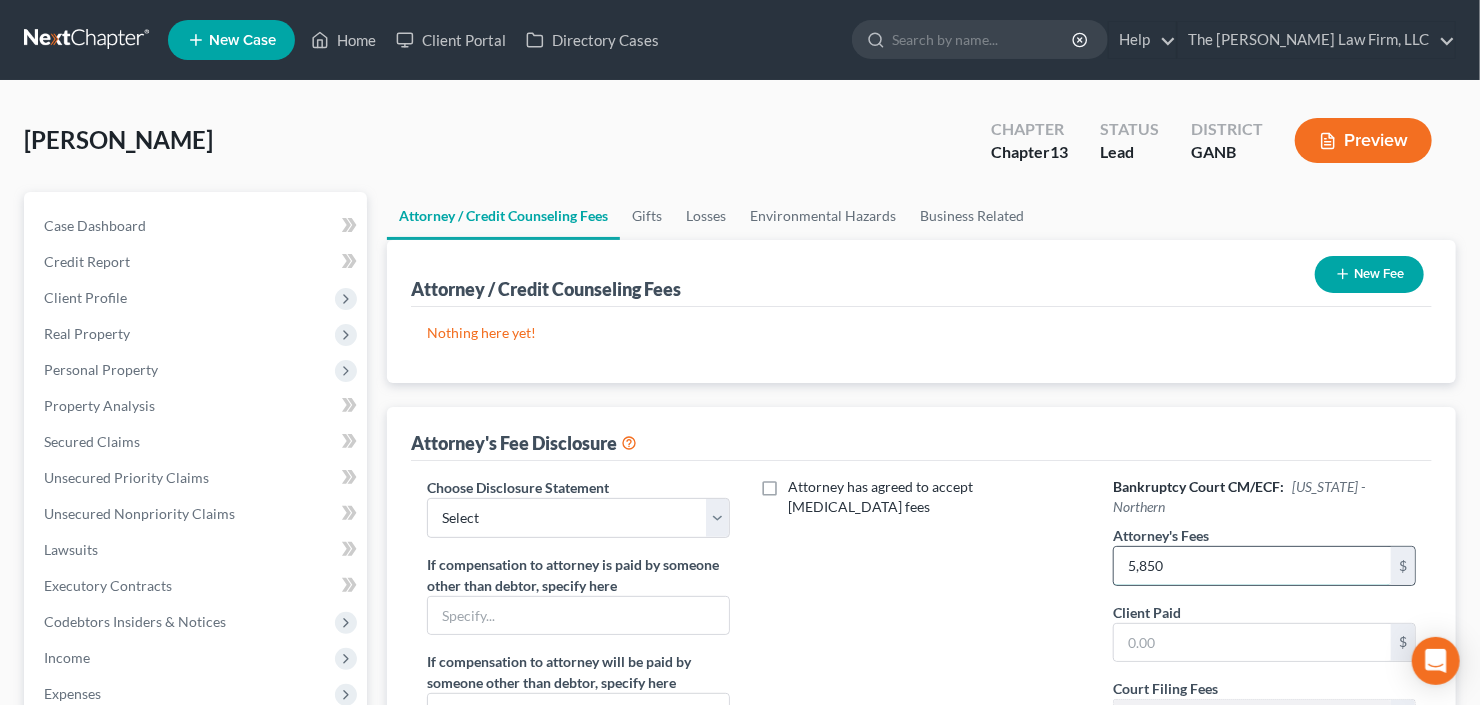 type on "5,850" 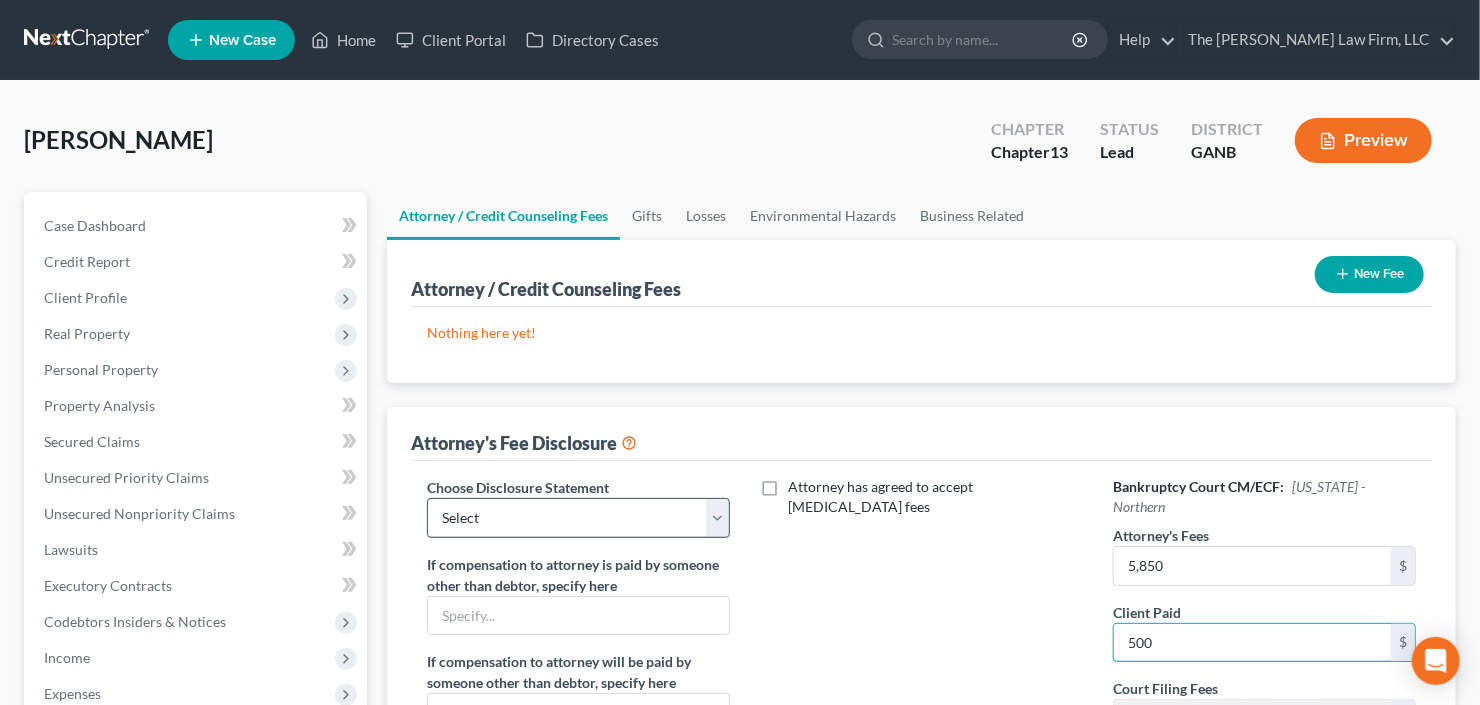 type on "500" 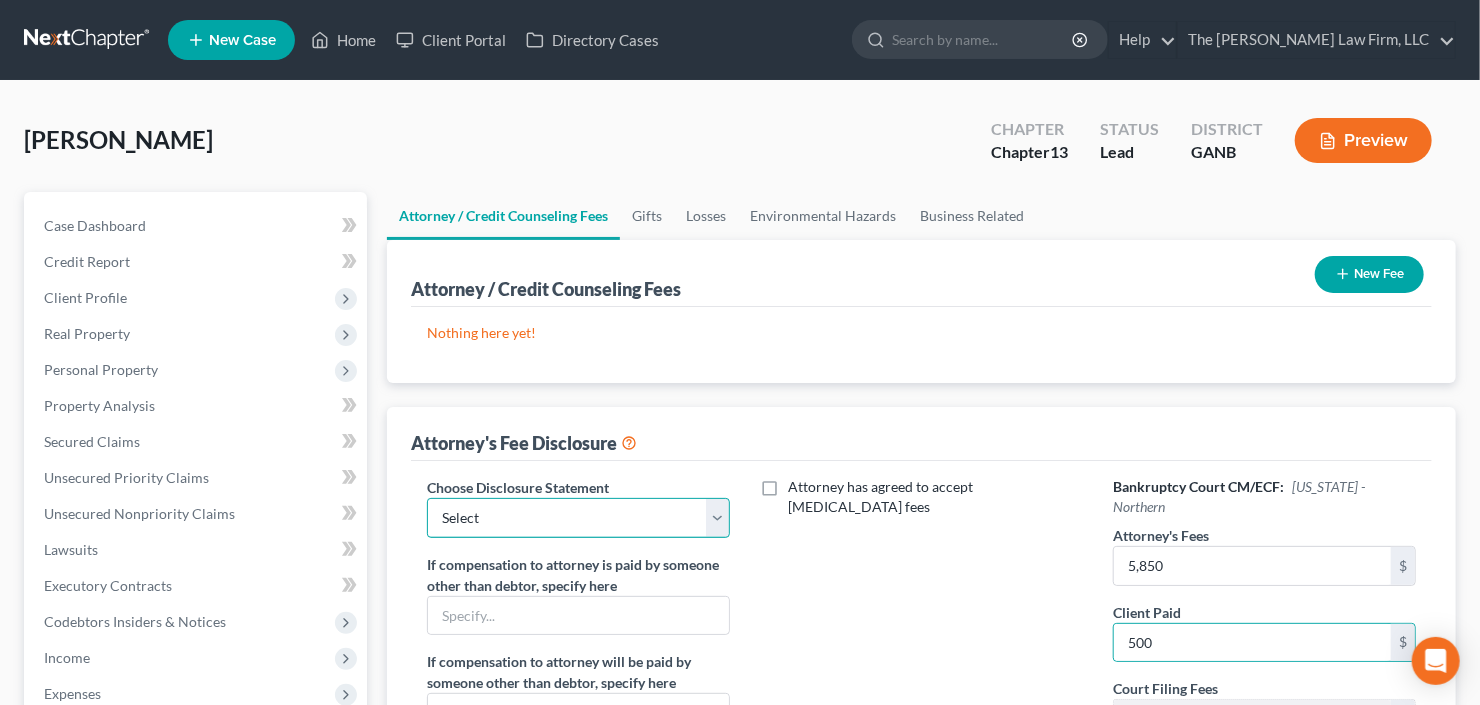 click on "Select Advanced Fee 13 Joint Hourly fee agreement Chapter 13  Advance Fee Ch 7 Standard" at bounding box center (578, 518) 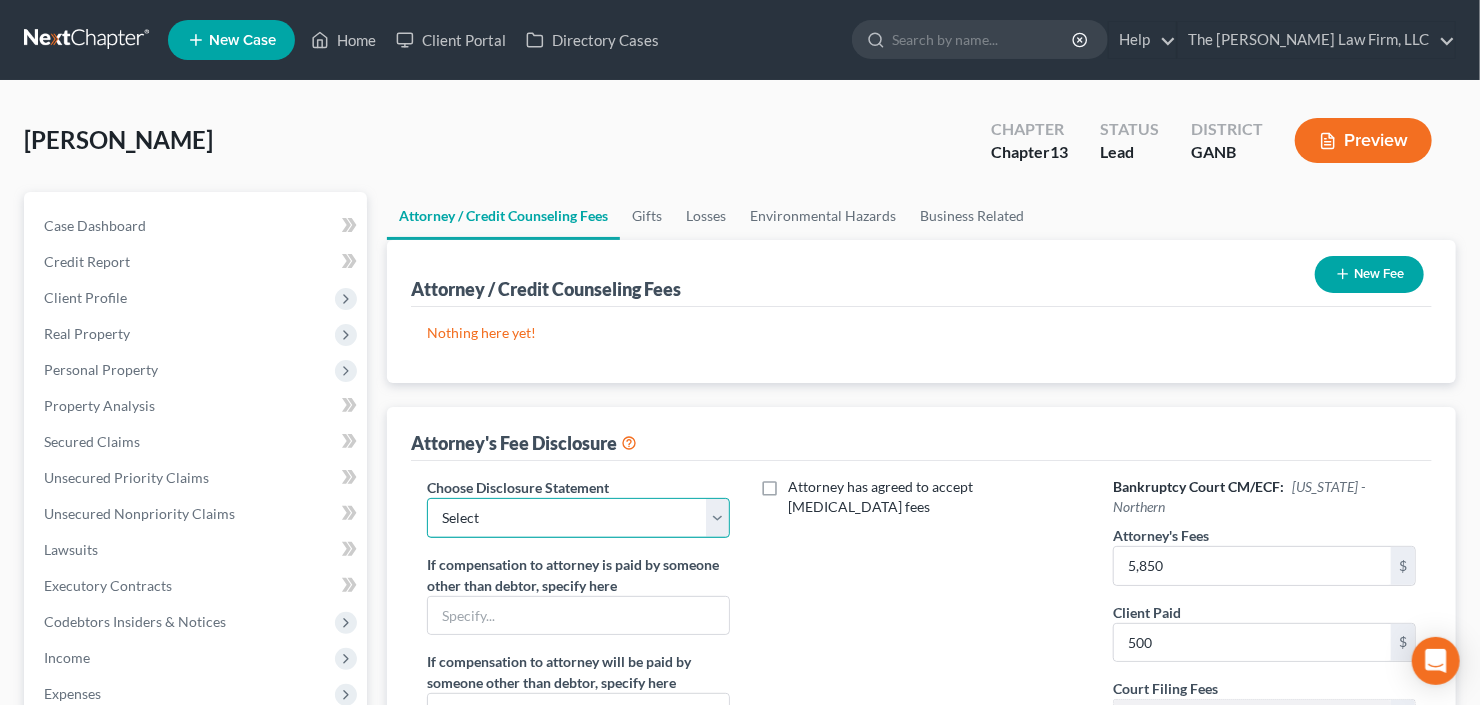 select on "2" 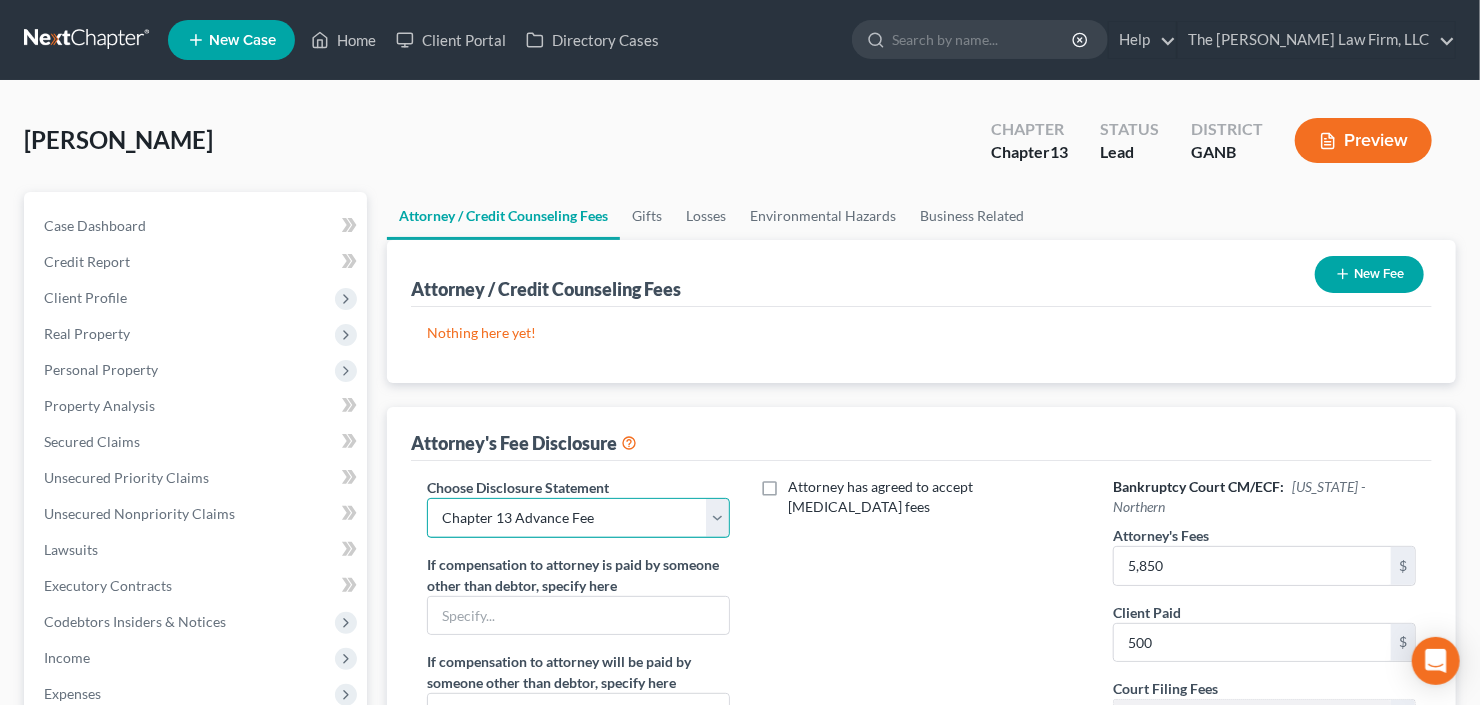 click on "Select Advanced Fee 13 Joint Hourly fee agreement Chapter 13  Advance Fee Ch 7 Standard" at bounding box center (578, 518) 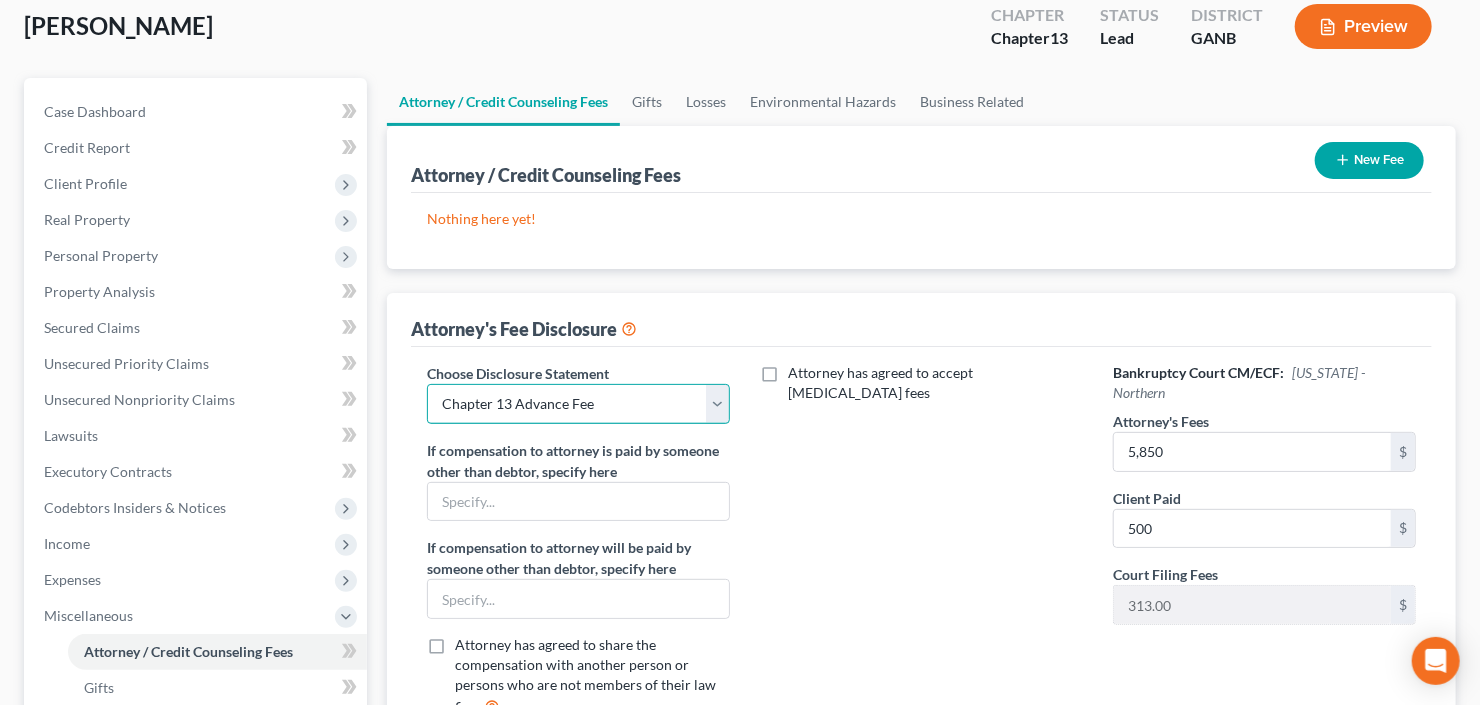 scroll, scrollTop: 0, scrollLeft: 0, axis: both 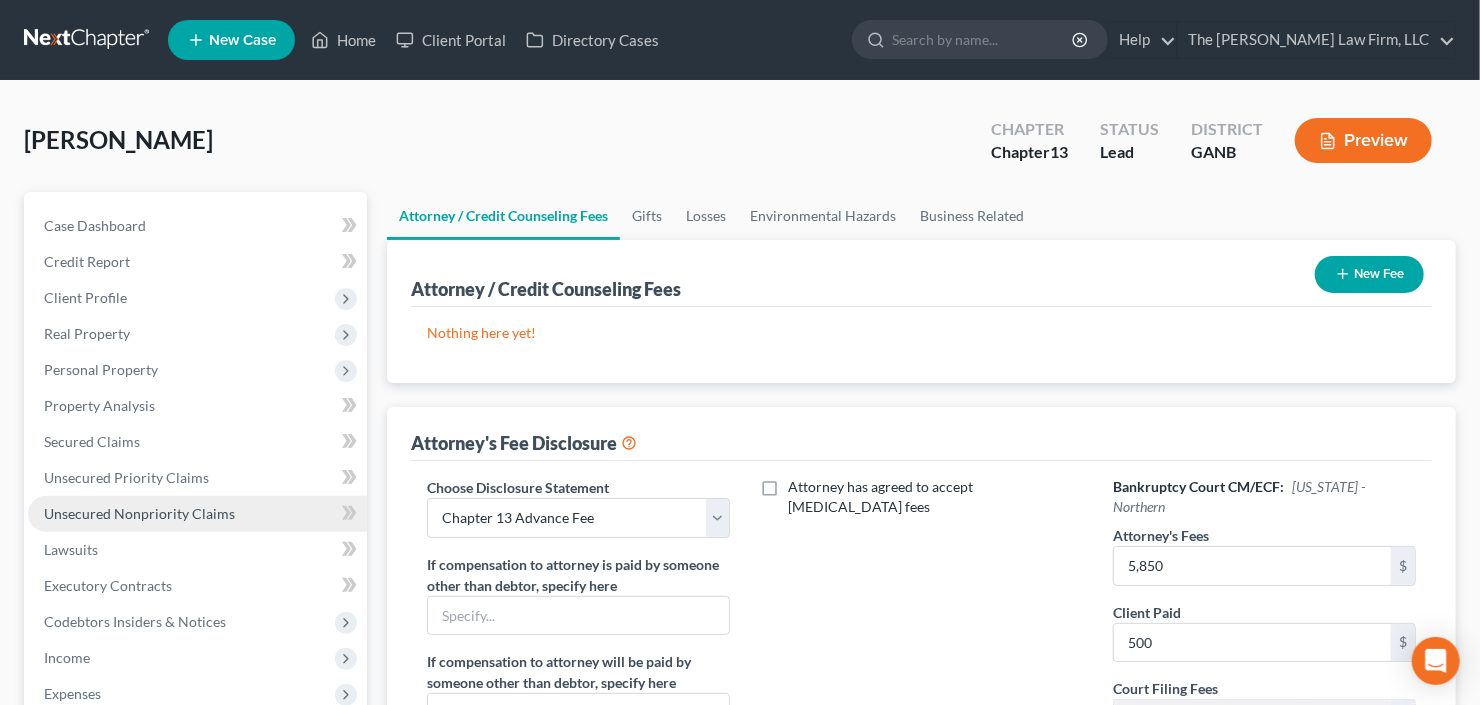 drag, startPoint x: 138, startPoint y: 518, endPoint x: 231, endPoint y: 499, distance: 94.92102 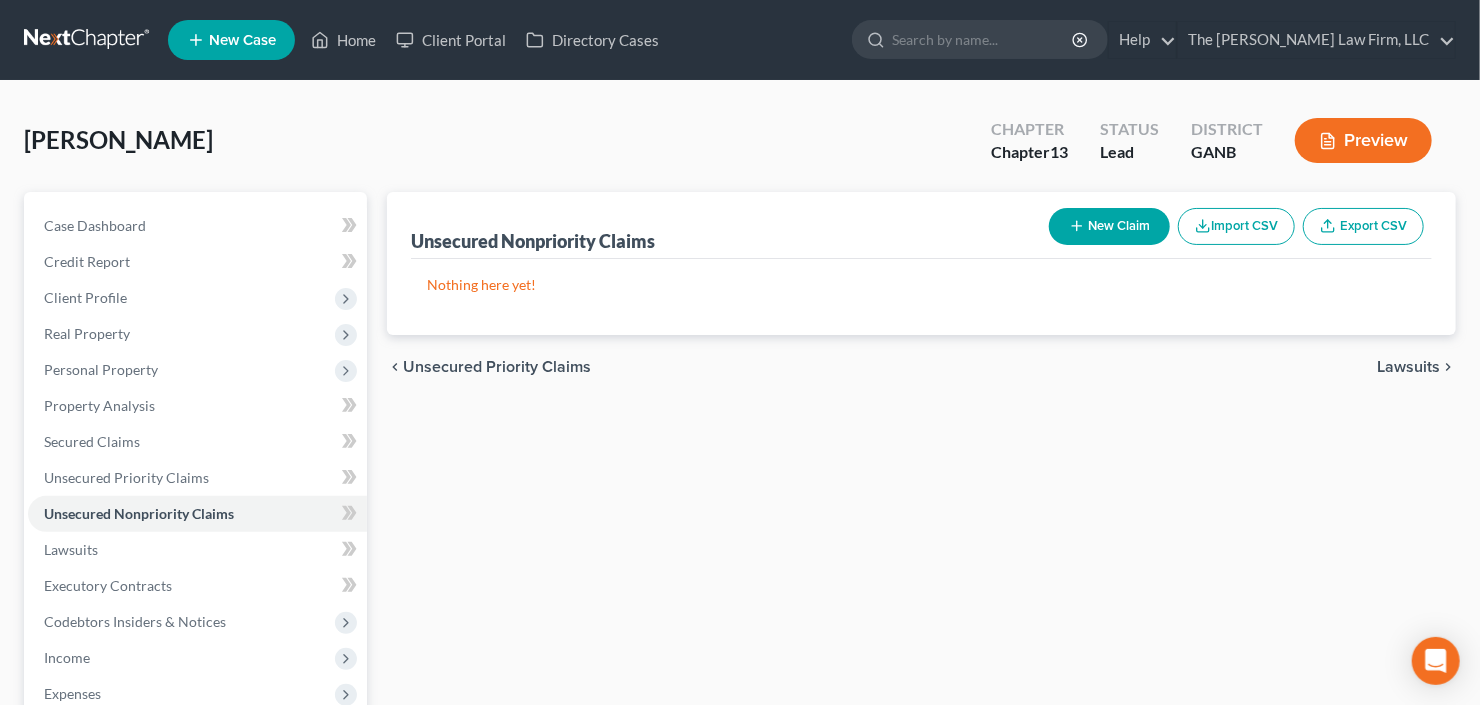 click on "New Claim" at bounding box center [1109, 226] 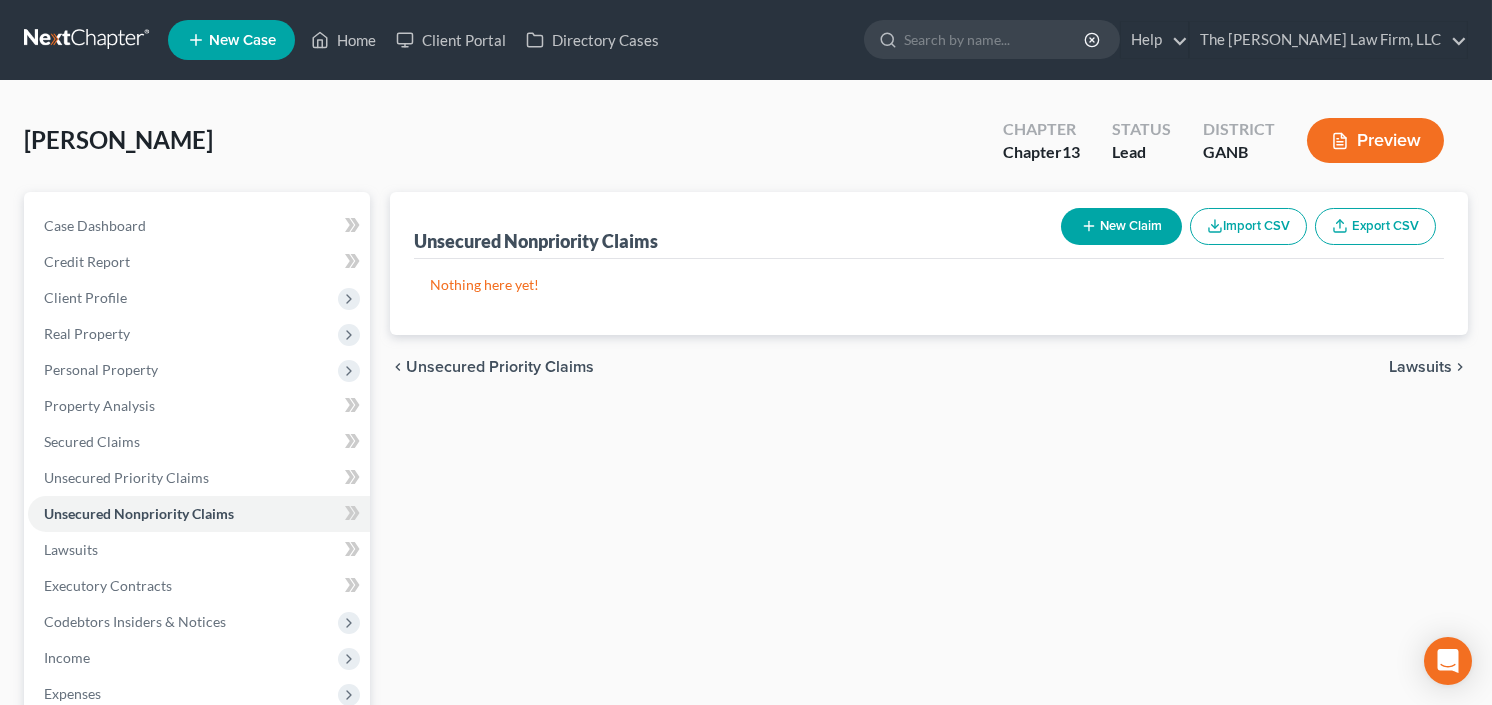 select on "0" 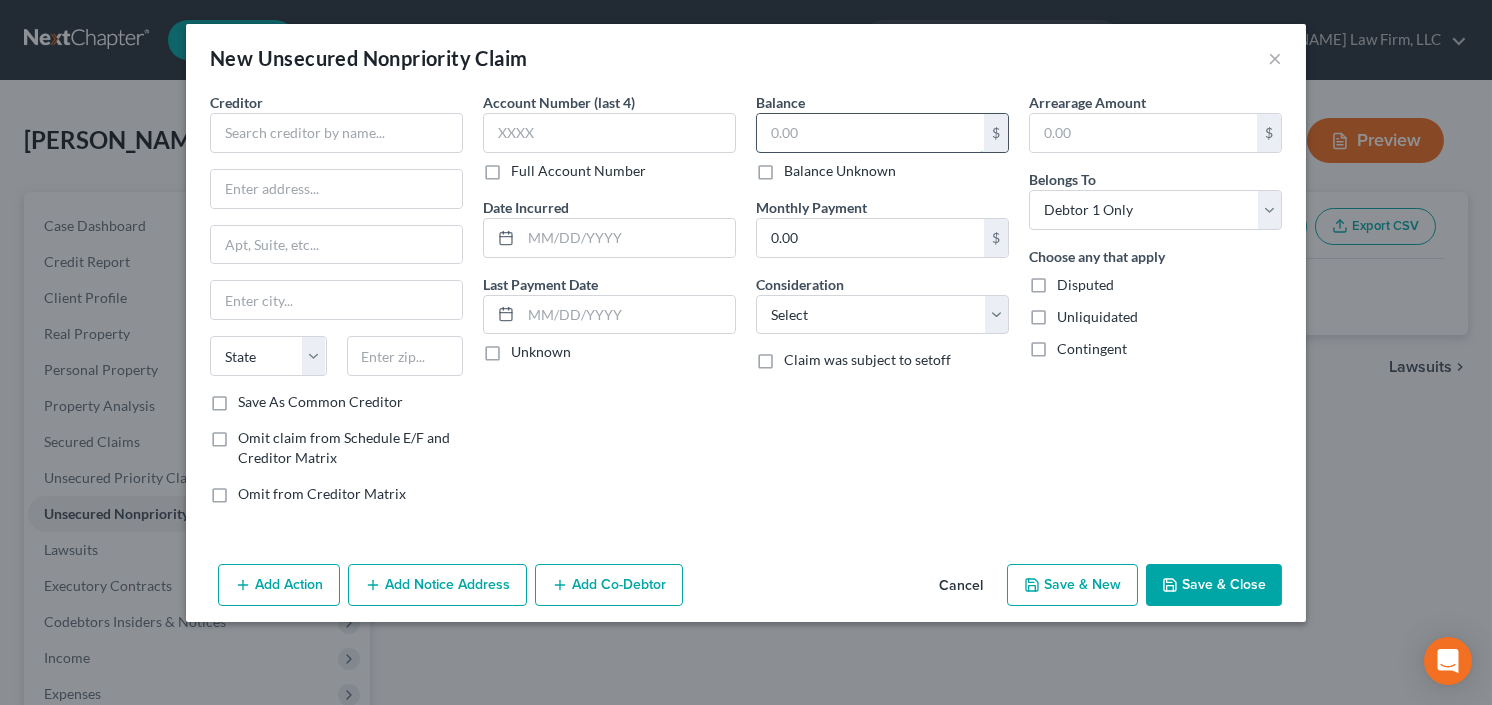 click at bounding box center (870, 133) 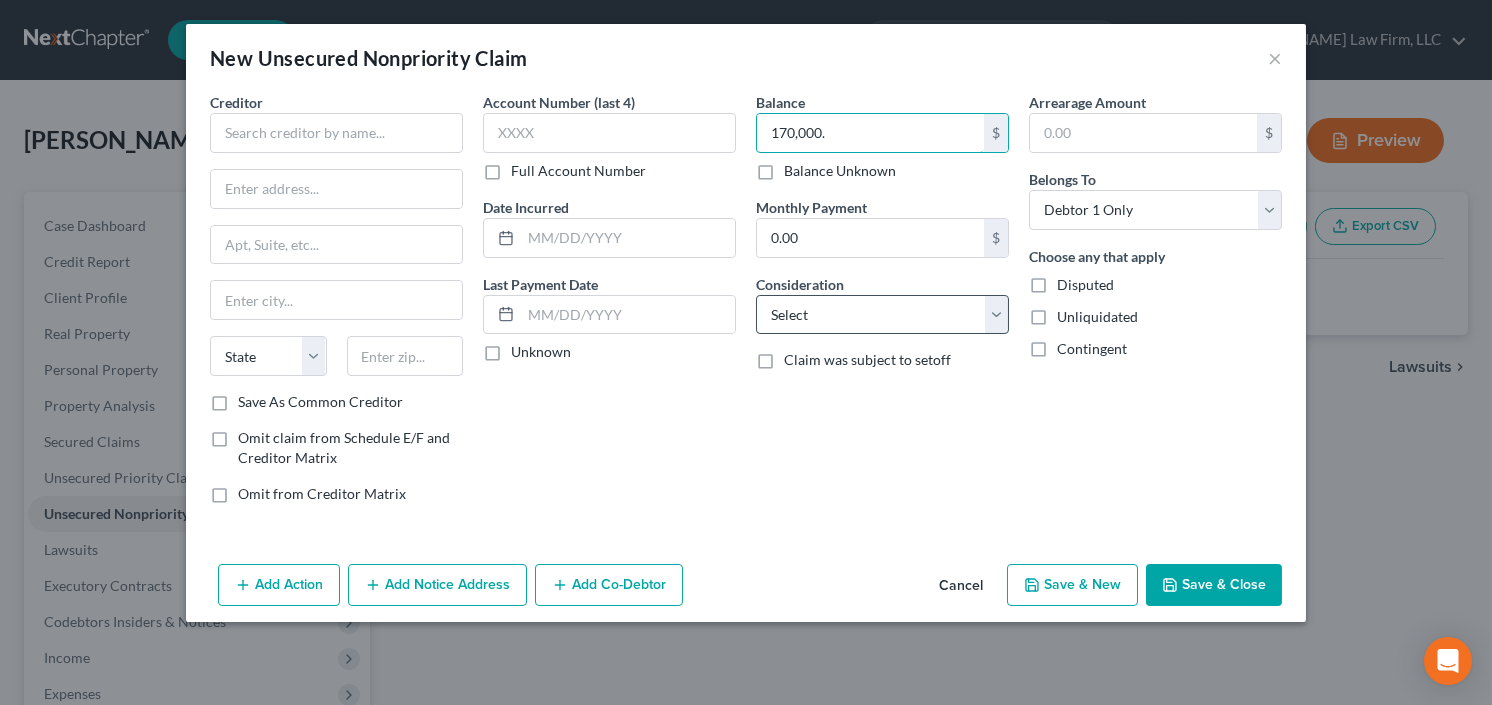 type on "170,000." 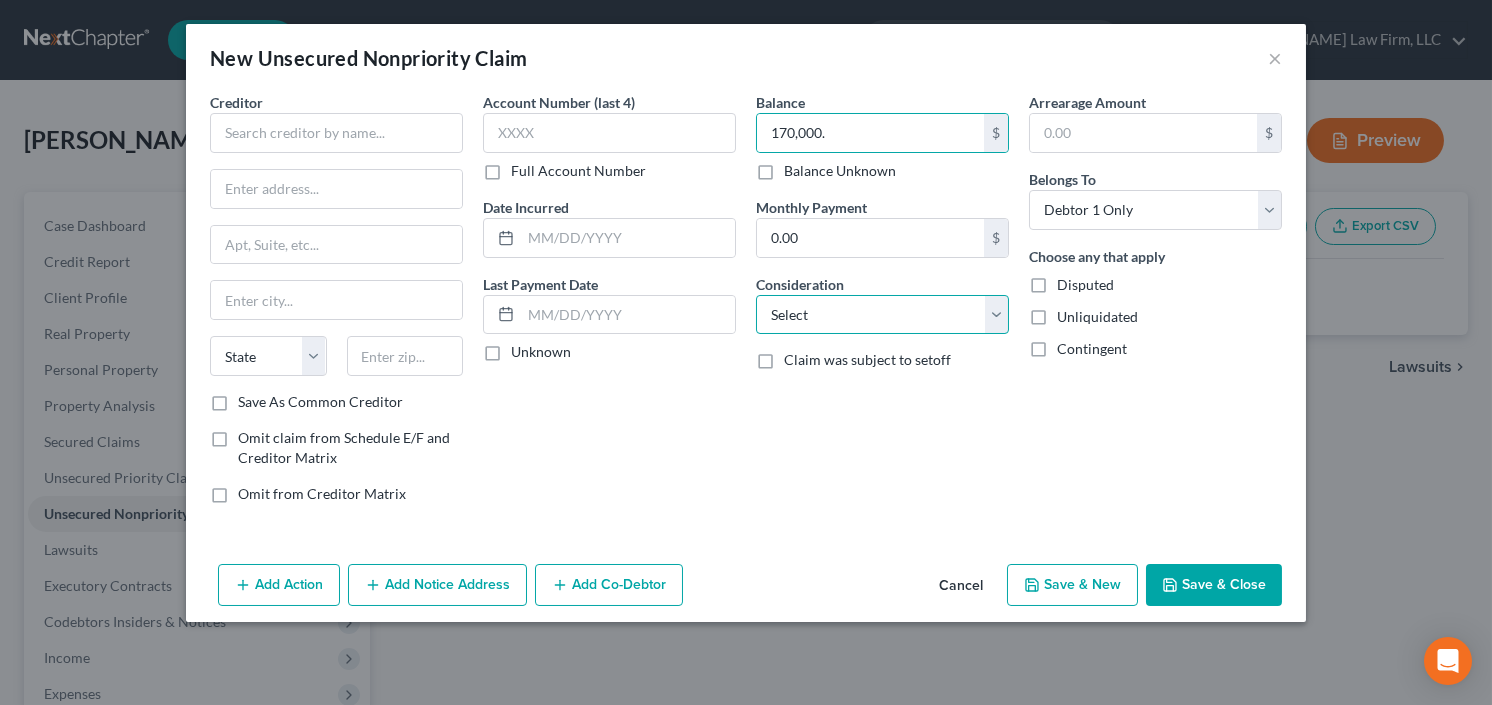 click on "Select Cable / Satellite Services Collection Agency Credit Card Debt Debt Counseling / Attorneys Deficiency Balance Domestic Support Obligations Home / Car Repairs Income Taxes Judgment Liens Medical Services Monies Loaned / Advanced Mortgage Obligation From Divorce Or Separation Obligation To Pensions Other Overdrawn Bank Account Promised To Help Pay Creditors Student Loans Suppliers And Vendors Telephone / Internet Services Utility Services" at bounding box center (882, 315) 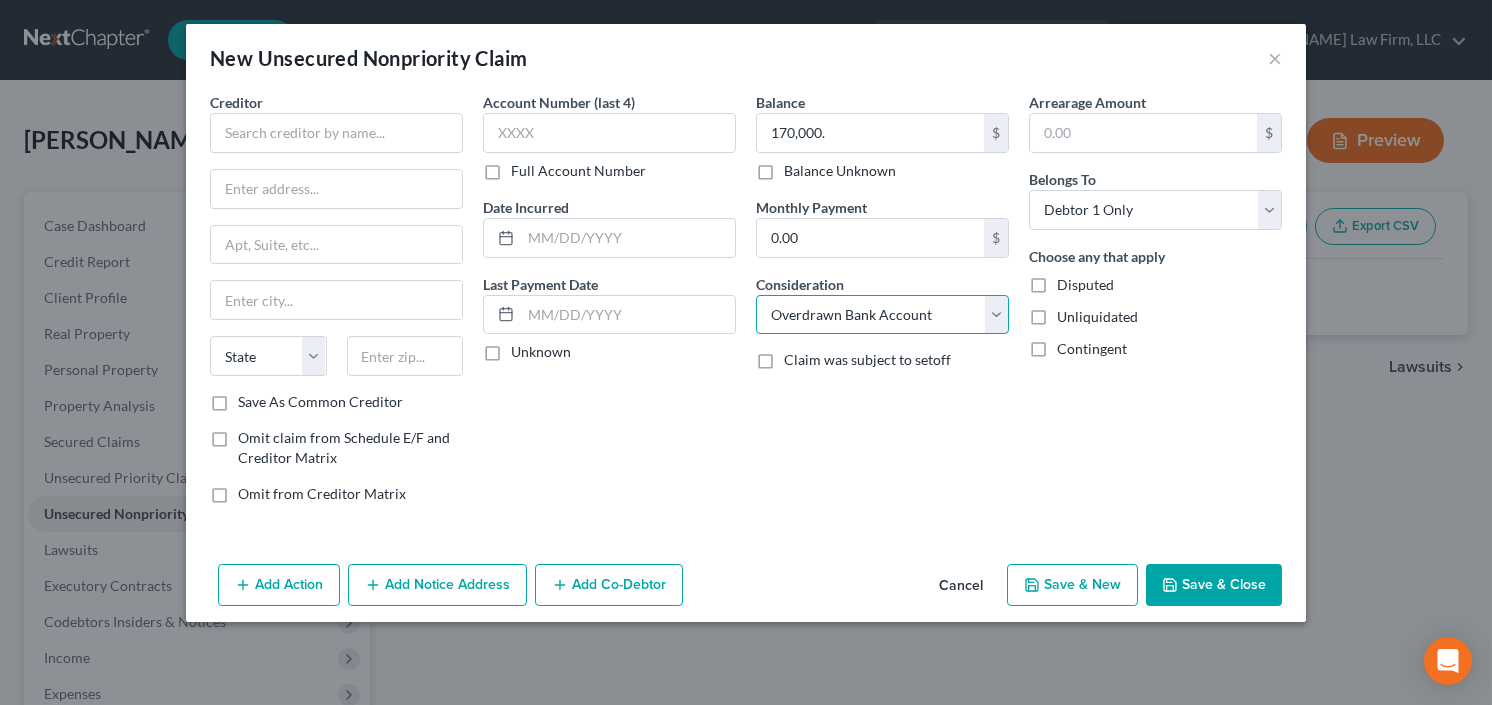 click on "Select Cable / Satellite Services Collection Agency Credit Card Debt Debt Counseling / Attorneys Deficiency Balance Domestic Support Obligations Home / Car Repairs Income Taxes Judgment Liens Medical Services Monies Loaned / Advanced Mortgage Obligation From Divorce Or Separation Obligation To Pensions Other Overdrawn Bank Account Promised To Help Pay Creditors Student Loans Suppliers And Vendors Telephone / Internet Services Utility Services" at bounding box center [882, 315] 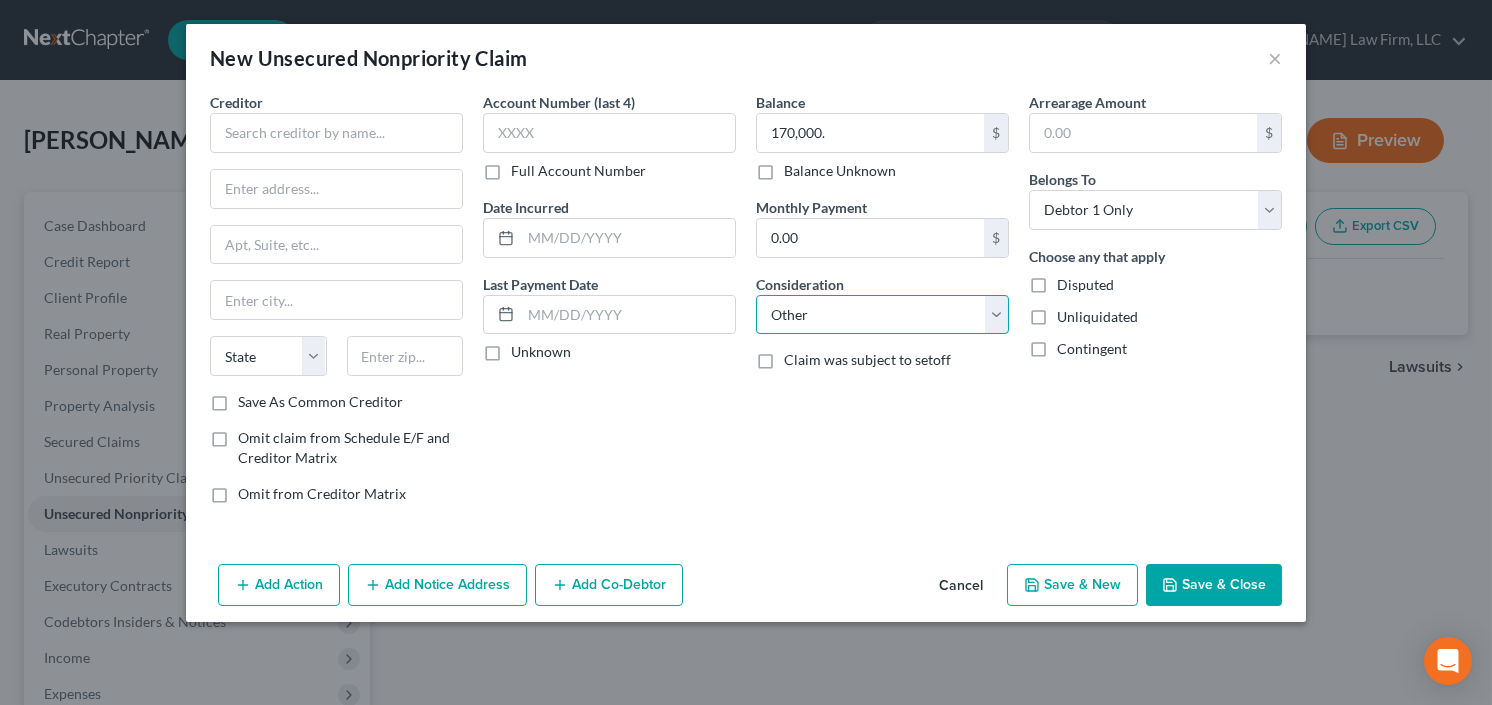 click on "Select Cable / Satellite Services Collection Agency Credit Card Debt Debt Counseling / Attorneys Deficiency Balance Domestic Support Obligations Home / Car Repairs Income Taxes Judgment Liens Medical Services Monies Loaned / Advanced Mortgage Obligation From Divorce Or Separation Obligation To Pensions Other Overdrawn Bank Account Promised To Help Pay Creditors Student Loans Suppliers And Vendors Telephone / Internet Services Utility Services" at bounding box center (882, 315) 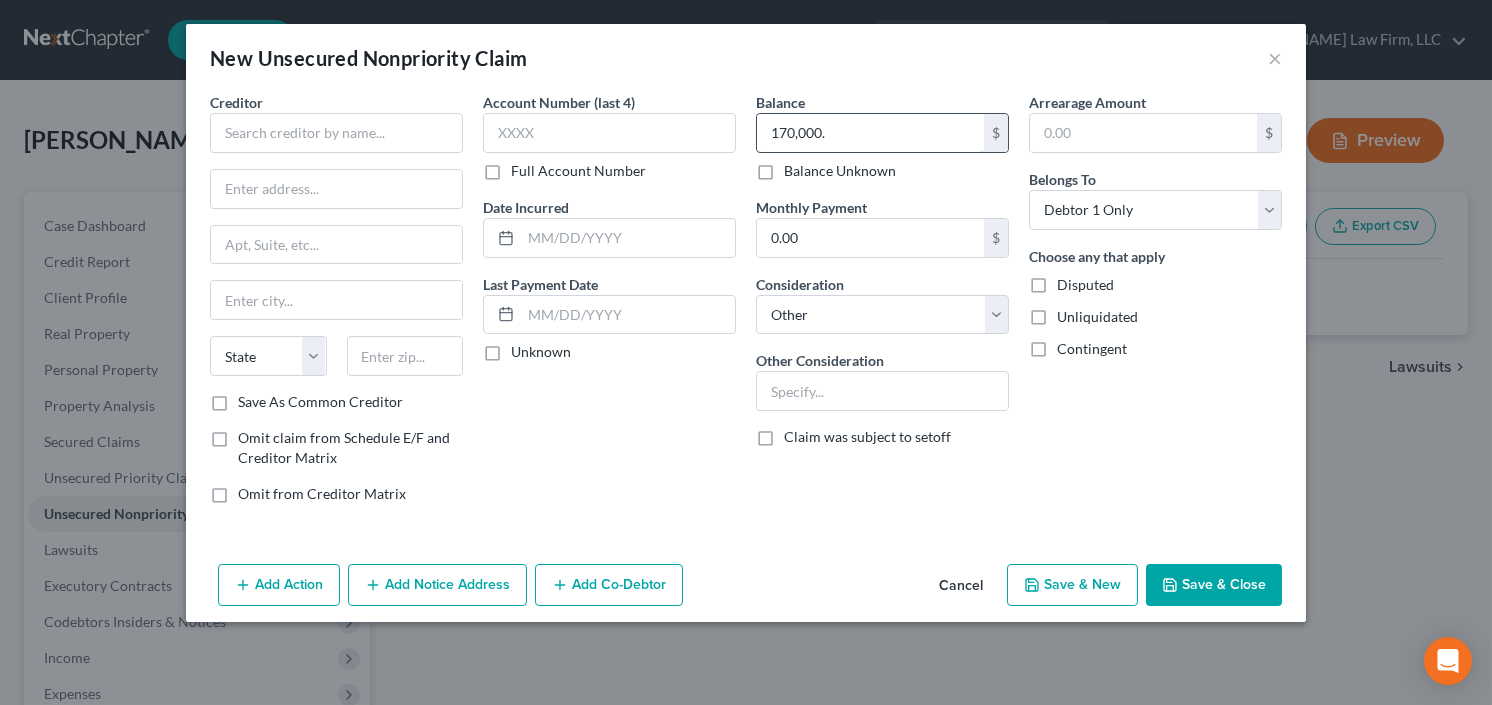 click on "170,000." at bounding box center (870, 133) 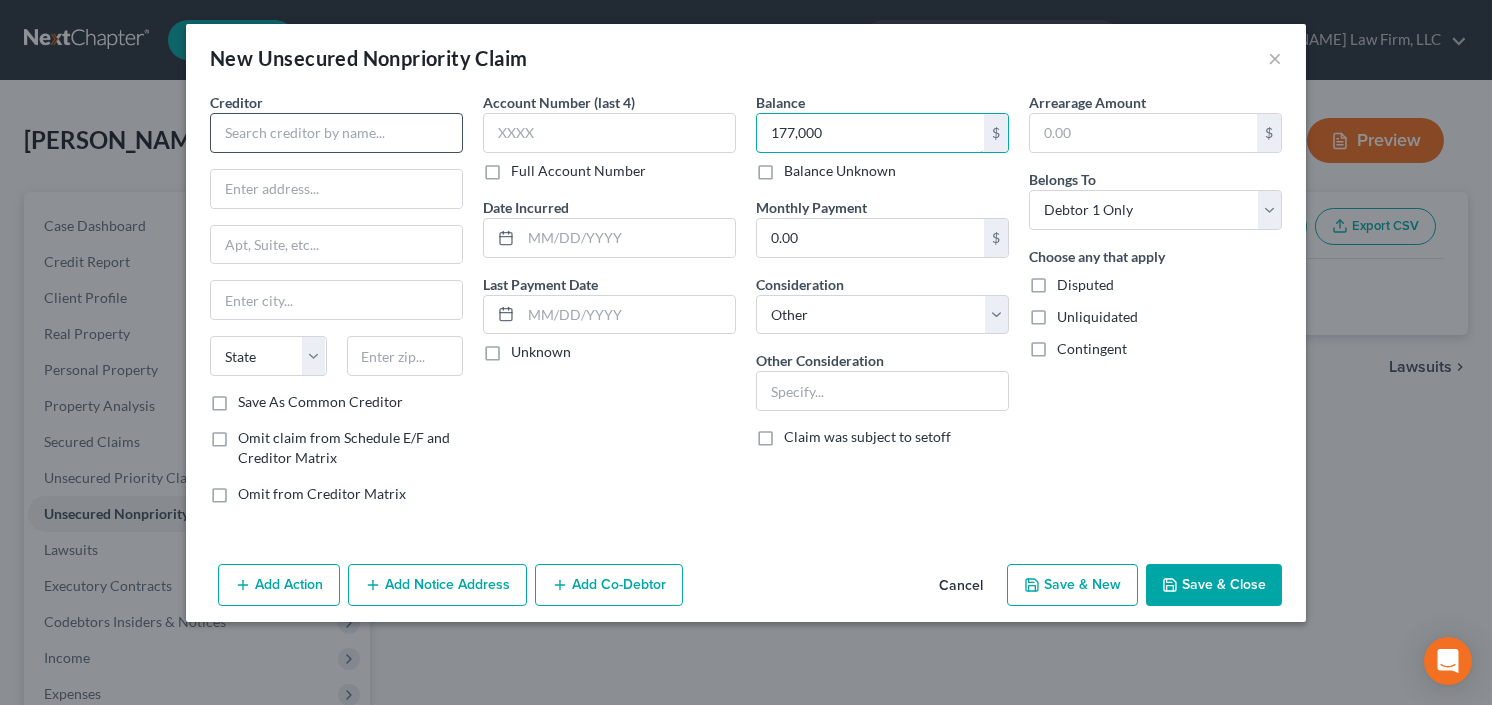type on "177,000" 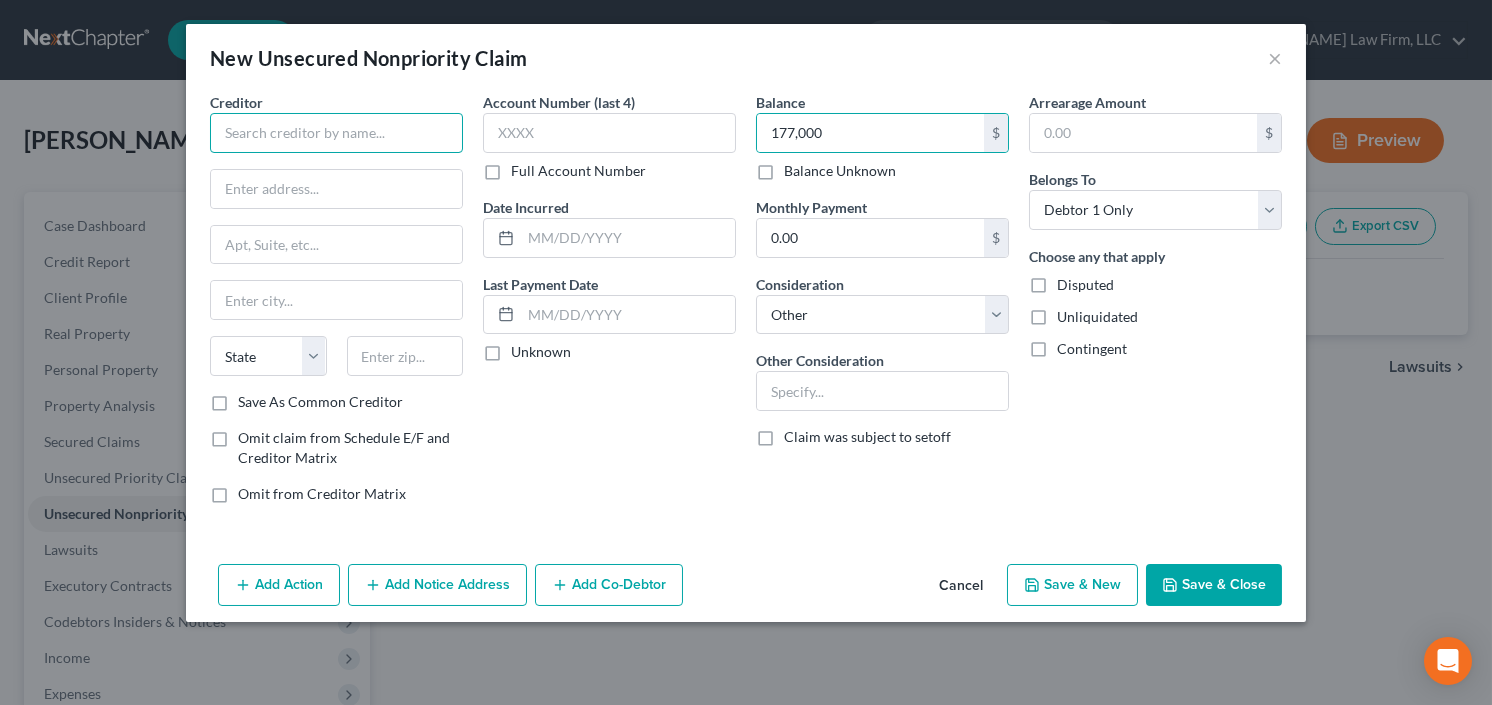 click at bounding box center (336, 133) 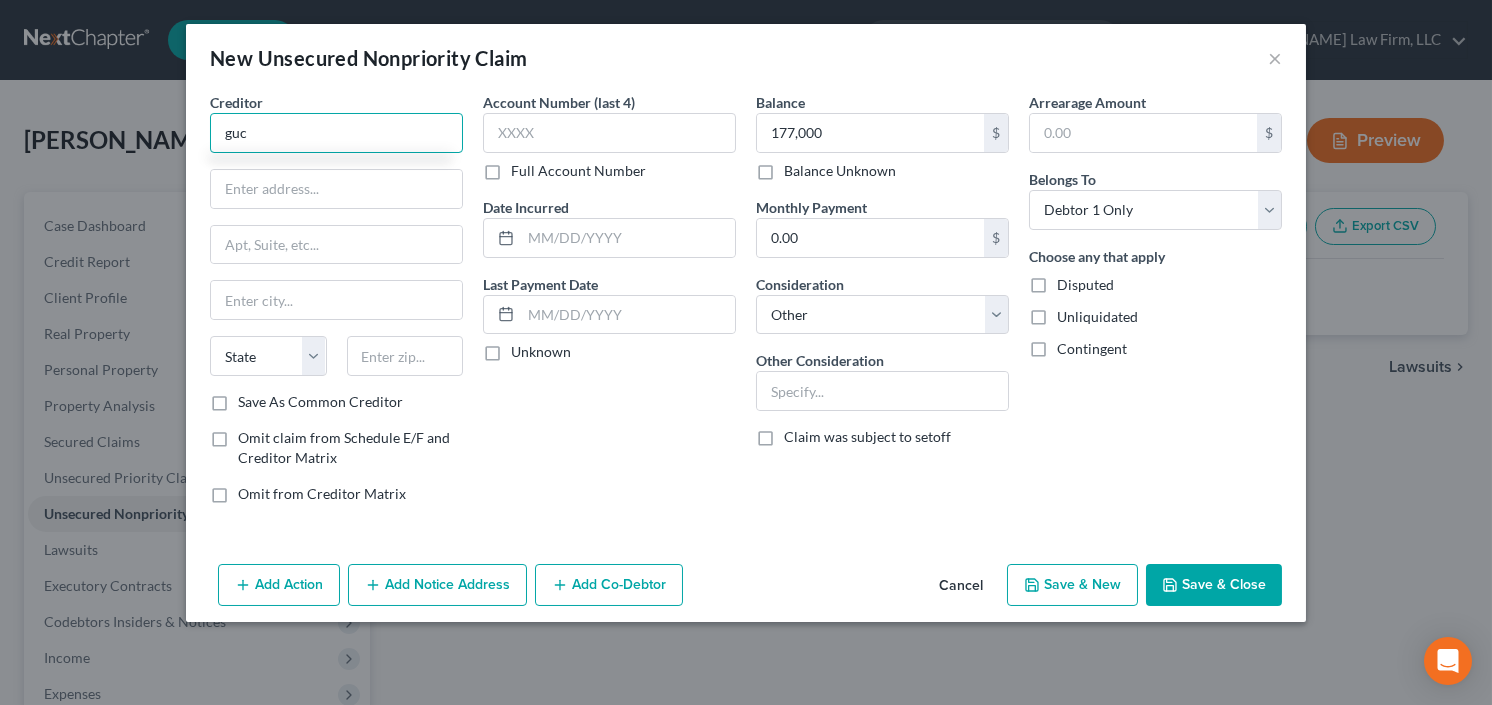 type on "guc" 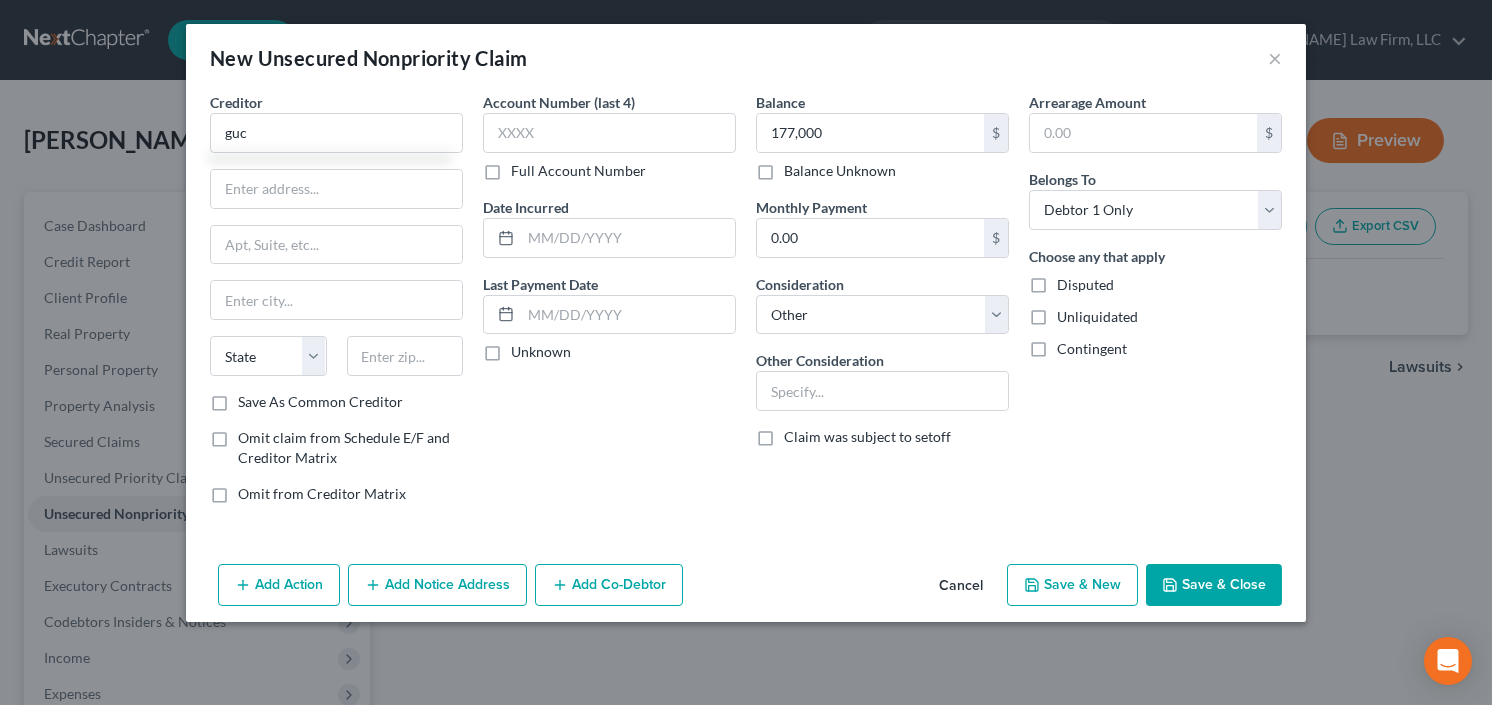 click on "Save & Close" at bounding box center [1214, 585] 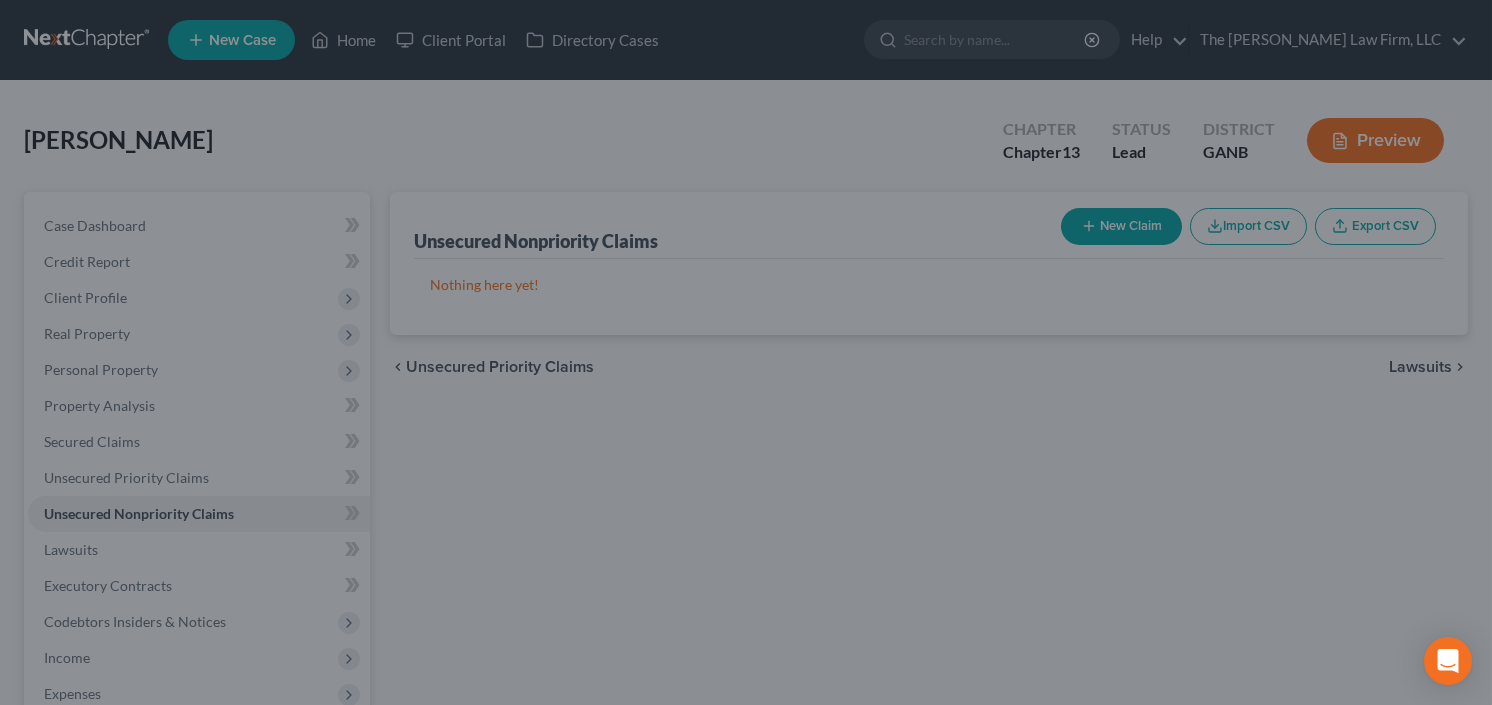 type on "177,000.00" 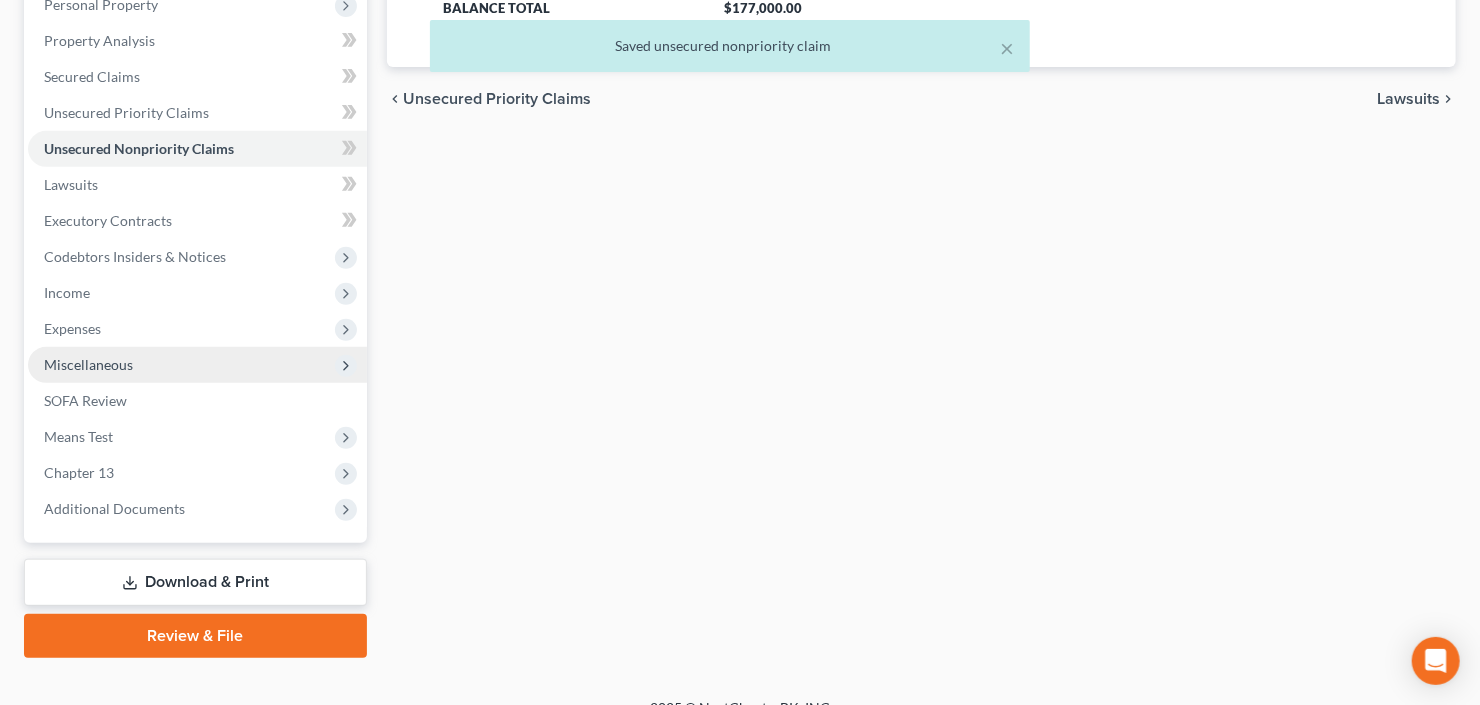 scroll, scrollTop: 390, scrollLeft: 0, axis: vertical 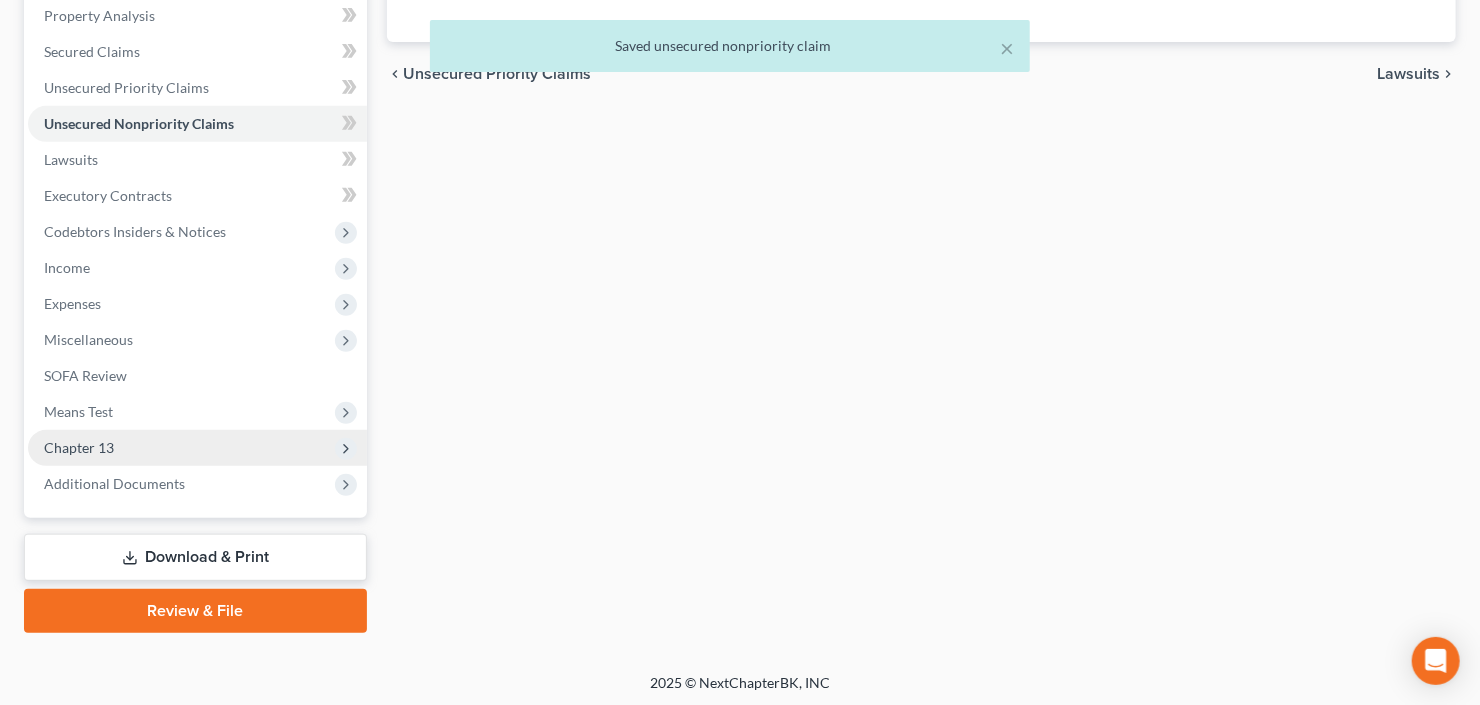 click on "Chapter 13" at bounding box center [197, 448] 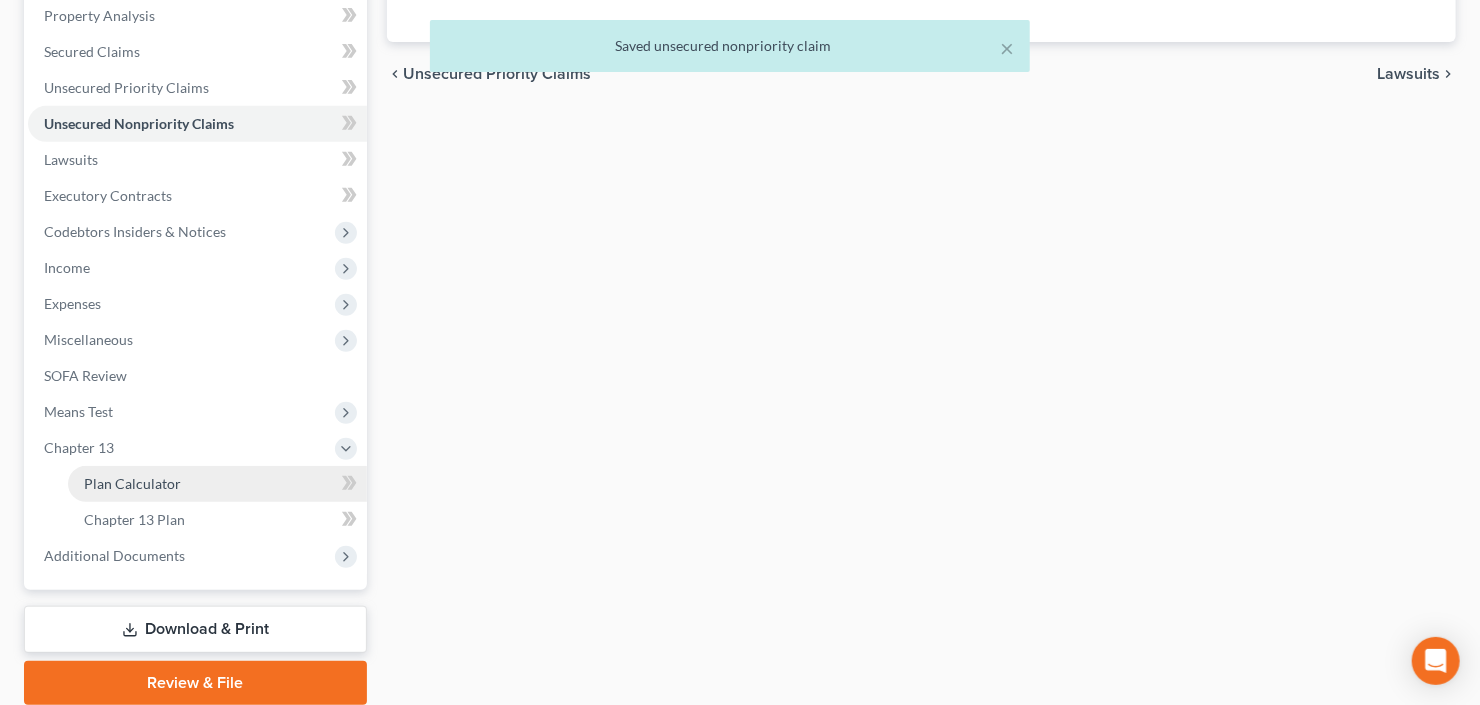 click on "Plan Calculator" at bounding box center (217, 484) 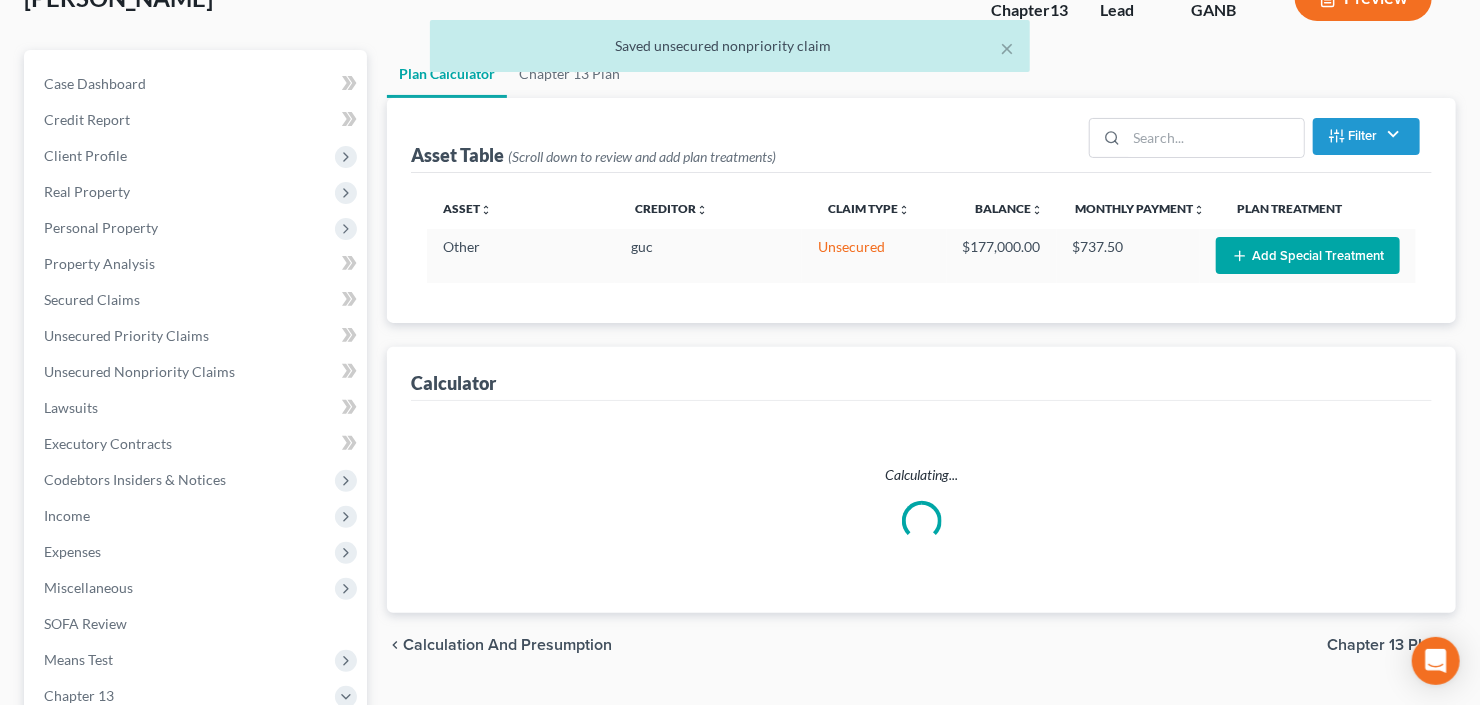 scroll, scrollTop: 240, scrollLeft: 0, axis: vertical 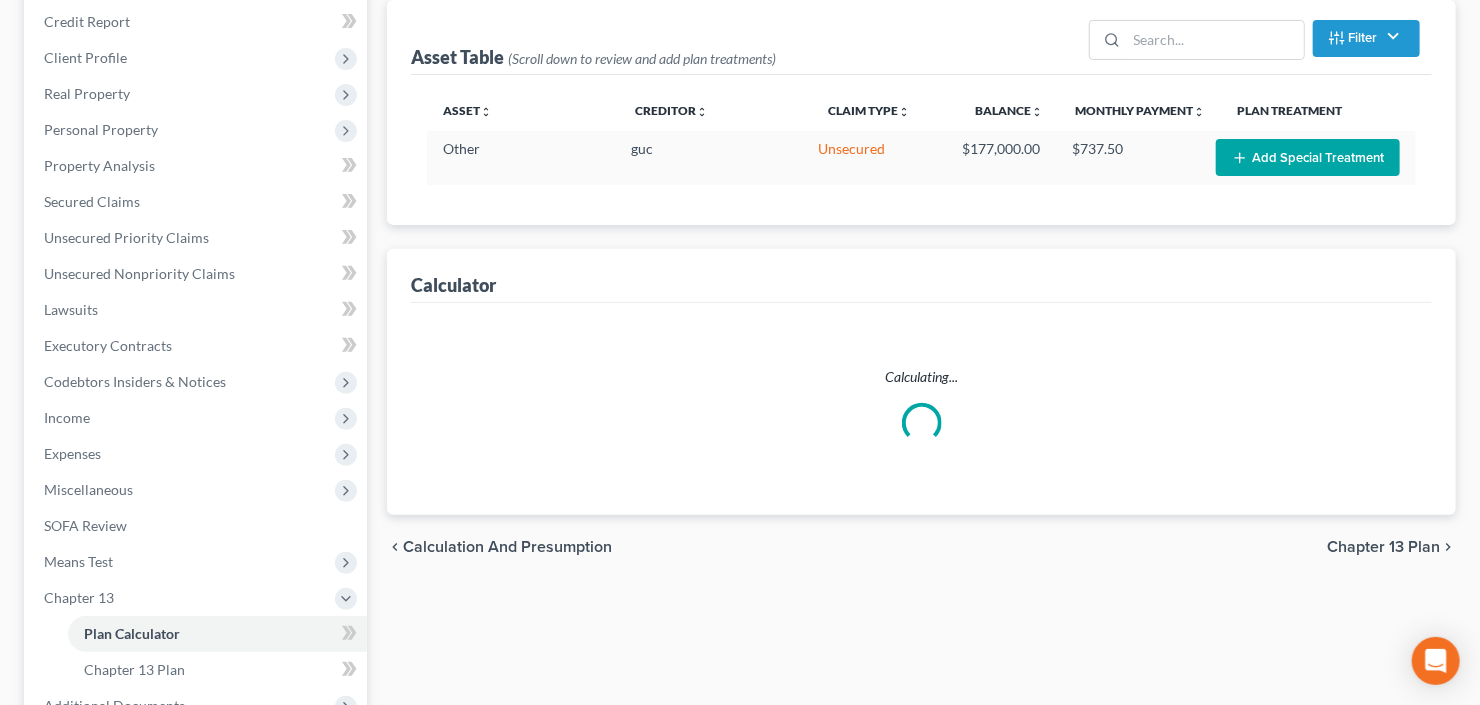 select on "59" 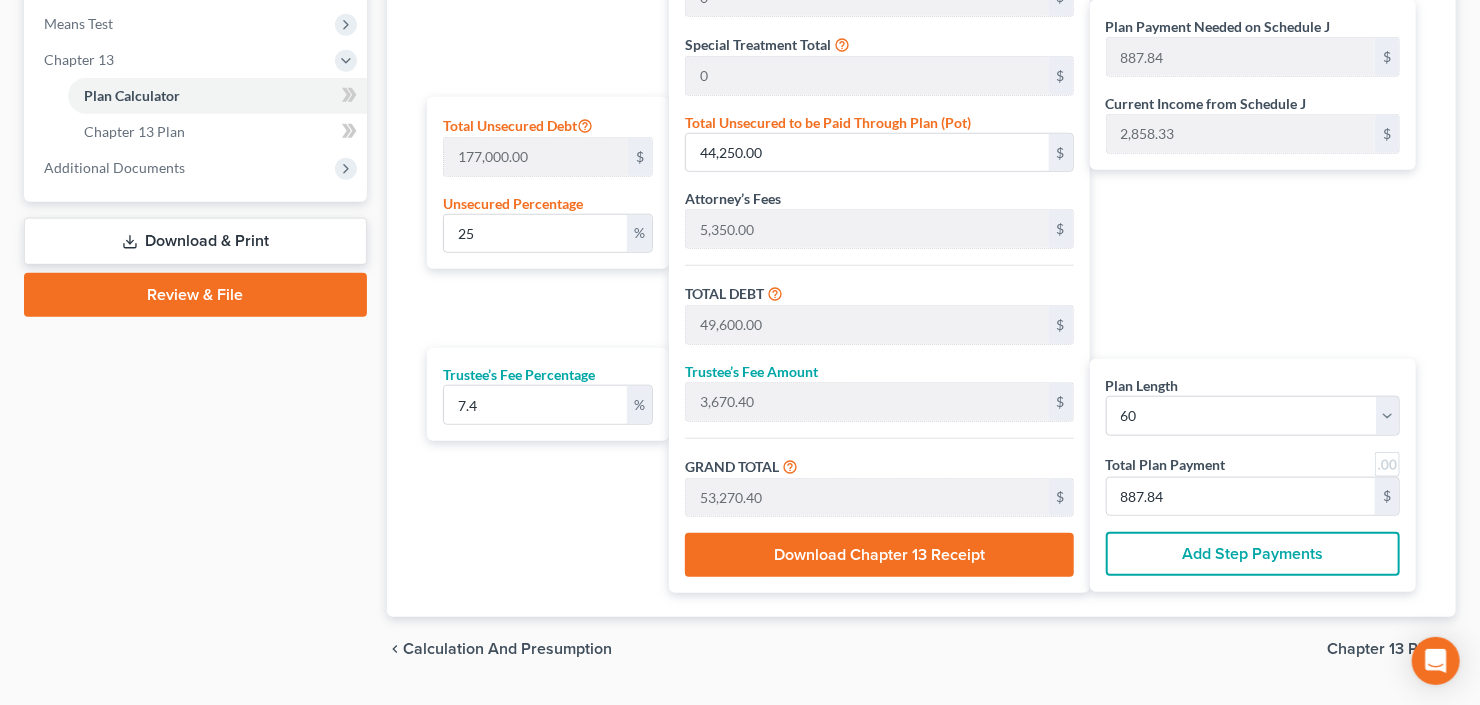 scroll, scrollTop: 824, scrollLeft: 0, axis: vertical 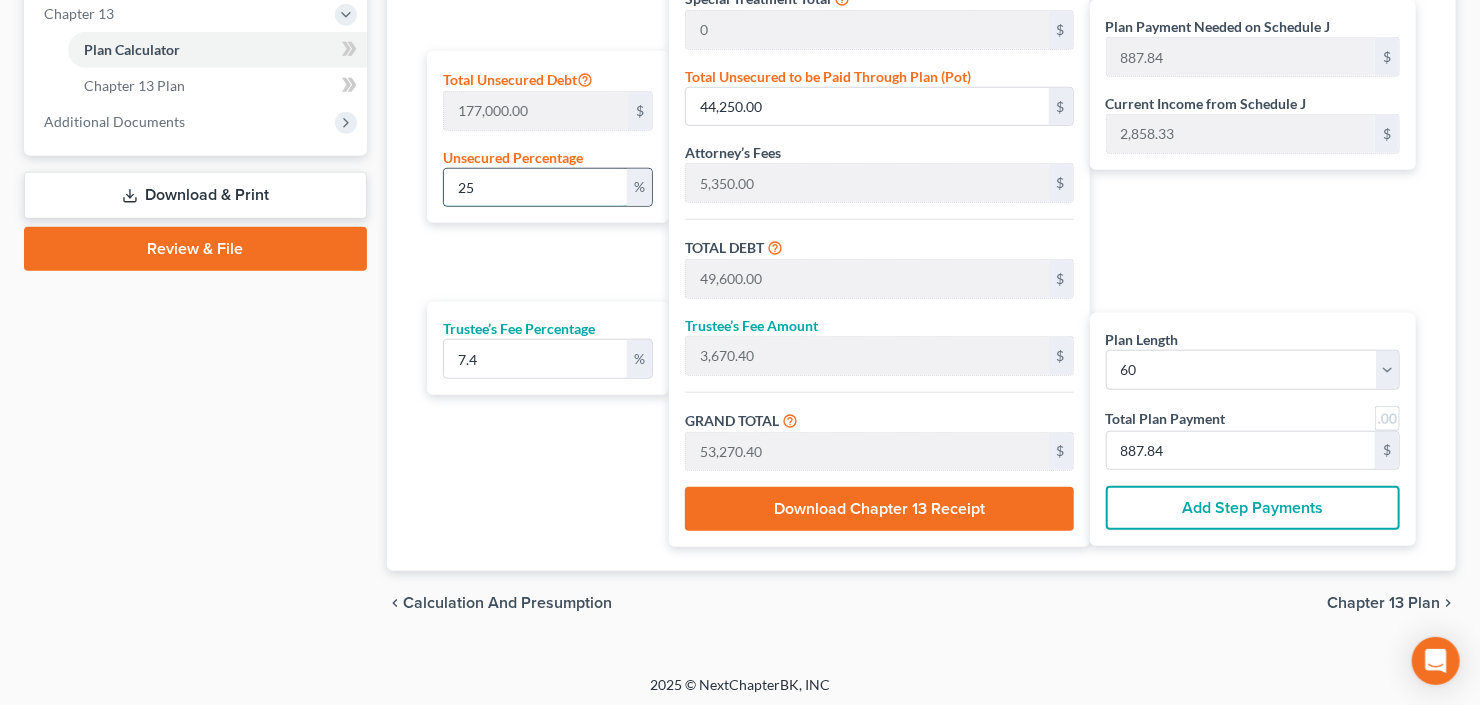 drag, startPoint x: 515, startPoint y: 182, endPoint x: 448, endPoint y: 194, distance: 68.06615 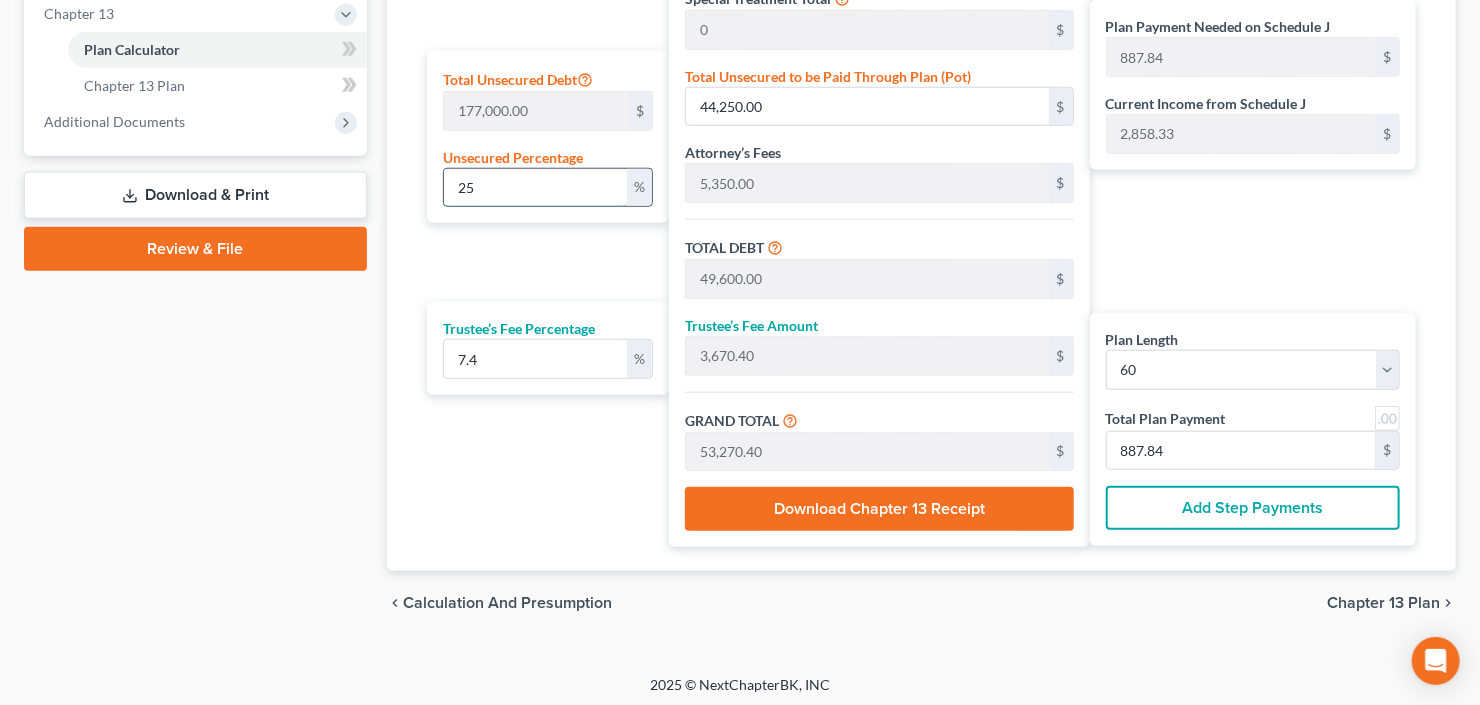 click on "25" at bounding box center [535, 188] 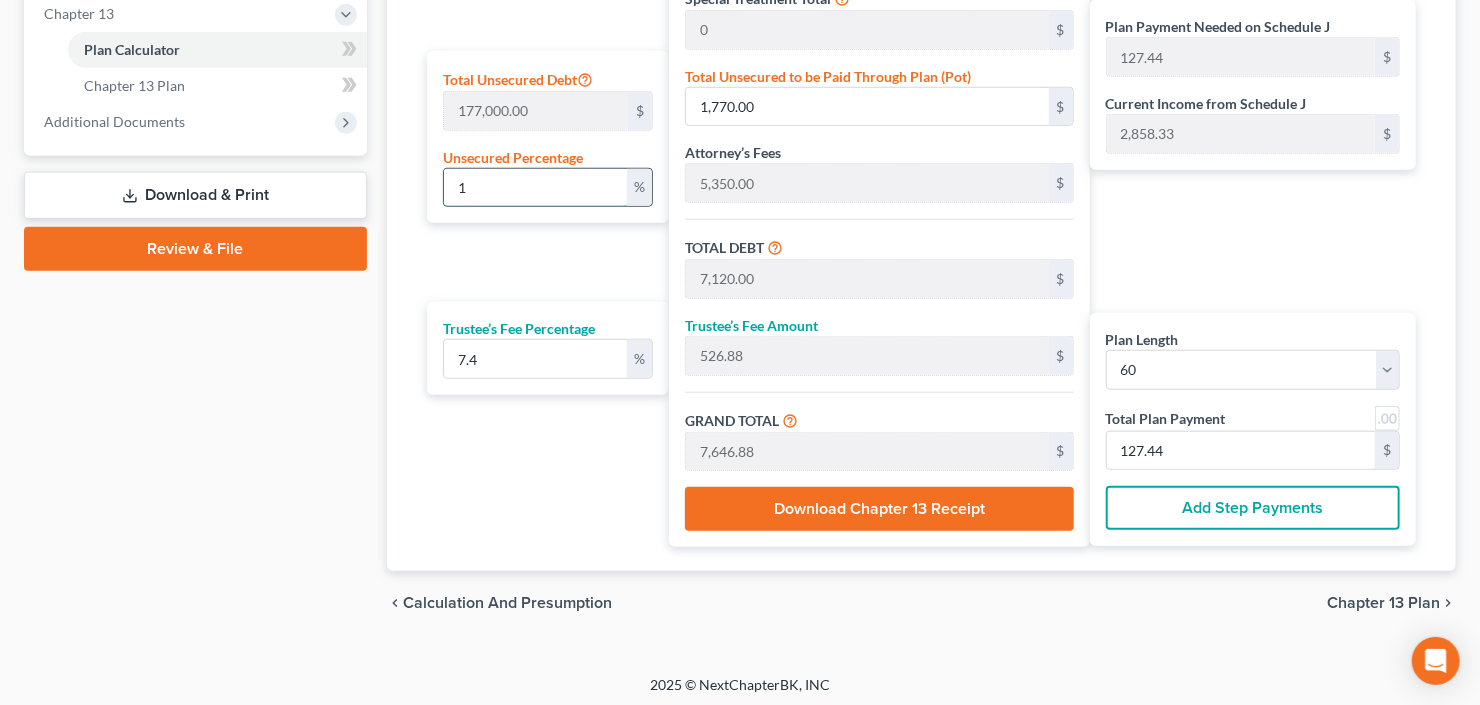 type on "10" 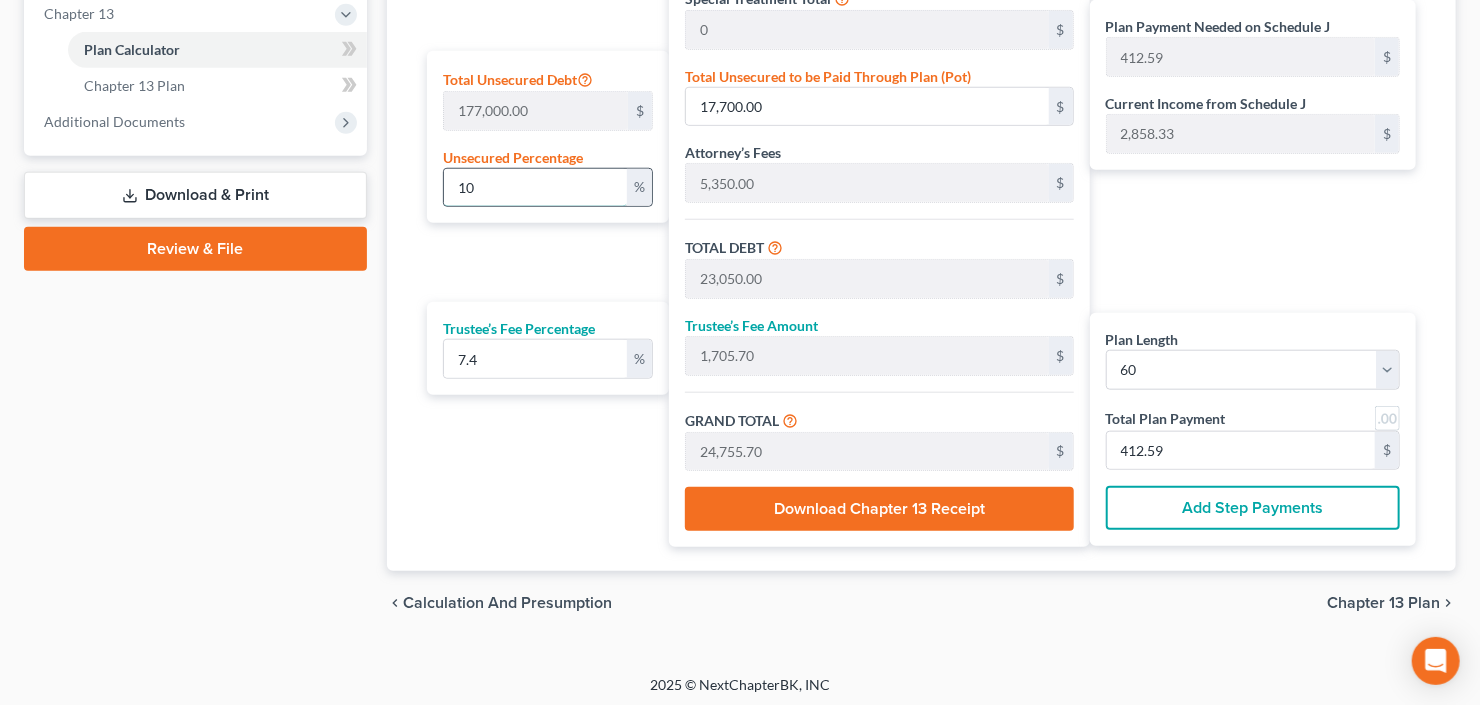 type on "100" 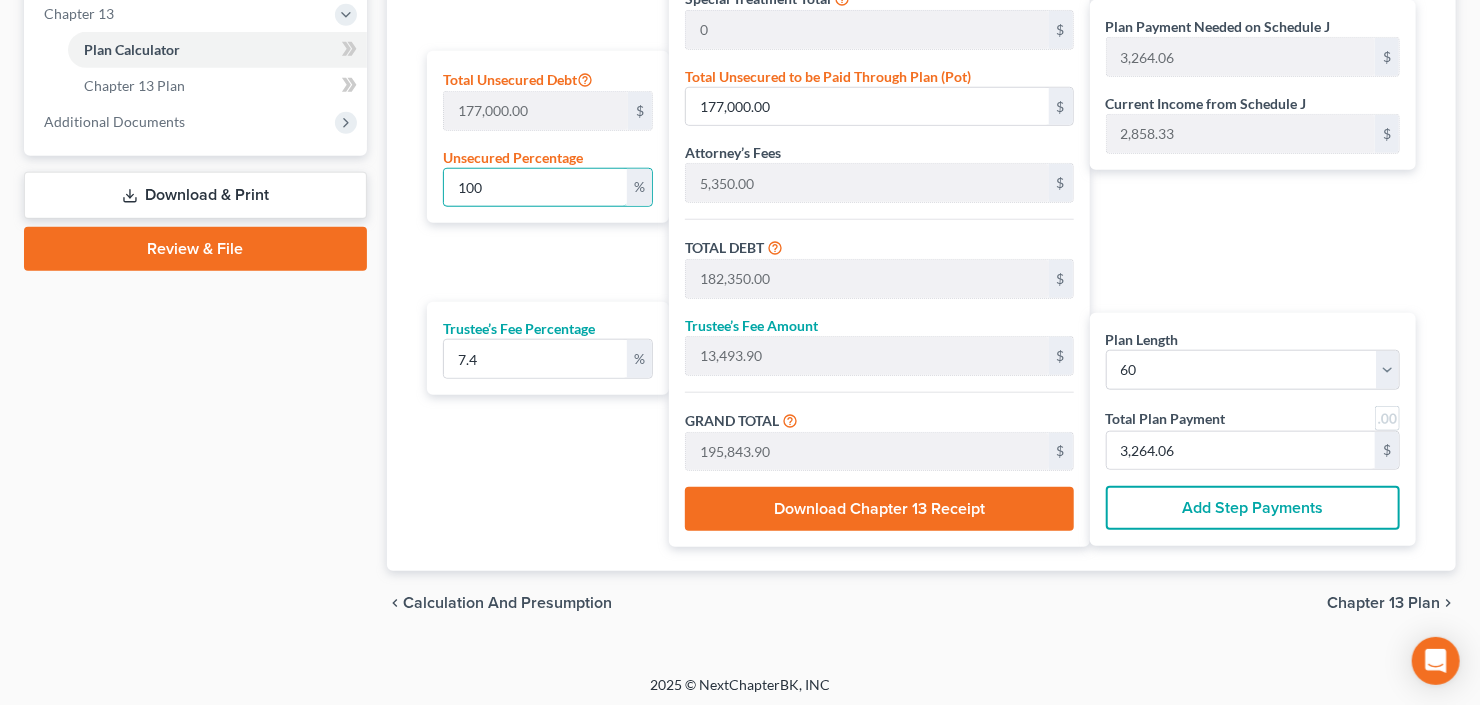 type on "100" 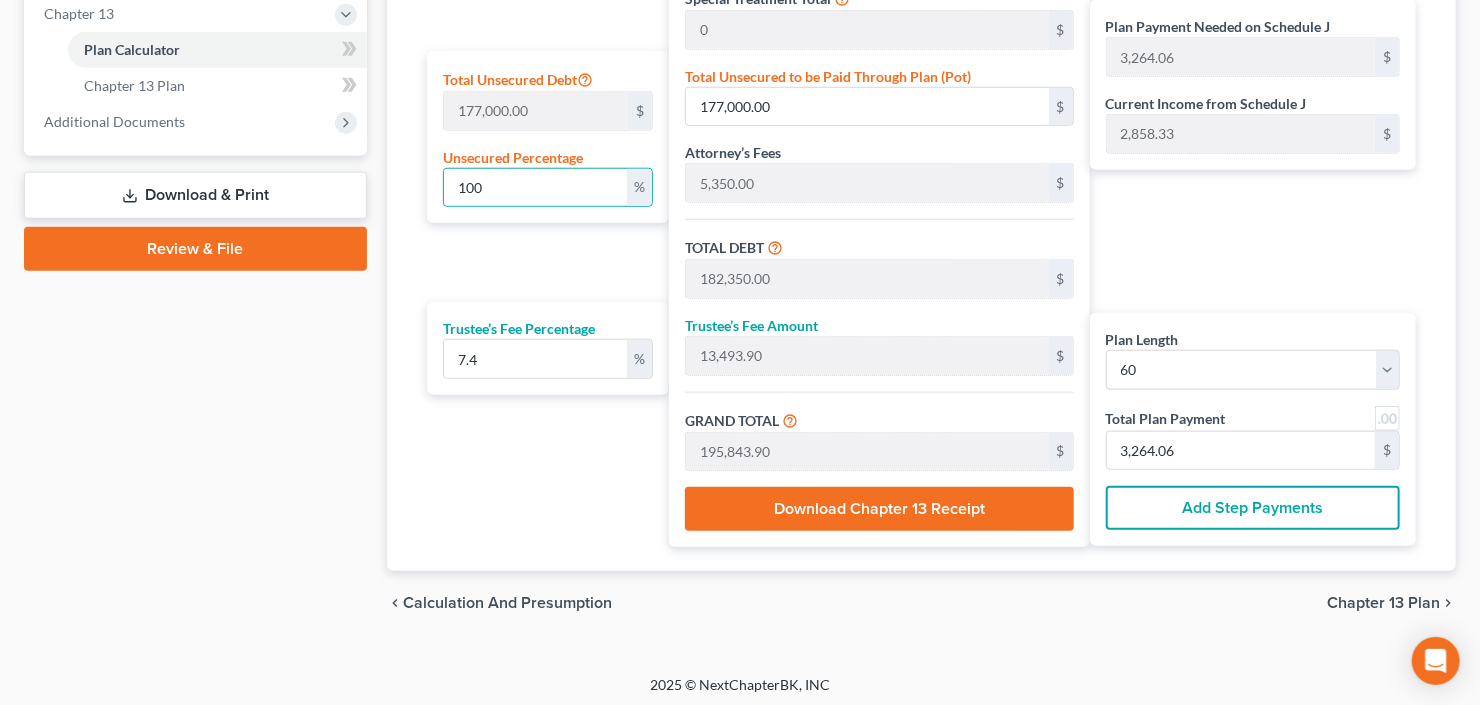 click on "Case Dashboard
Payments
Invoices
Payments
Payments
Credit Report
Client Profile" at bounding box center (195, 2) 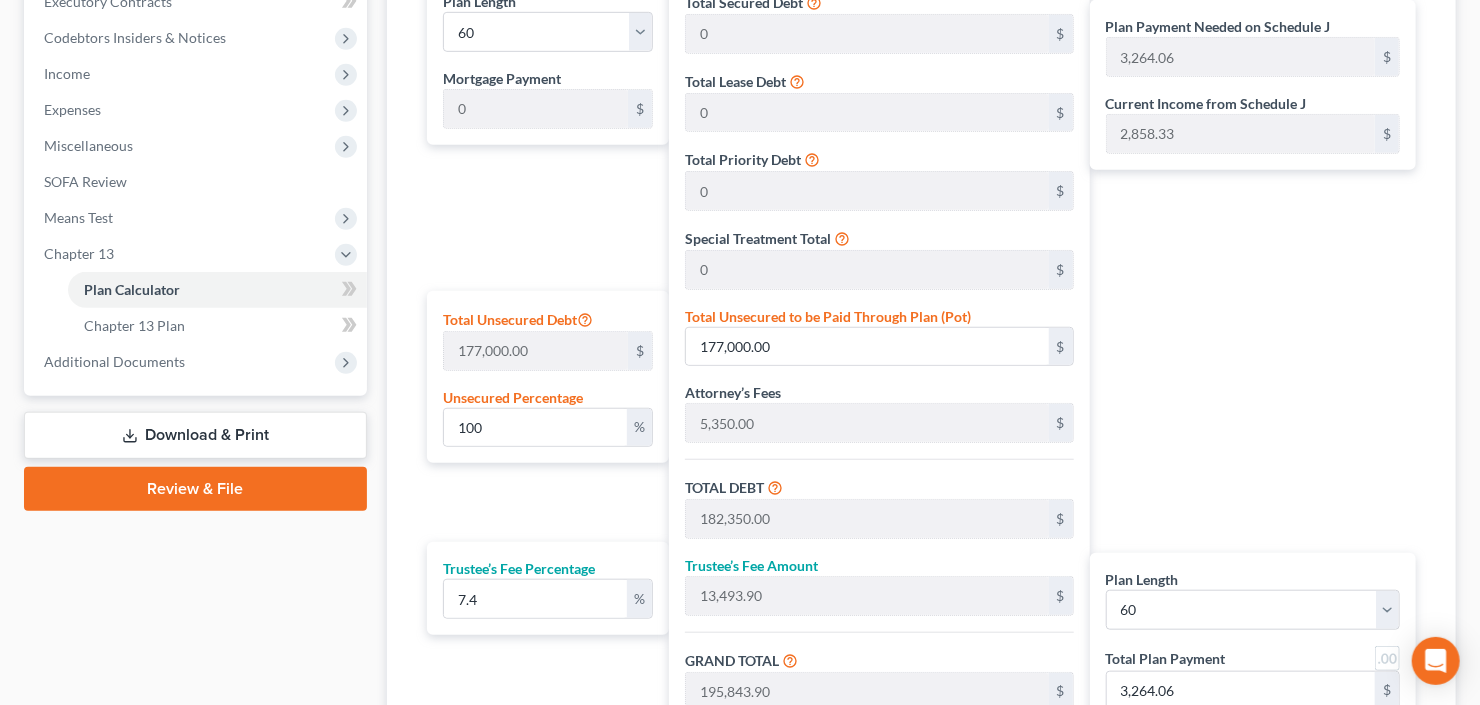 scroll, scrollTop: 344, scrollLeft: 0, axis: vertical 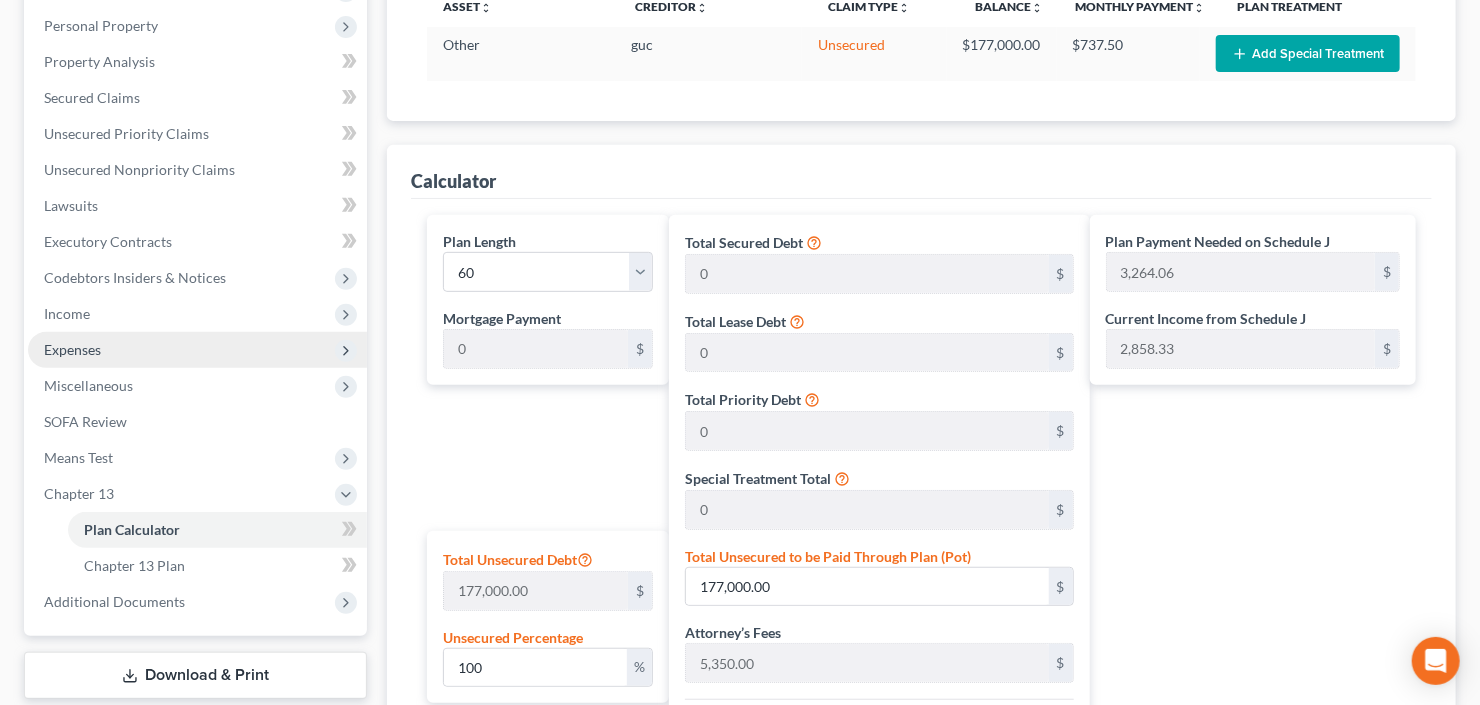 click on "Expenses" at bounding box center (72, 349) 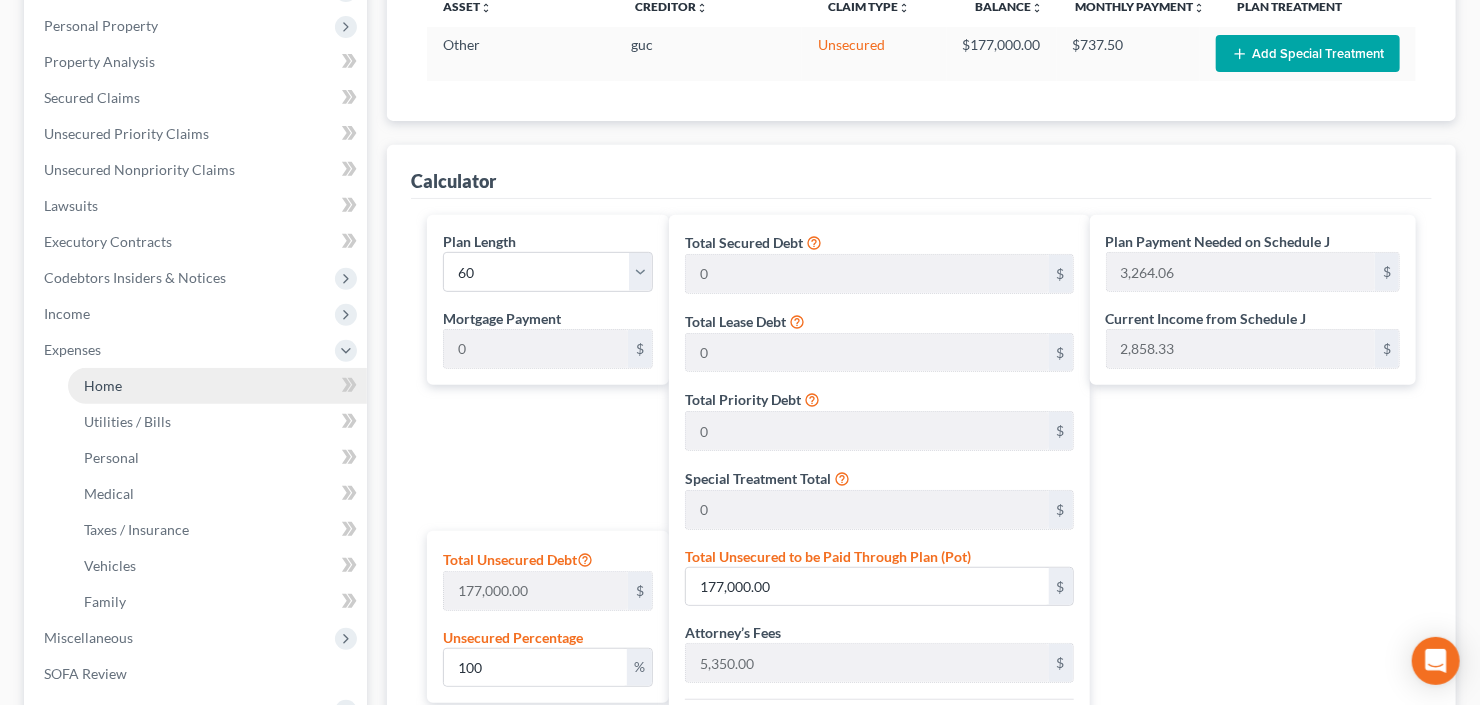 click on "Home" at bounding box center [103, 385] 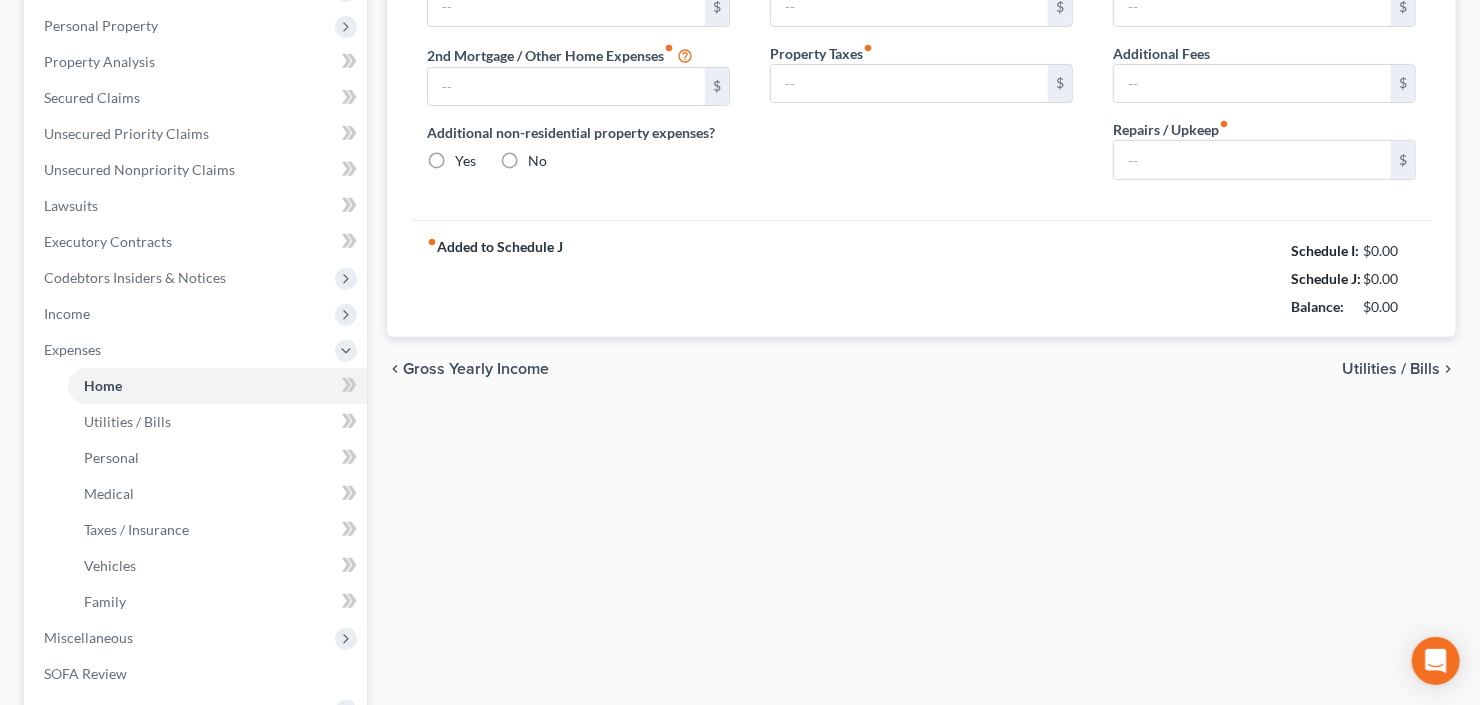 type on "2,835.00" 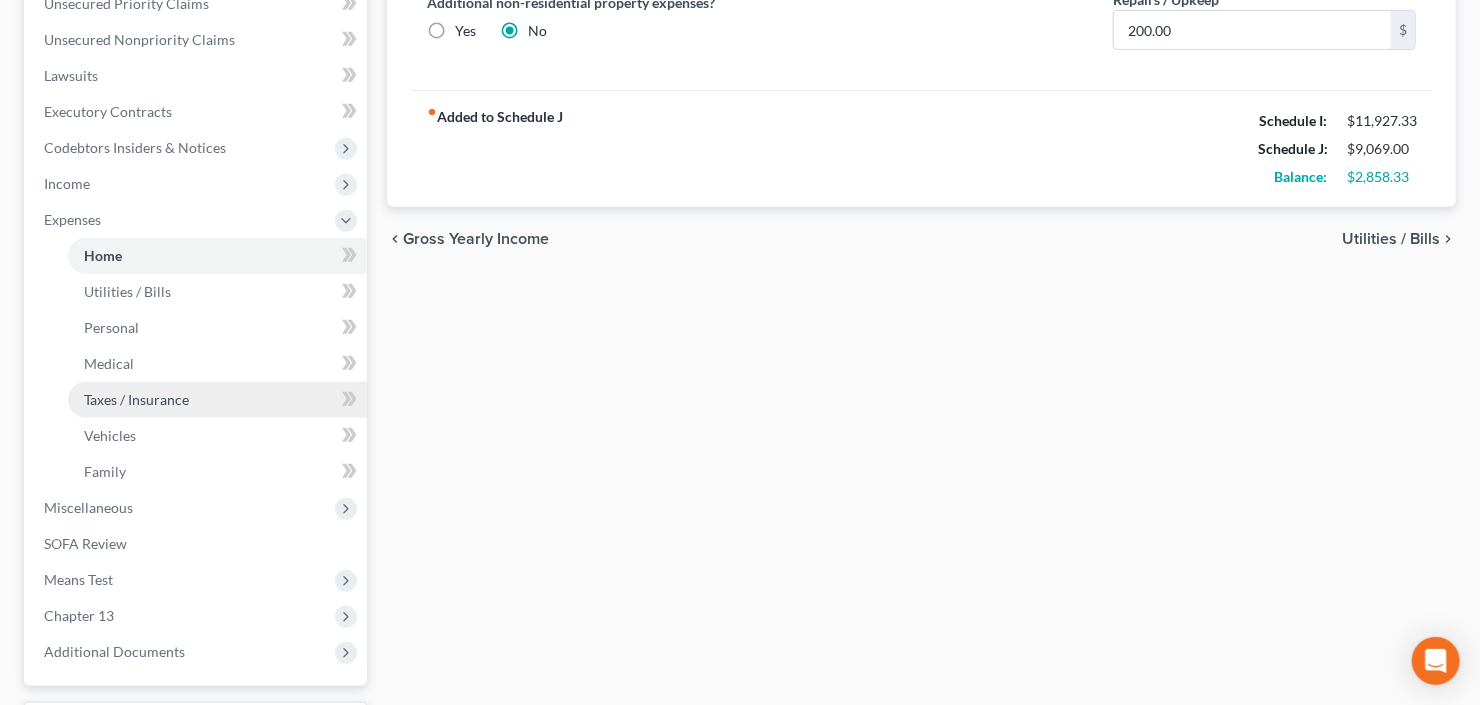 scroll, scrollTop: 560, scrollLeft: 0, axis: vertical 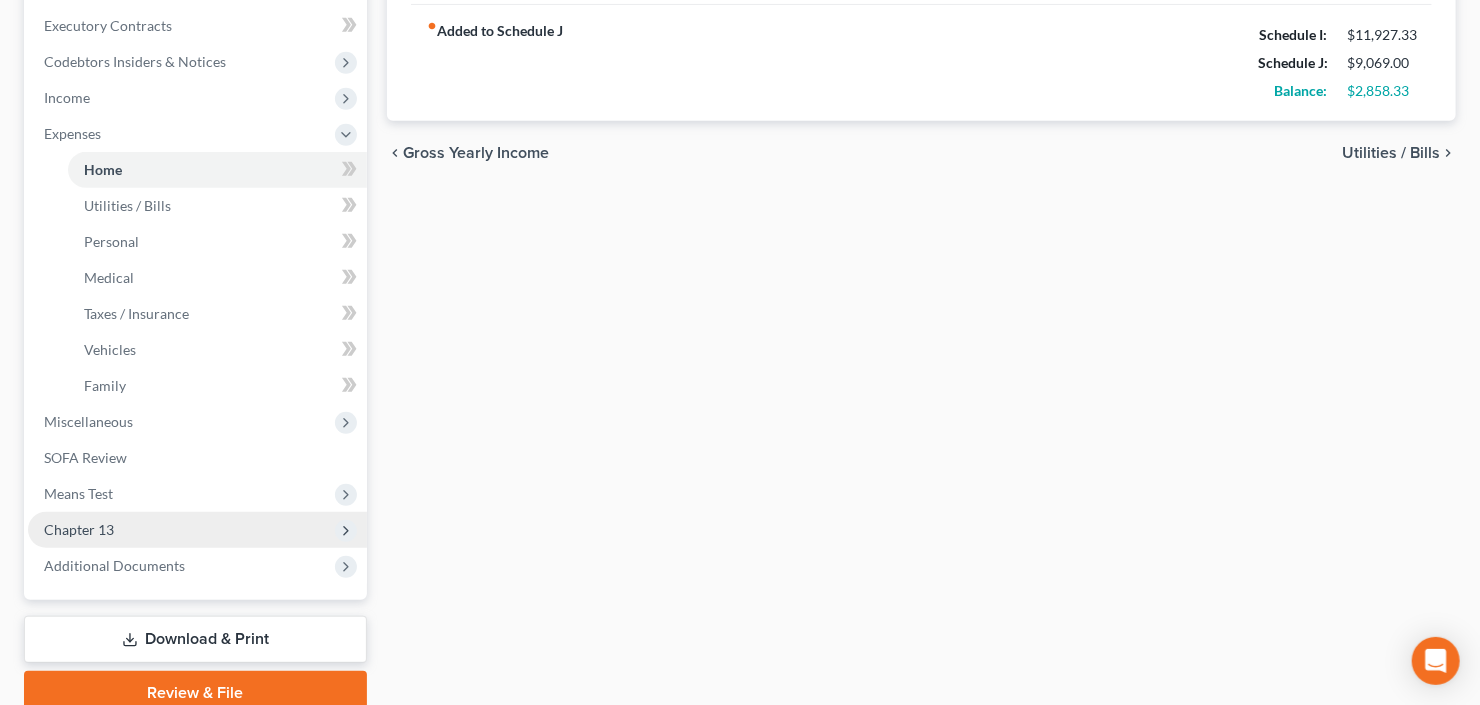 click on "Chapter 13" at bounding box center [197, 530] 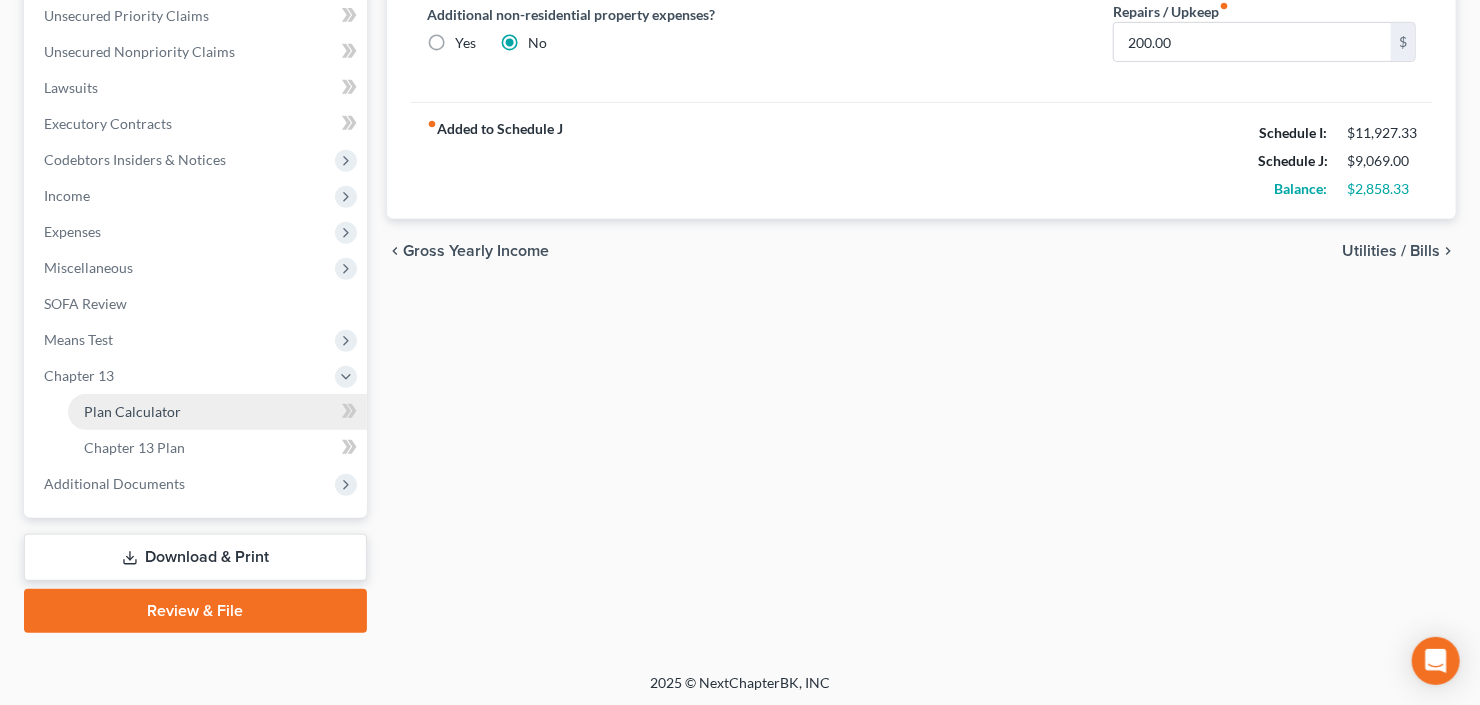 click on "Plan Calculator" at bounding box center [132, 411] 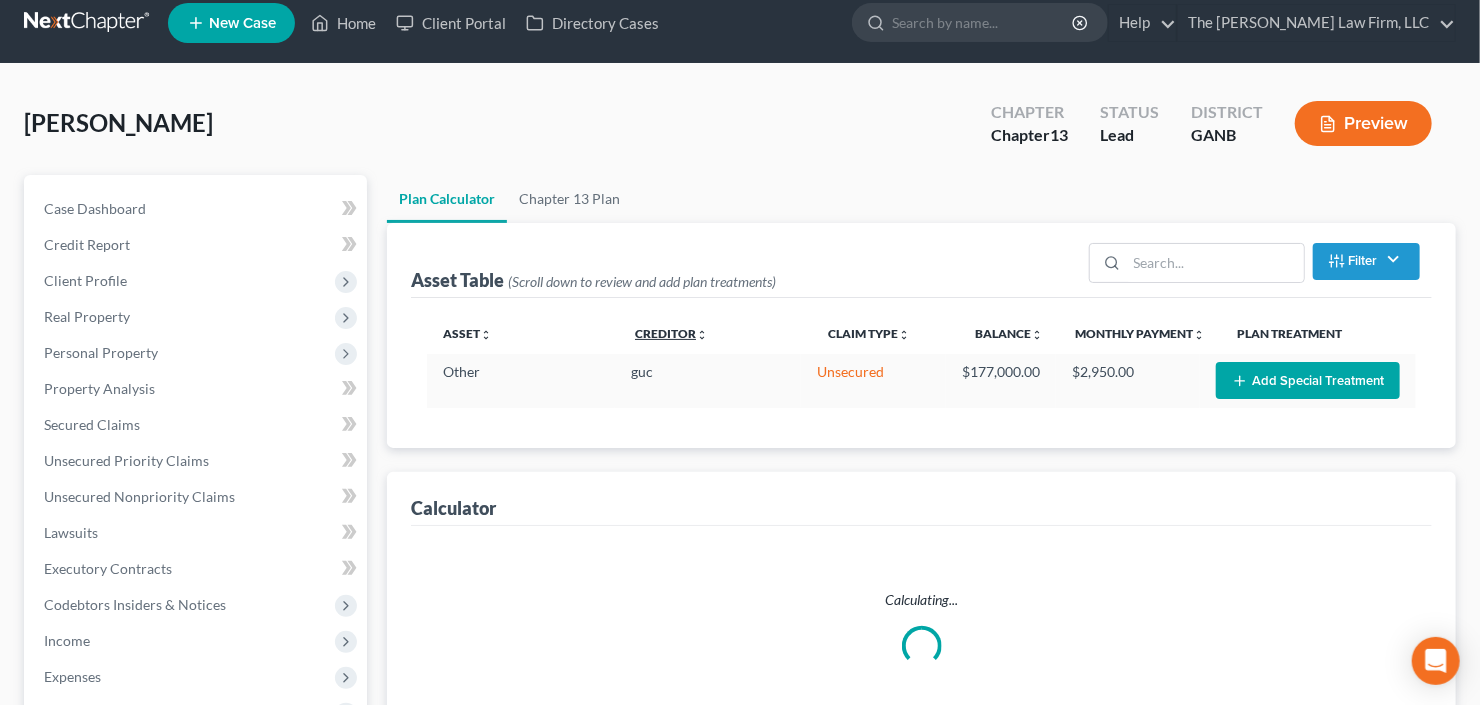 scroll, scrollTop: 0, scrollLeft: 0, axis: both 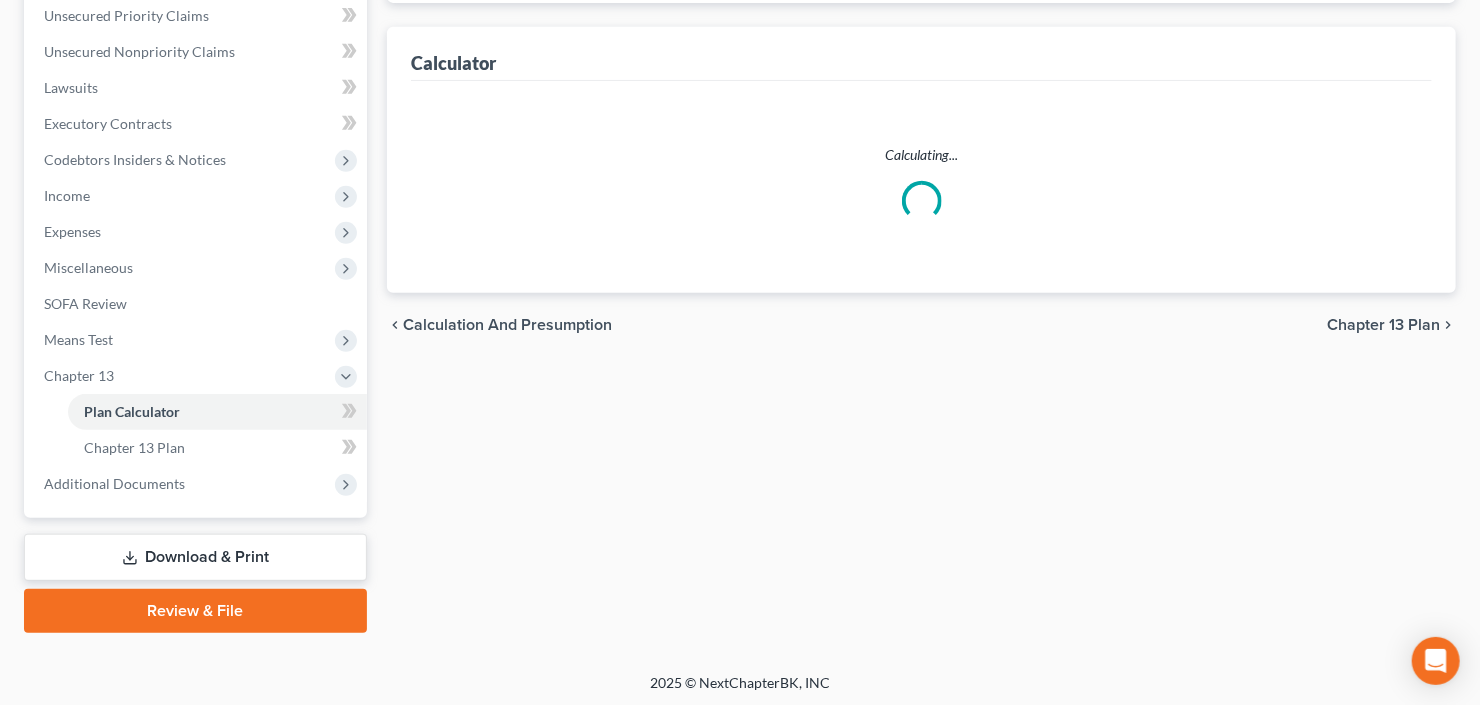 select on "59" 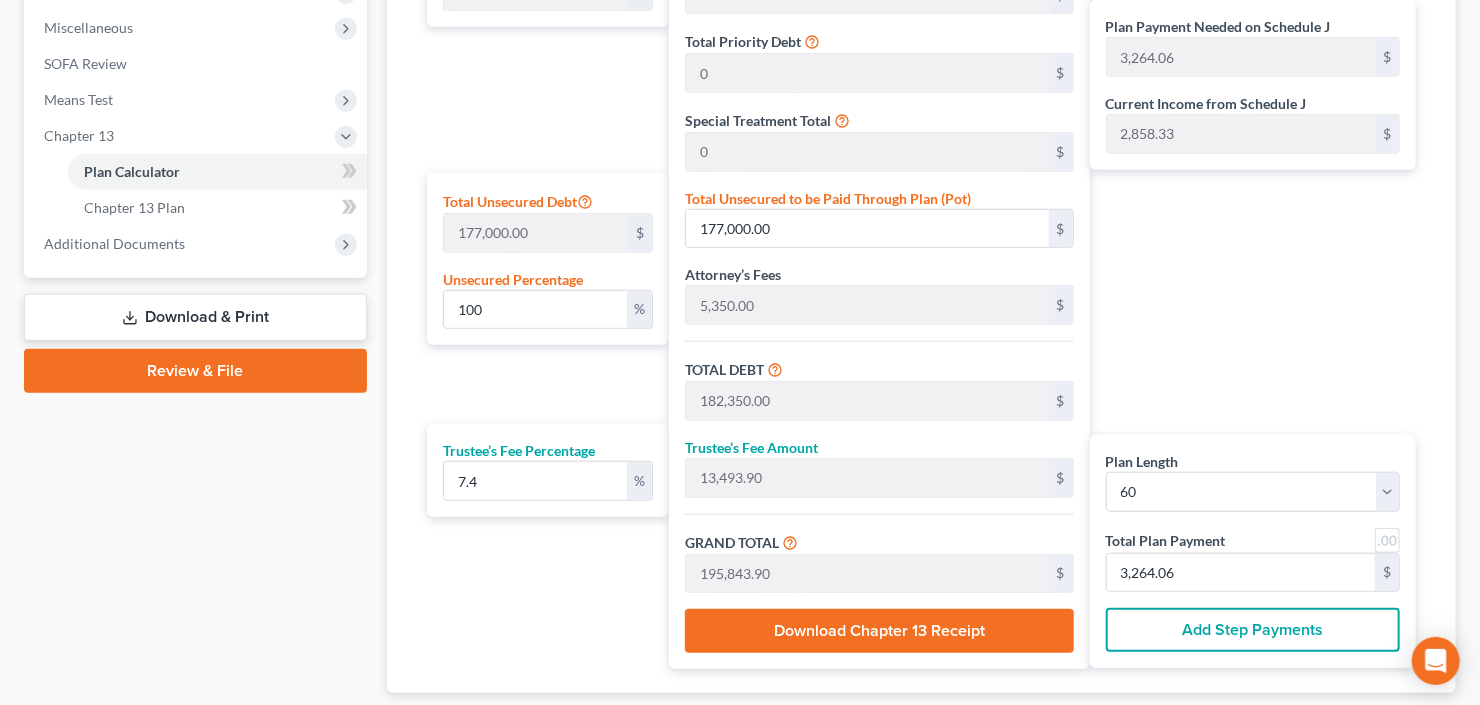 scroll, scrollTop: 824, scrollLeft: 0, axis: vertical 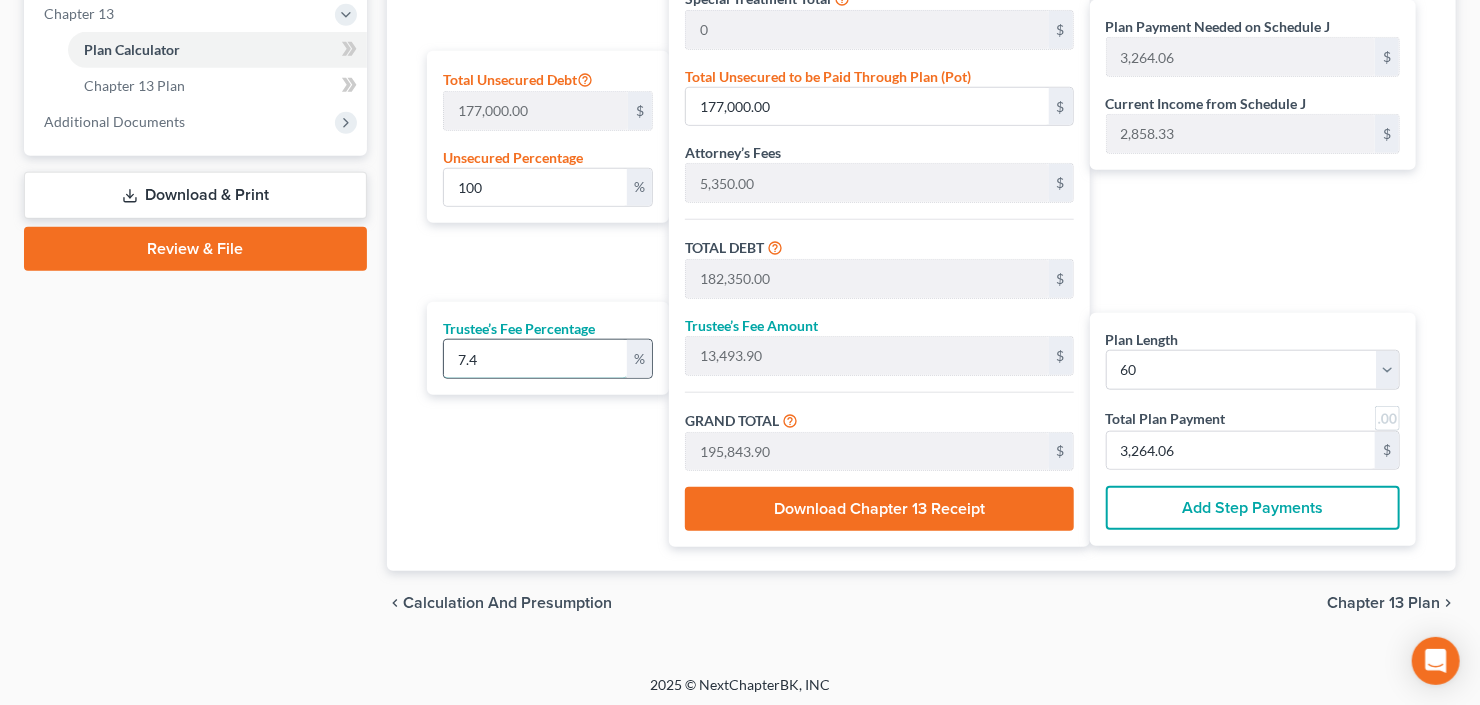 click on "7.4" at bounding box center [535, 359] 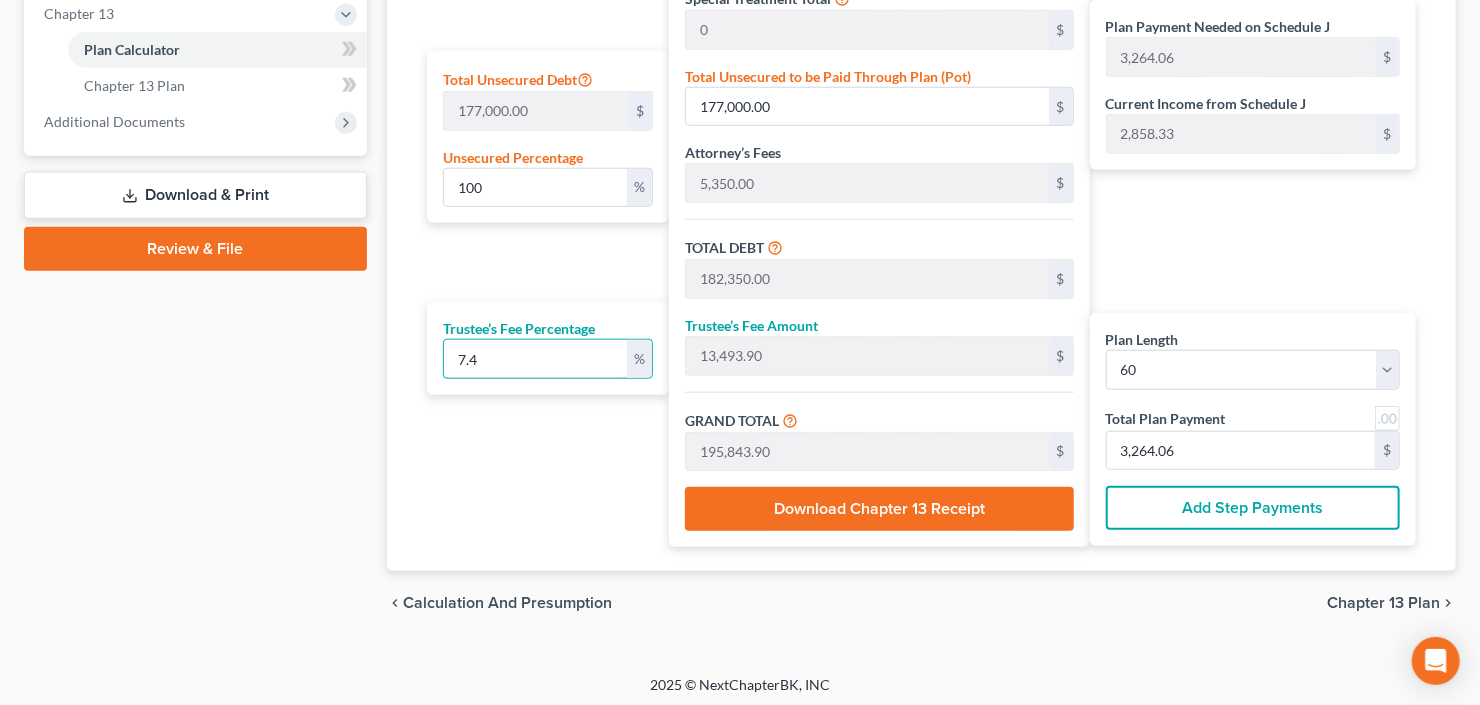 drag, startPoint x: 517, startPoint y: 351, endPoint x: 389, endPoint y: 378, distance: 130.81667 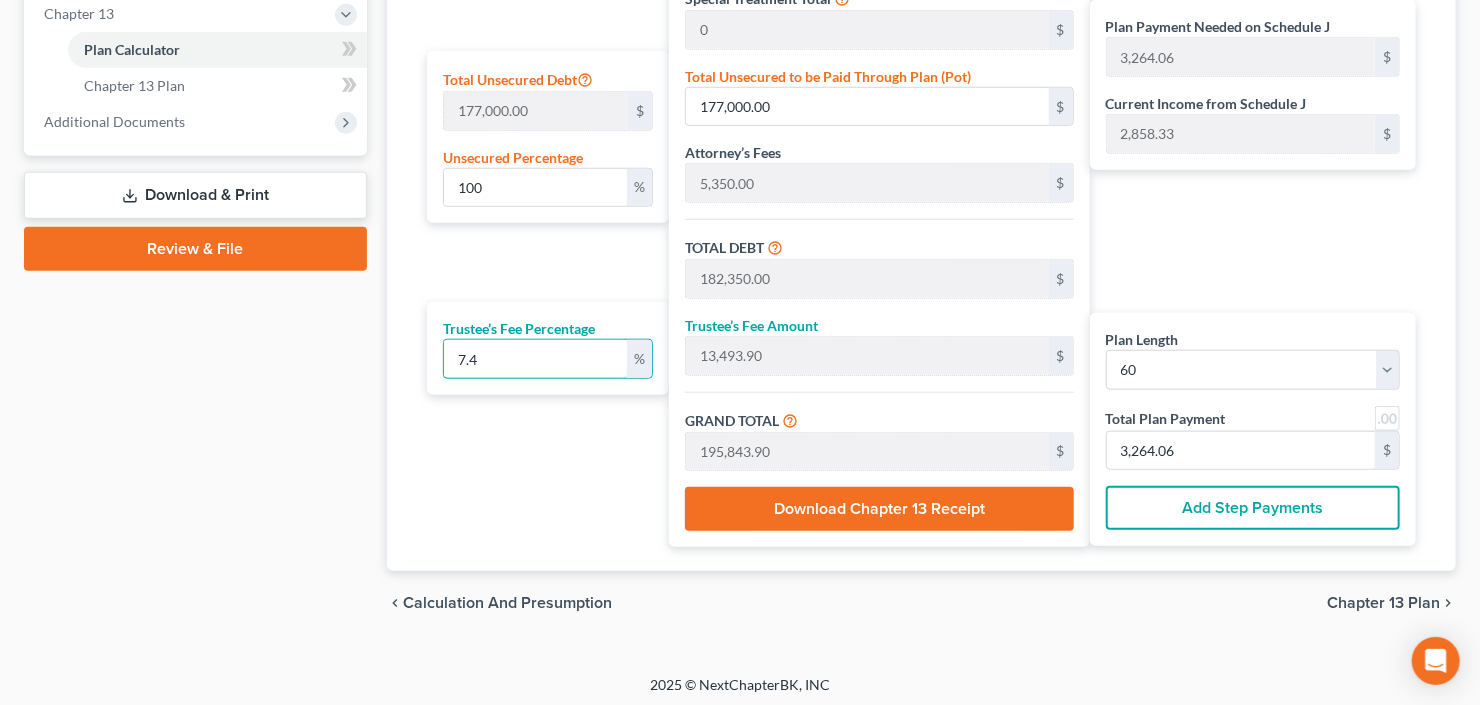 click on "Calculator
Plan Length  1 2 3 4 5 6 7 8 9 10 11 12 13 14 15 16 17 18 19 20 21 22 23 24 25 26 27 28 29 30 31 32 33 34 35 36 37 38 39 40 41 42 43 44 45 46 47 48 49 50 51 52 53 54 55 56 57 58 59 60 61 62 63 64 65 66 67 68 69 70 71 72 73 74 75 76 77 78 79 80 81 82 83 84 Mortgage Payment 0 $ Total Unsecured Debt  177,000.00 $ Unsecured Percentage 100 % Trustee’s Fee Percentage 7.4 % Total Secured Debt   0 $ Total Lease Debt   0 $ Total Priority Debt   0 $ Special Treatment Total   0 $ Total Unsecured to be Paid Through Plan (Pot) 177,000.00 $ Attorney’s Fees 5,350.00 $ TOTAL DEBT   182,350.00 $ Trustee’s Fee Amount 13,493.90 $ GRAND TOTAL   195,843.90 $ Download Chapter 13 Receipt Plan Payment Needed on Schedule J 3,264.06 $ Current Income from Schedule J 2,858.33 $ Plan Length  1 2 3 4 5 6 7 8 9 10 11 12 13 14 15 16 17 18 19 20 21 22 23 24 25 26 27 28 29 30 31 32 33 34 35 36 37 38 39 40 41 42 43 44 45 46 47 48 49 50 51 52 53 54 55 56 57 58 59 60 61 62 63 64 65 66 67 68 69 70 71 72 73 74 75 76 77 78" at bounding box center (921, 118) 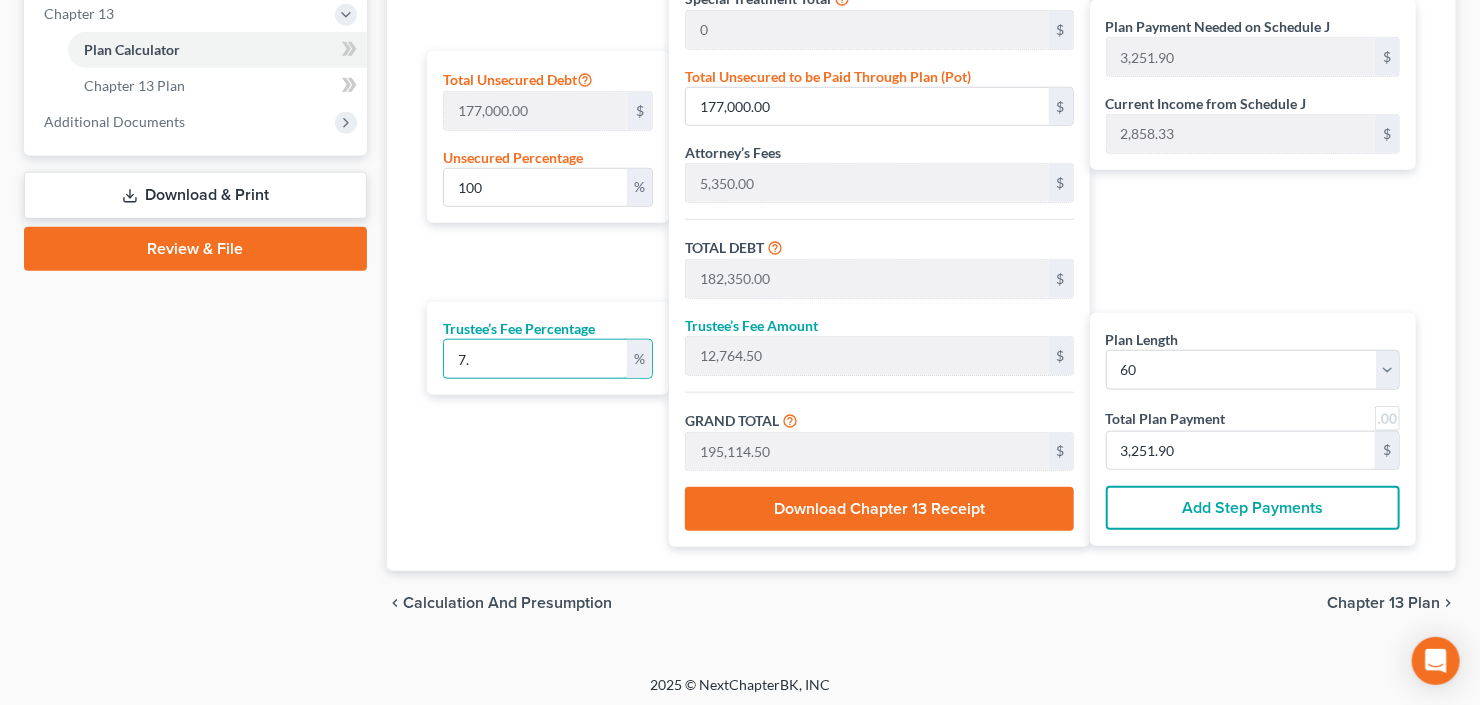 type on "7.7" 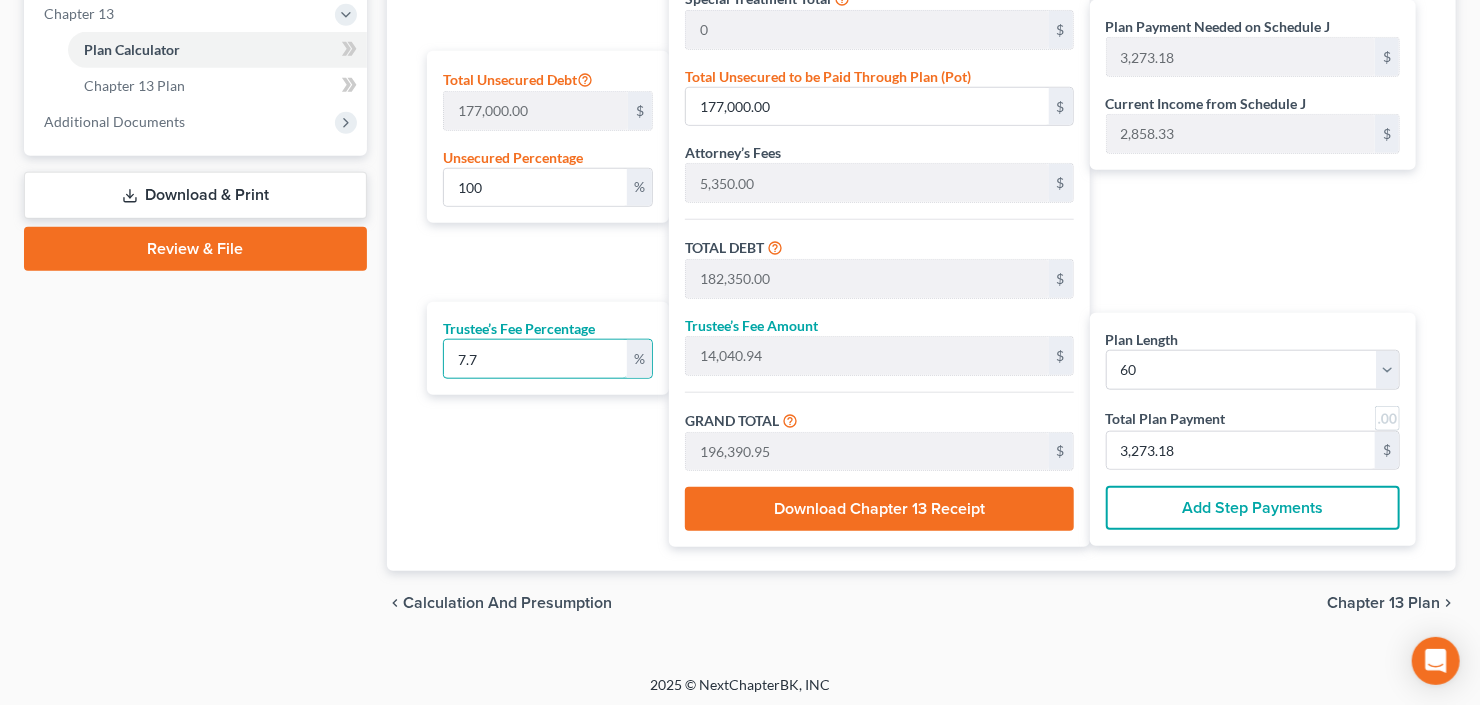 type on "7.75" 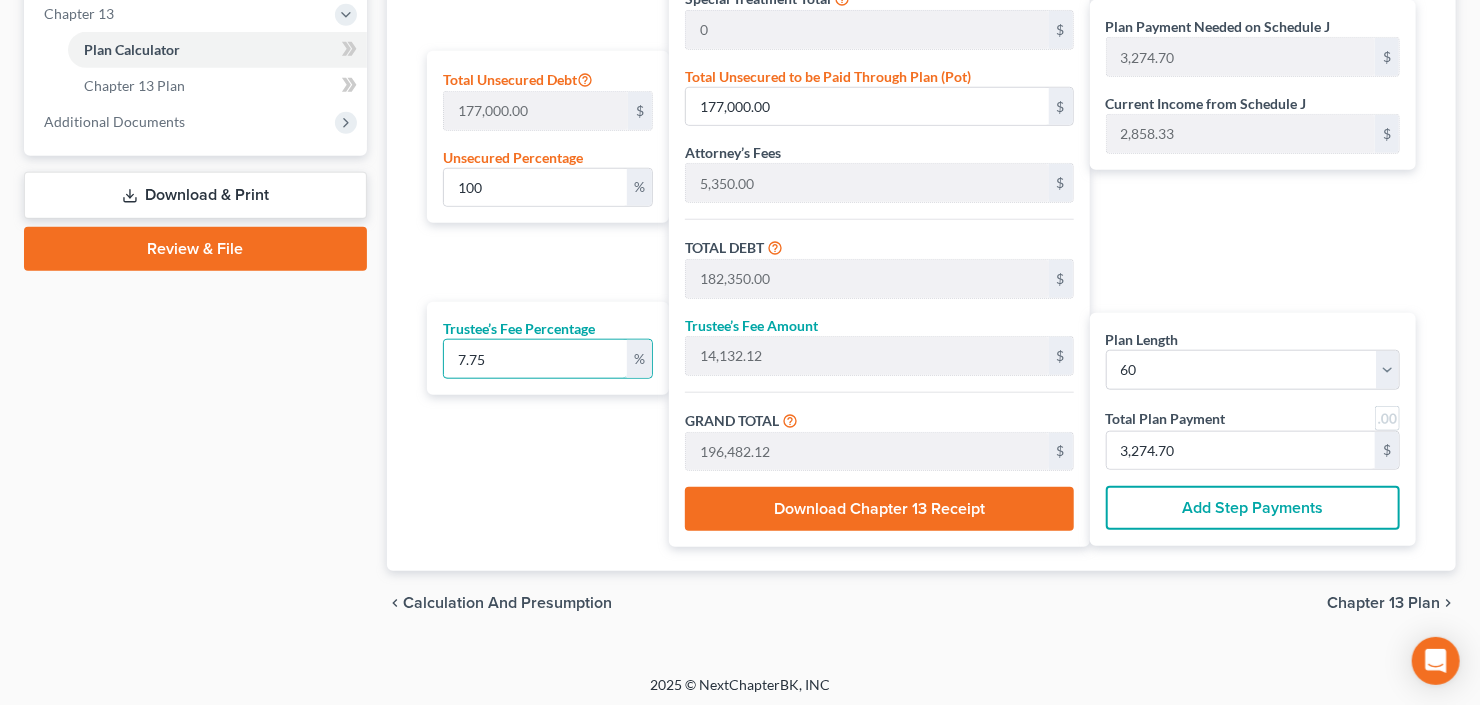type on "7.75" 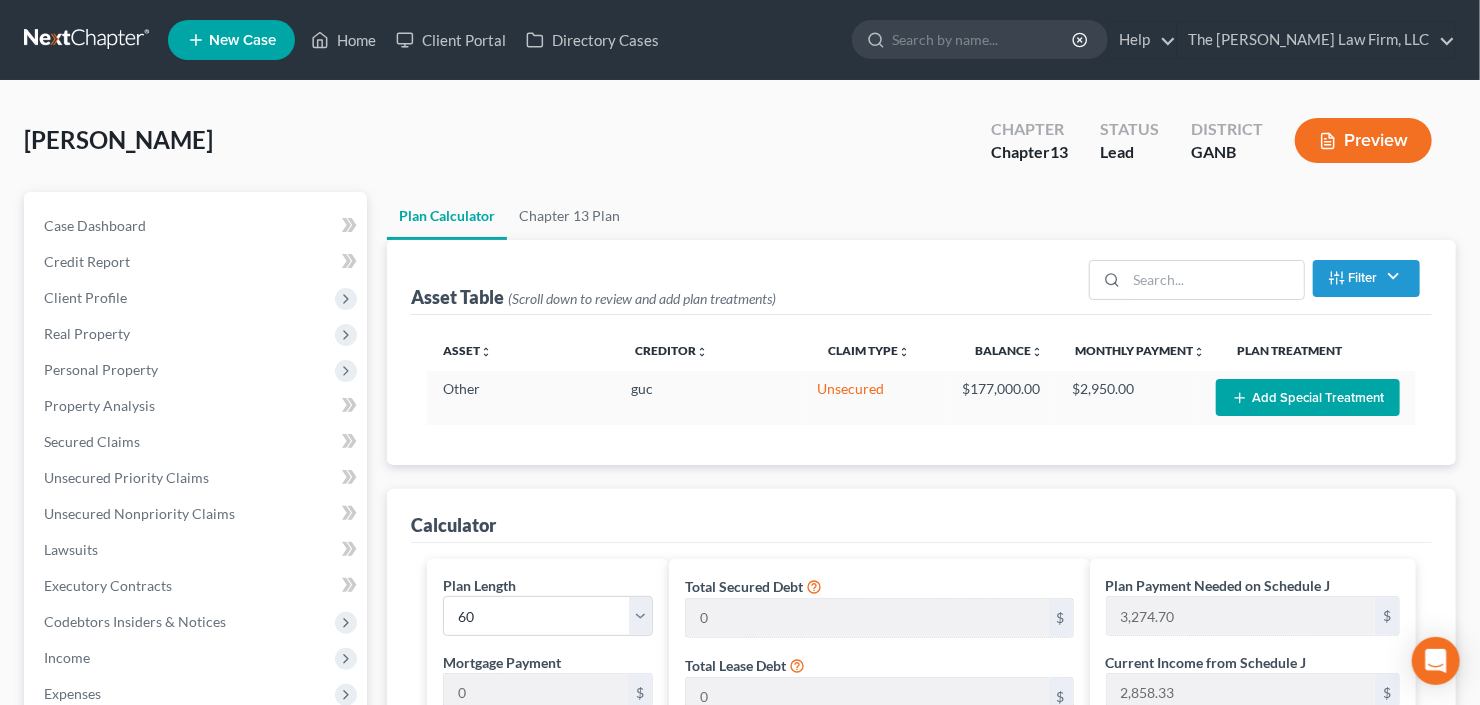 scroll, scrollTop: 0, scrollLeft: 0, axis: both 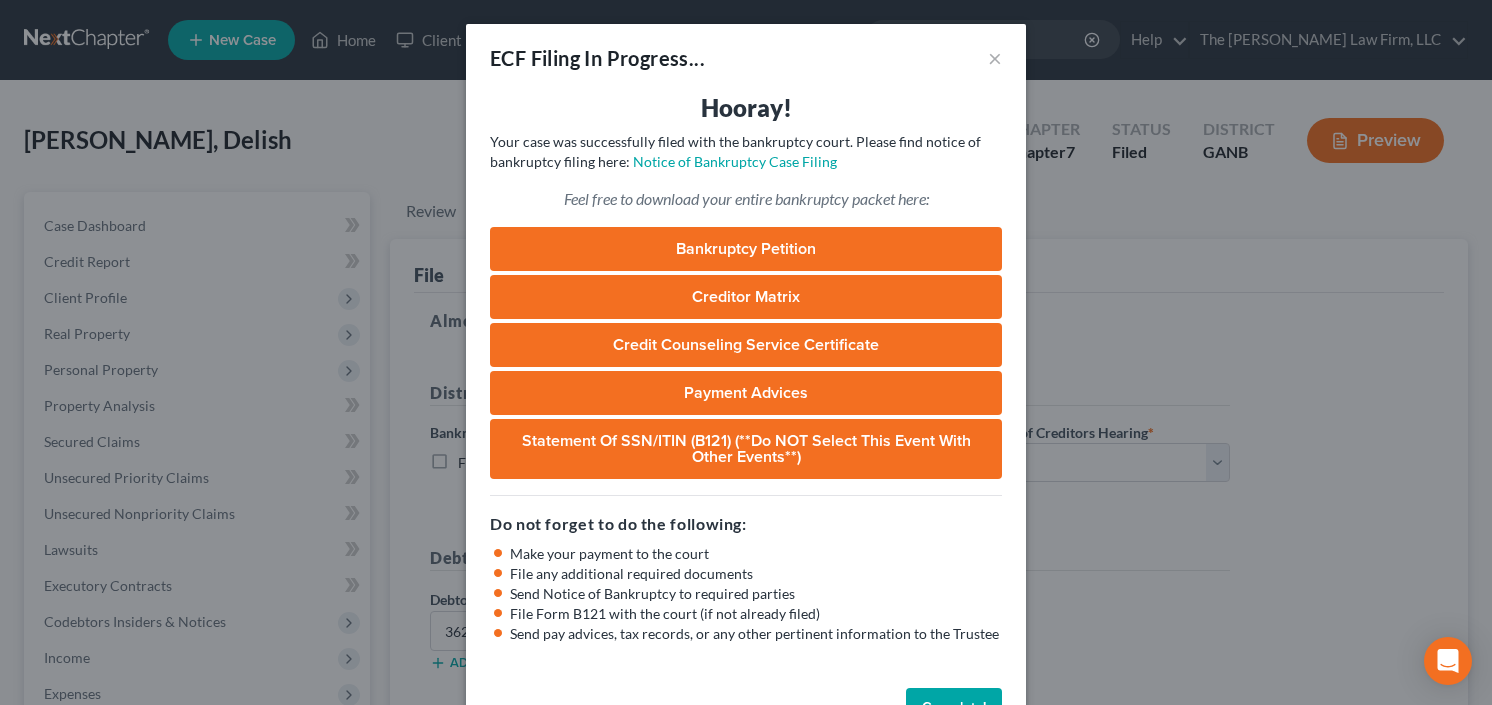 select on "0" 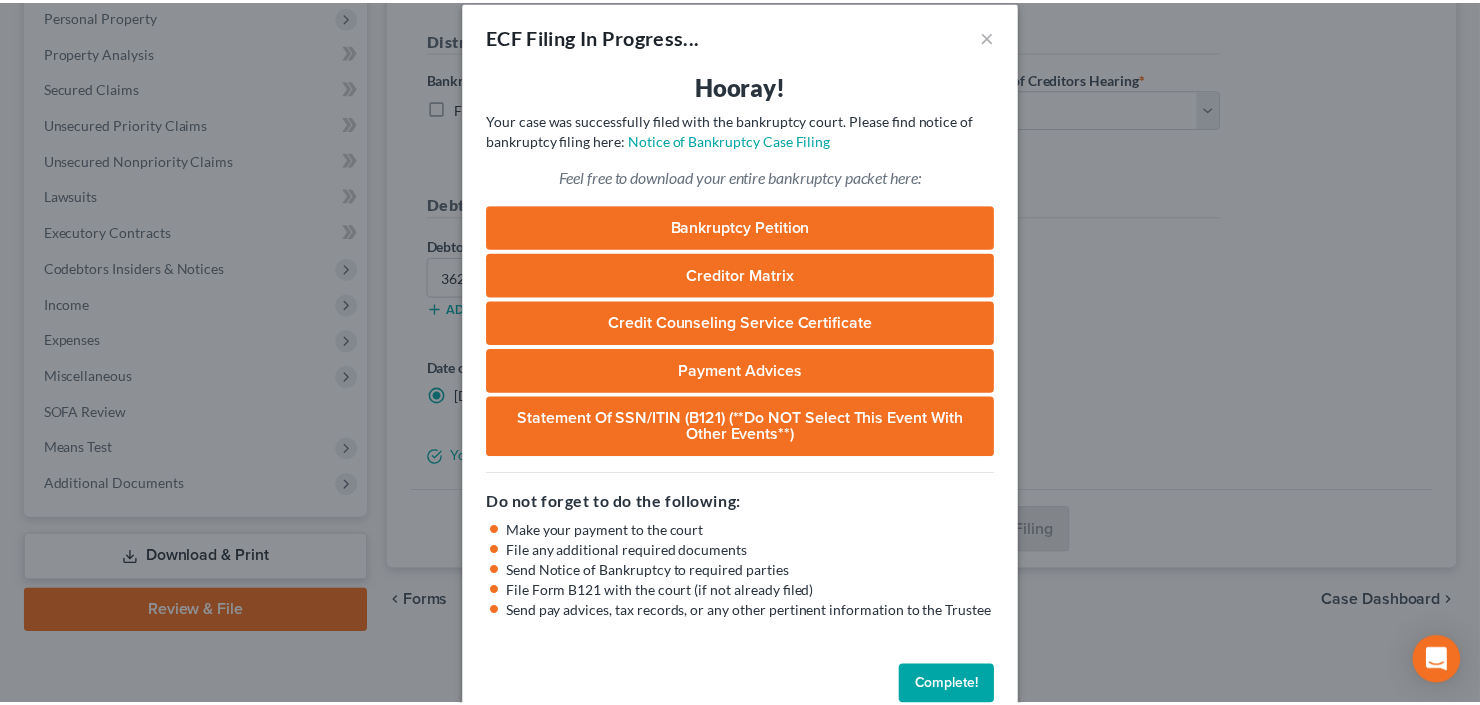 scroll, scrollTop: 61, scrollLeft: 0, axis: vertical 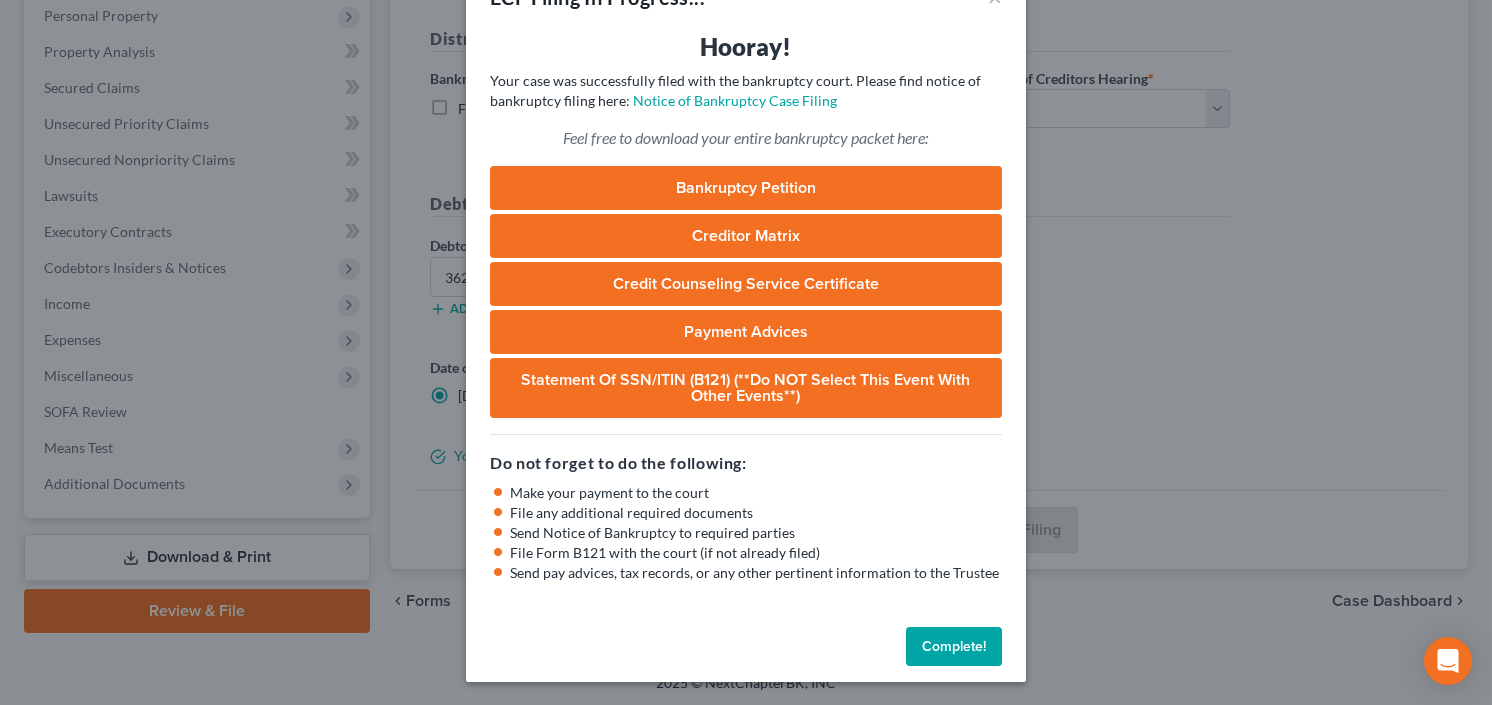 drag, startPoint x: 921, startPoint y: 637, endPoint x: 922, endPoint y: 619, distance: 18.027756 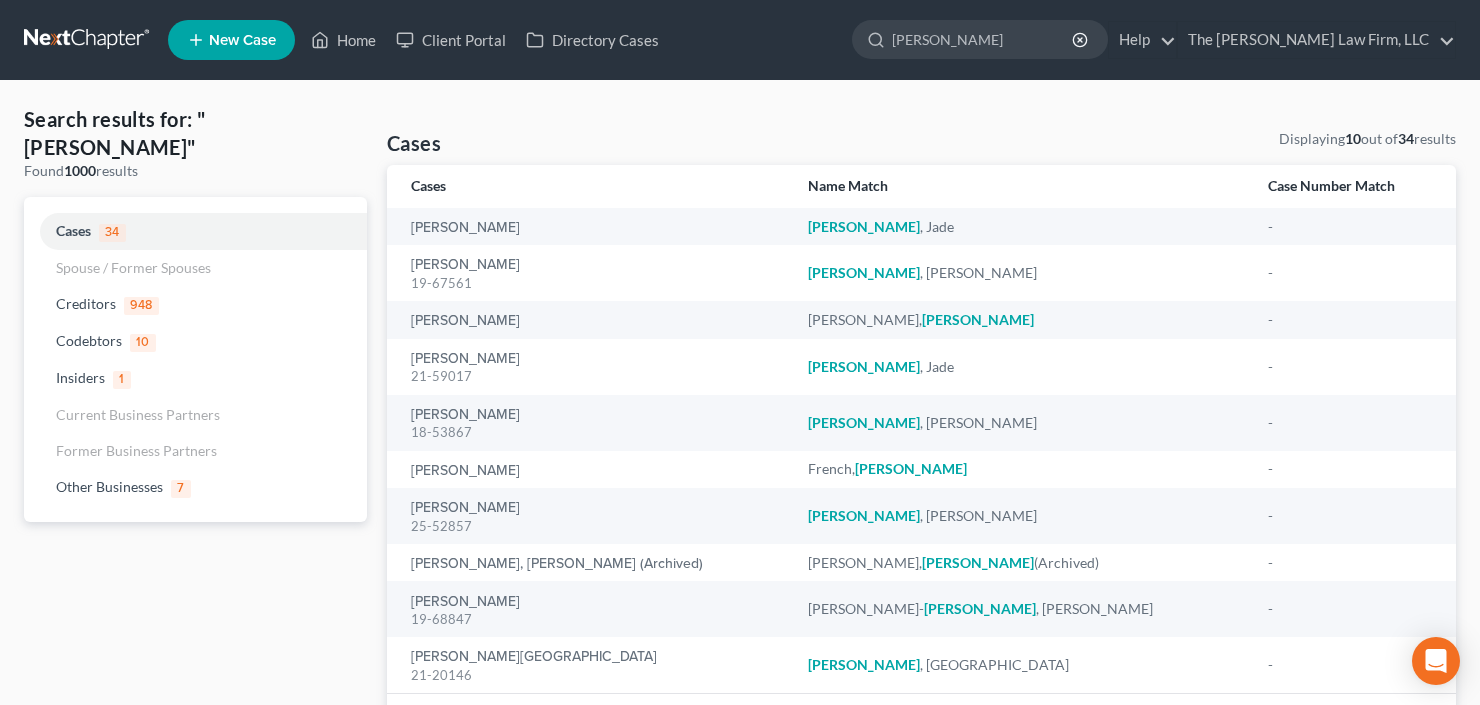 scroll, scrollTop: 0, scrollLeft: 0, axis: both 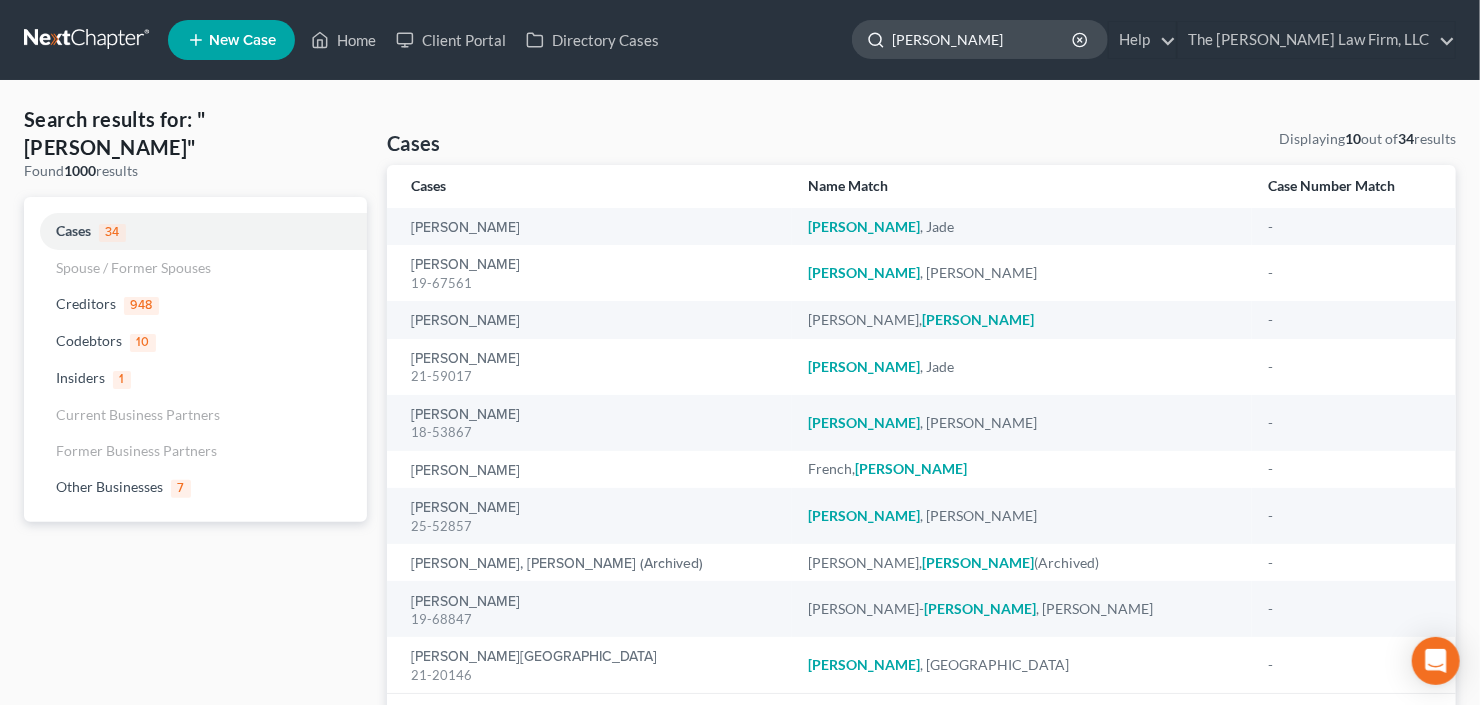 click on "[PERSON_NAME]" 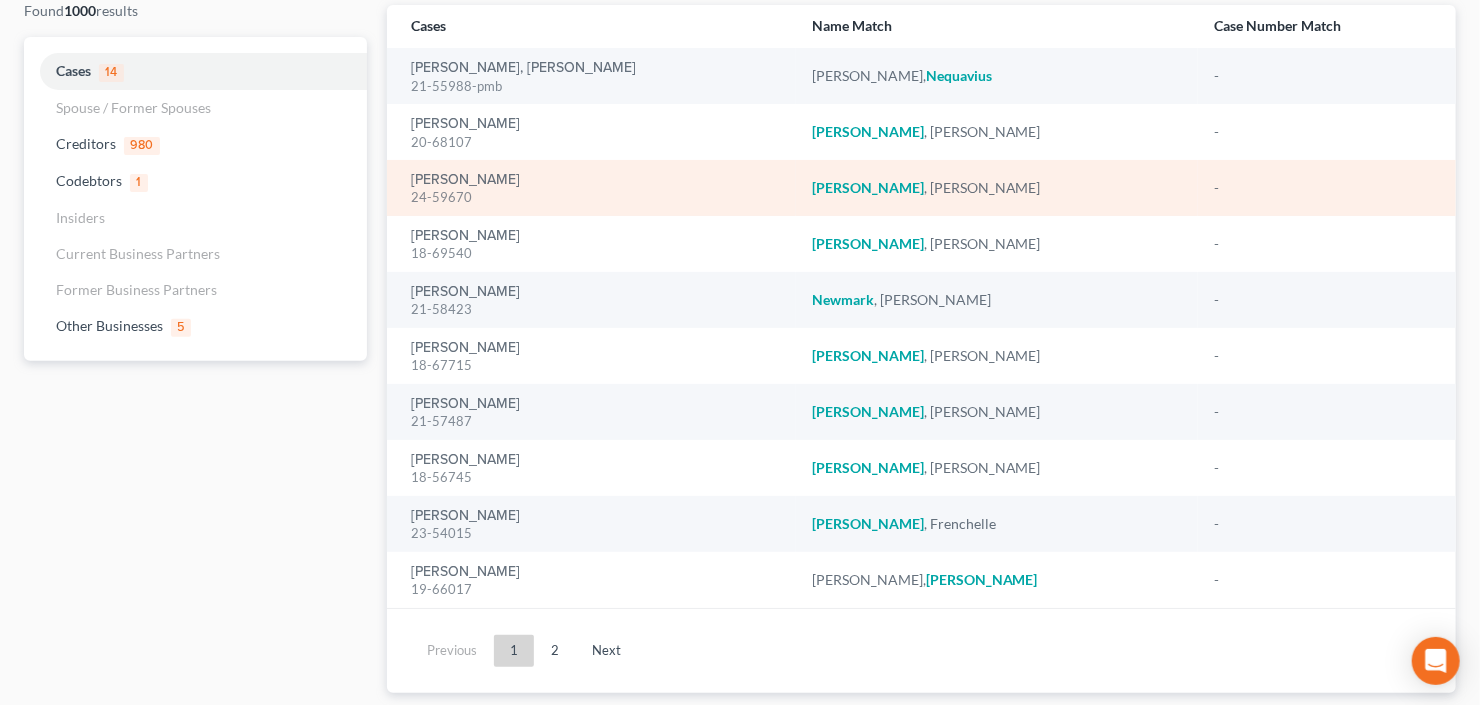 scroll, scrollTop: 0, scrollLeft: 0, axis: both 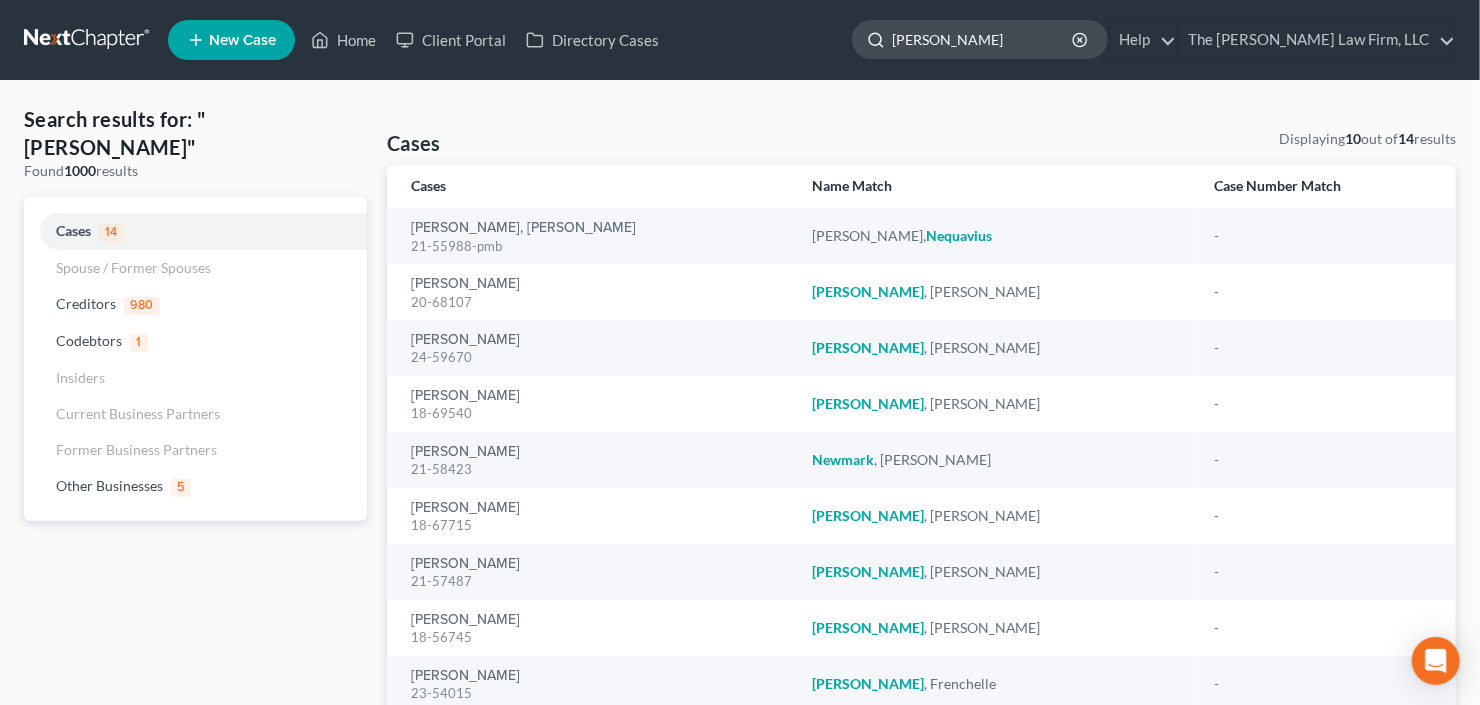 click on "[PERSON_NAME]" 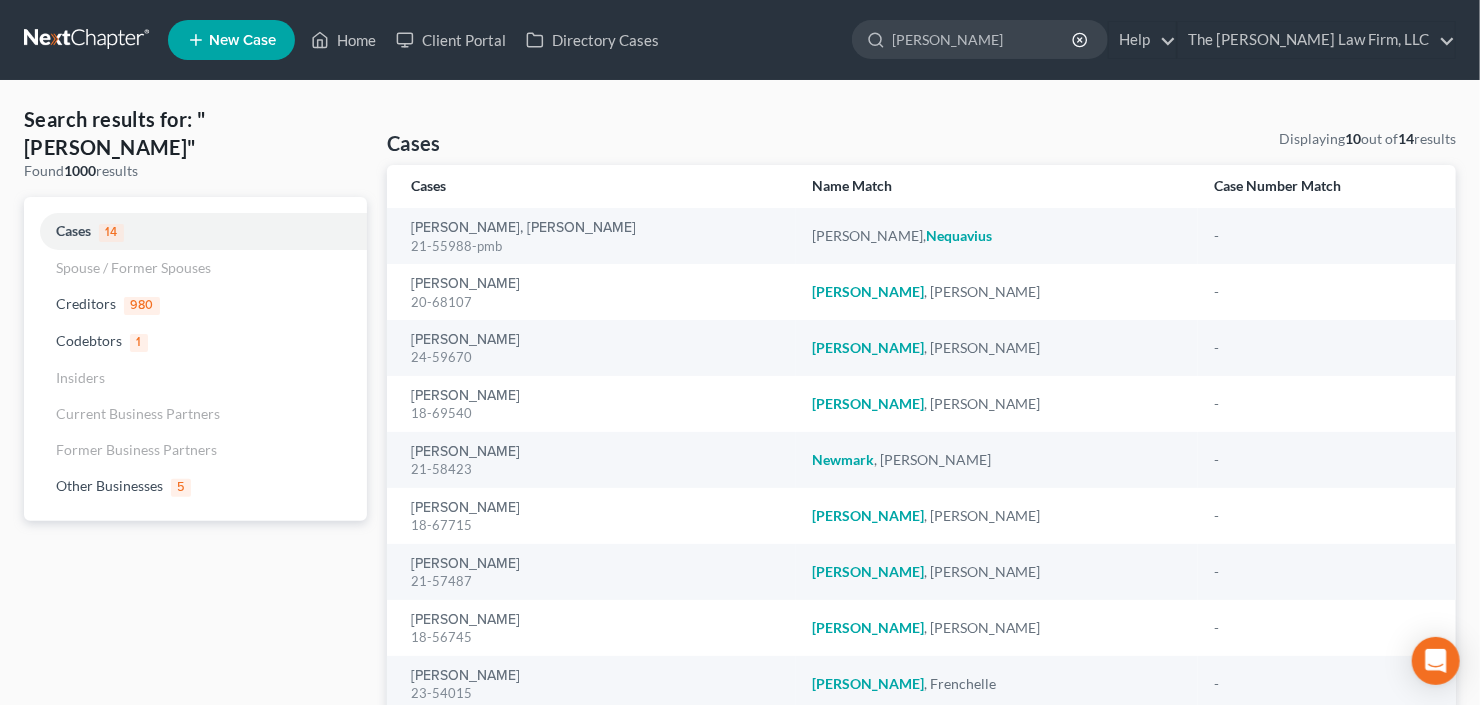 drag, startPoint x: 995, startPoint y: 43, endPoint x: 793, endPoint y: 88, distance: 206.95169 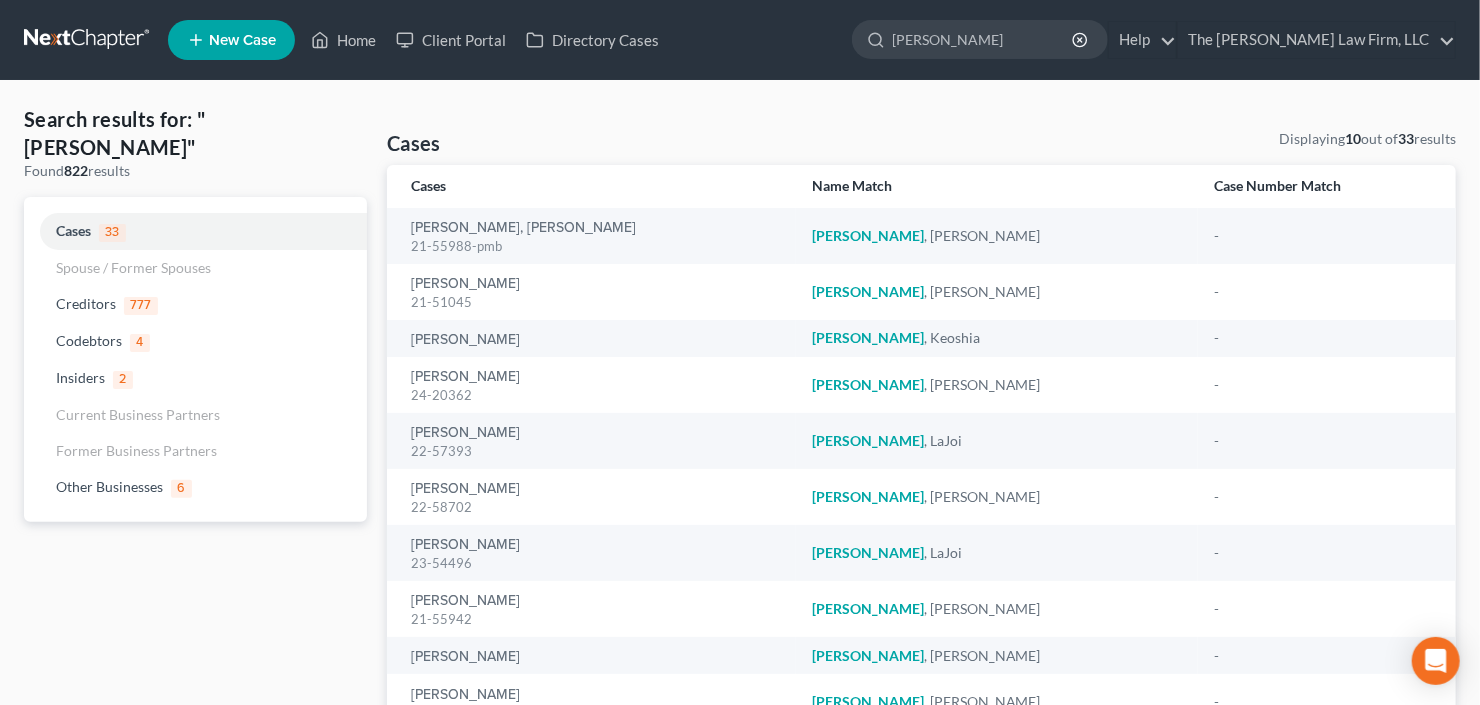 type on "[PERSON_NAME]" 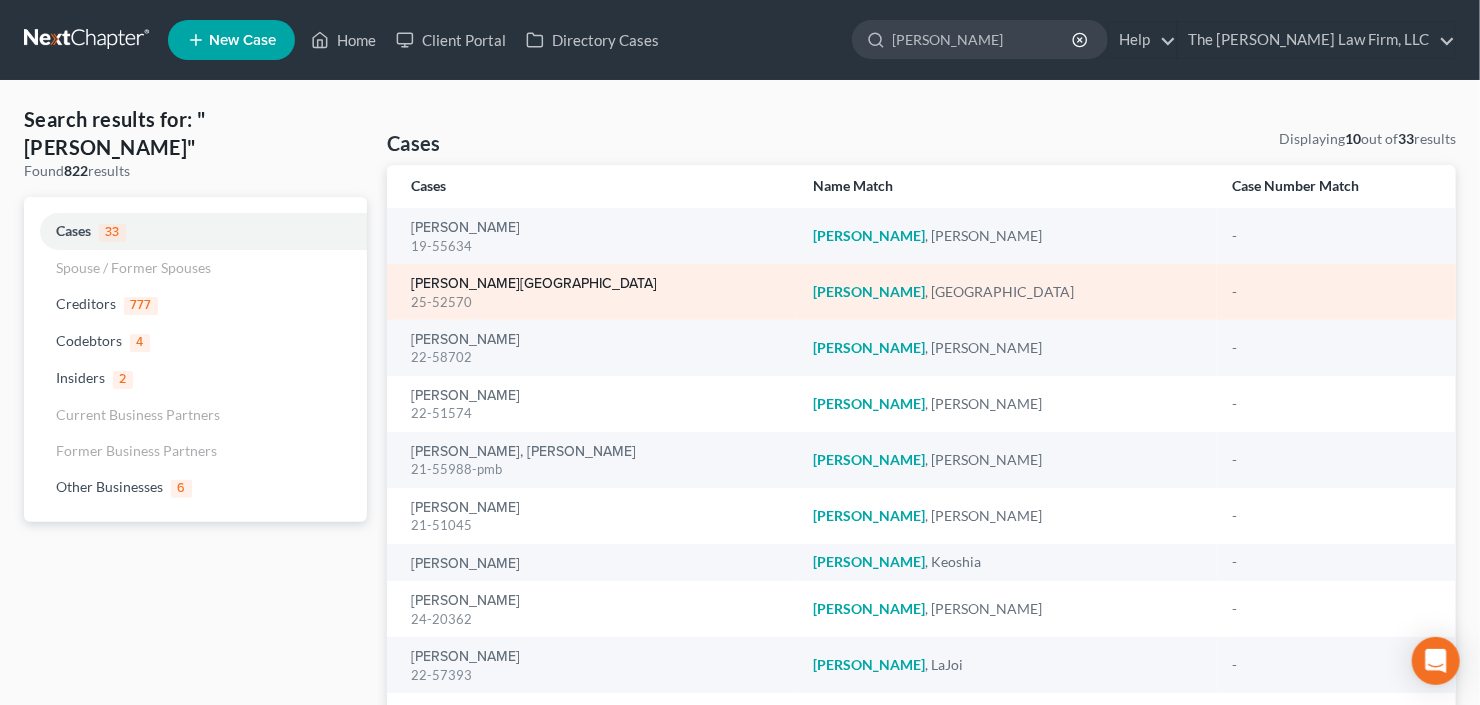 click on "[PERSON_NAME][GEOGRAPHIC_DATA]" at bounding box center [534, 284] 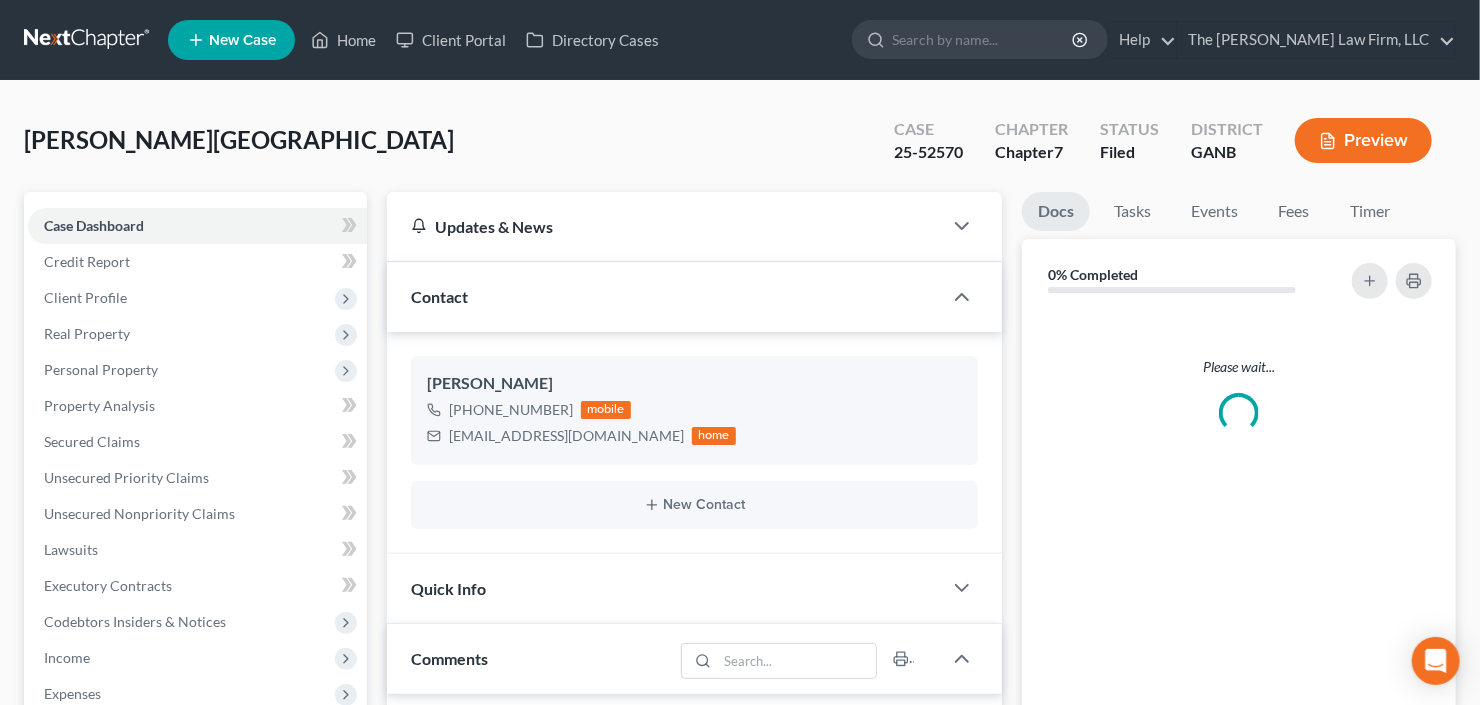 scroll, scrollTop: 28, scrollLeft: 0, axis: vertical 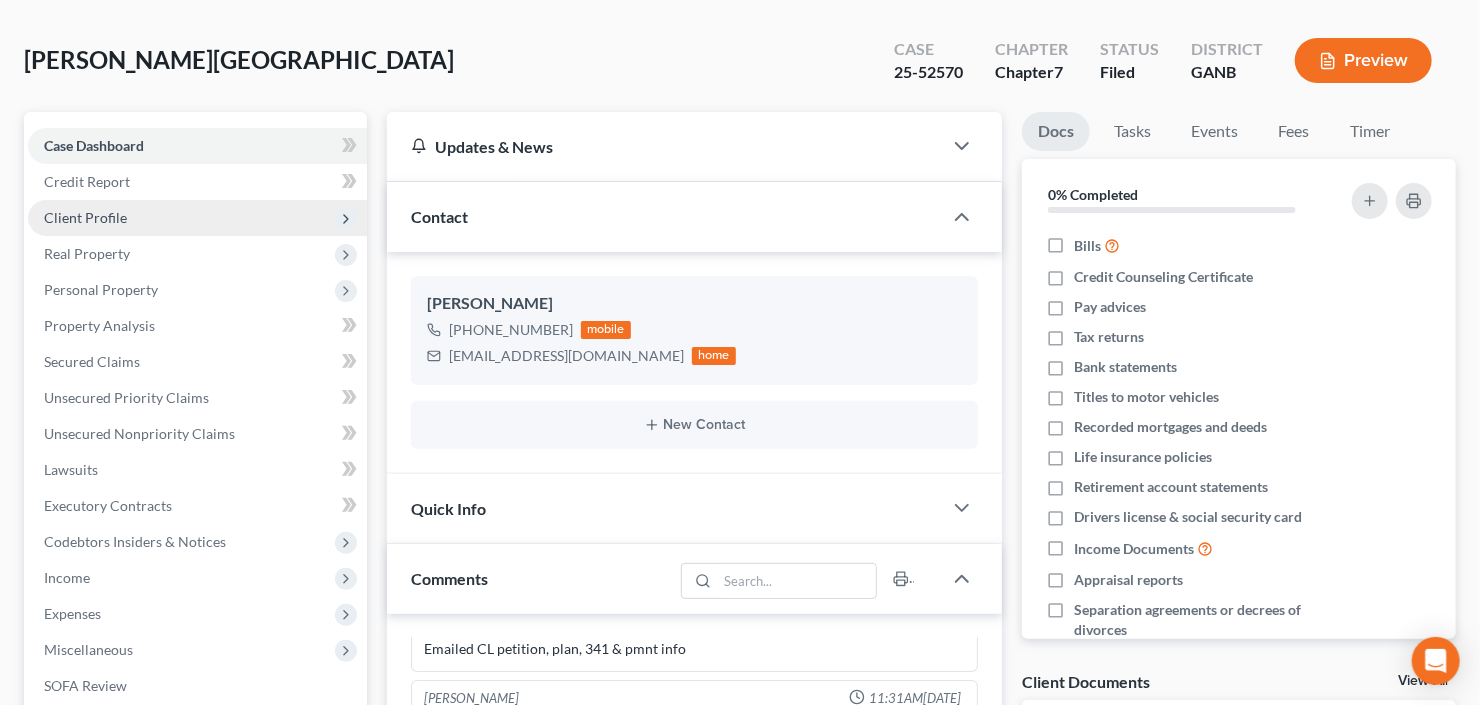click on "Client Profile" at bounding box center (197, 218) 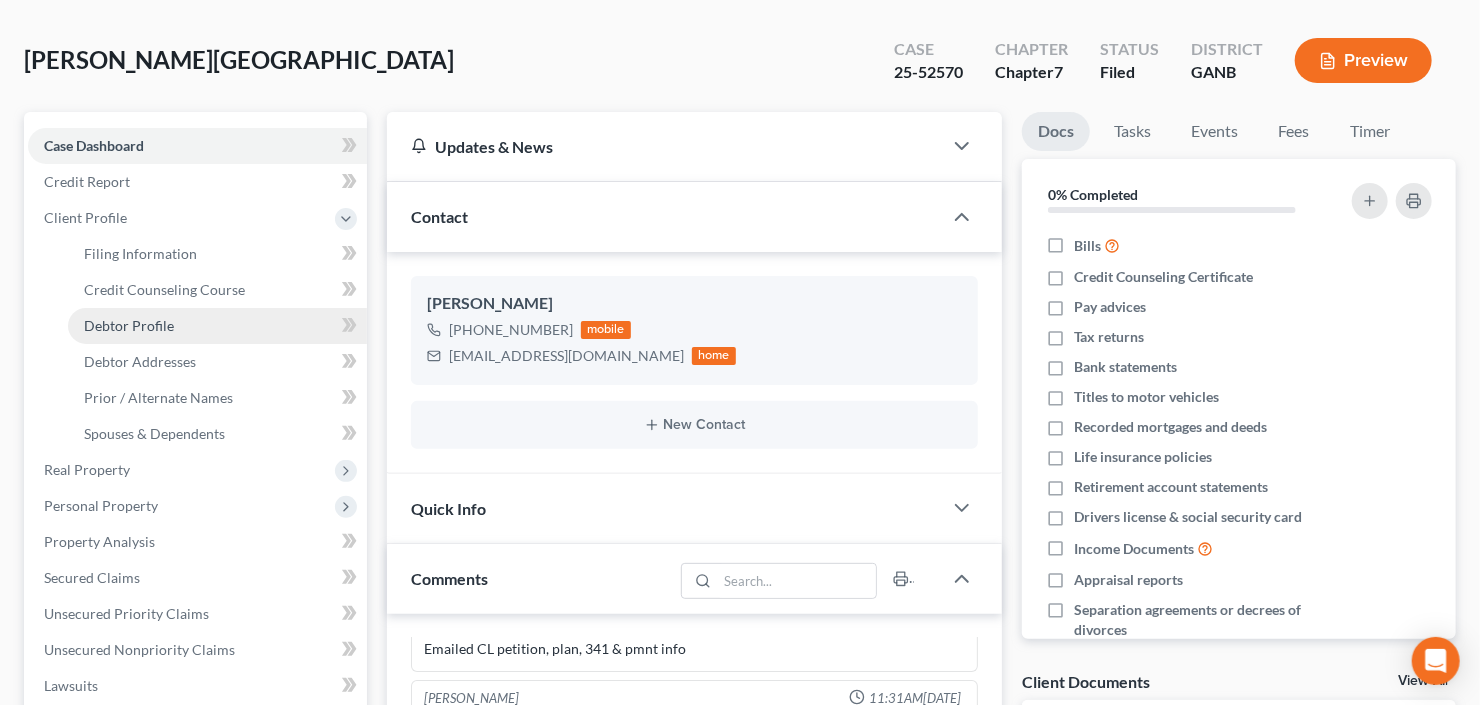 click on "Debtor Profile" at bounding box center [129, 325] 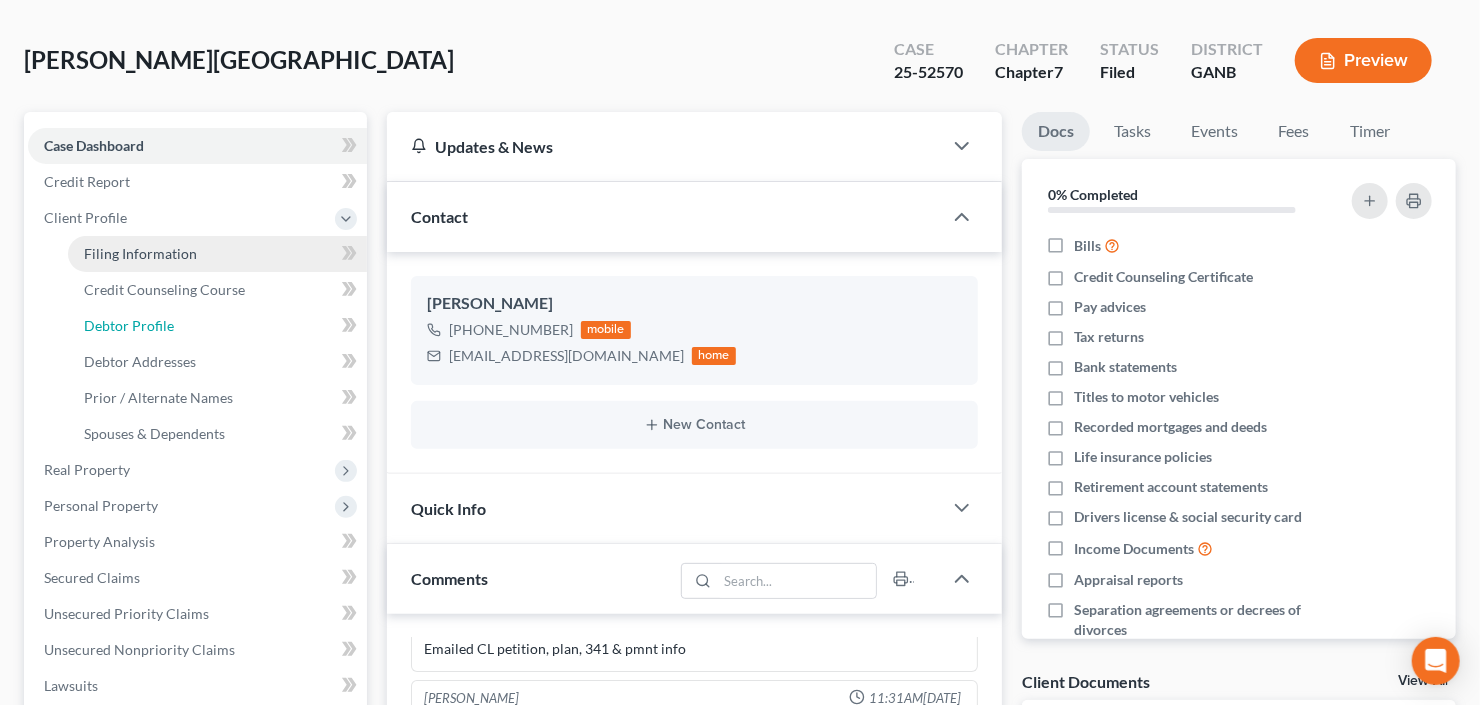 select on "1" 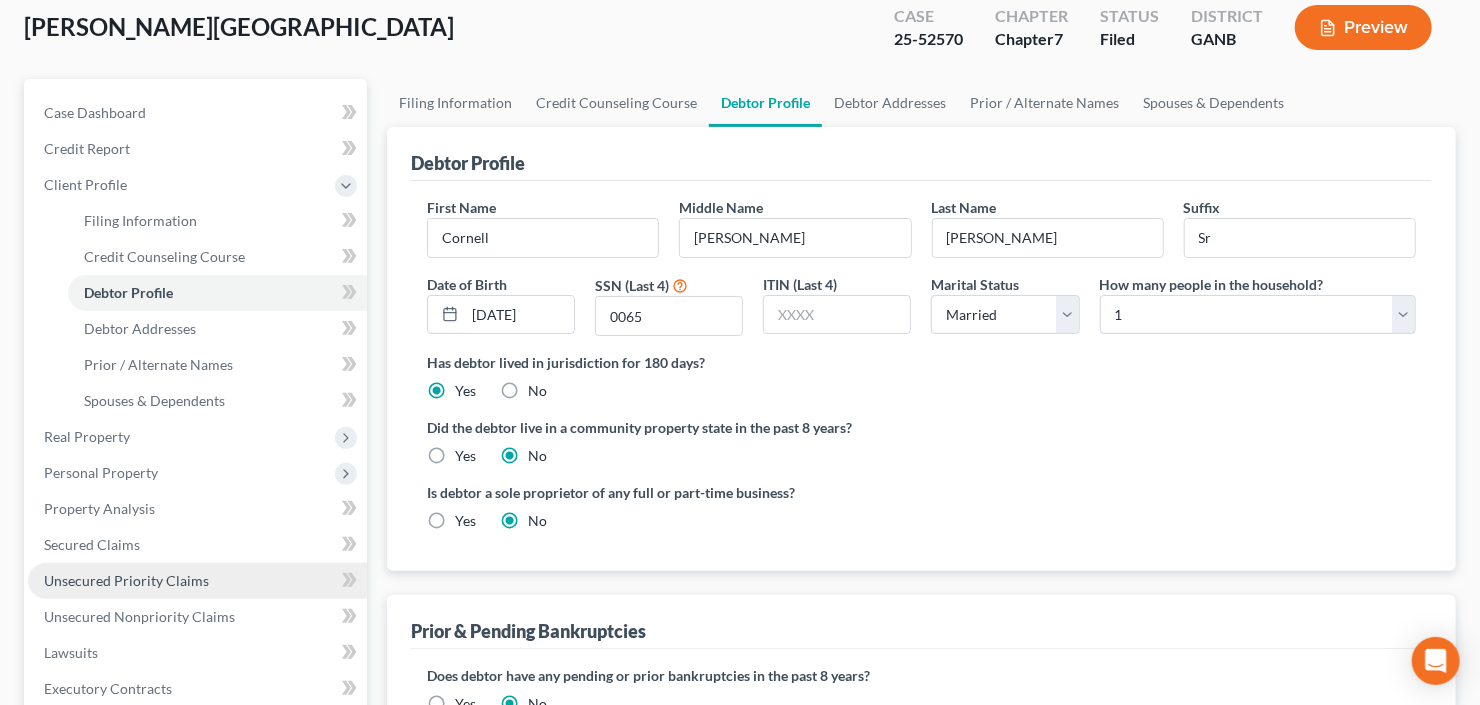 scroll, scrollTop: 240, scrollLeft: 0, axis: vertical 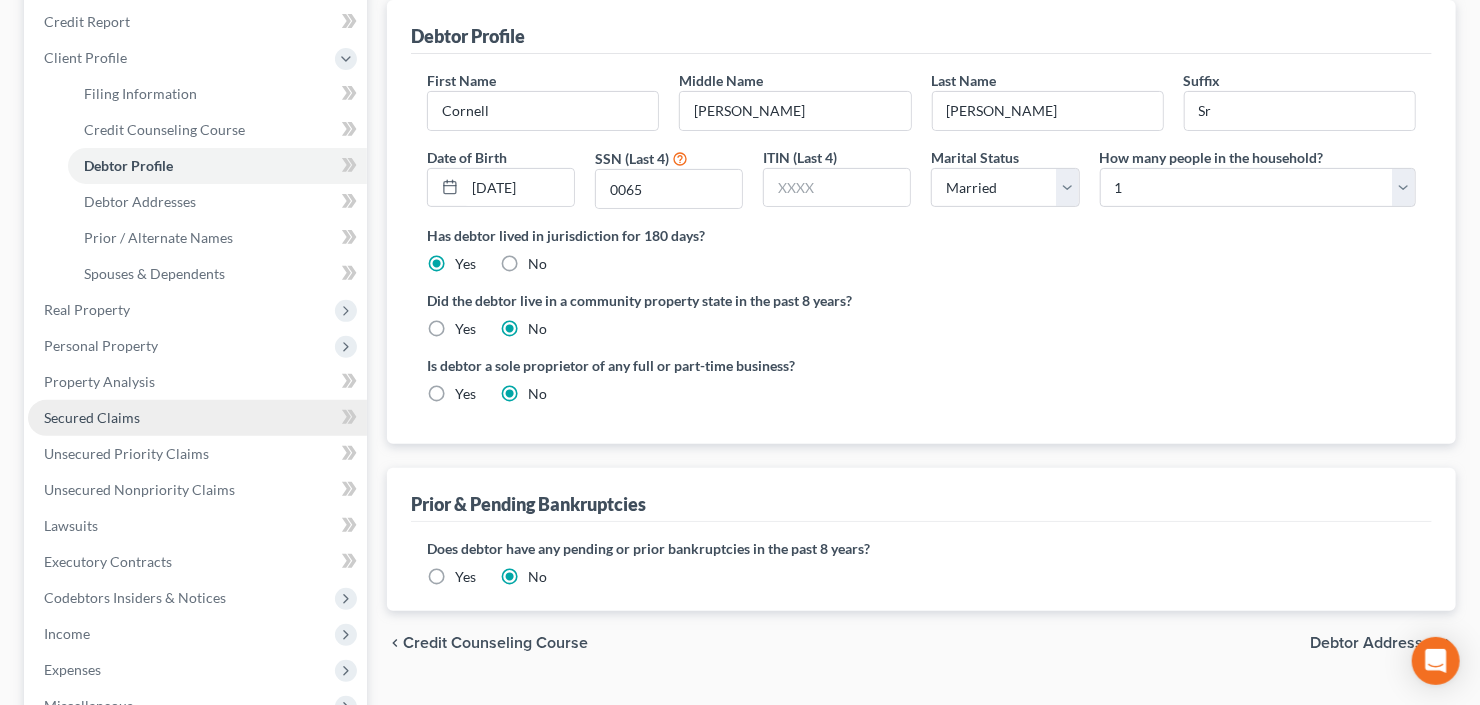 click on "Secured Claims" at bounding box center (92, 417) 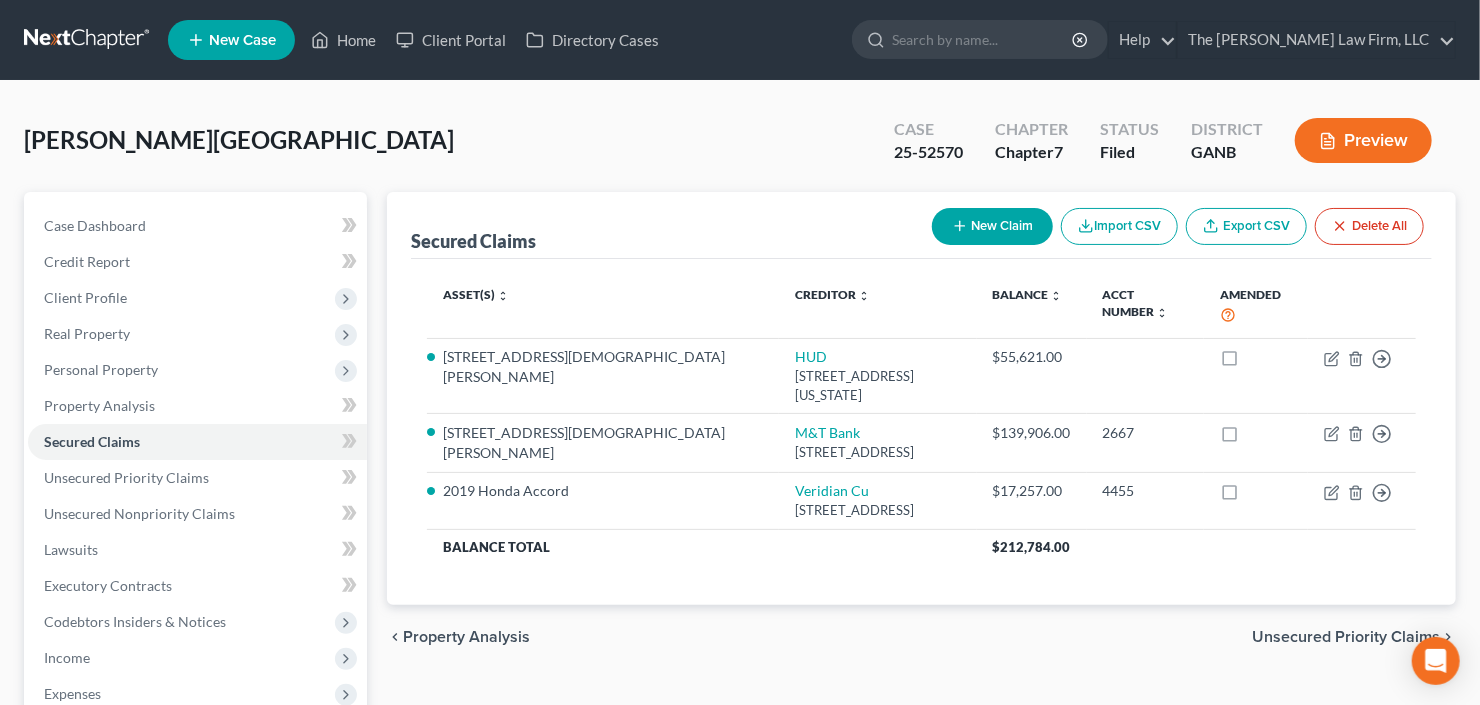 scroll, scrollTop: 160, scrollLeft: 0, axis: vertical 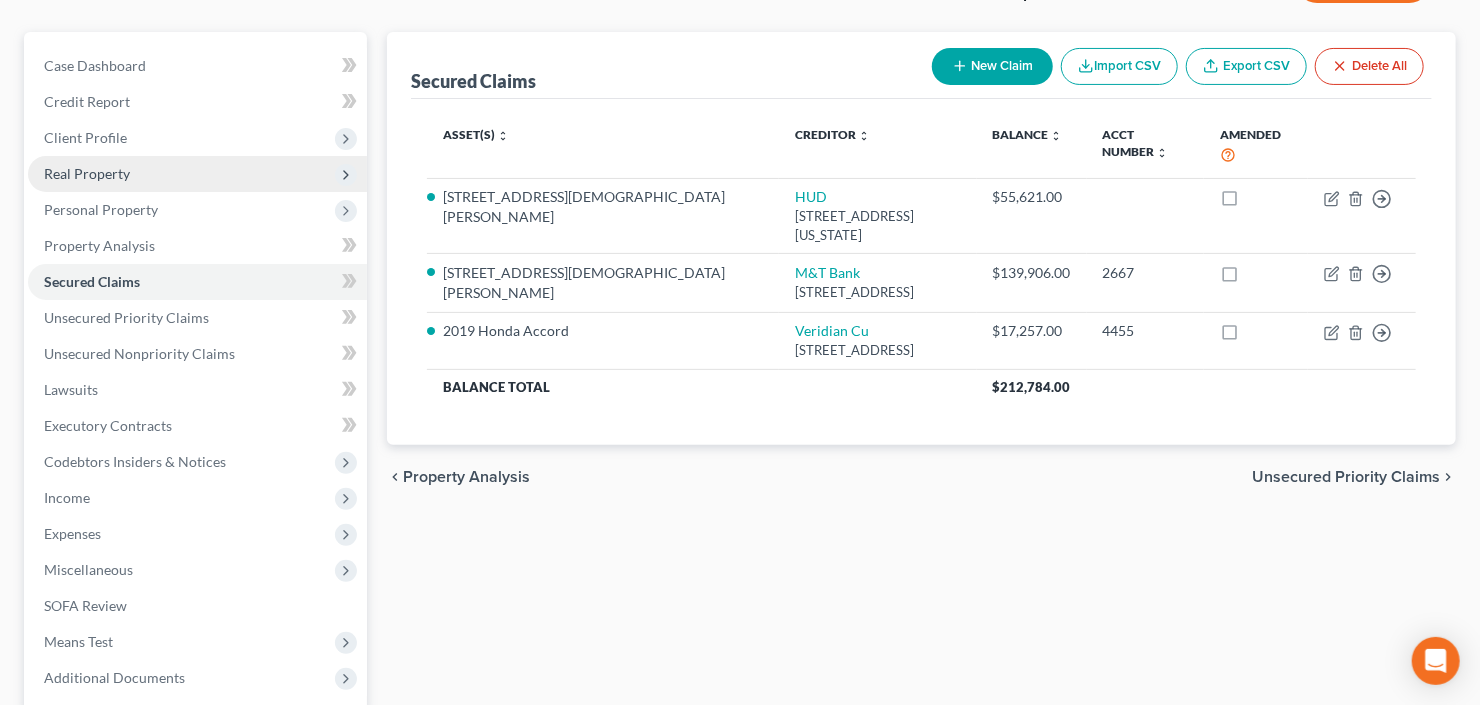click on "Real Property" at bounding box center (87, 173) 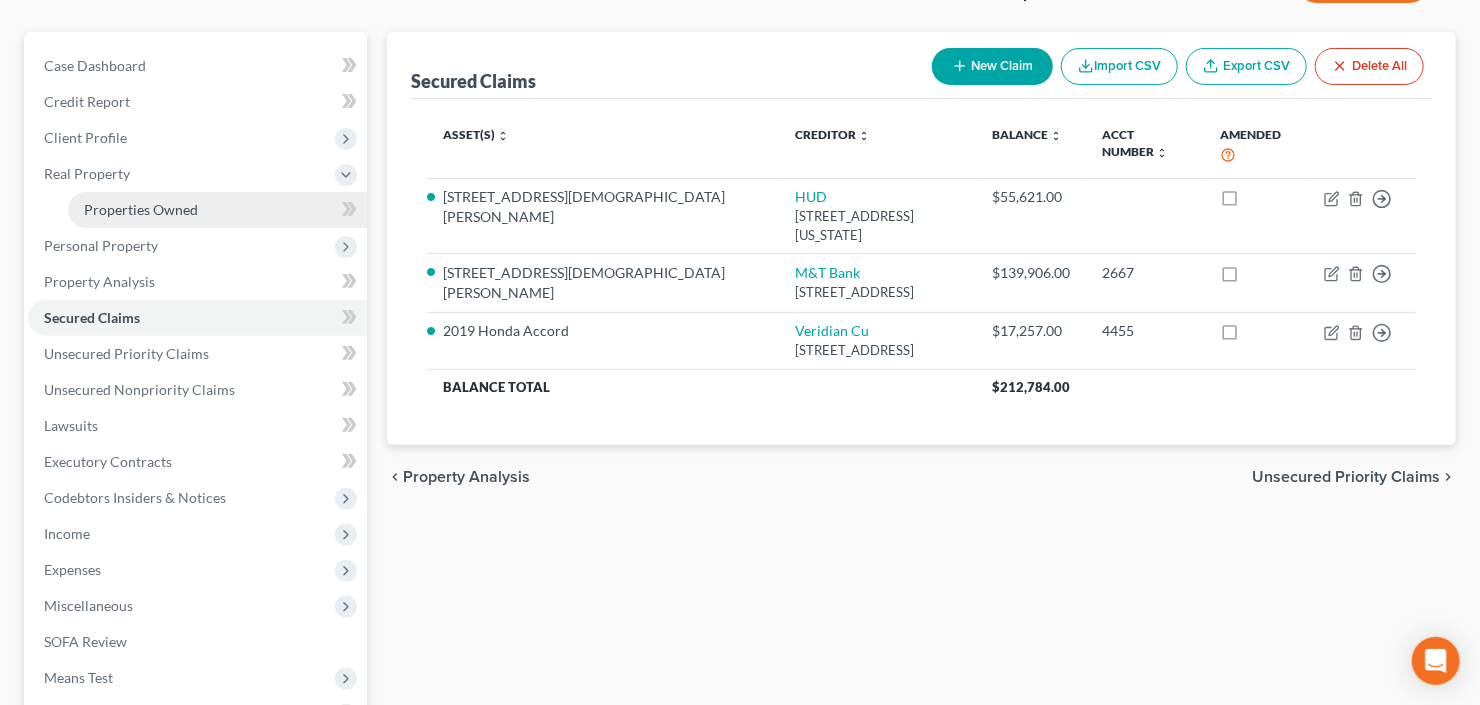 click on "Properties Owned" at bounding box center [141, 209] 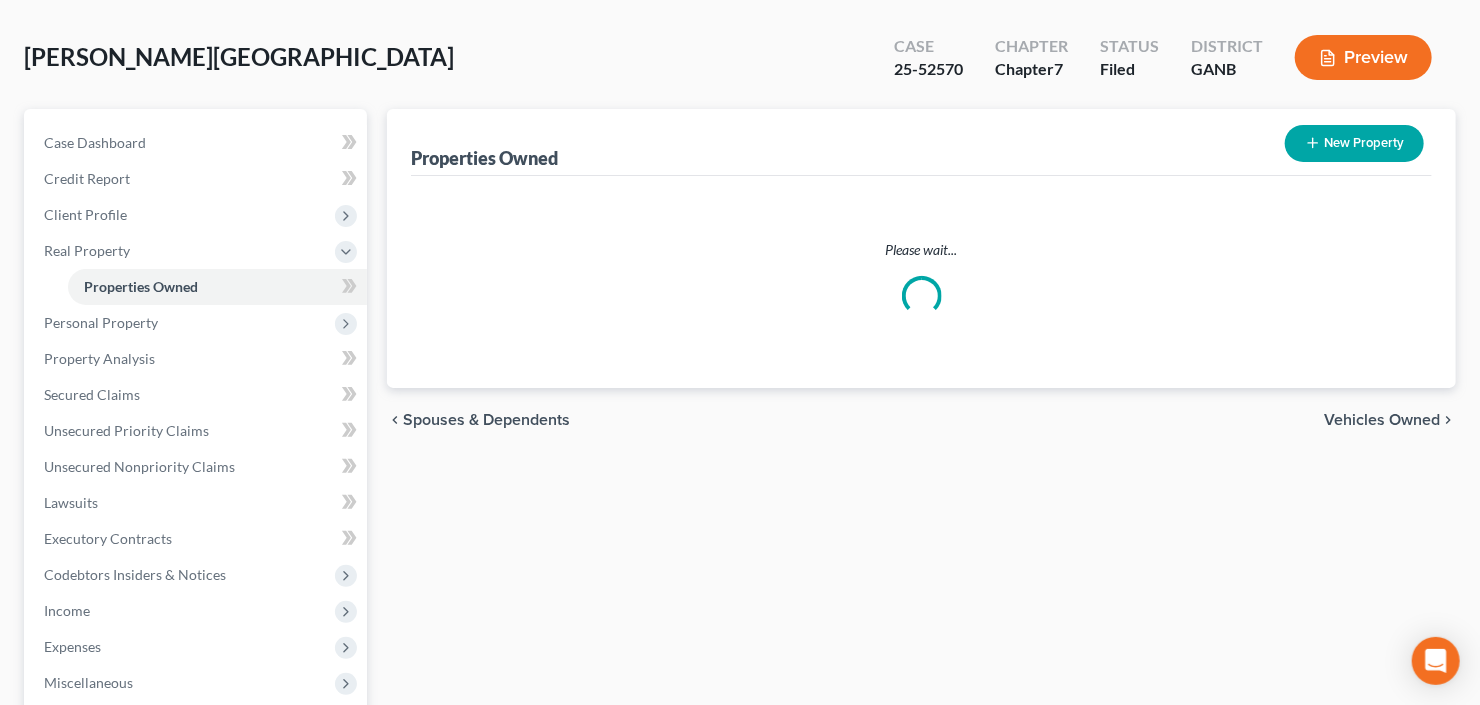 scroll, scrollTop: 0, scrollLeft: 0, axis: both 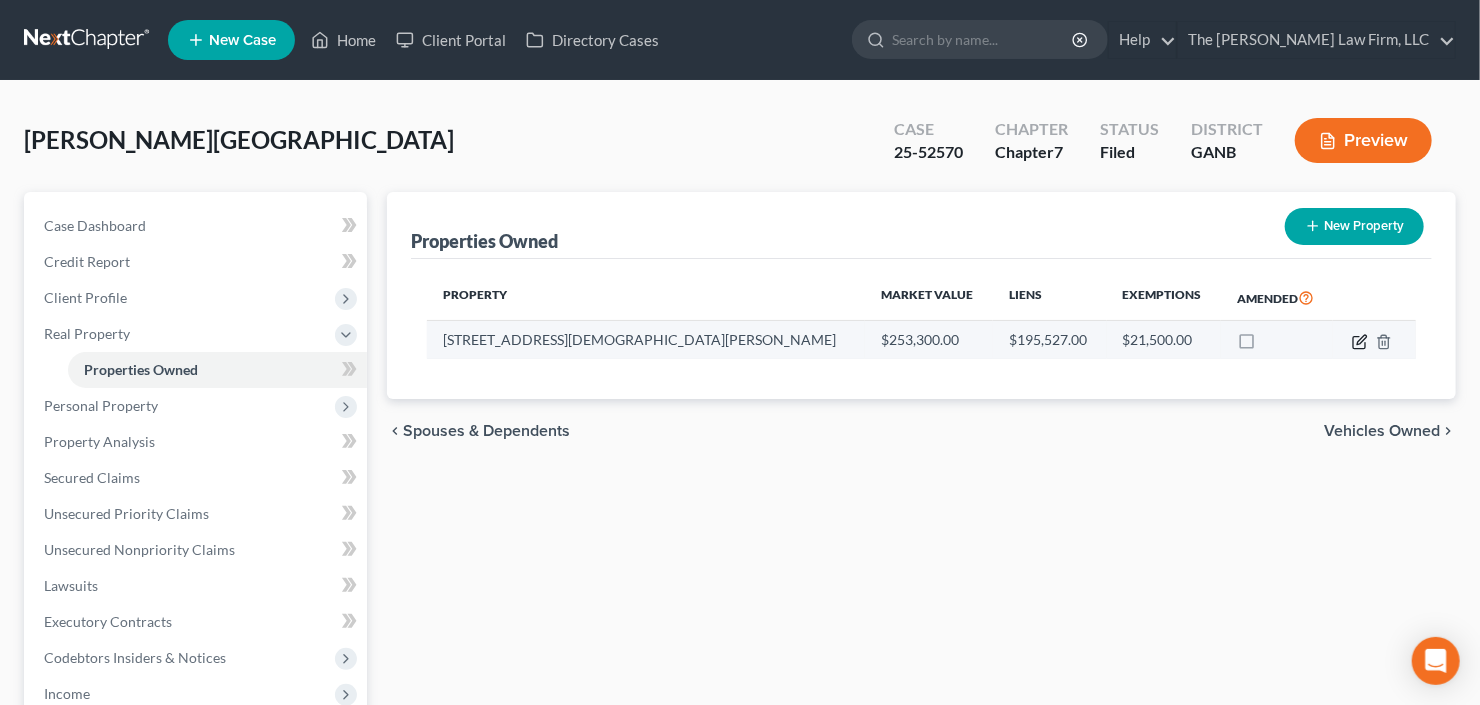 click 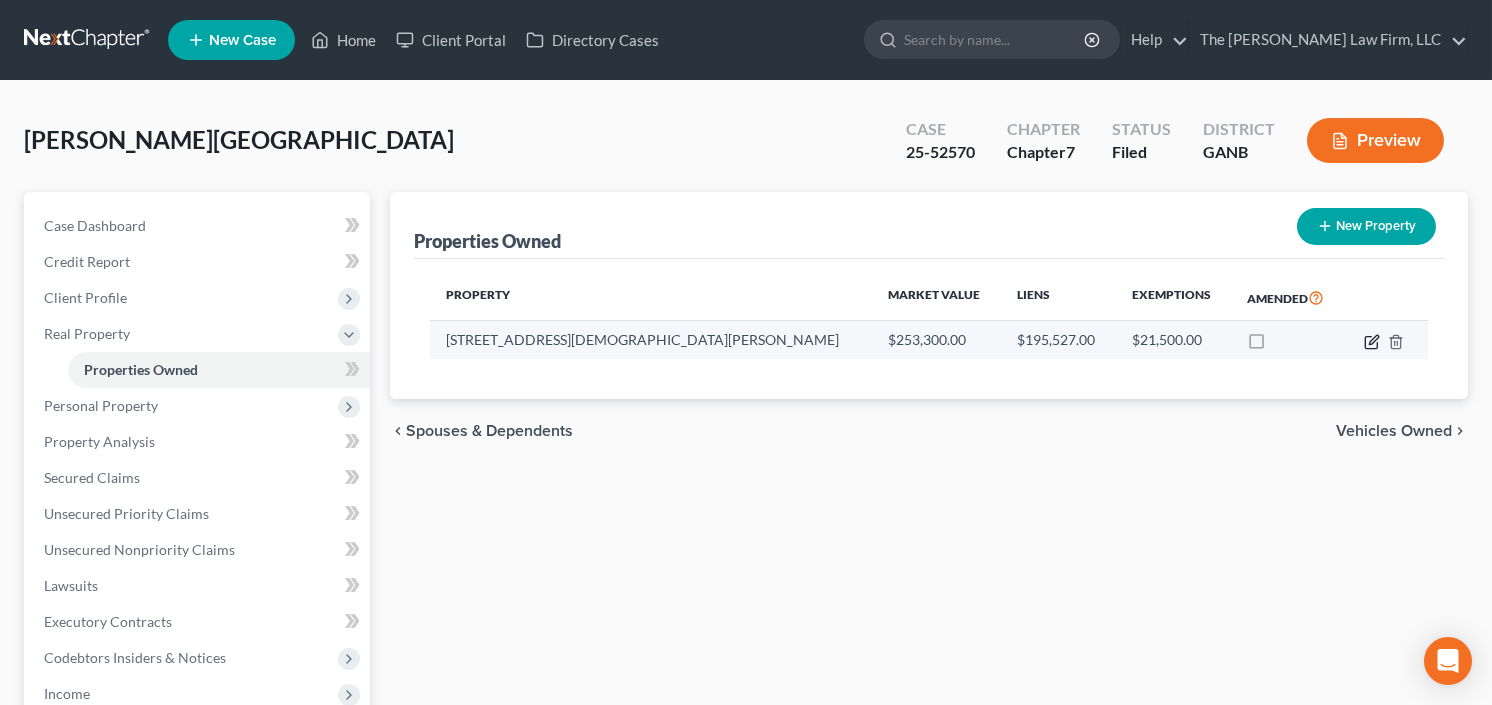 select on "10" 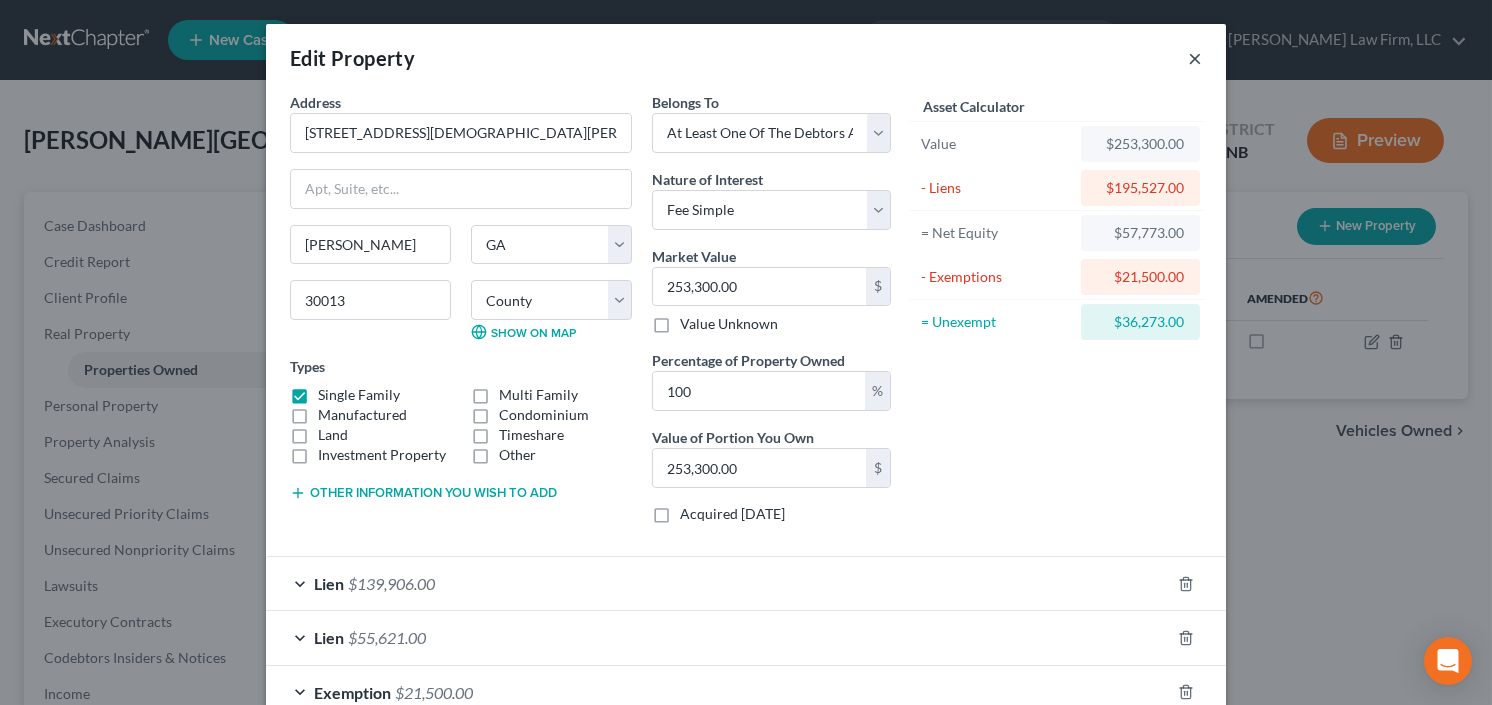 click on "×" at bounding box center [1195, 58] 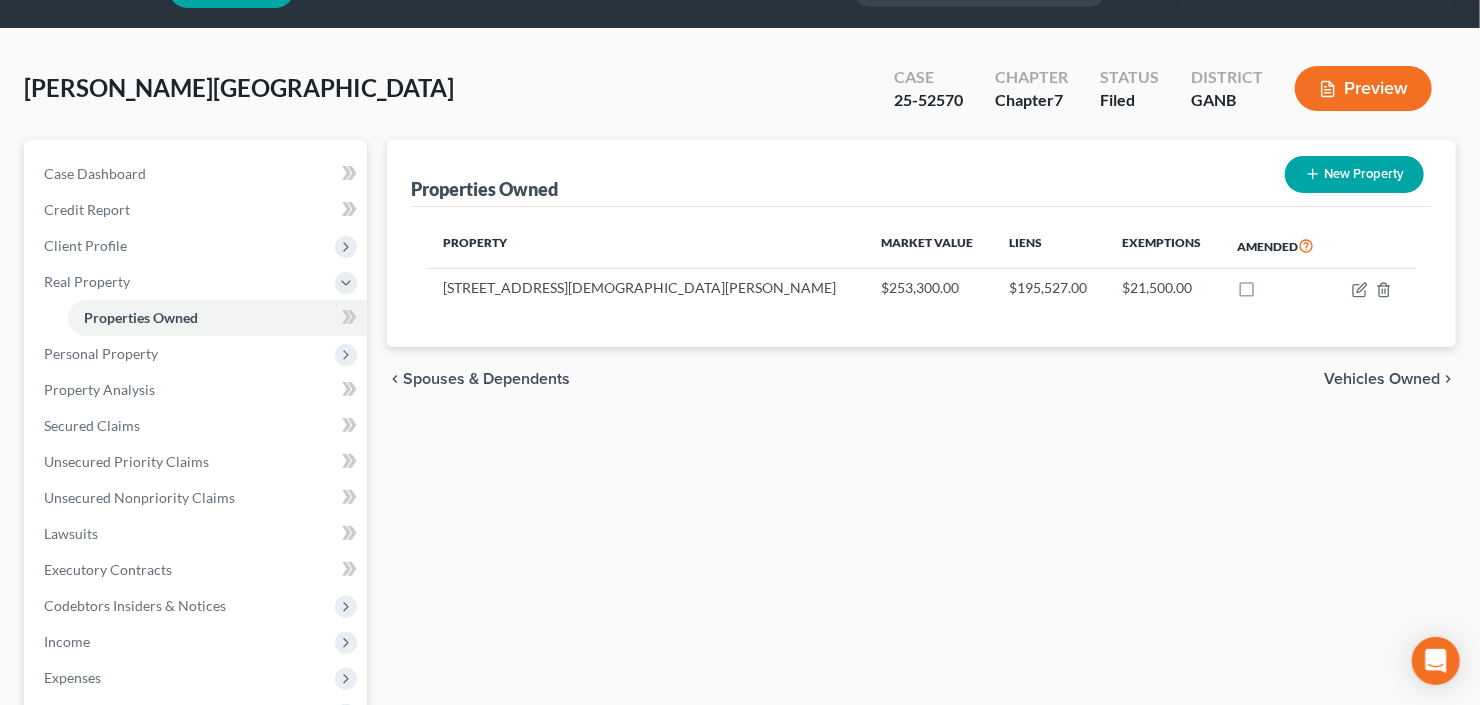 scroll, scrollTop: 80, scrollLeft: 0, axis: vertical 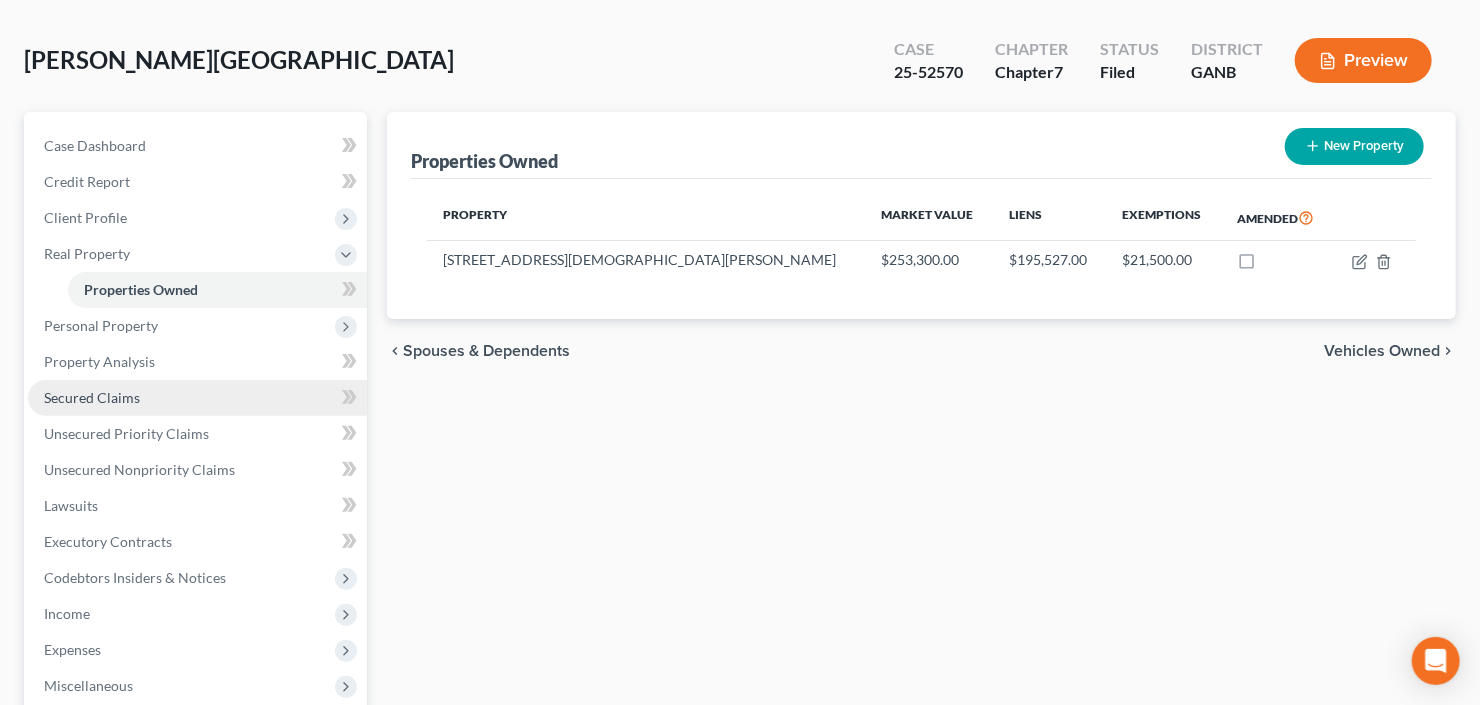click on "Secured Claims" at bounding box center [197, 398] 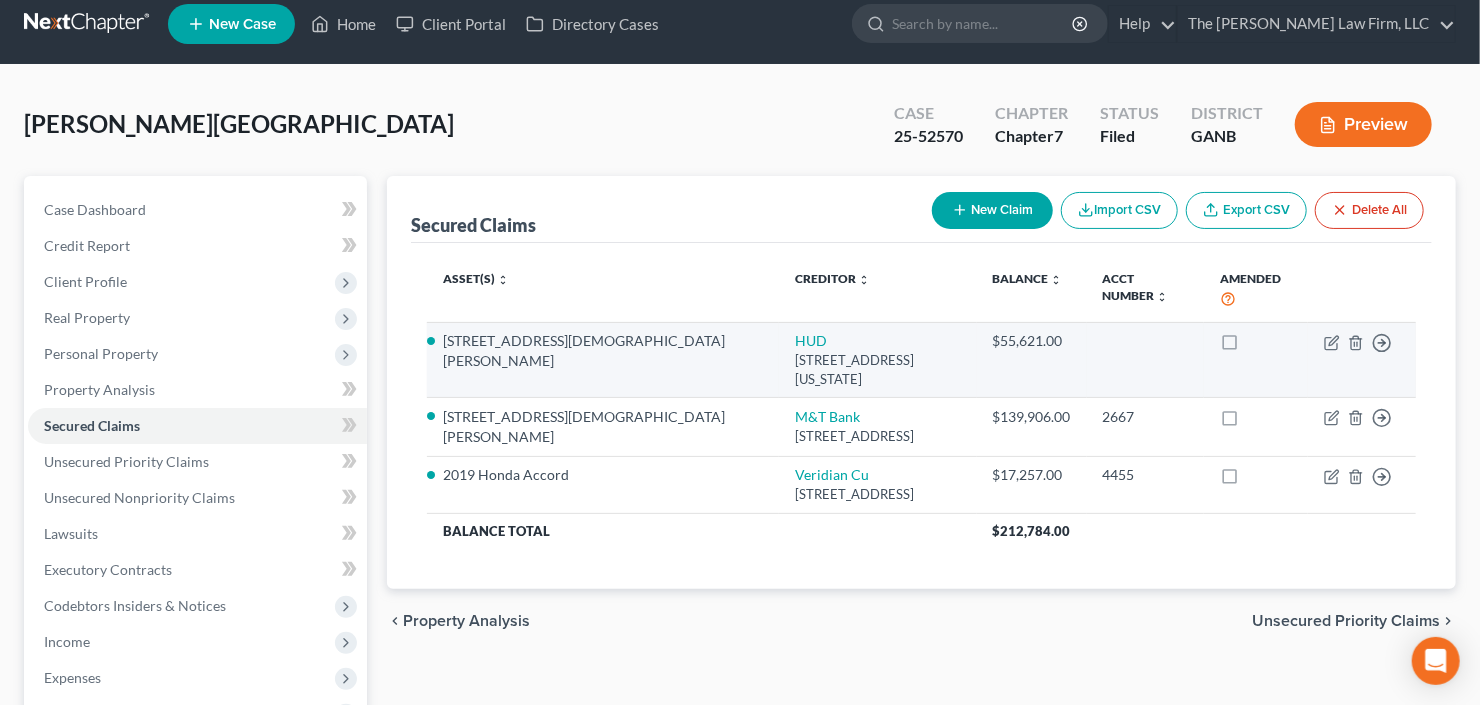 scroll, scrollTop: 0, scrollLeft: 0, axis: both 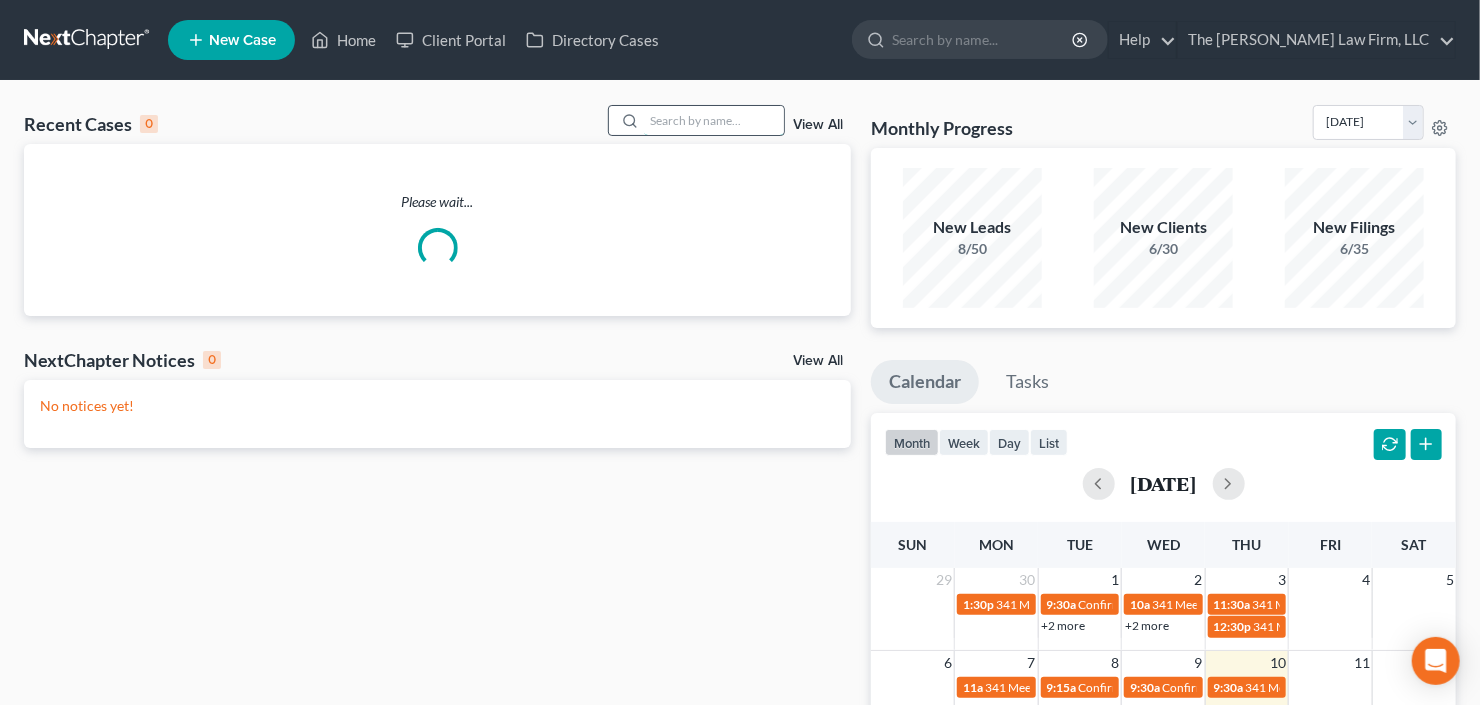 click at bounding box center (714, 120) 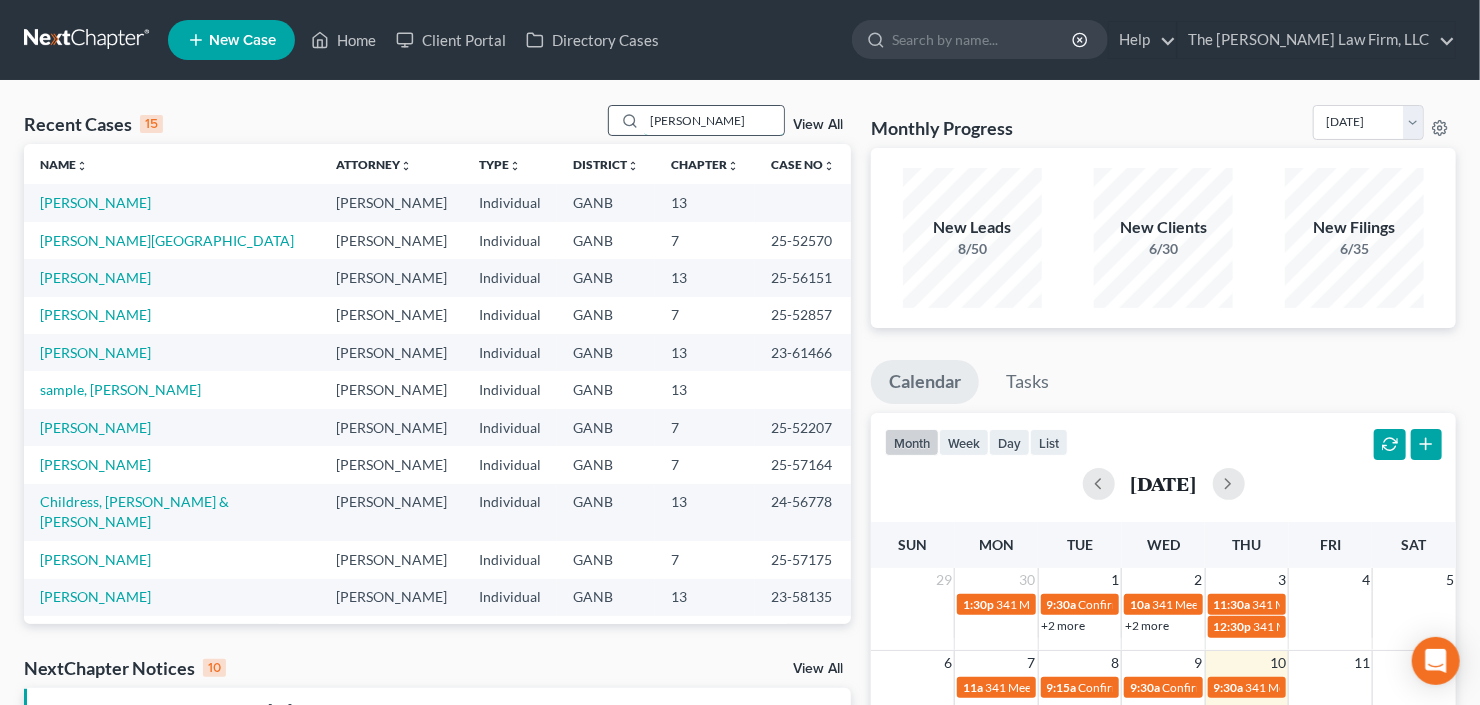 type on "[PERSON_NAME]" 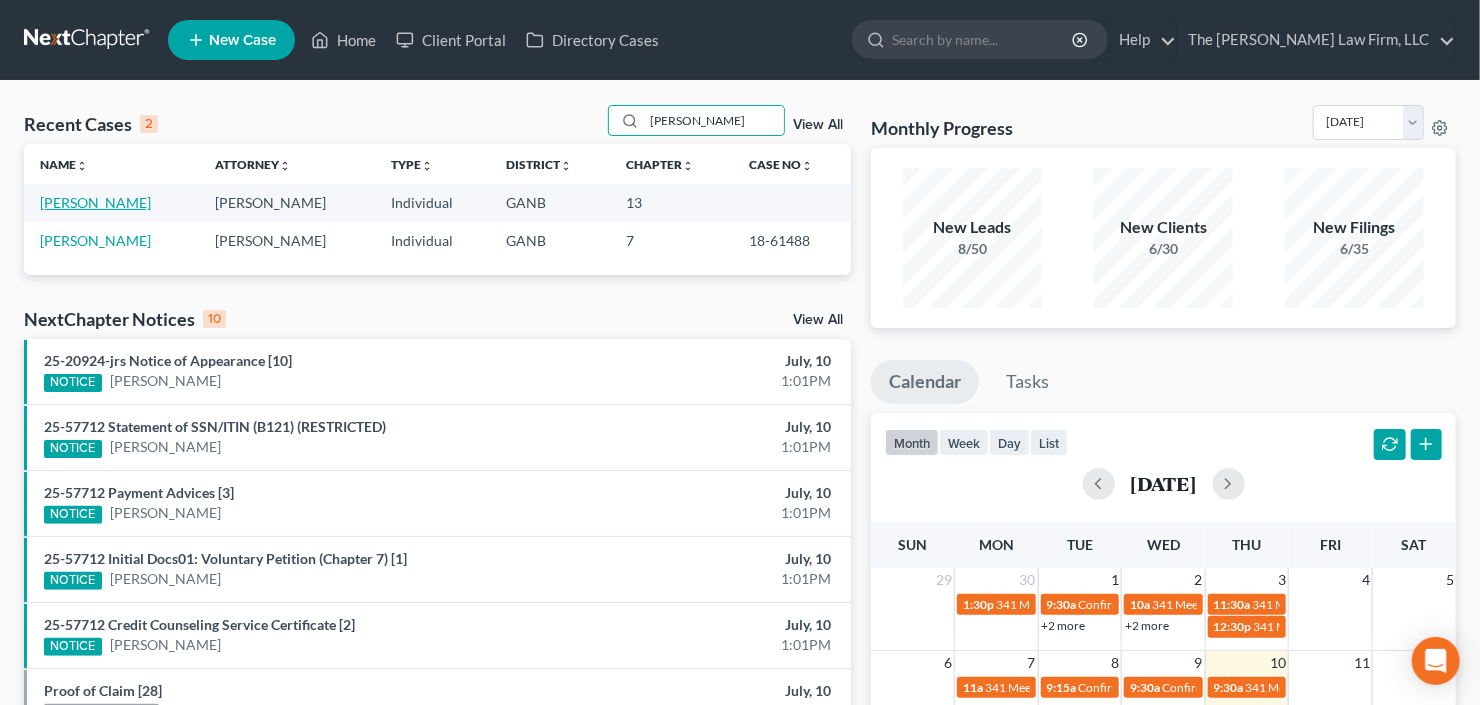 click on "[PERSON_NAME]" at bounding box center [95, 202] 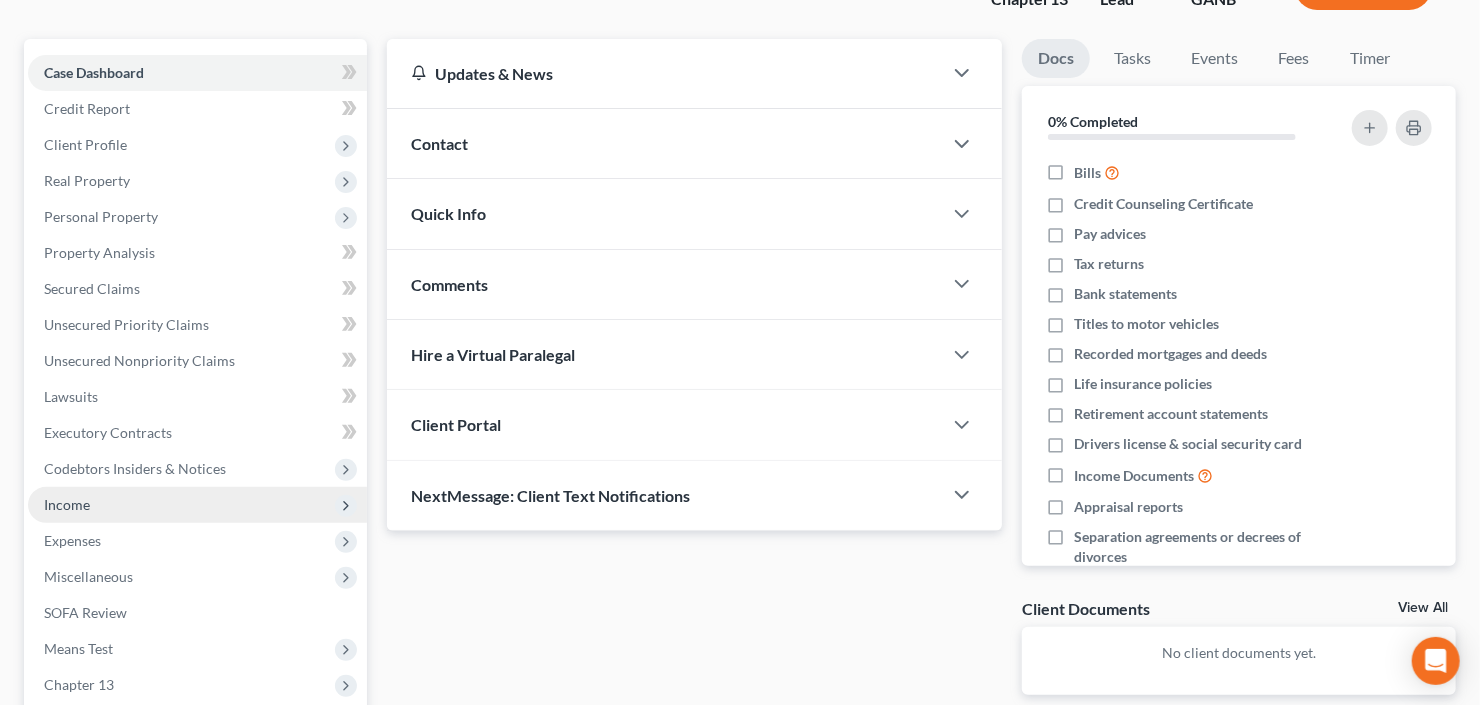 scroll, scrollTop: 160, scrollLeft: 0, axis: vertical 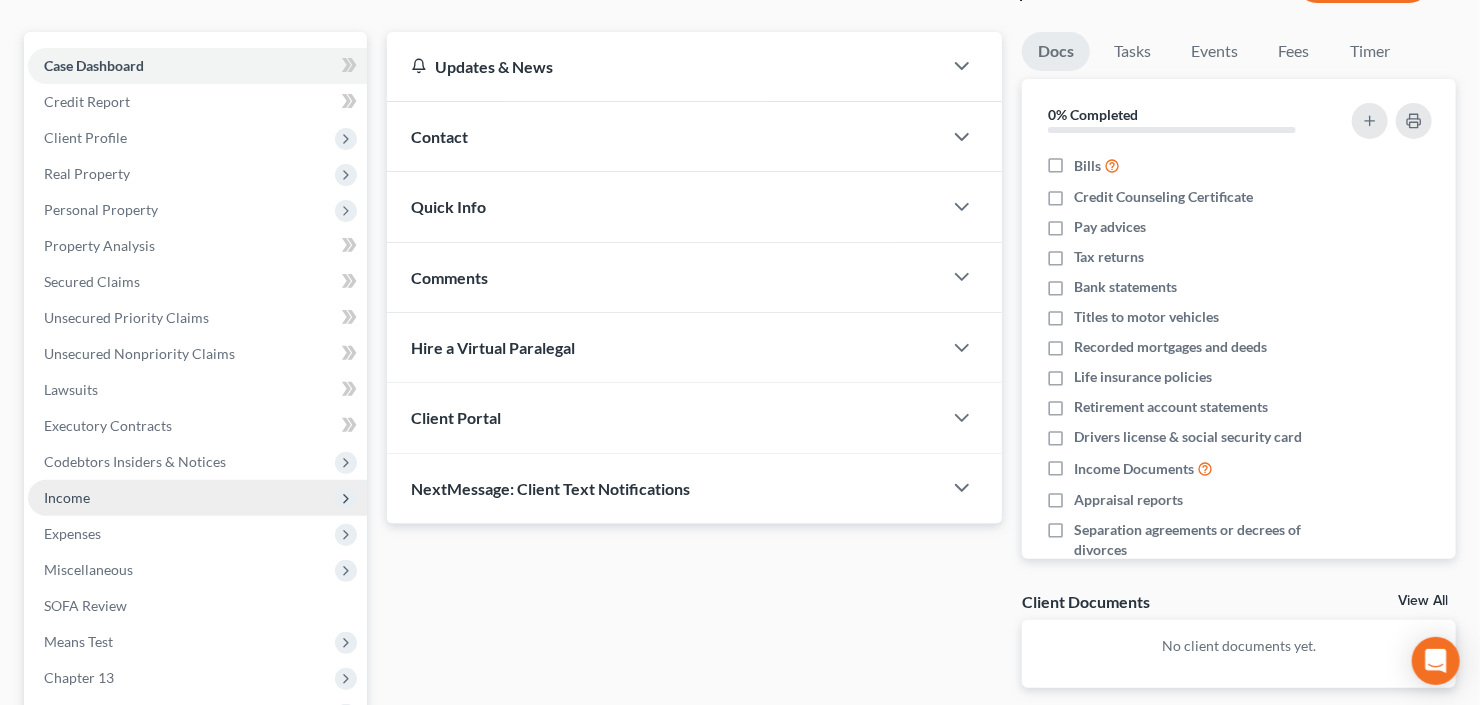 click on "Income" at bounding box center (197, 498) 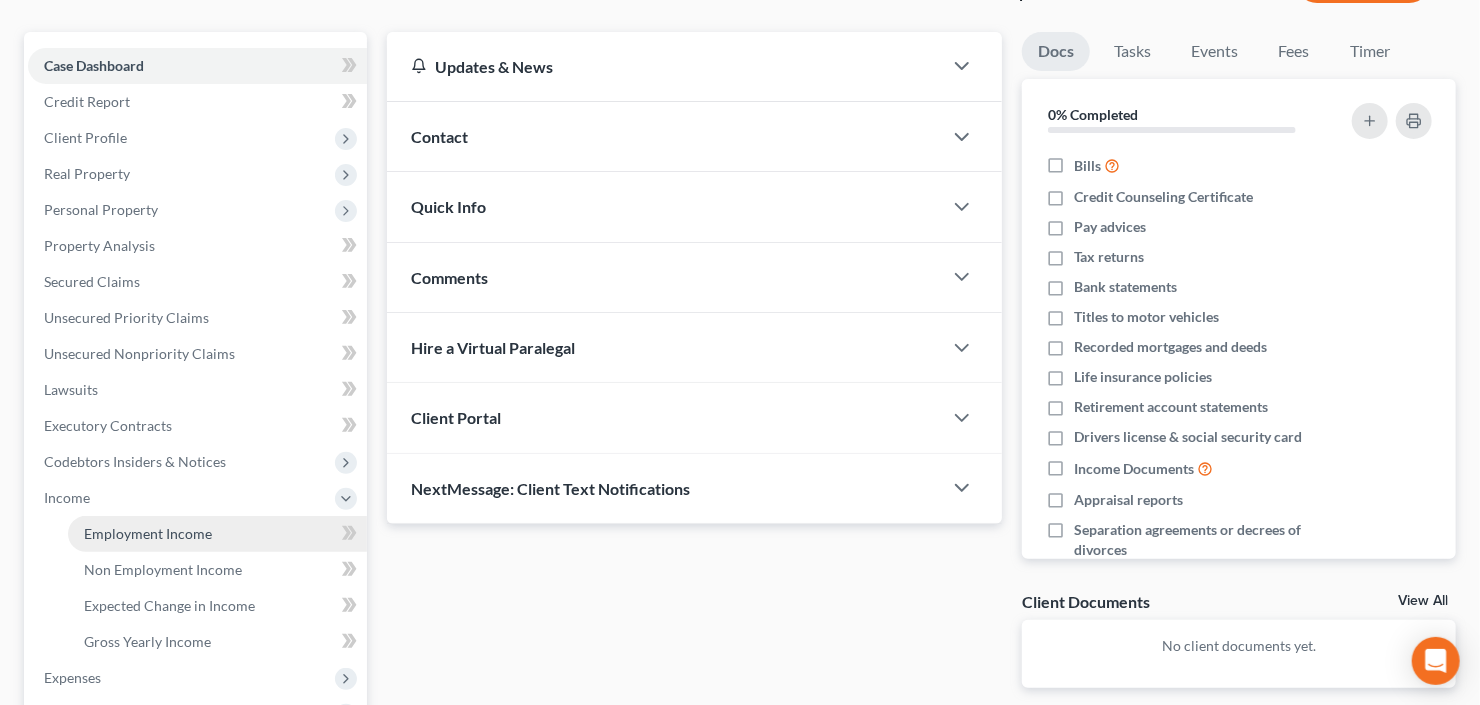 click on "Employment Income" at bounding box center (148, 533) 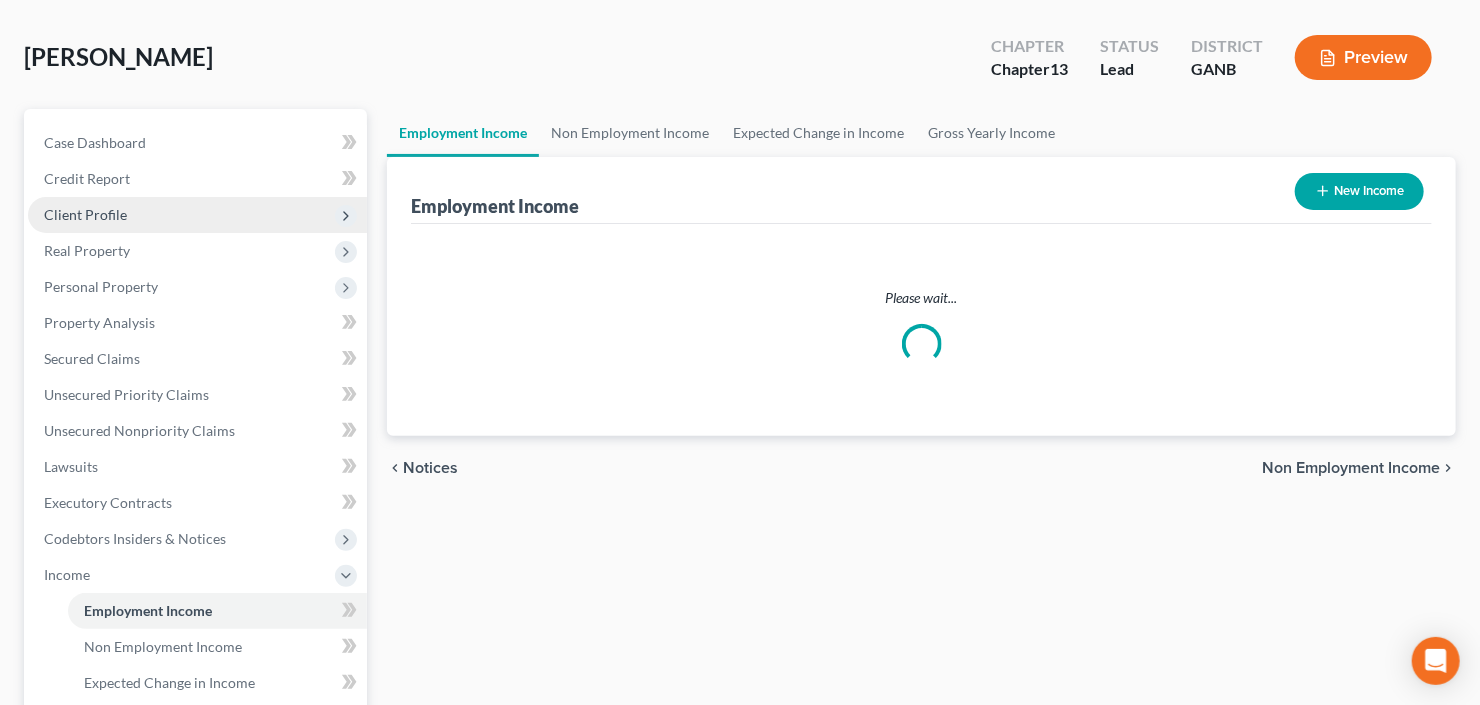 scroll, scrollTop: 0, scrollLeft: 0, axis: both 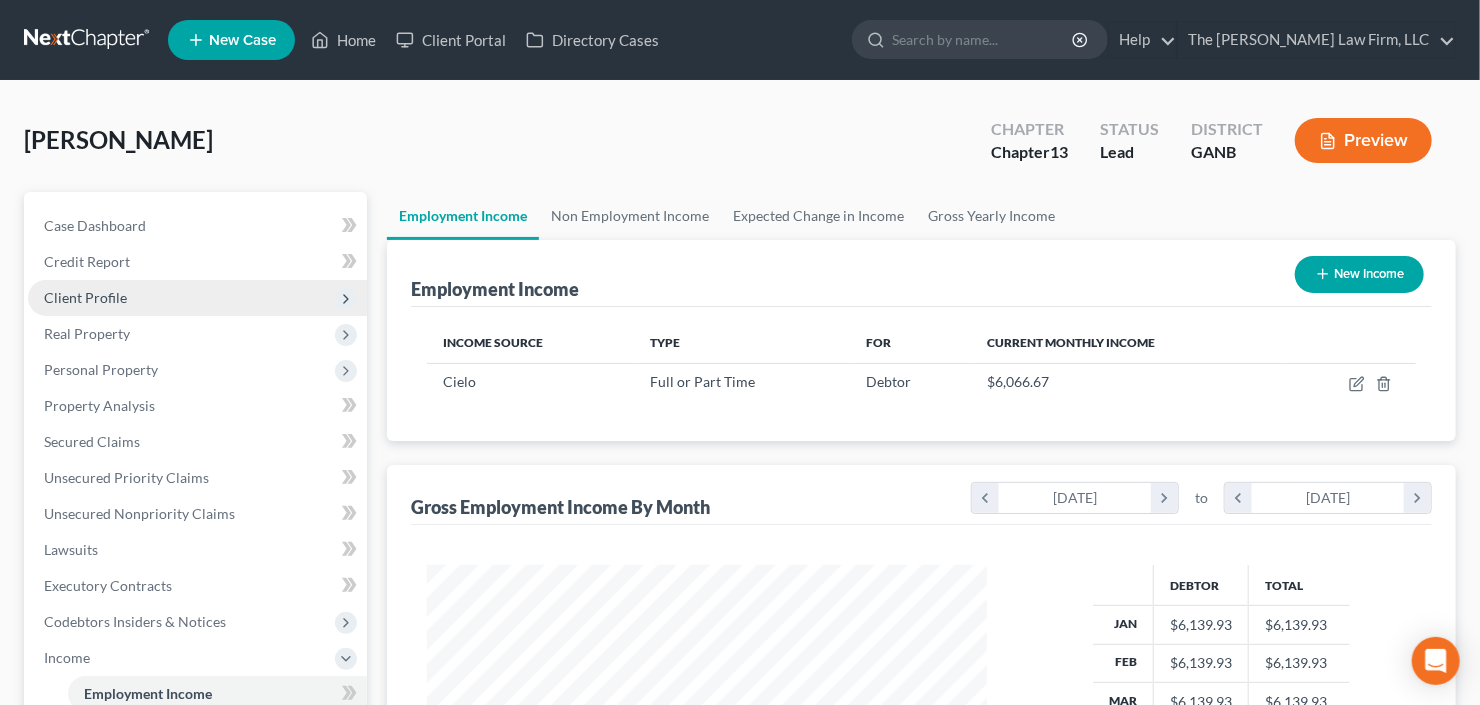 click on "Client Profile" at bounding box center [197, 298] 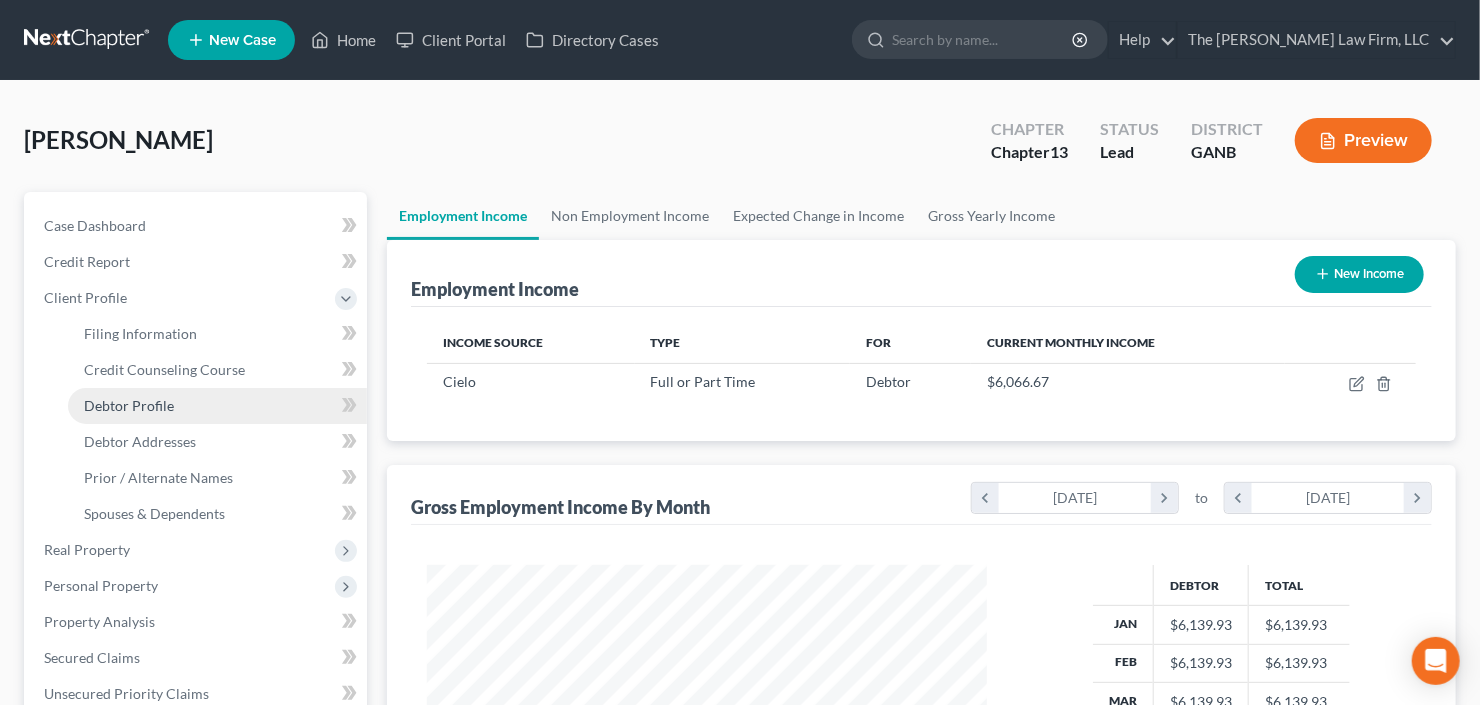 click on "Debtor Profile" at bounding box center [129, 405] 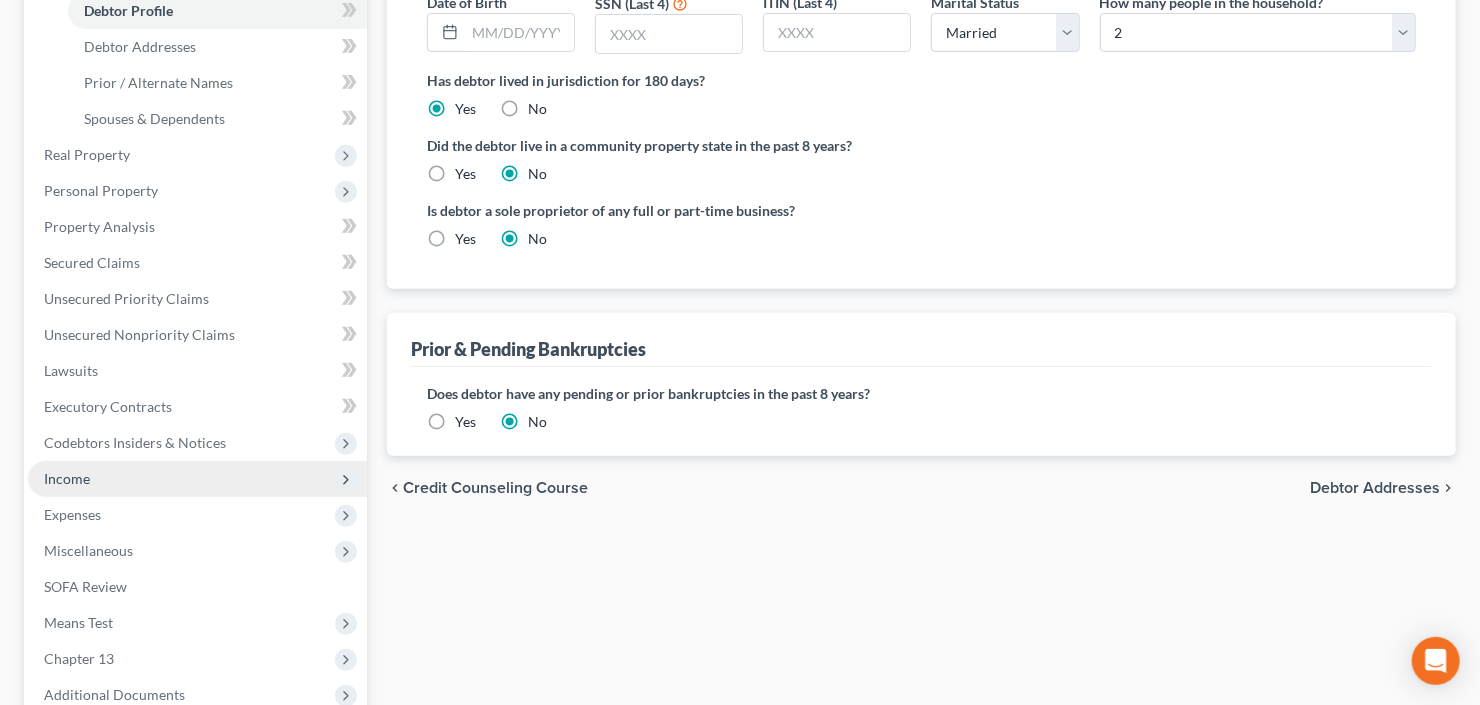 scroll, scrollTop: 400, scrollLeft: 0, axis: vertical 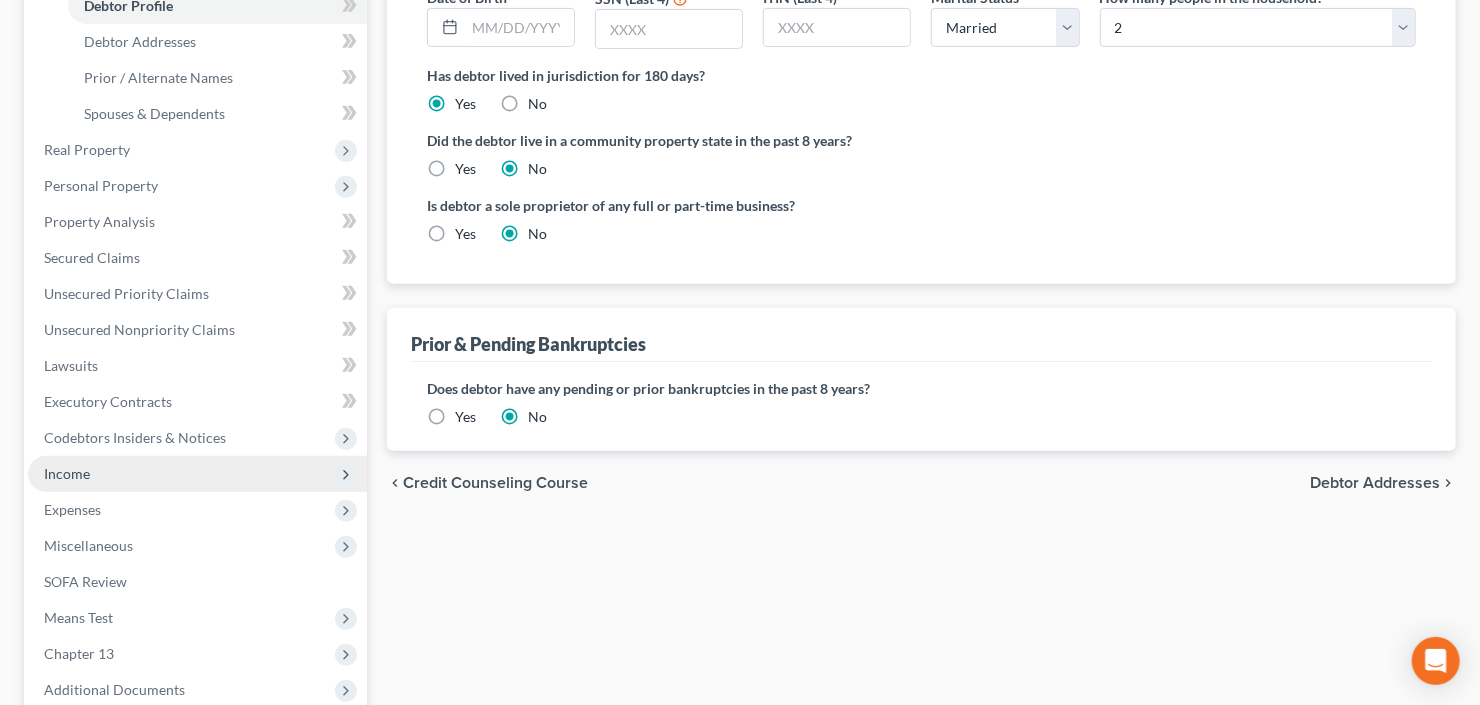 click on "Income" at bounding box center (197, 474) 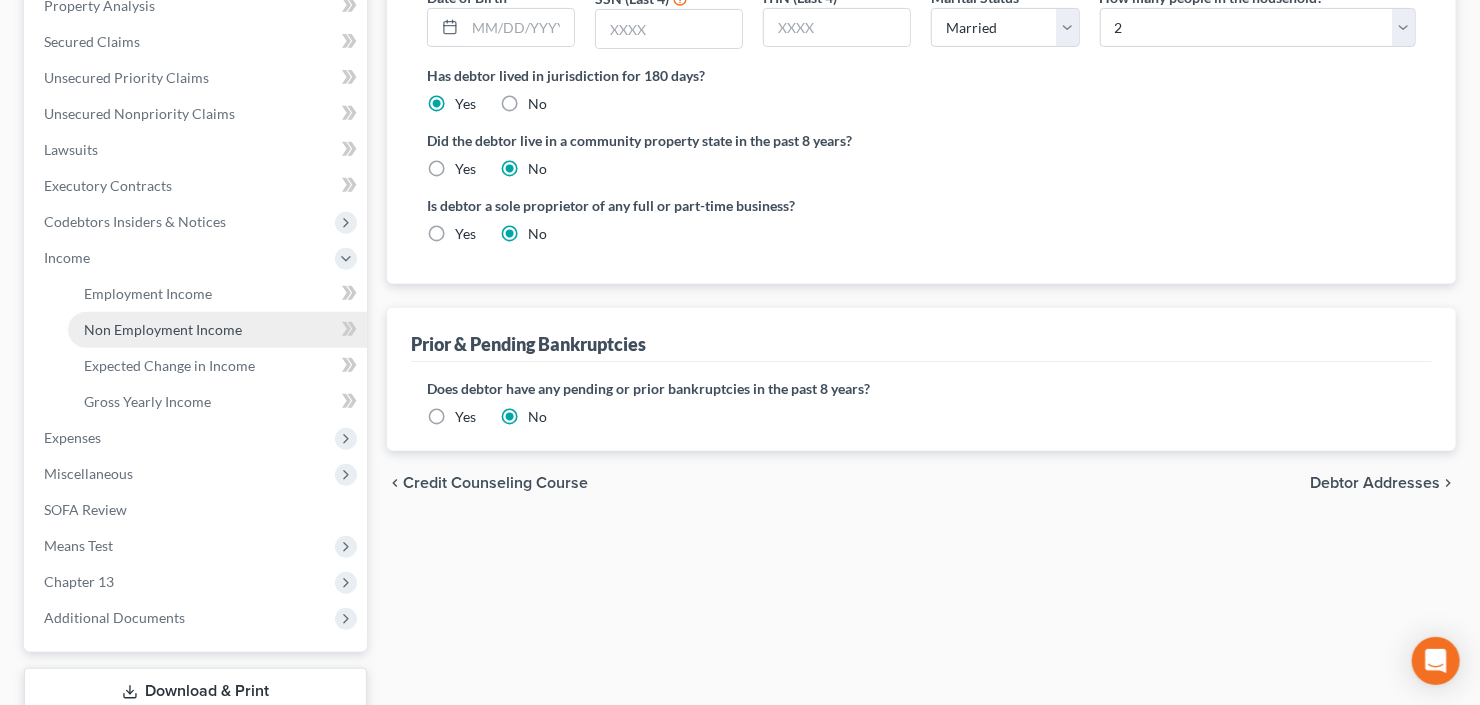 click on "Non Employment Income" at bounding box center (217, 330) 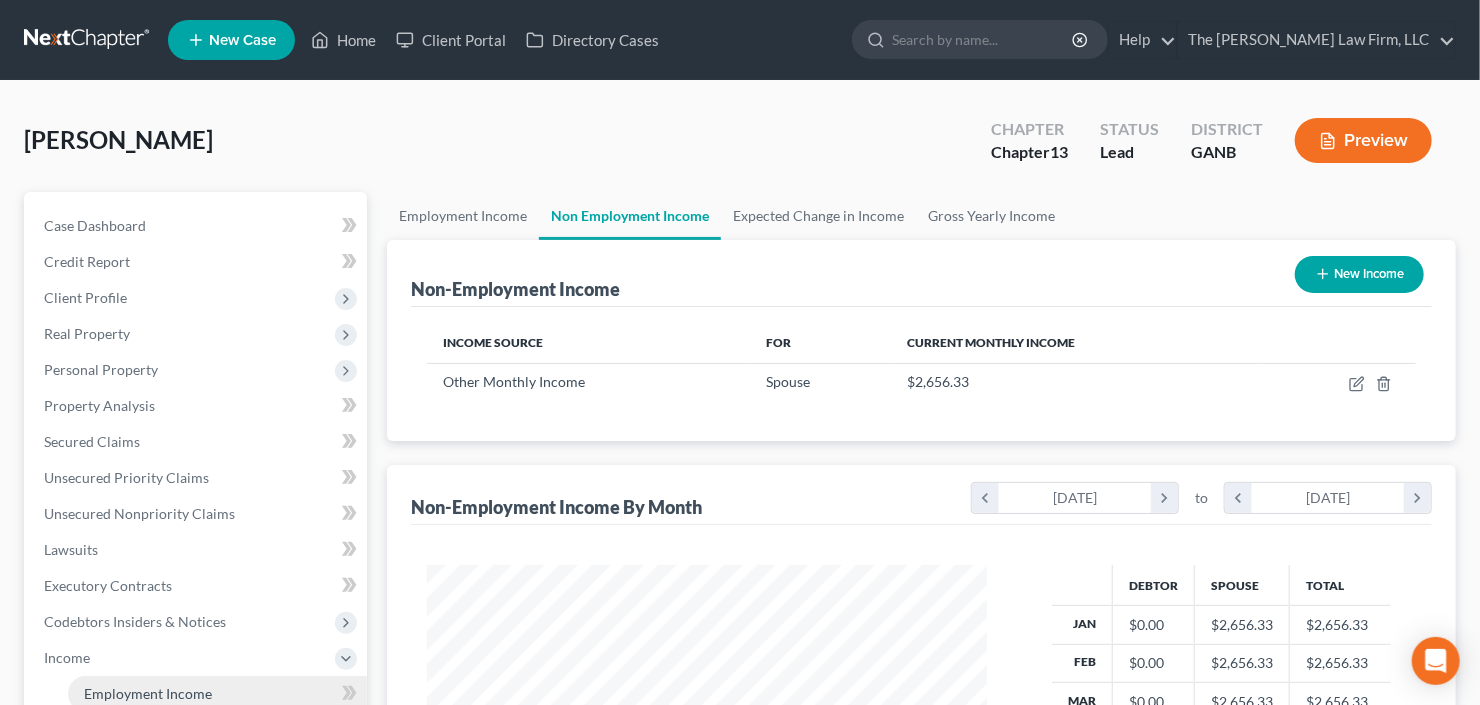 scroll, scrollTop: 0, scrollLeft: 0, axis: both 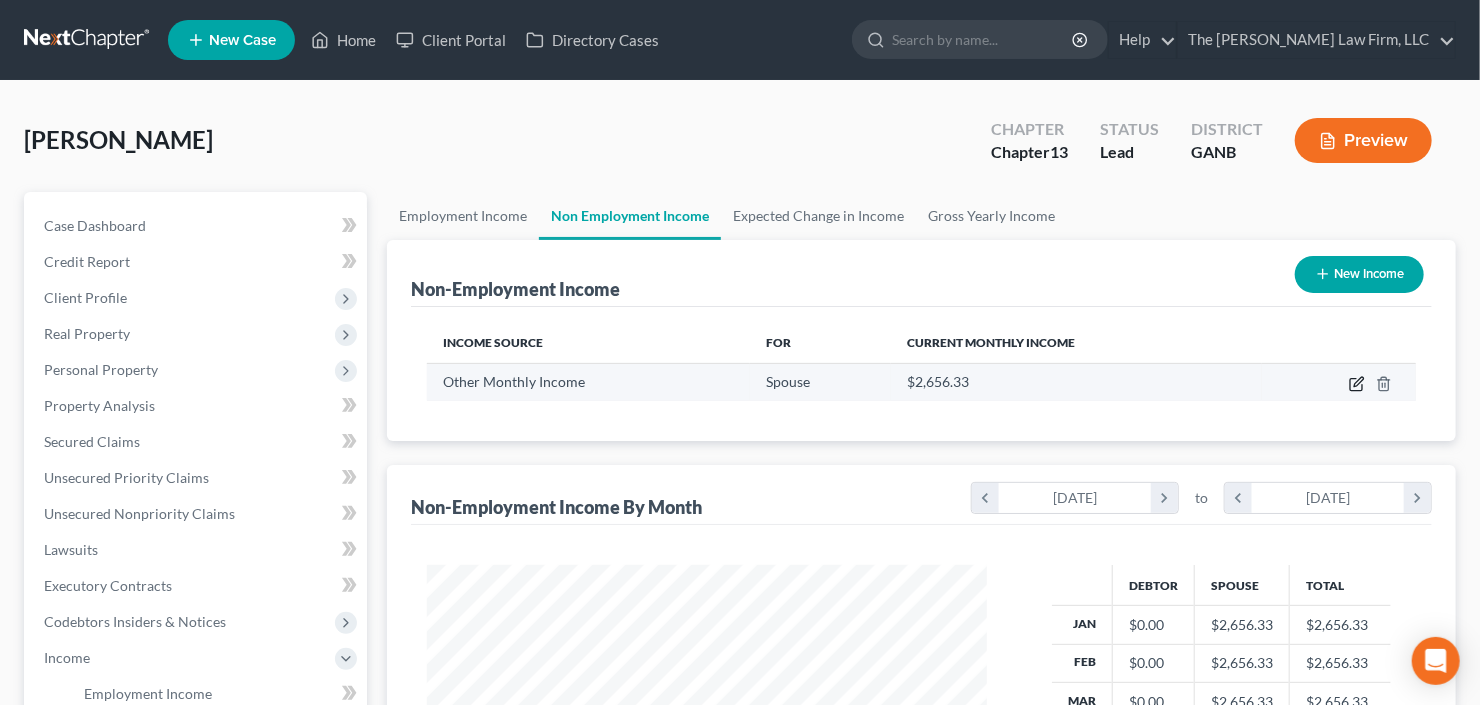 click 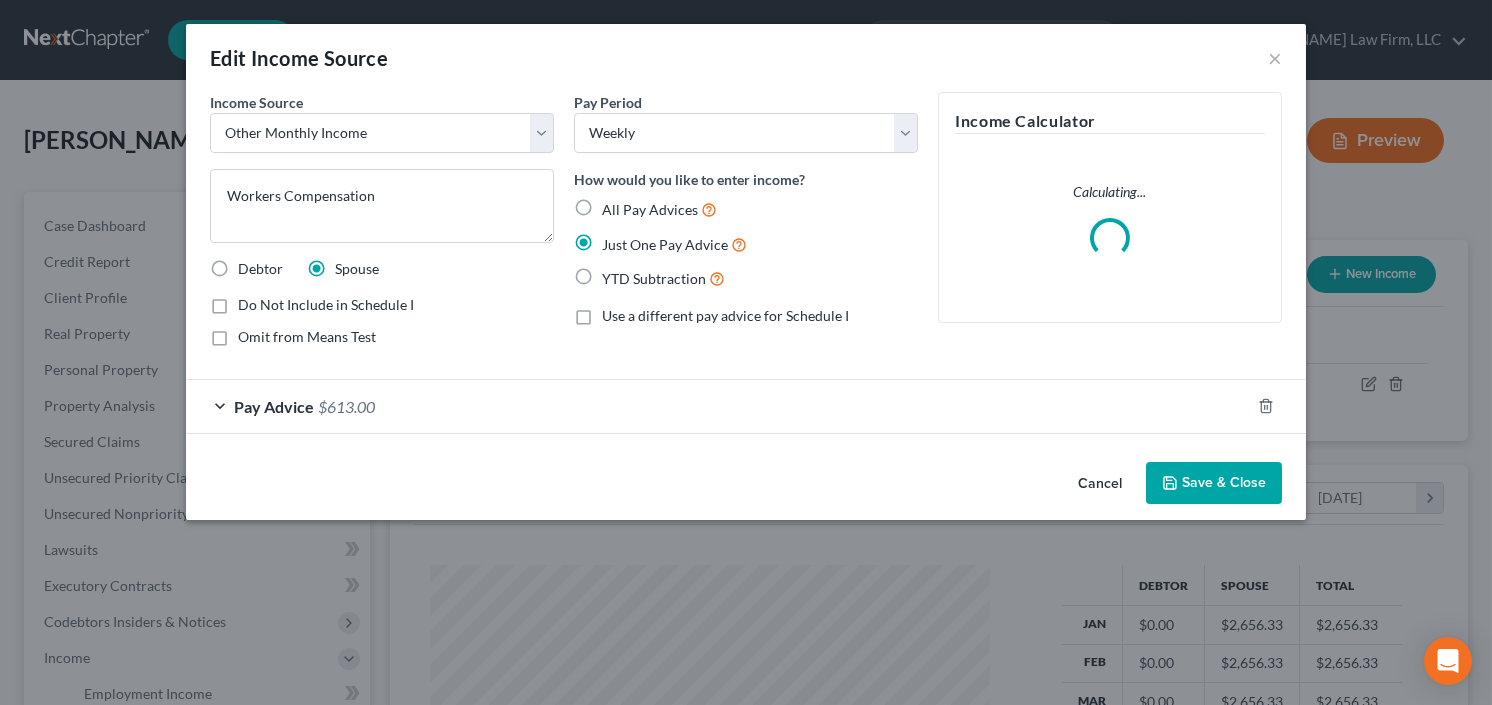 scroll, scrollTop: 999643, scrollLeft: 999394, axis: both 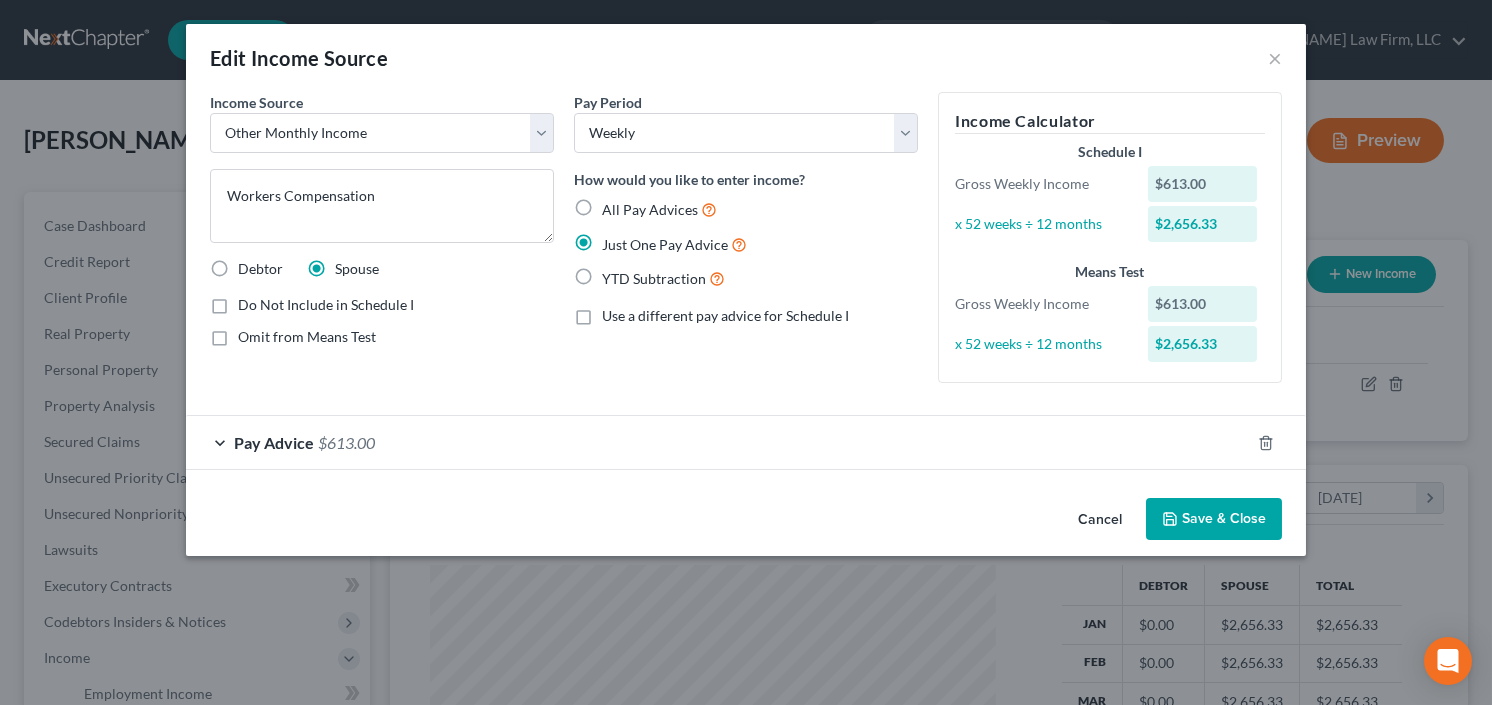 click on "Edit Income Source ×
Income Source
*
Select Unemployment Disability (from employer) Pension Retirement Social Security / Social Security Disability Other Government Assistance Interests, Dividends or Royalties Child / Family Support Contributions to Household Property / Rental Business, Professional or Farm Alimony / Maintenance Payments Military Disability Benefits Other Monthly Income Workers Compensation Debtor Spouse Do Not Include in Schedule I Omit from Means Test Pay Period Select Monthly Twice Monthly Every Other Week Weekly How would you like to enter income?
All Pay Advices
Just One Pay Advice
YTD Subtraction
Use a different pay advice for Schedule I Income Calculator
Schedule I Gross Weekly Income $613.00 x 52 weeks ÷ 12 months $2,656.33 Means Test Gross Weekly Income $613.00 x 52 weeks ÷ 12 months $2,656.33
Pay Advice $613.00
Gross Receipts" at bounding box center (746, 352) 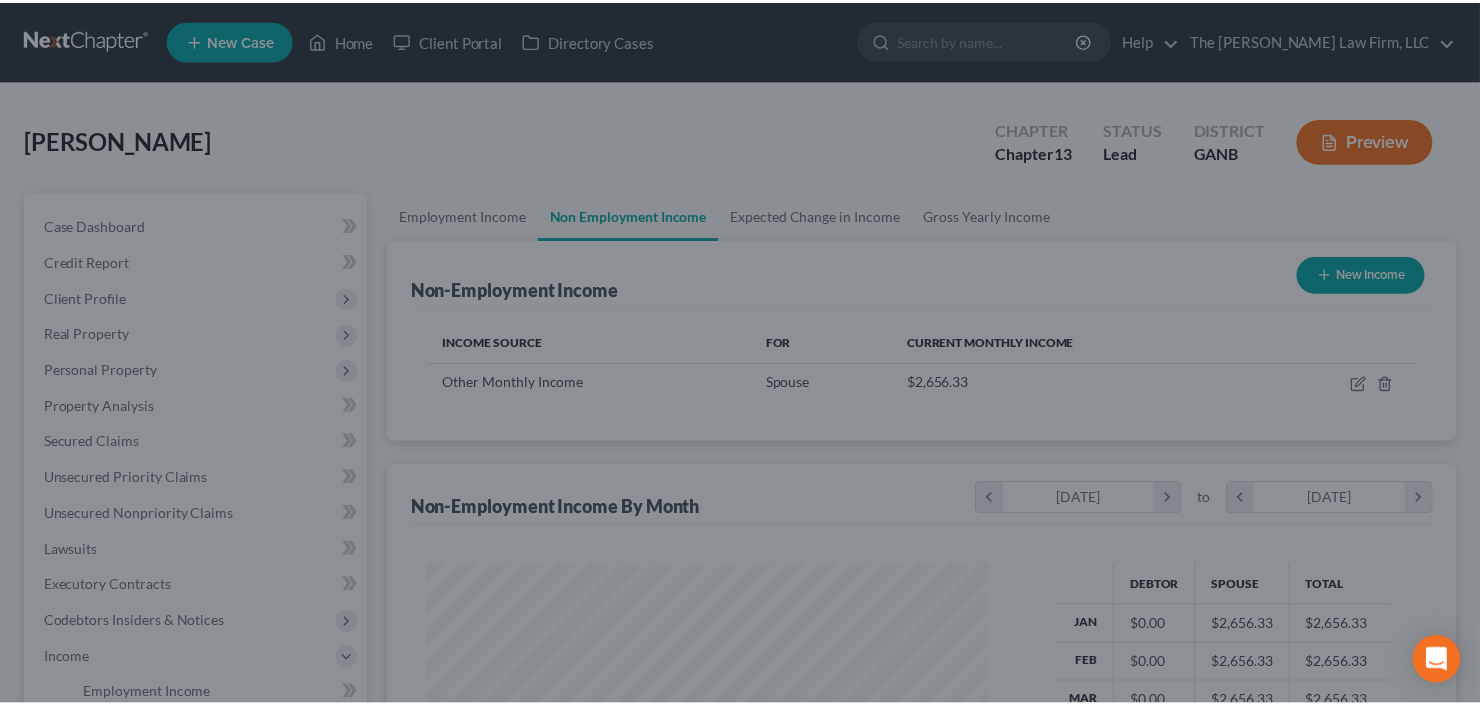 scroll, scrollTop: 357, scrollLeft: 600, axis: both 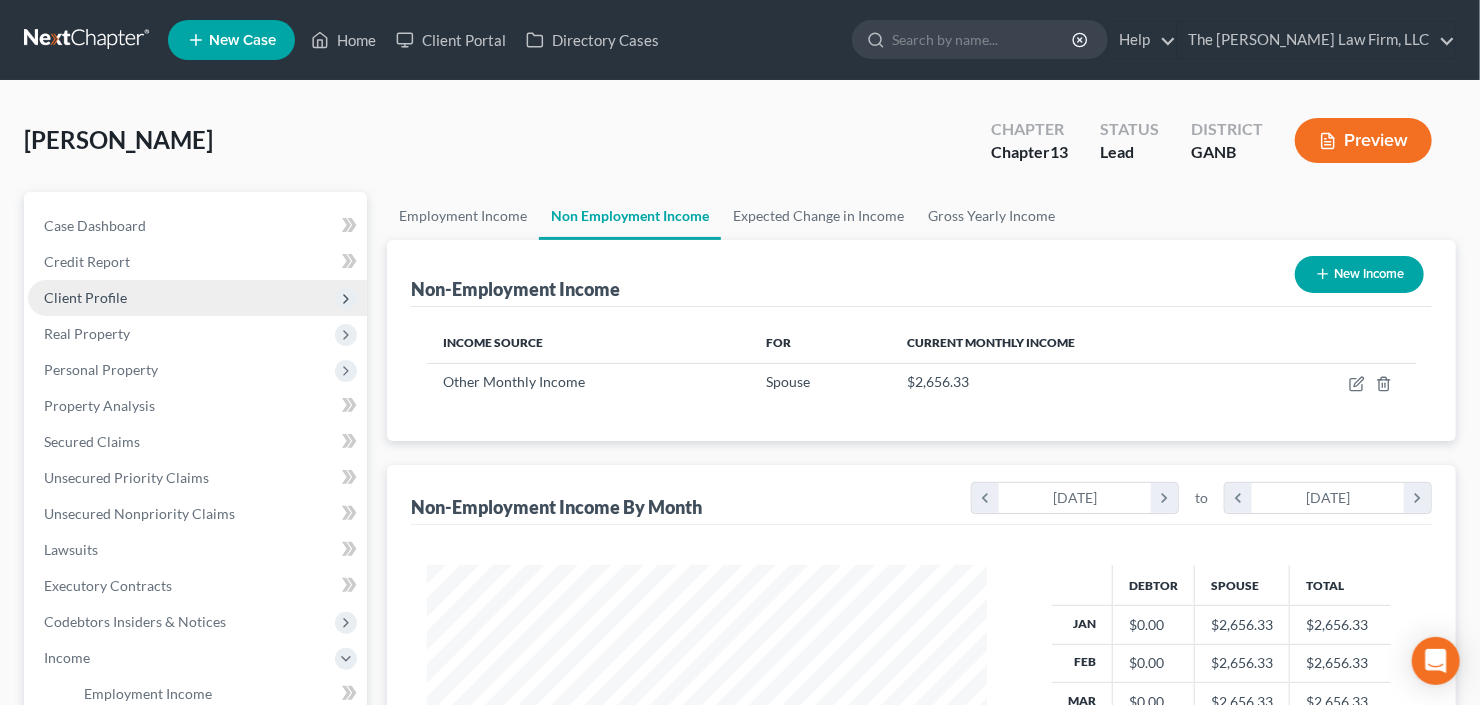click on "Client Profile" at bounding box center [85, 297] 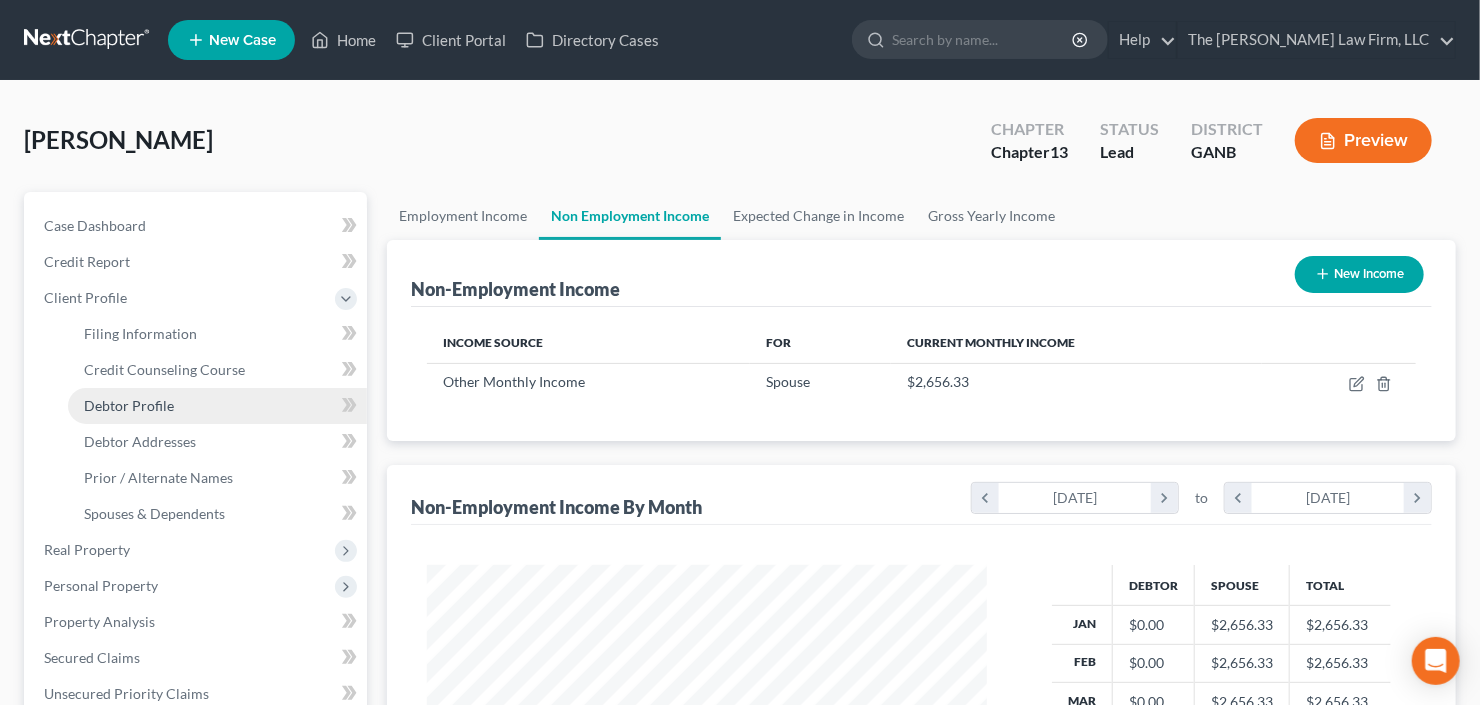click on "Debtor Profile" at bounding box center [129, 405] 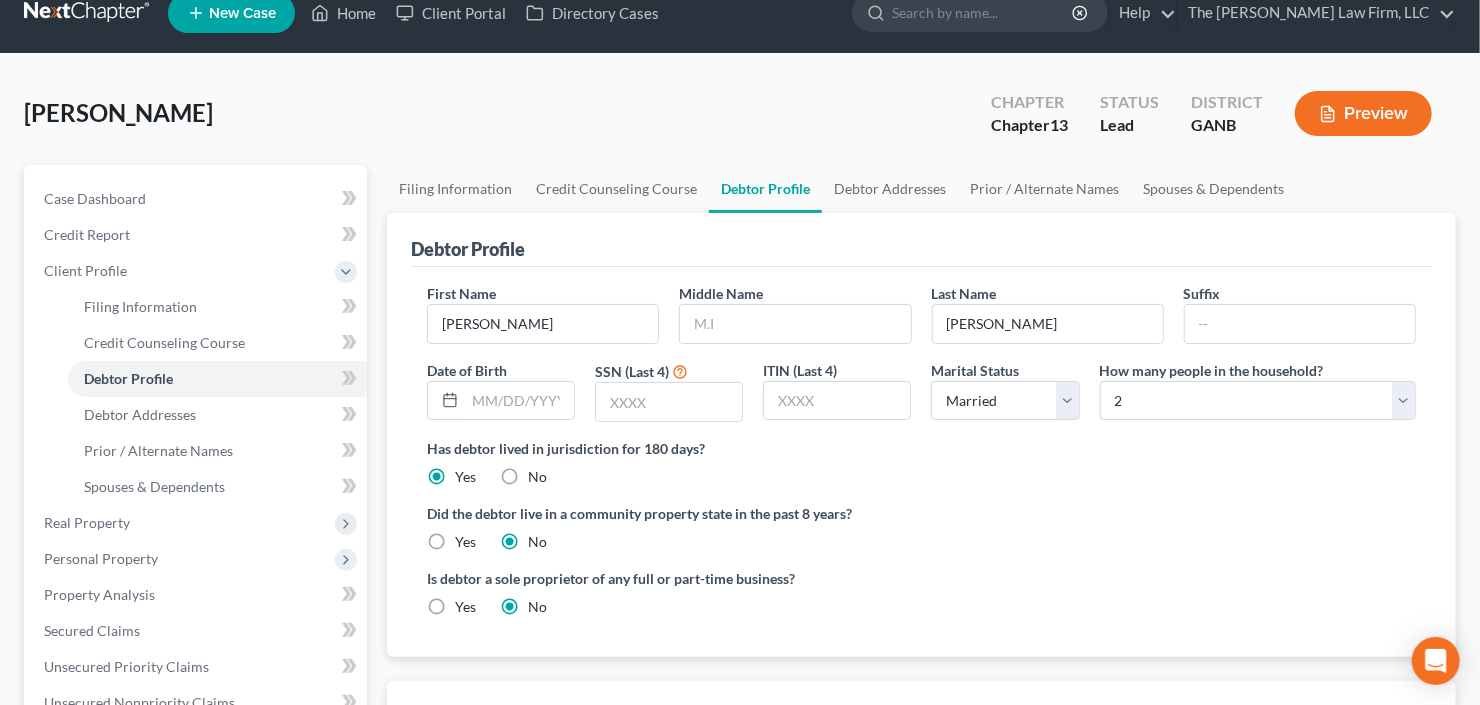 scroll, scrollTop: 0, scrollLeft: 0, axis: both 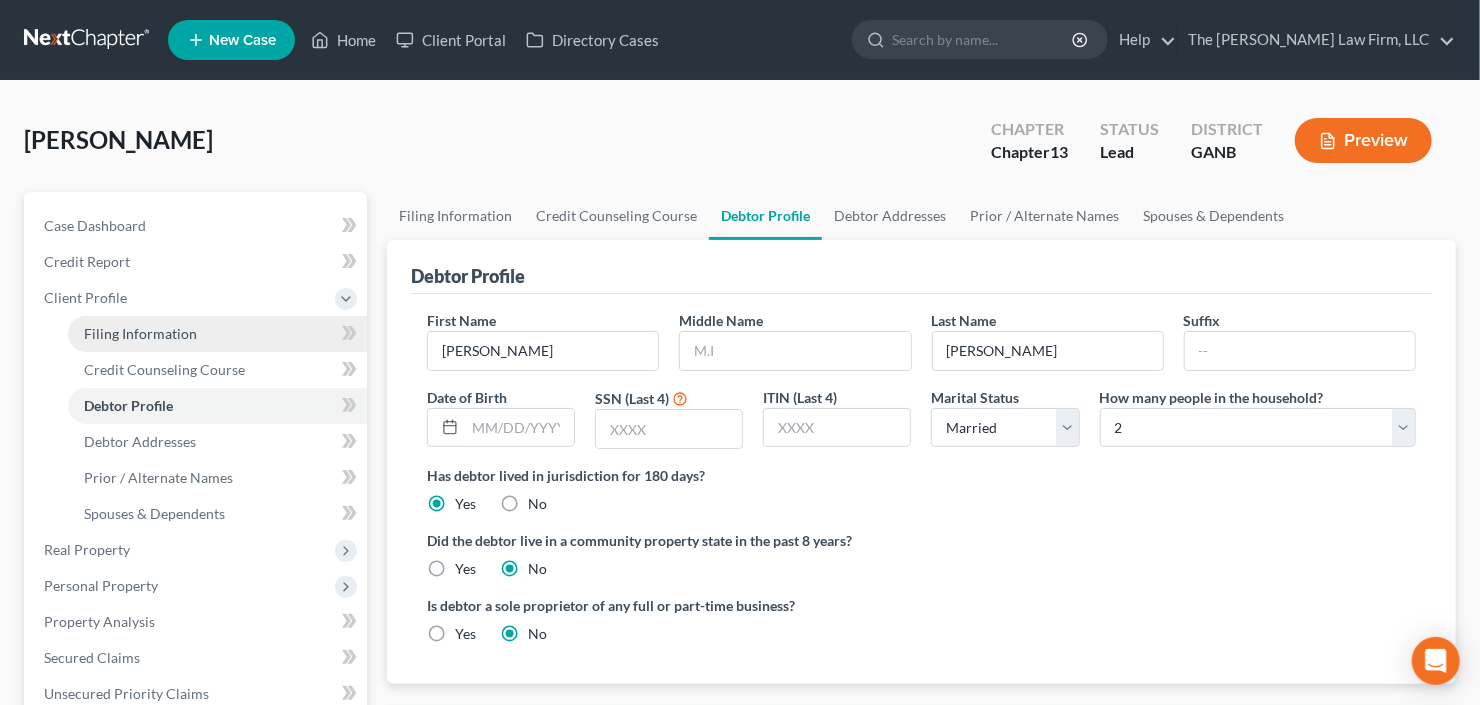 click on "Filing Information" at bounding box center [140, 333] 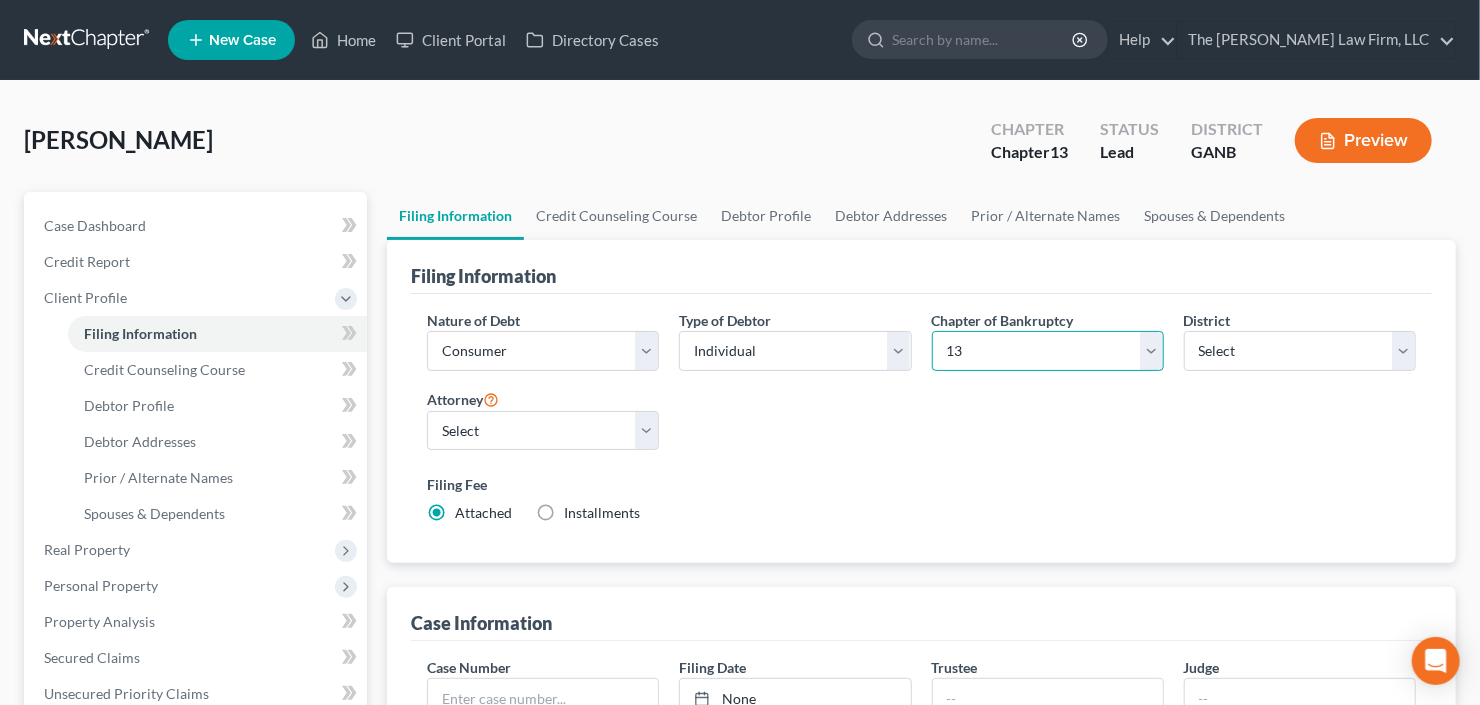 click on "Select 7 11 12 13" at bounding box center (1048, 351) 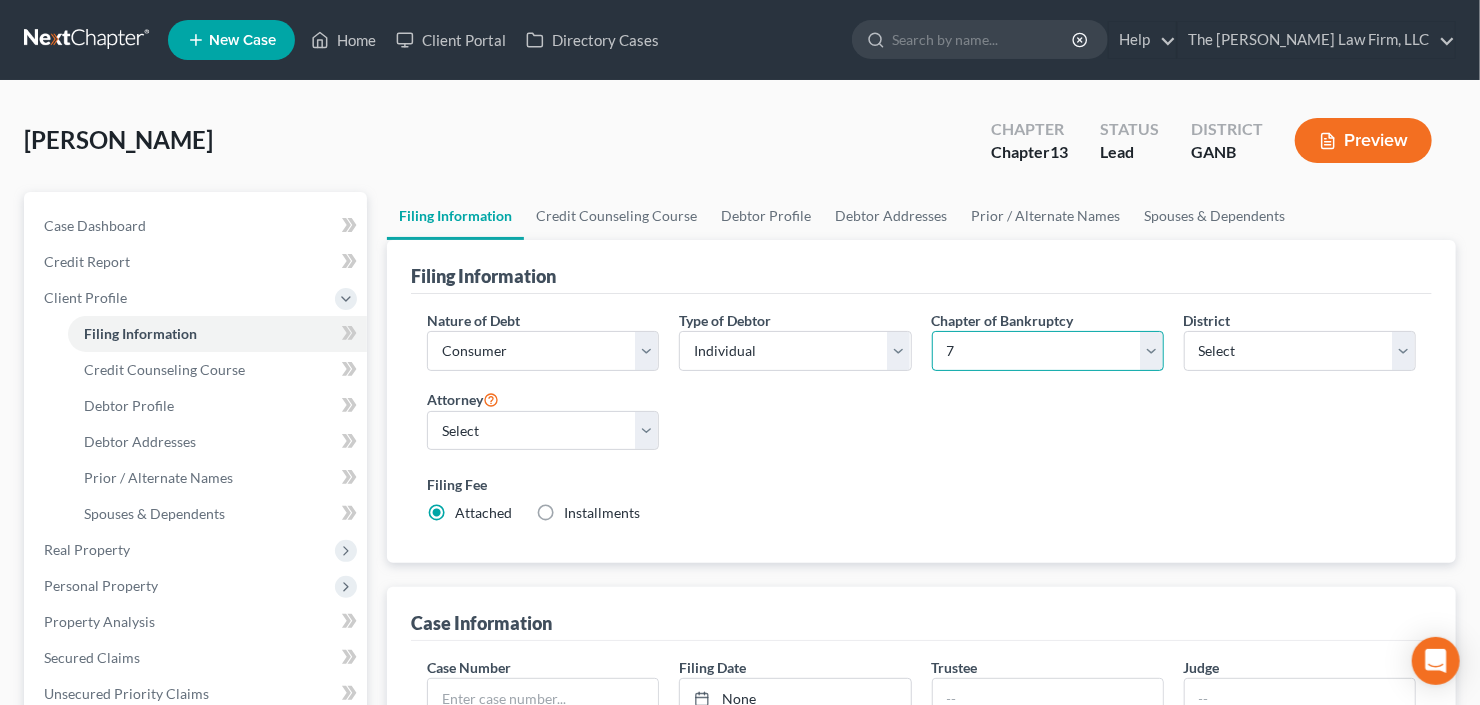 click on "Select 7 11 12 13" at bounding box center [1048, 351] 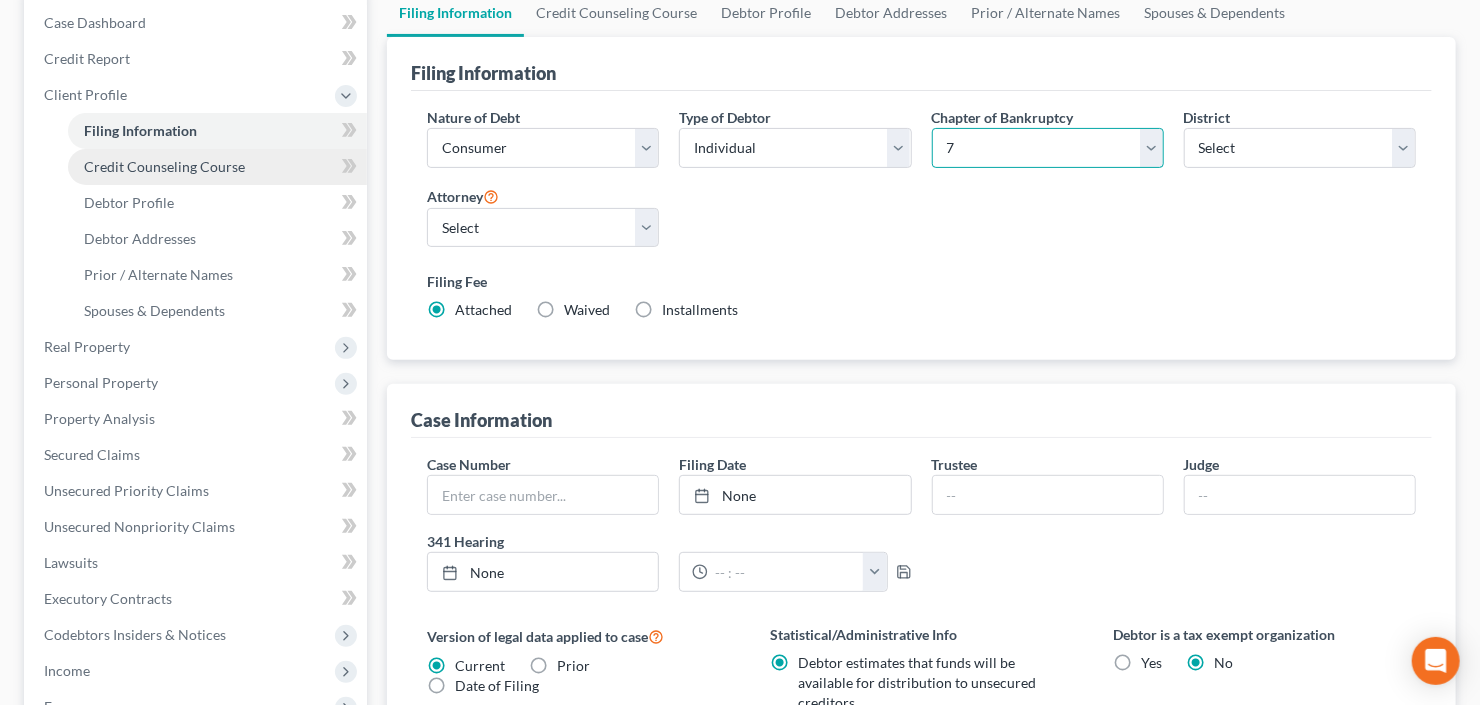 scroll, scrollTop: 80, scrollLeft: 0, axis: vertical 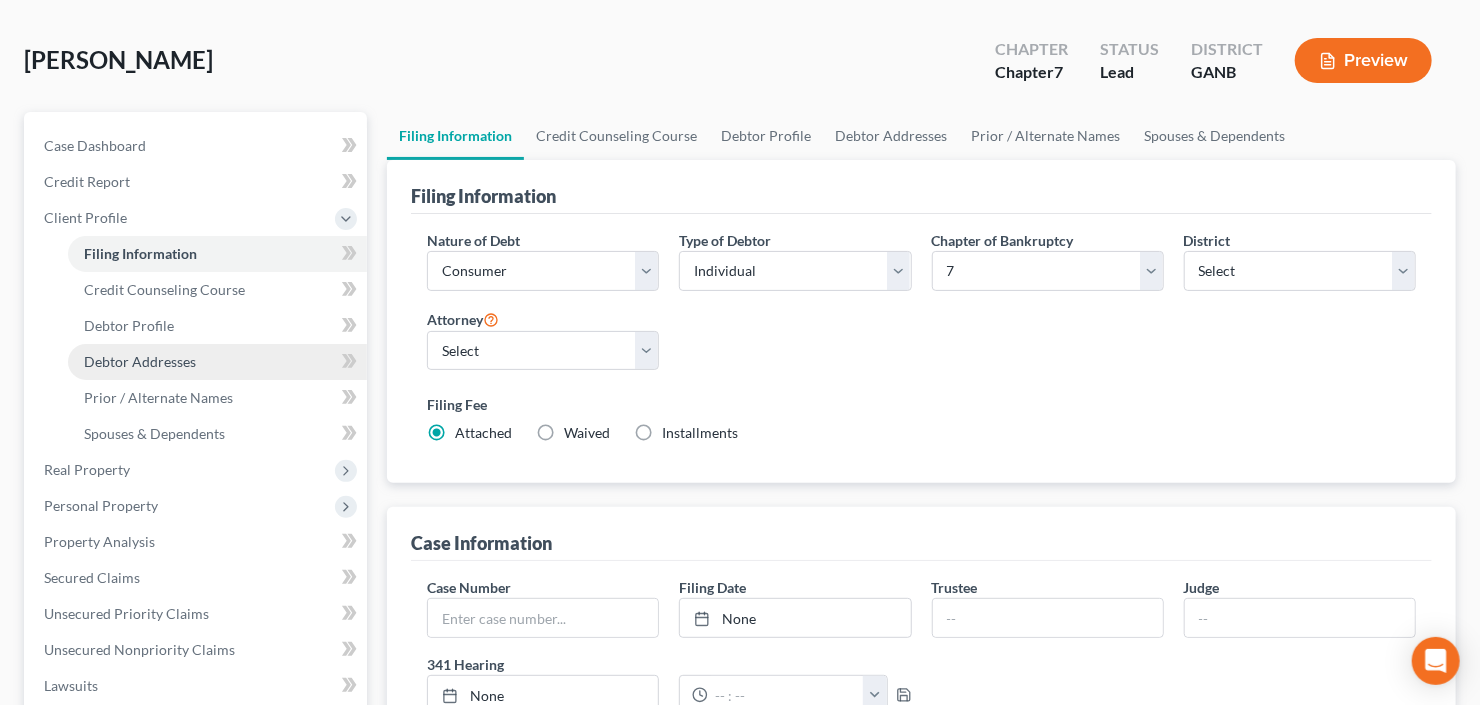 click on "Debtor Addresses" at bounding box center [217, 362] 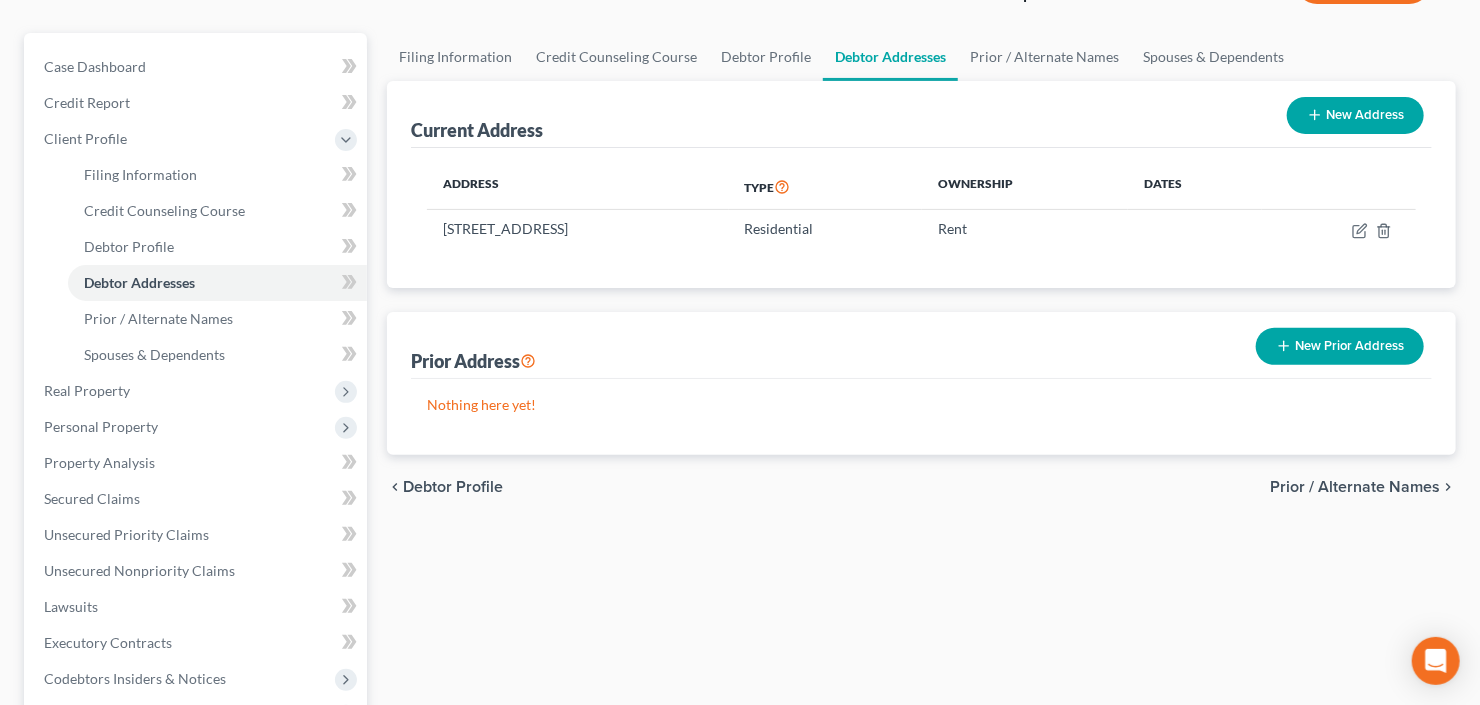 scroll, scrollTop: 160, scrollLeft: 0, axis: vertical 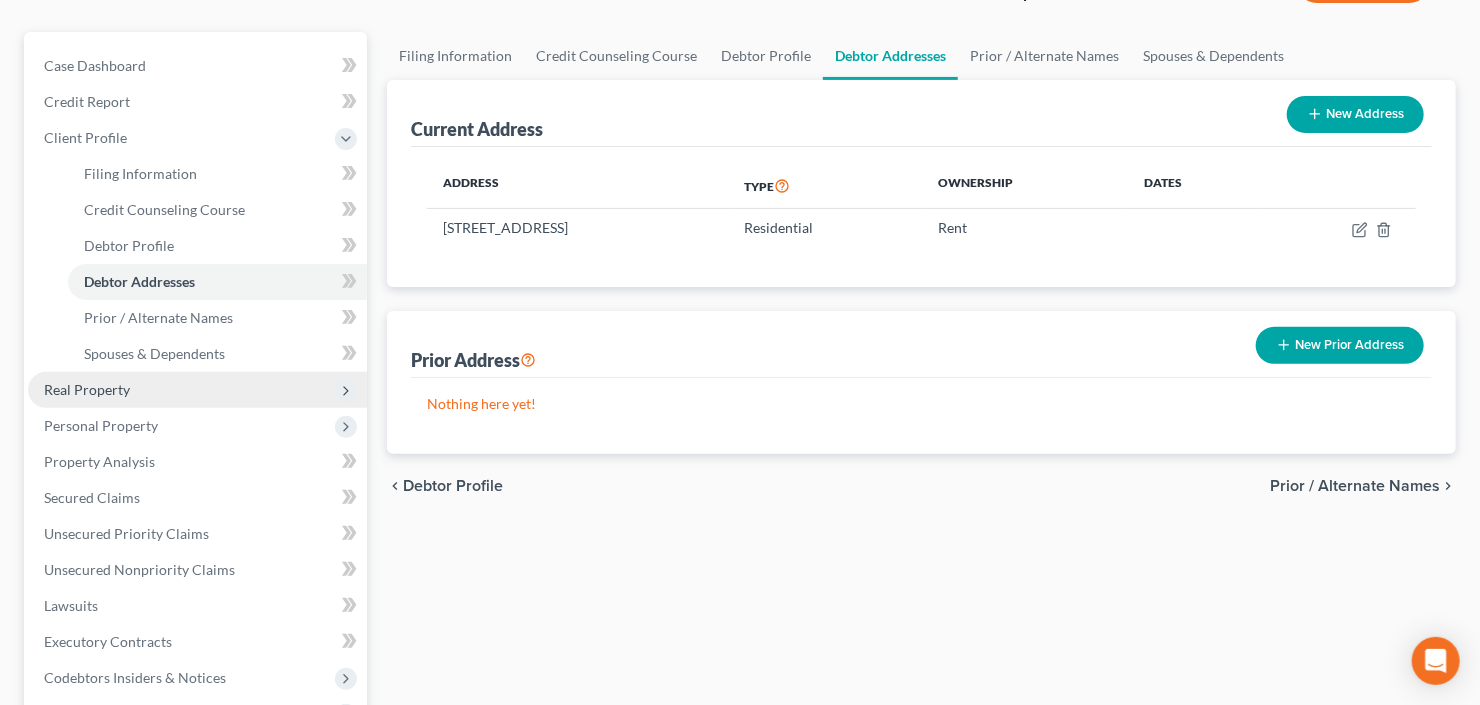 click on "Real Property" at bounding box center [197, 390] 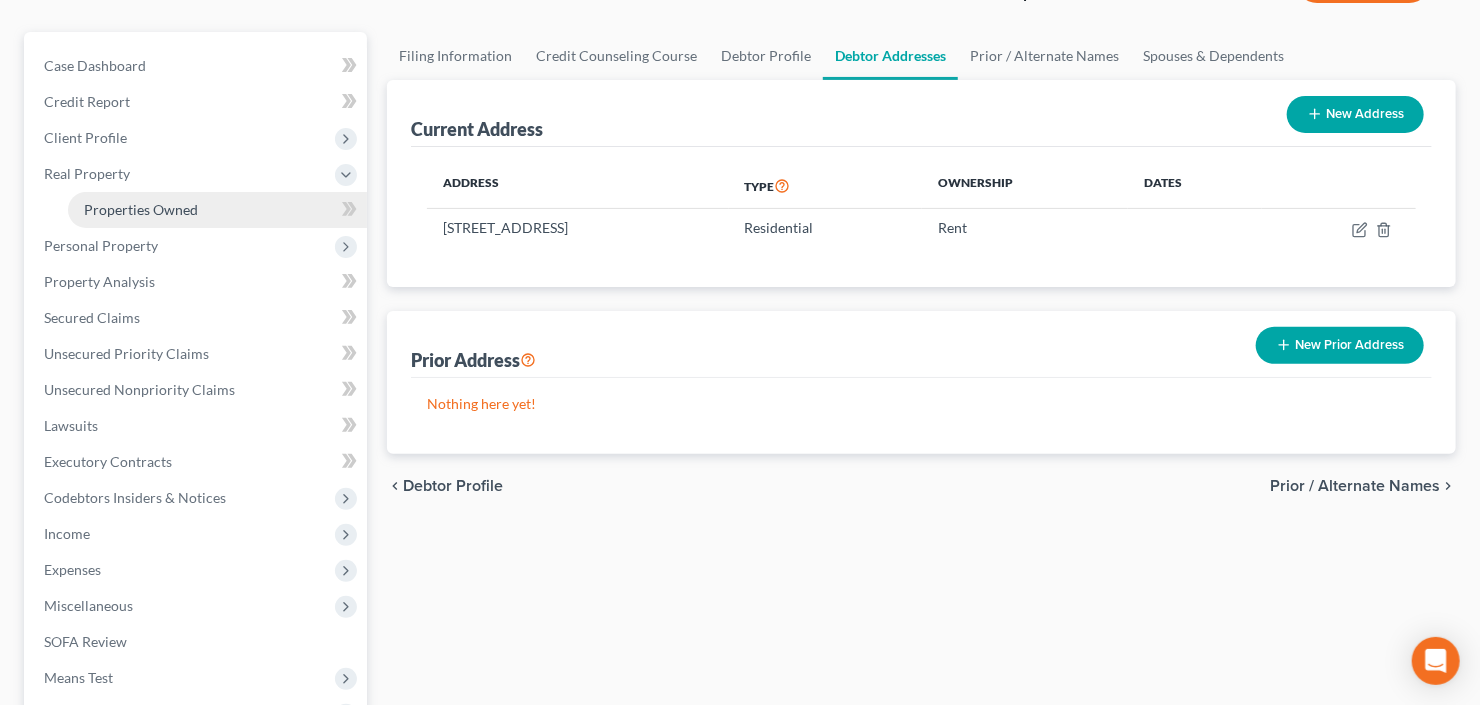 click on "Properties Owned" at bounding box center (141, 209) 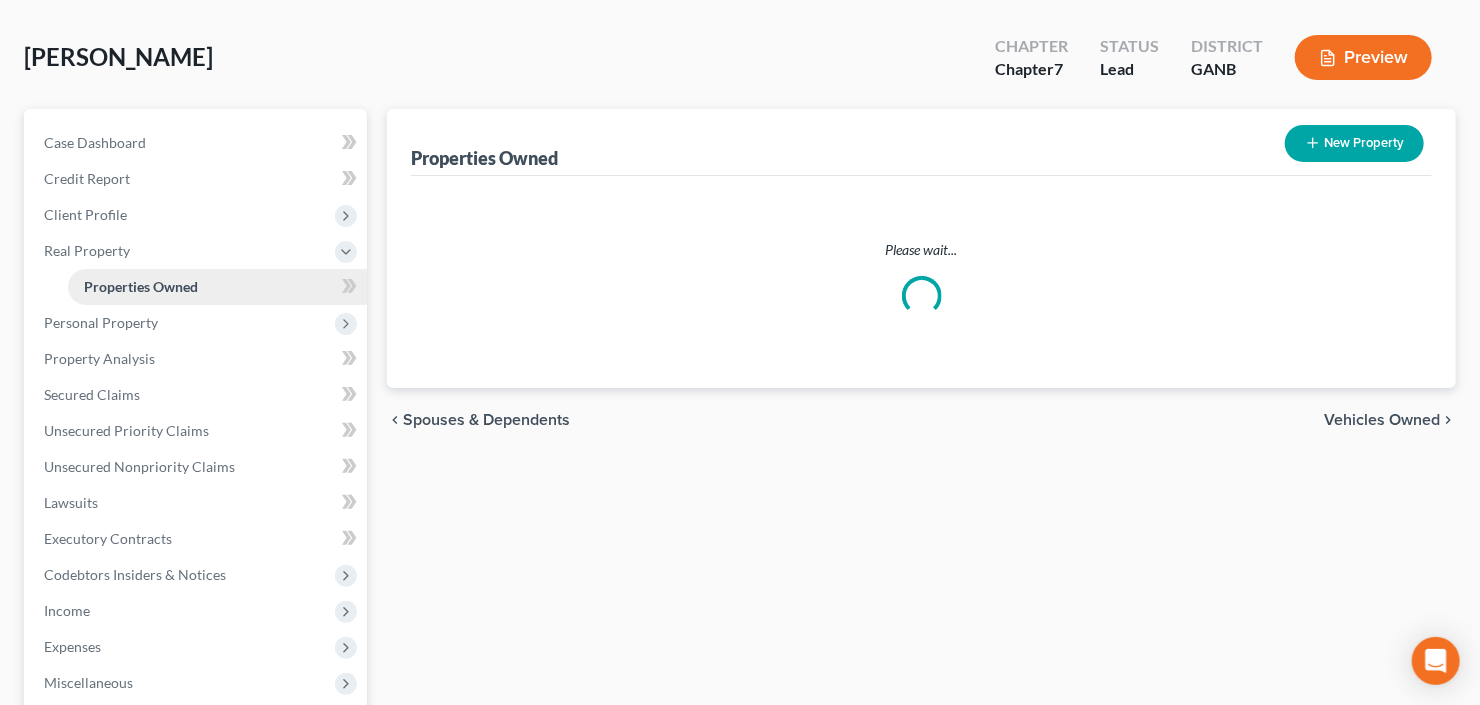 scroll, scrollTop: 0, scrollLeft: 0, axis: both 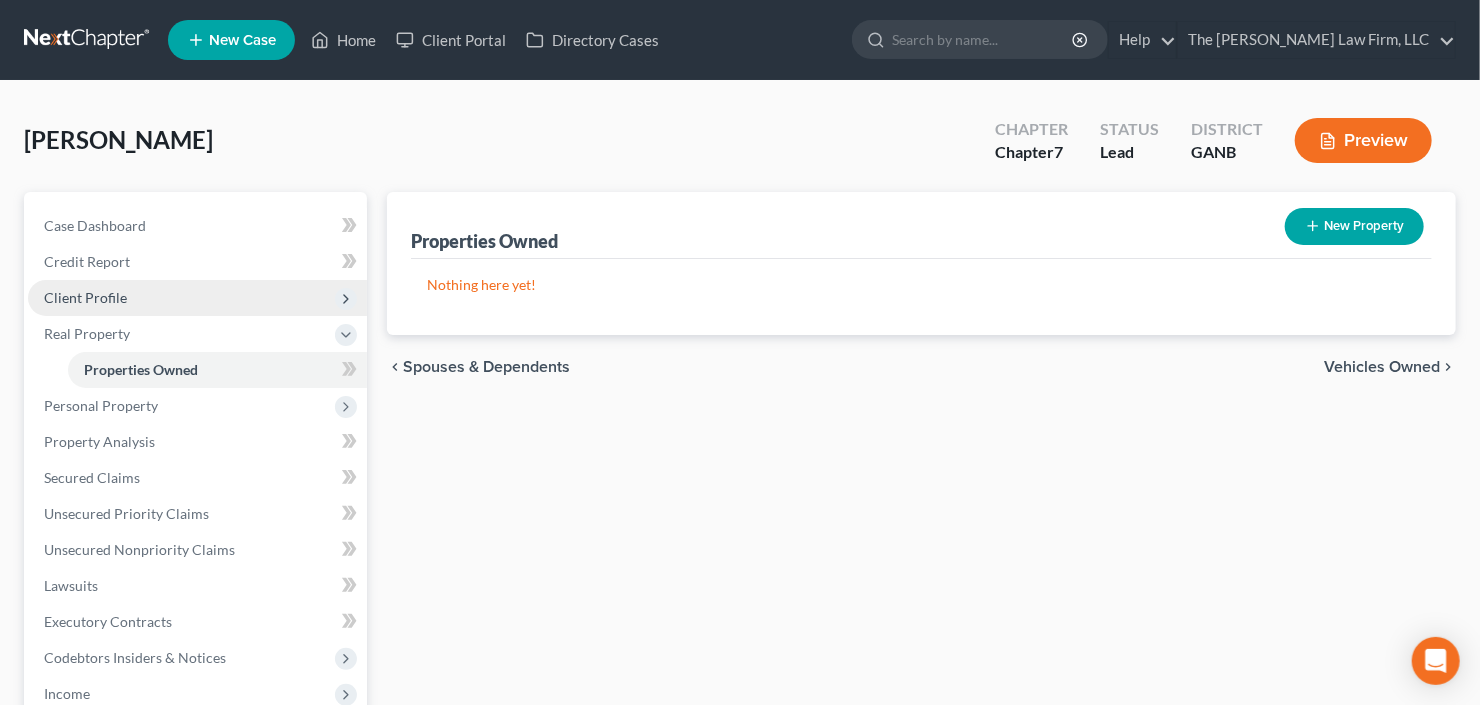 click on "Client Profile" at bounding box center (197, 298) 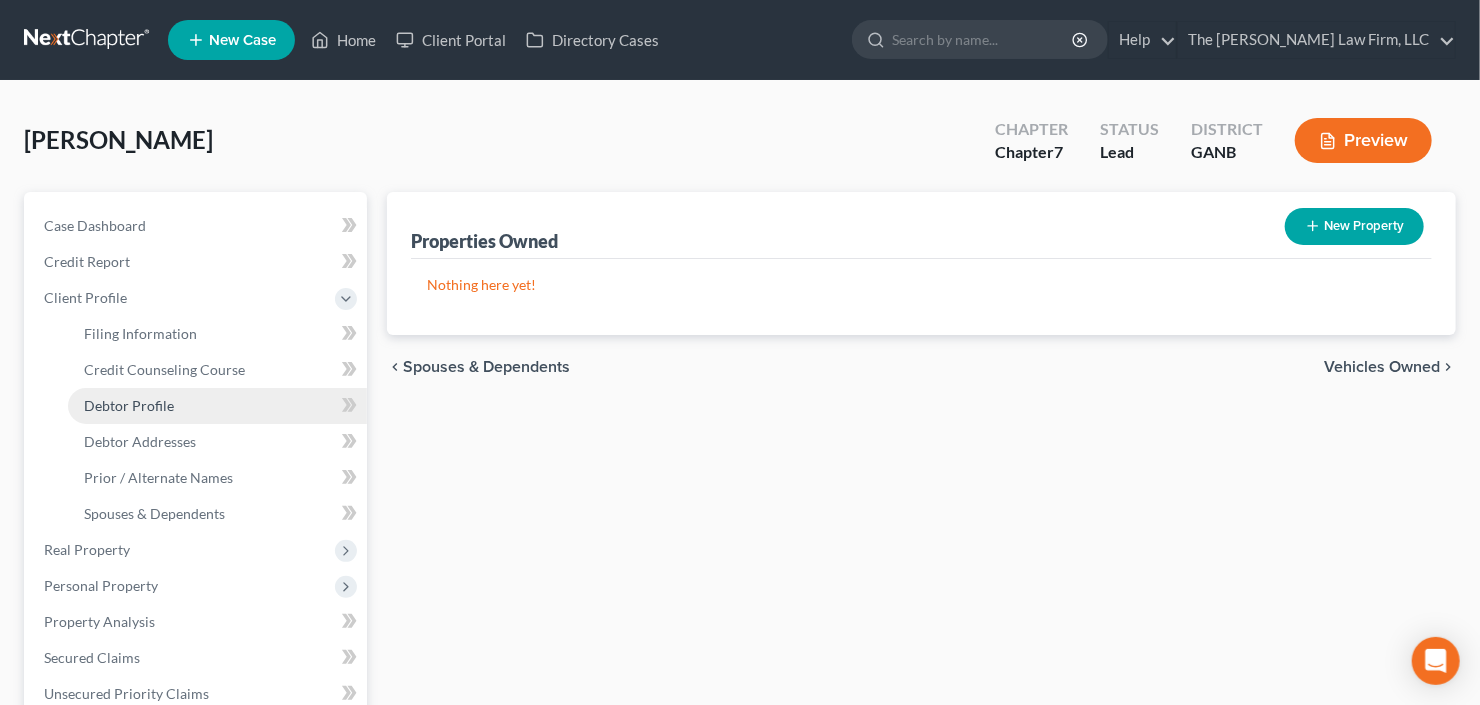 click on "Debtor Profile" at bounding box center [217, 406] 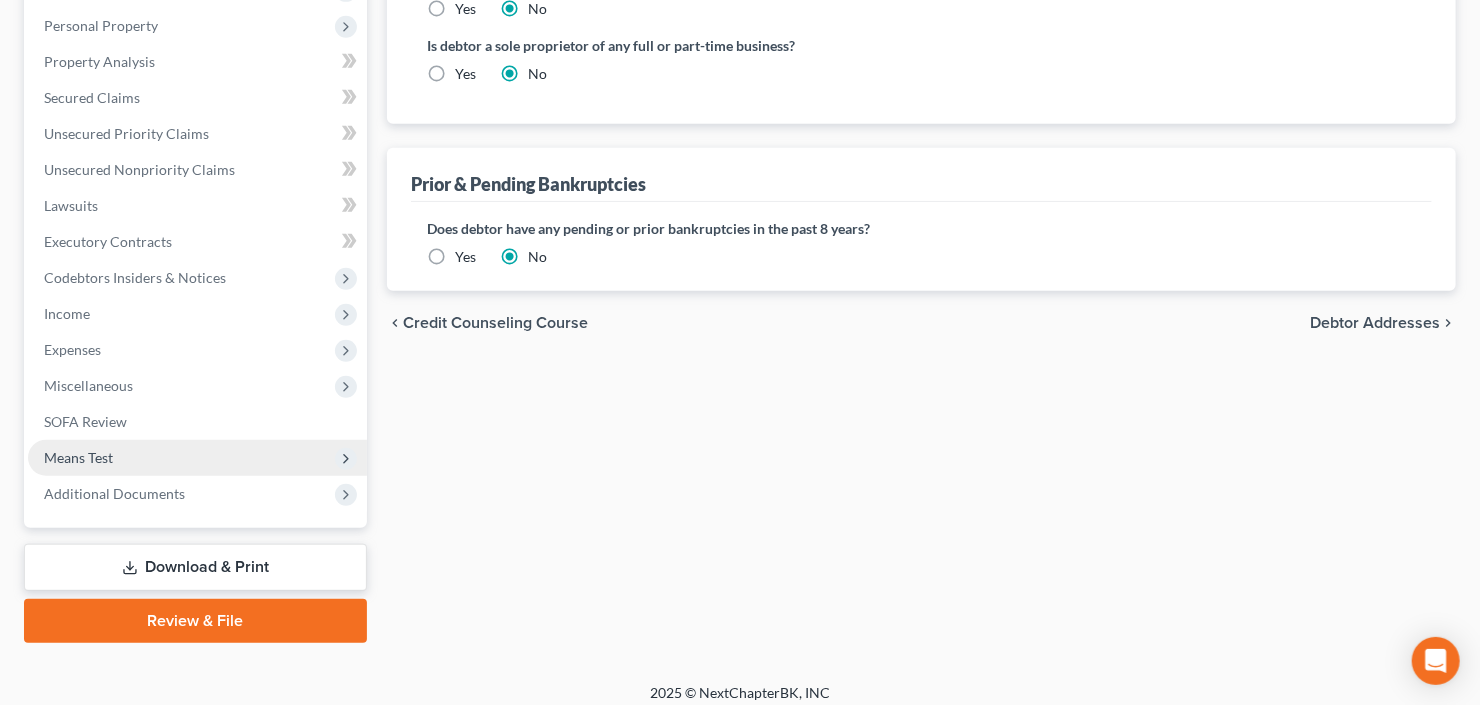 click on "Means Test" at bounding box center [197, 458] 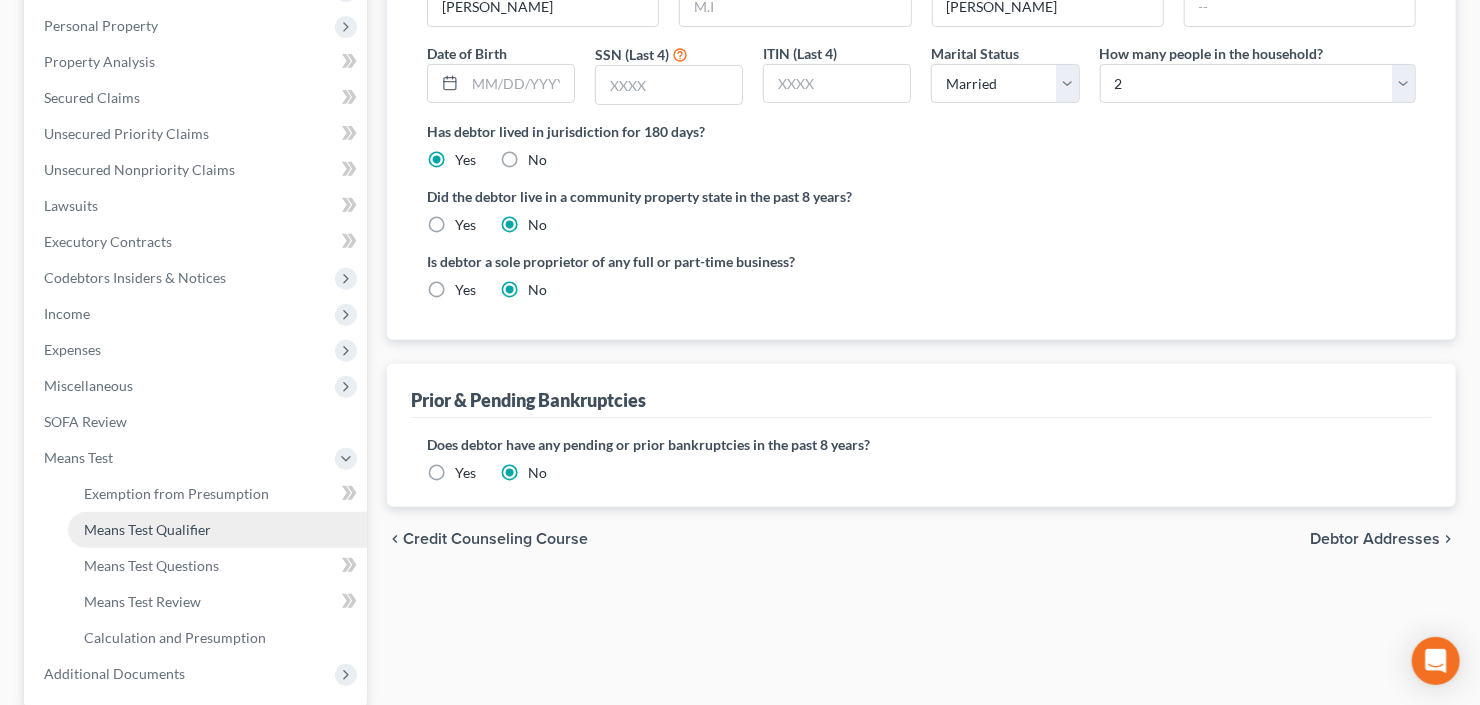 click on "Means Test Qualifier" at bounding box center (147, 529) 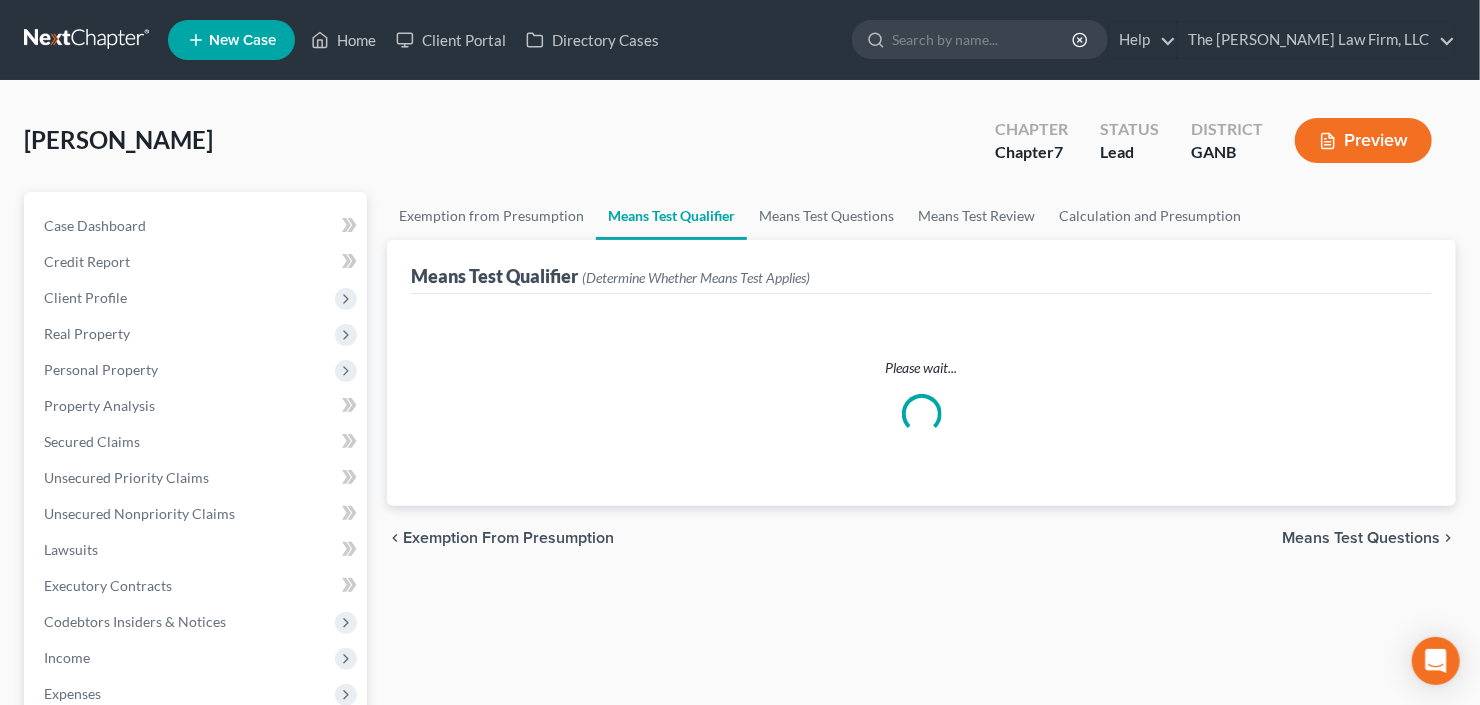 scroll, scrollTop: 160, scrollLeft: 0, axis: vertical 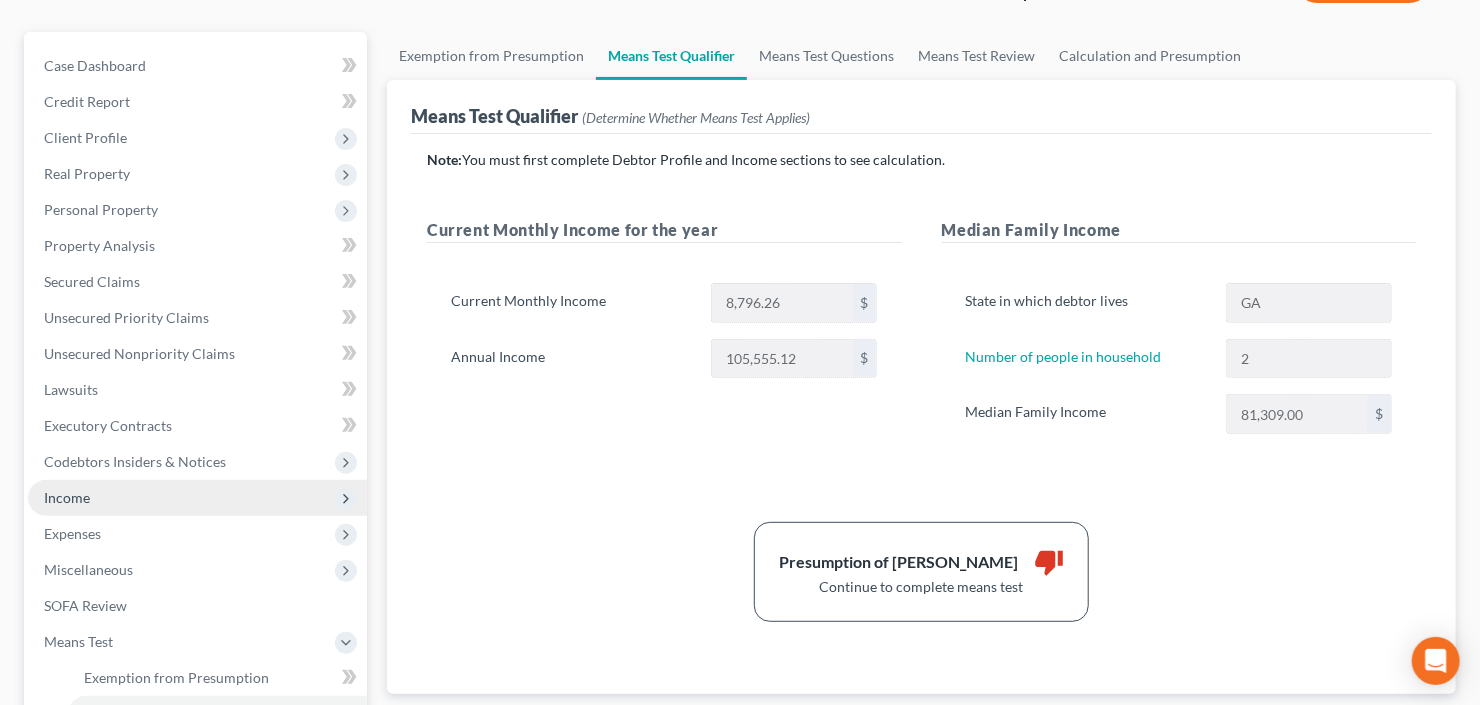 click on "Income" at bounding box center (197, 498) 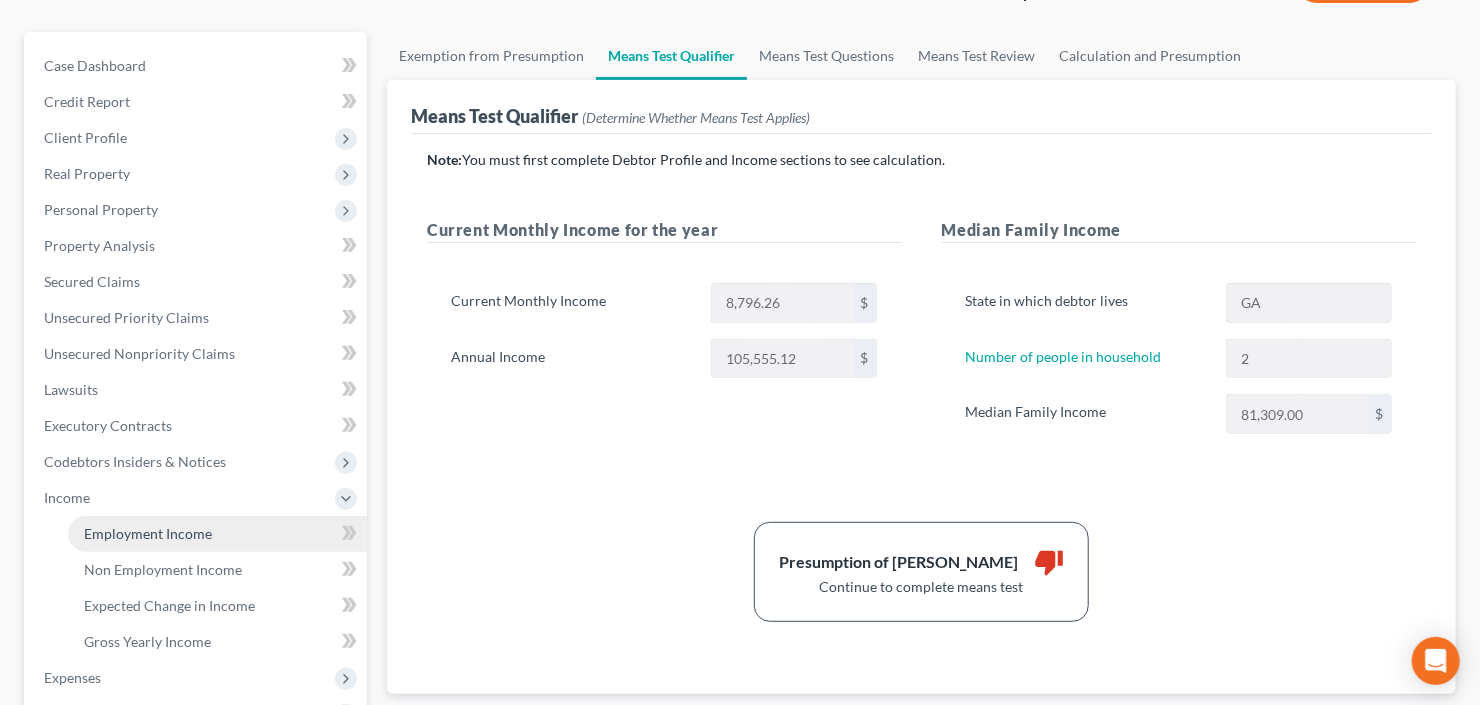 click on "Employment Income" at bounding box center (148, 533) 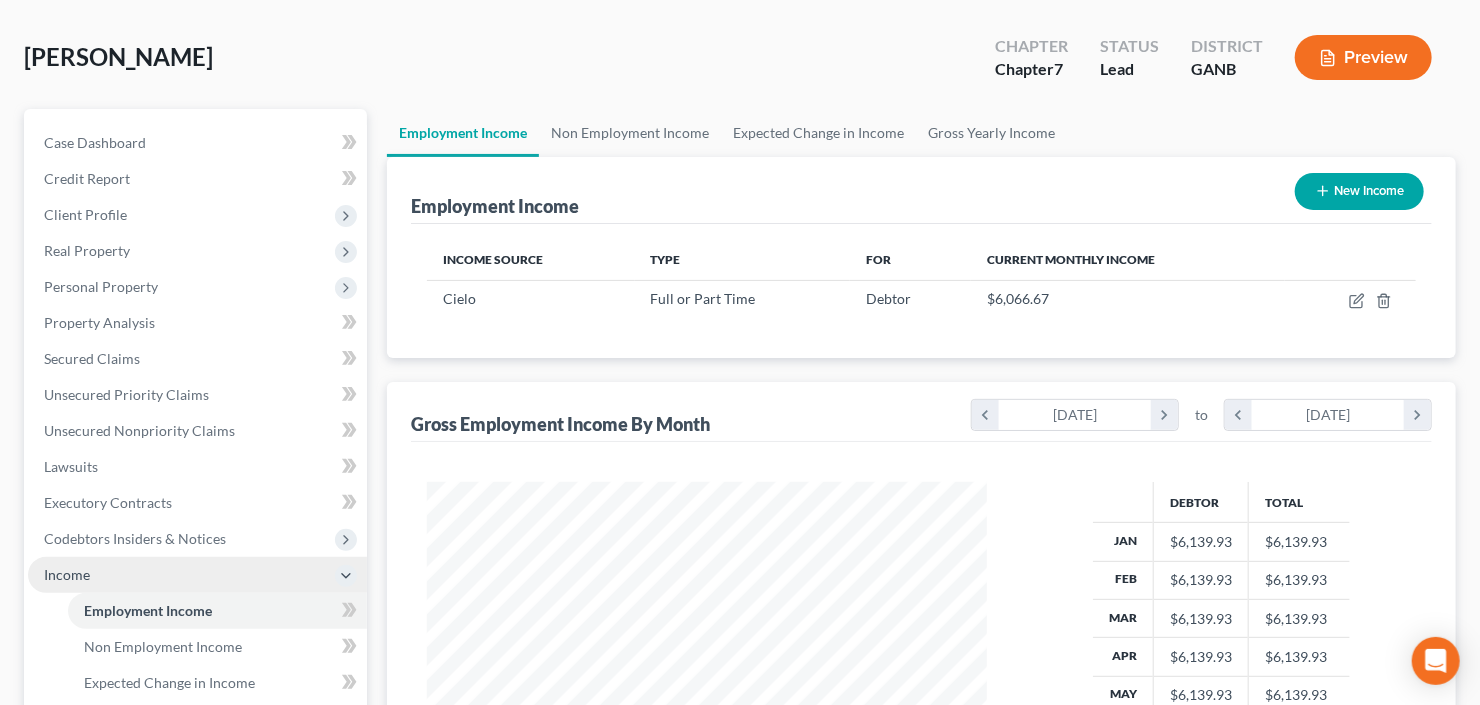 scroll, scrollTop: 0, scrollLeft: 0, axis: both 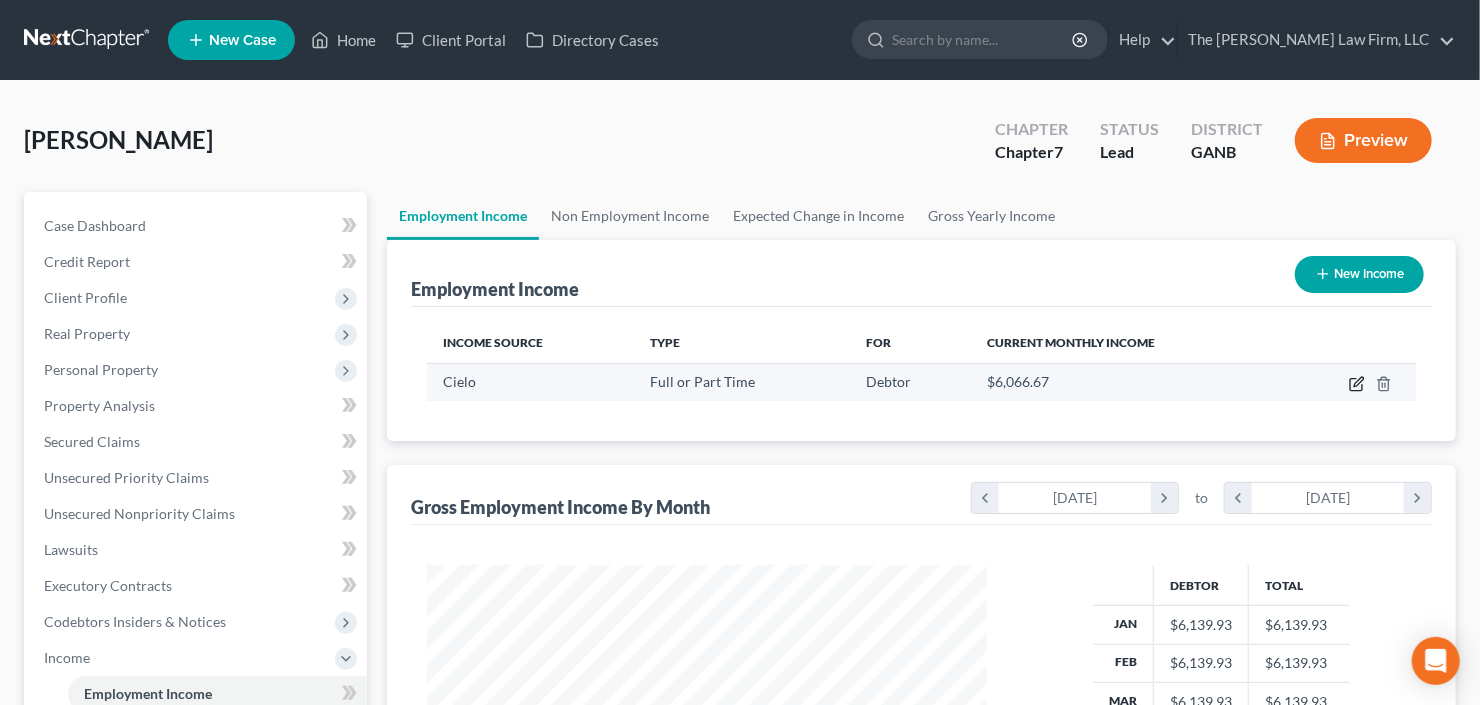 click 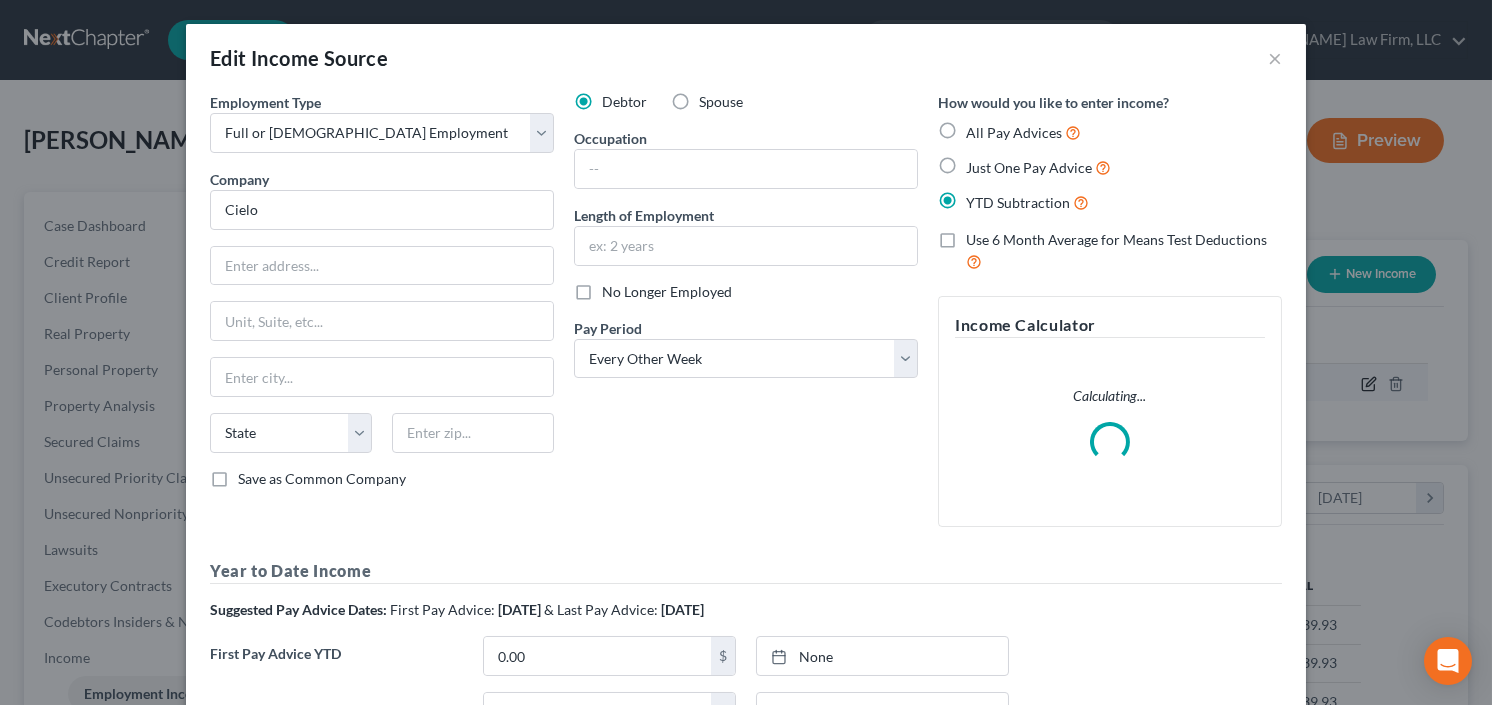 scroll, scrollTop: 999643, scrollLeft: 999394, axis: both 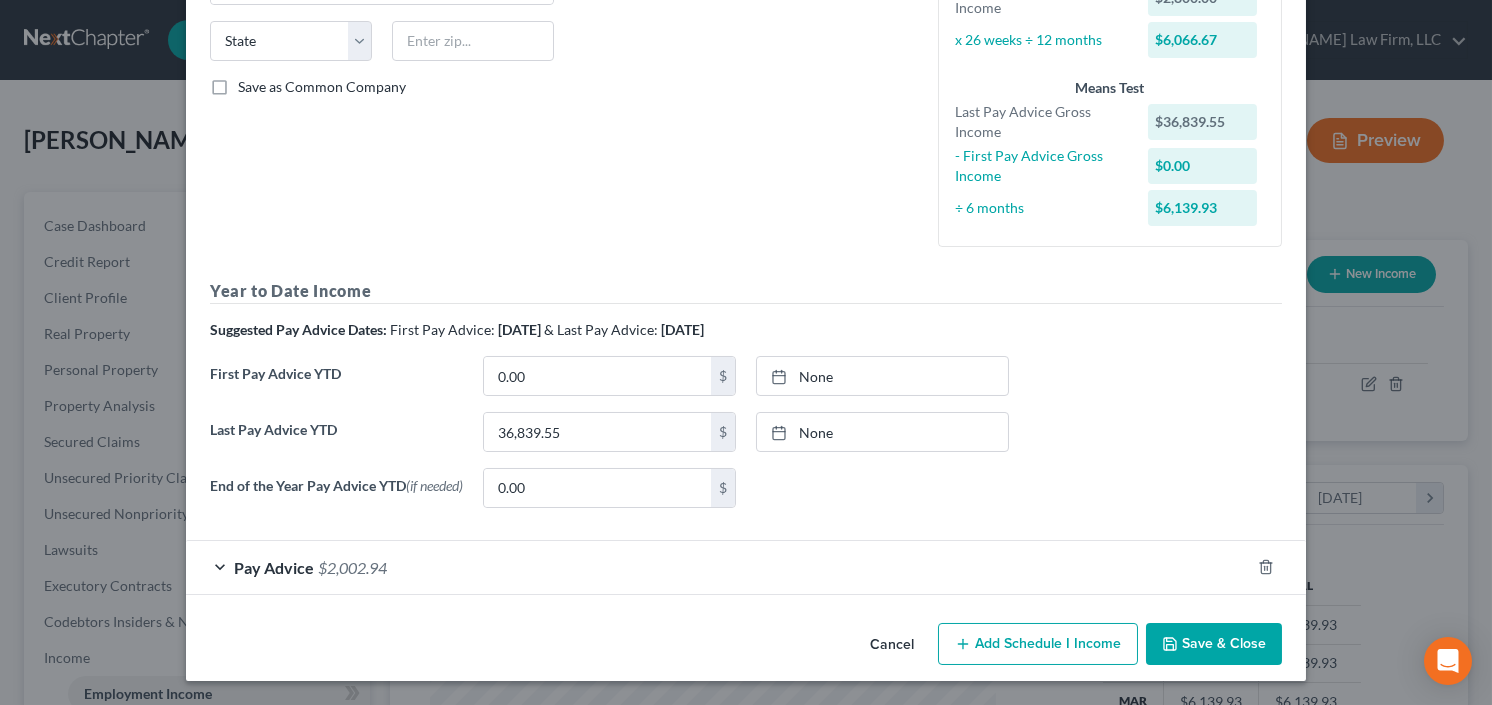 click on "Save & Close" at bounding box center (1214, 644) 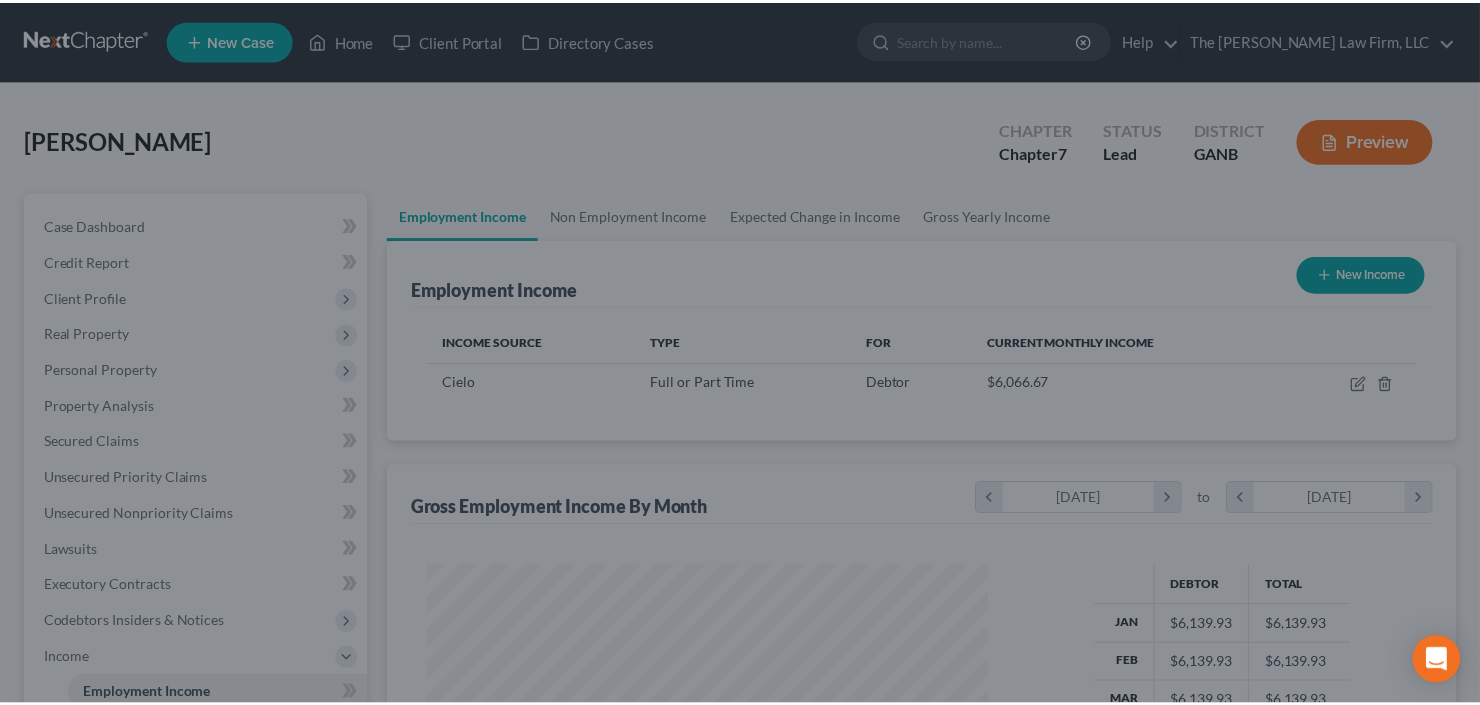 scroll, scrollTop: 357, scrollLeft: 600, axis: both 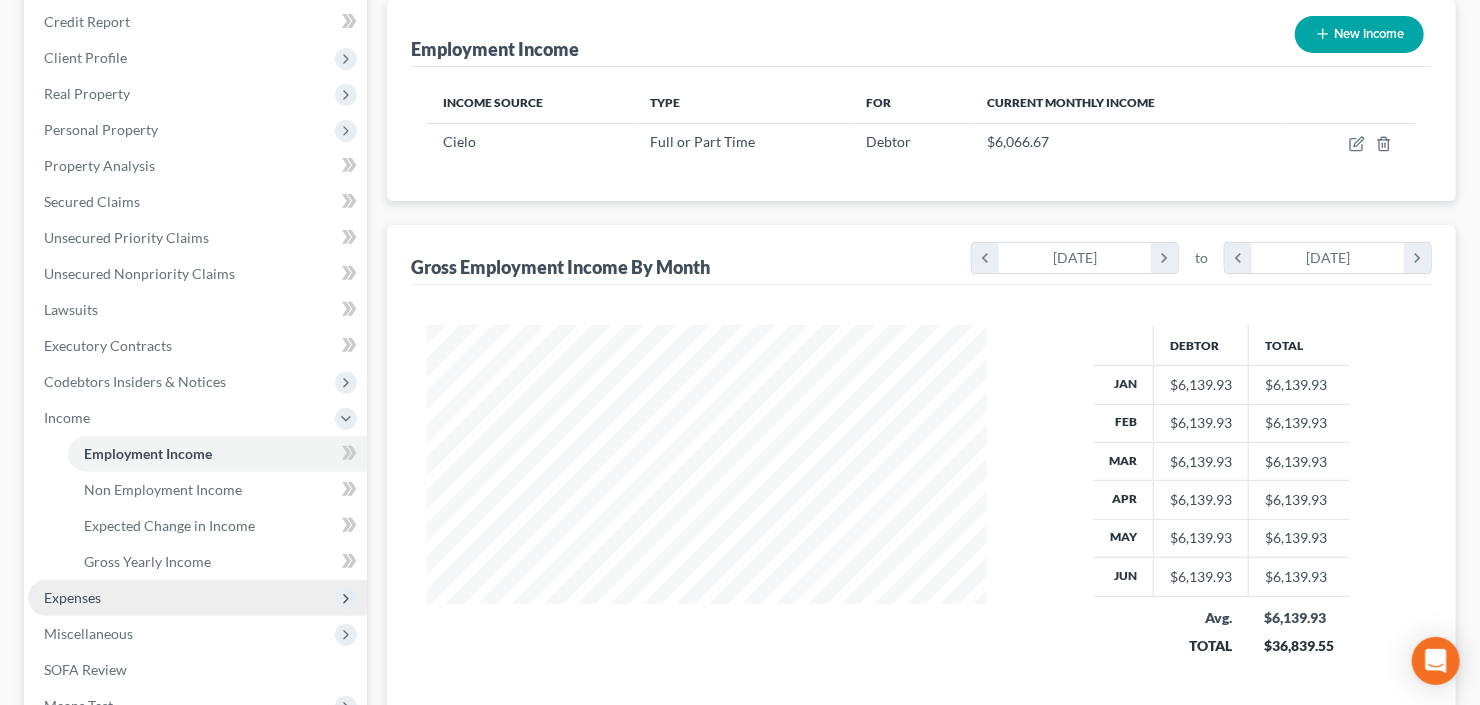 click on "Expenses" at bounding box center [197, 598] 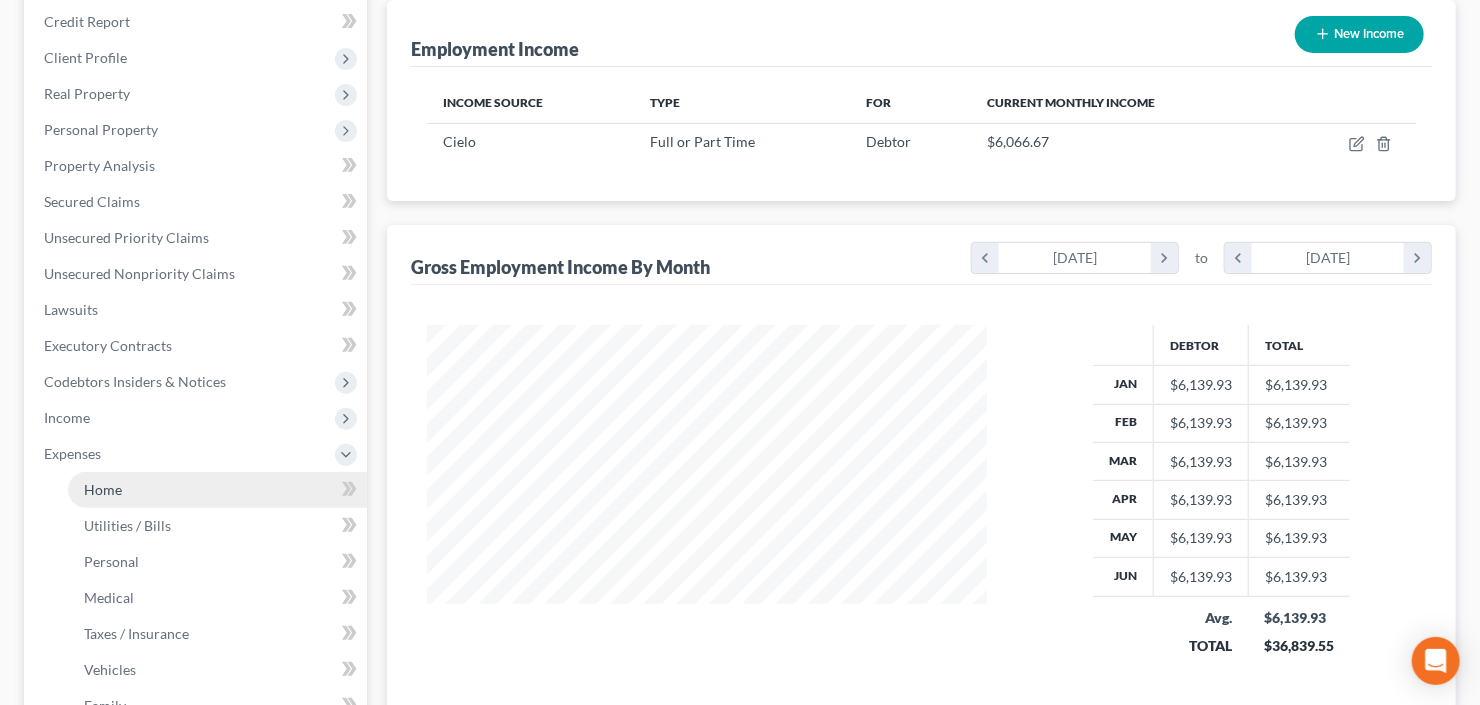 click on "Home" at bounding box center [103, 489] 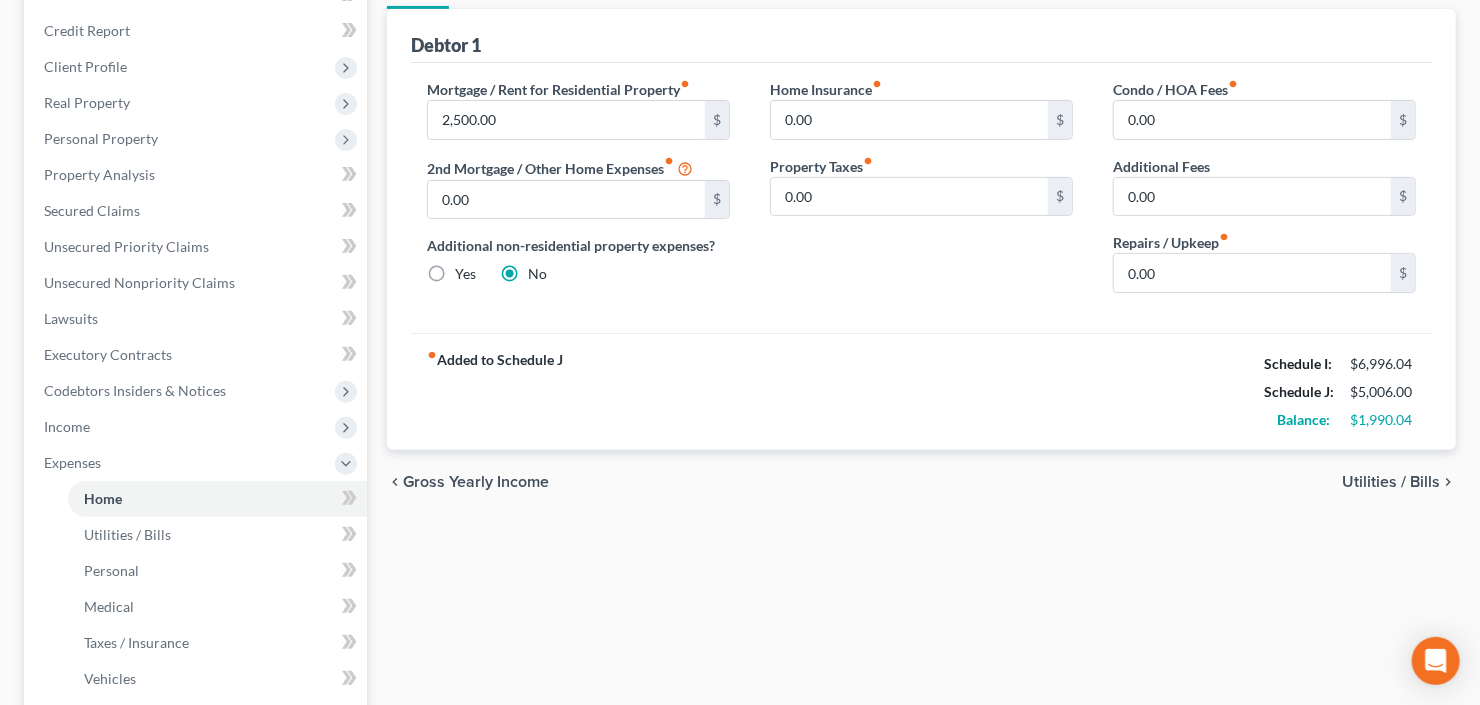 scroll, scrollTop: 80, scrollLeft: 0, axis: vertical 